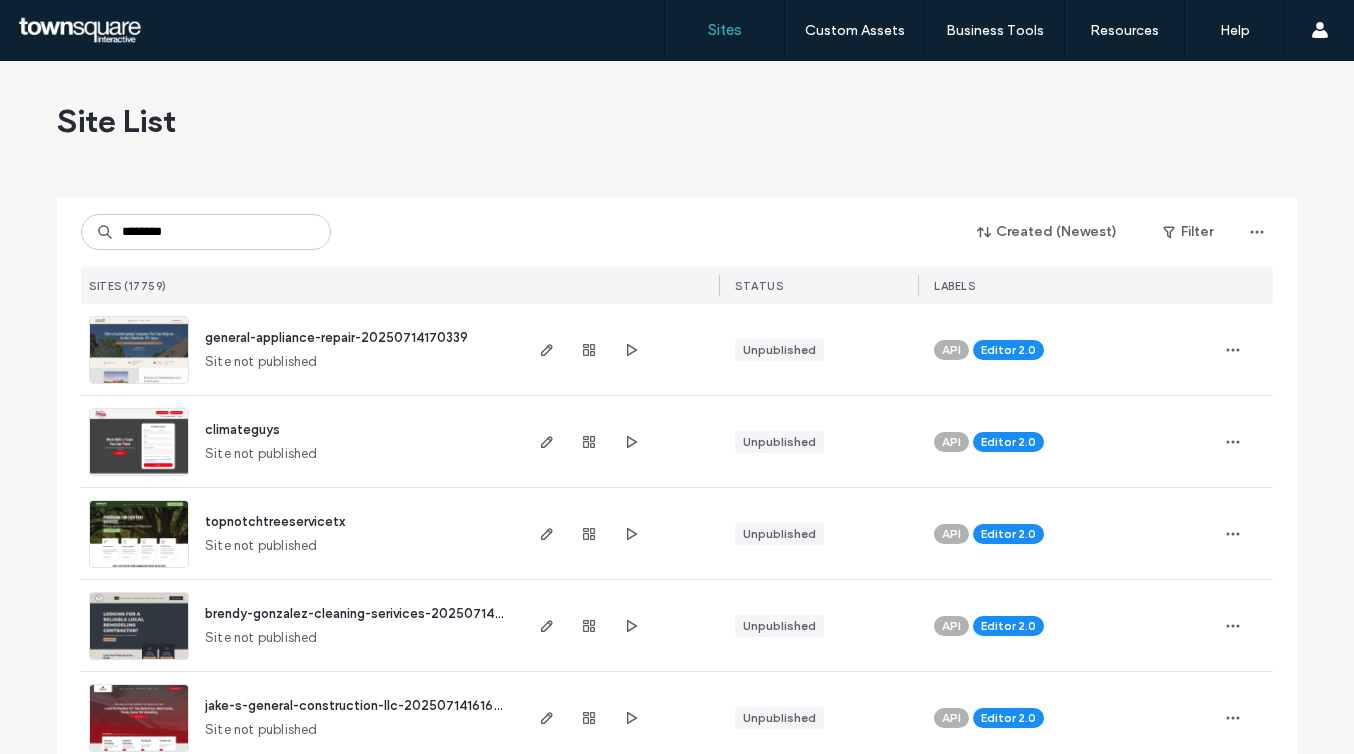 scroll, scrollTop: 0, scrollLeft: 0, axis: both 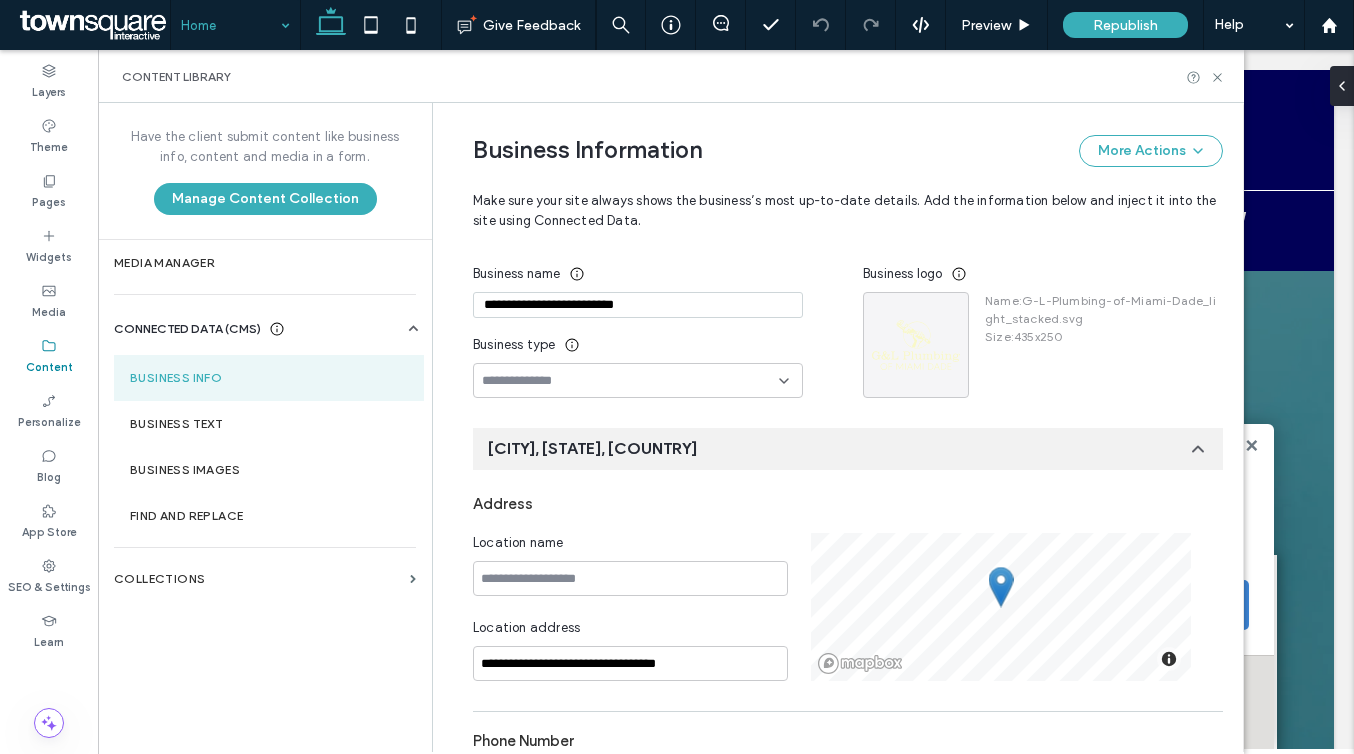 click on "**********" at bounding box center (638, 305) 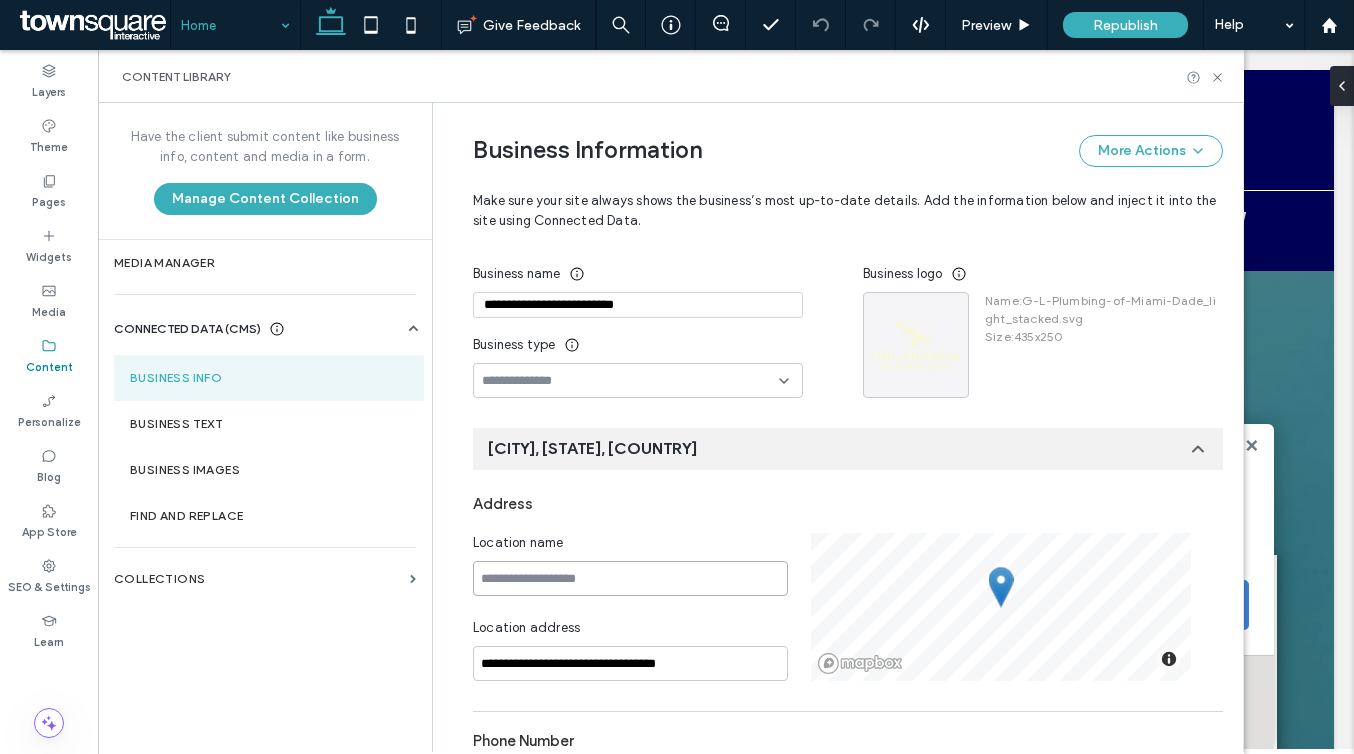 click at bounding box center [630, 578] 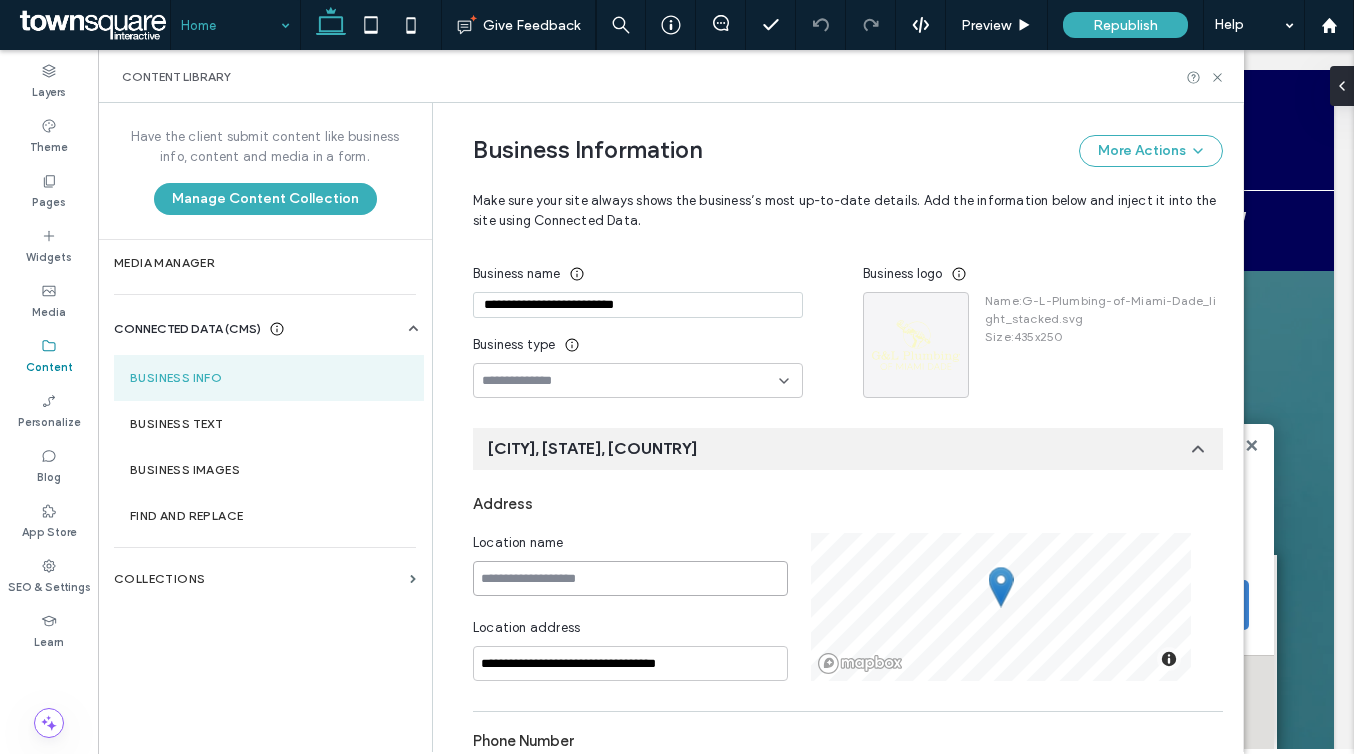 paste on "**********" 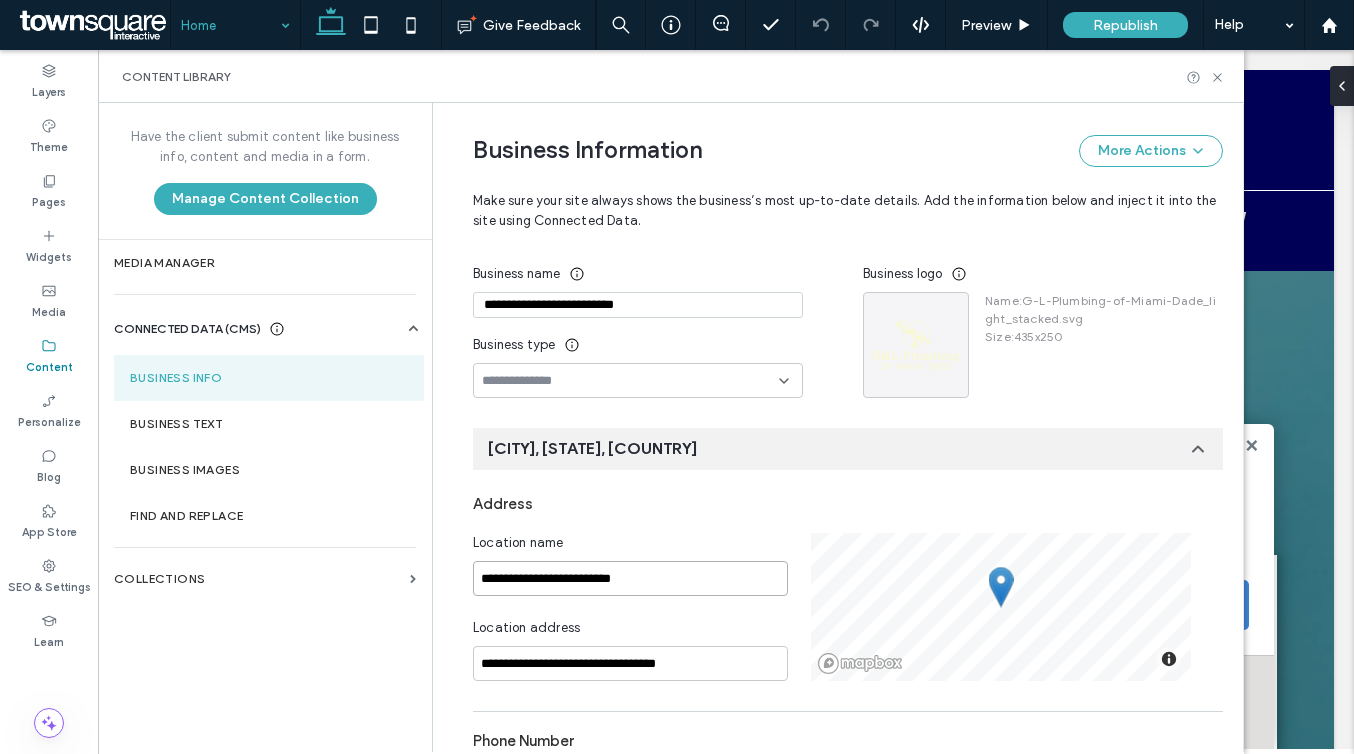 type on "**********" 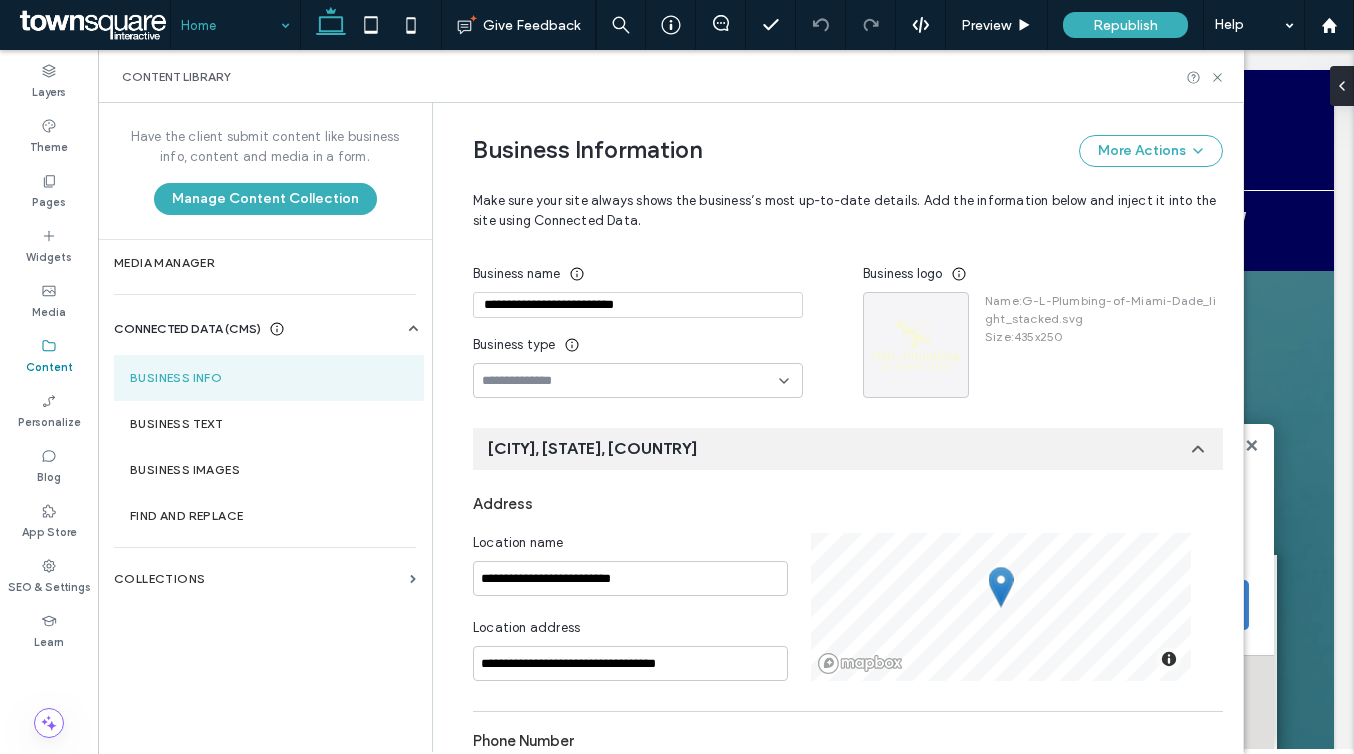 click at bounding box center [630, 381] 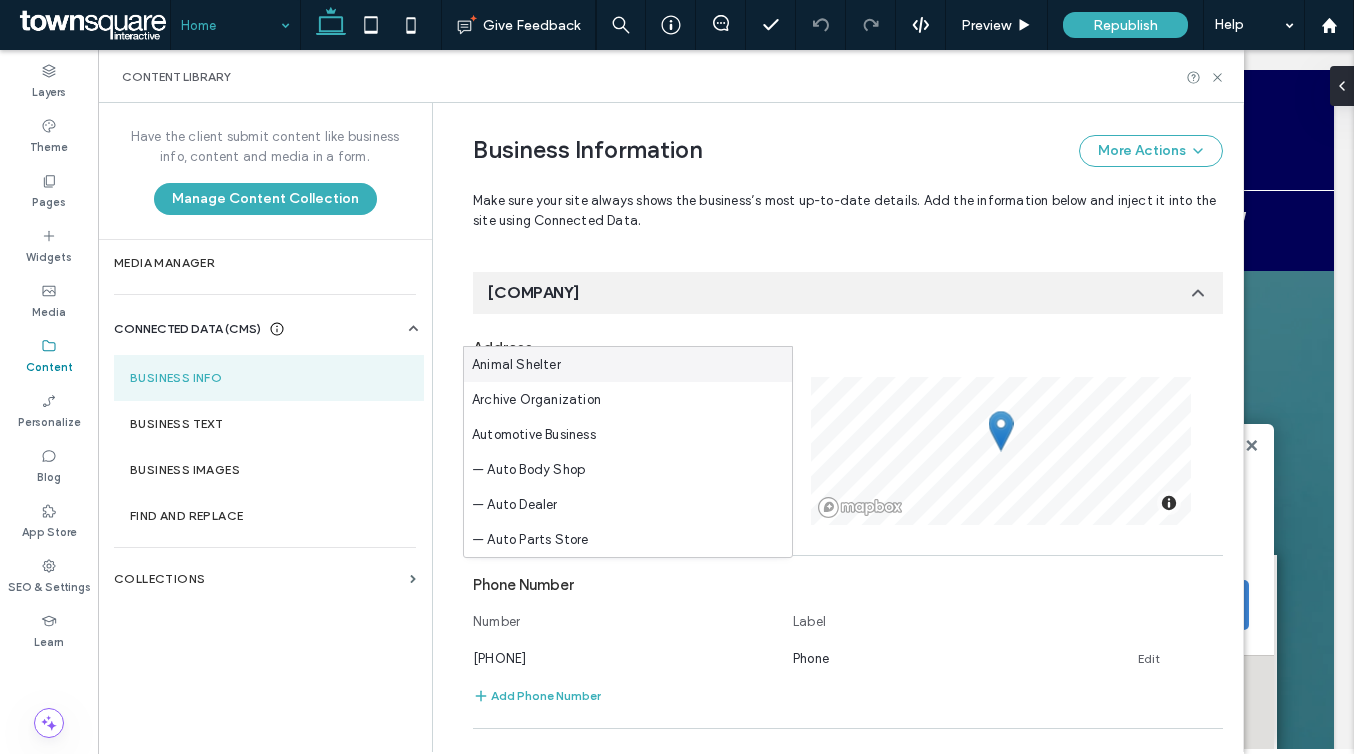 scroll, scrollTop: 261, scrollLeft: 0, axis: vertical 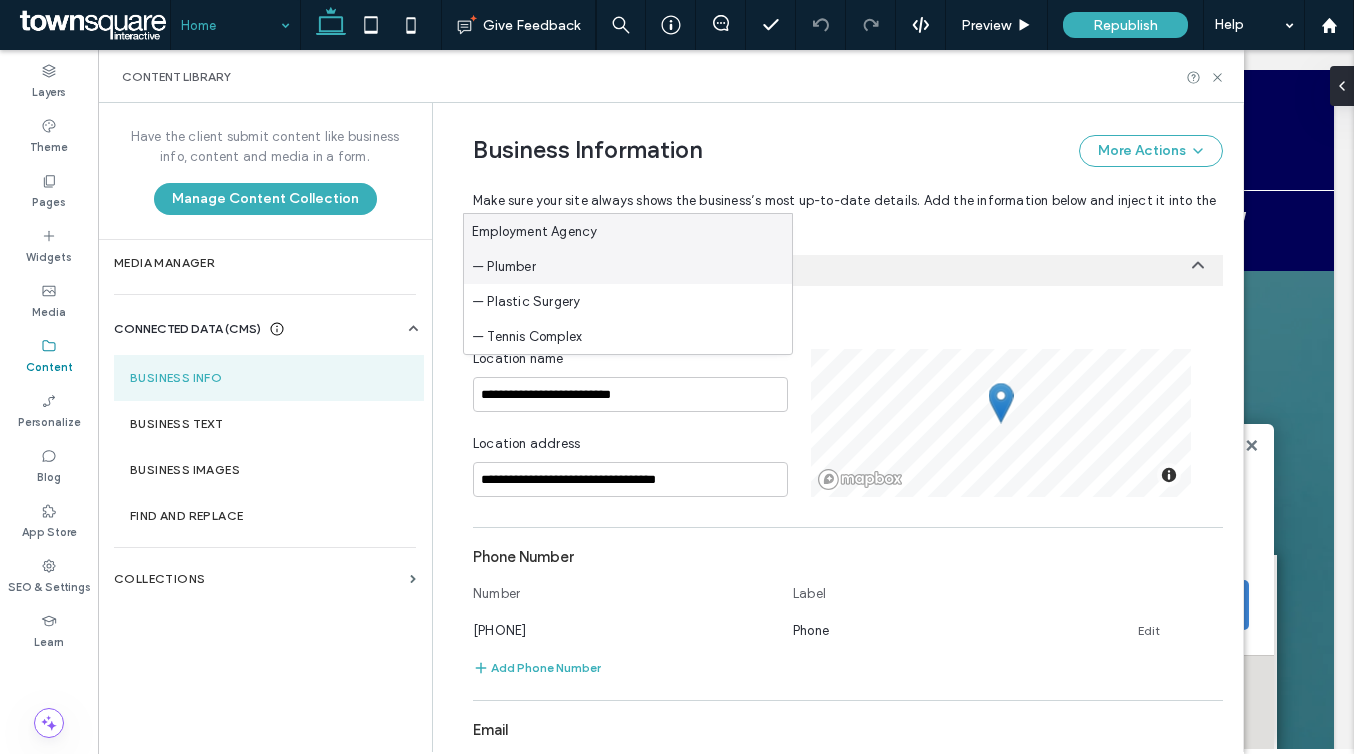 type on "**" 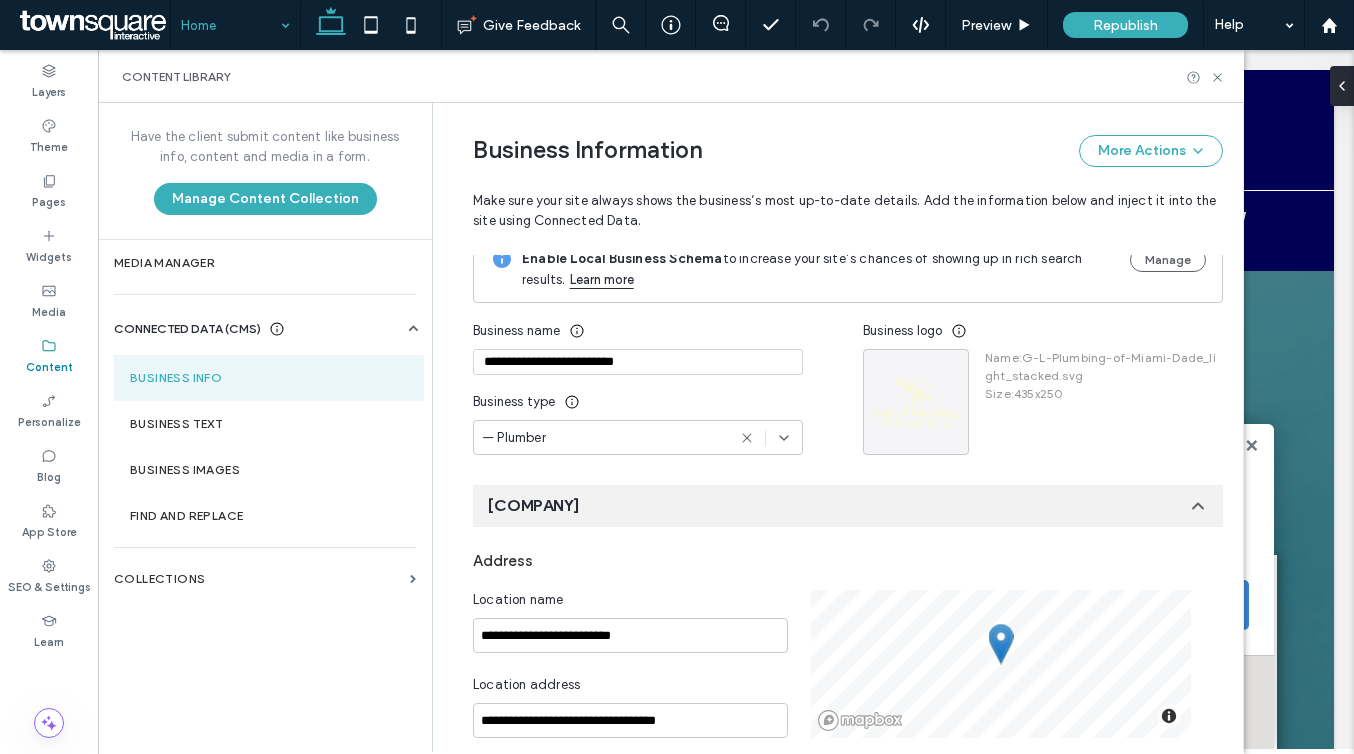 scroll, scrollTop: 0, scrollLeft: 0, axis: both 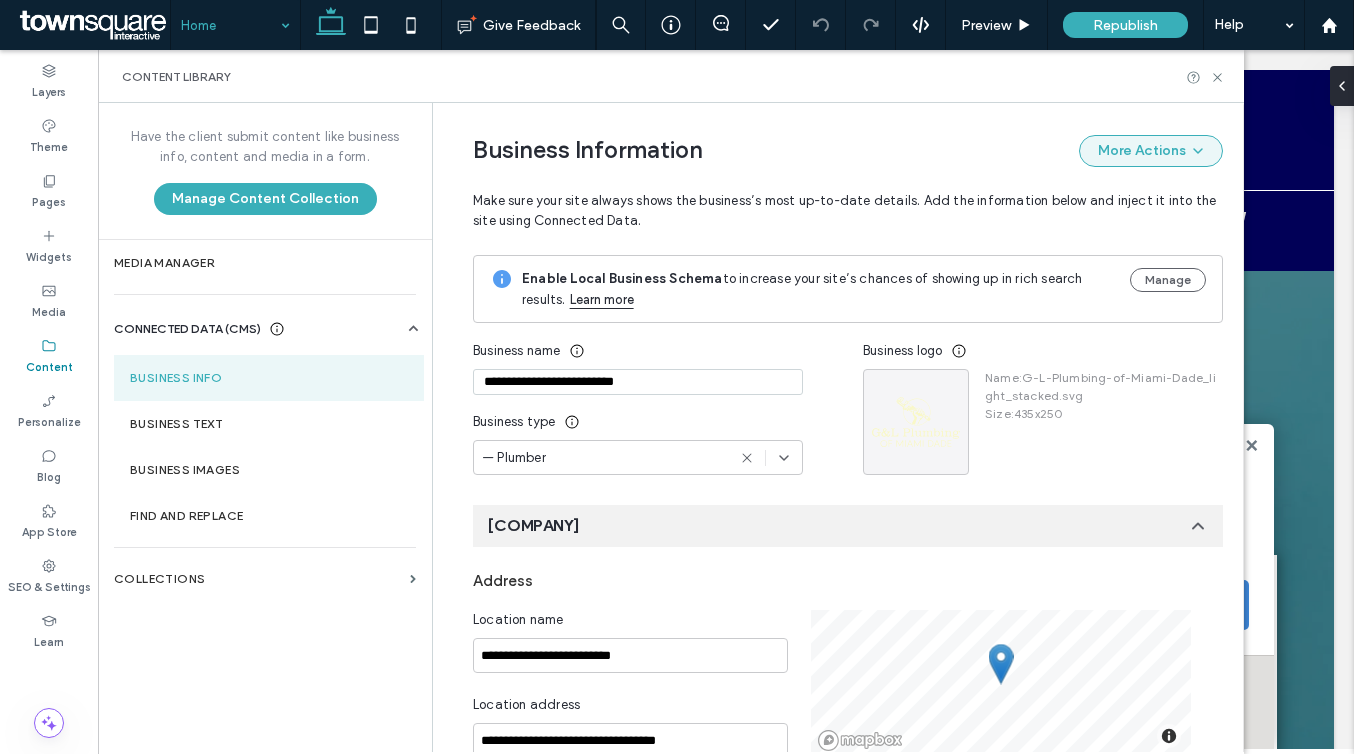 click on "More Actions" at bounding box center [1151, 151] 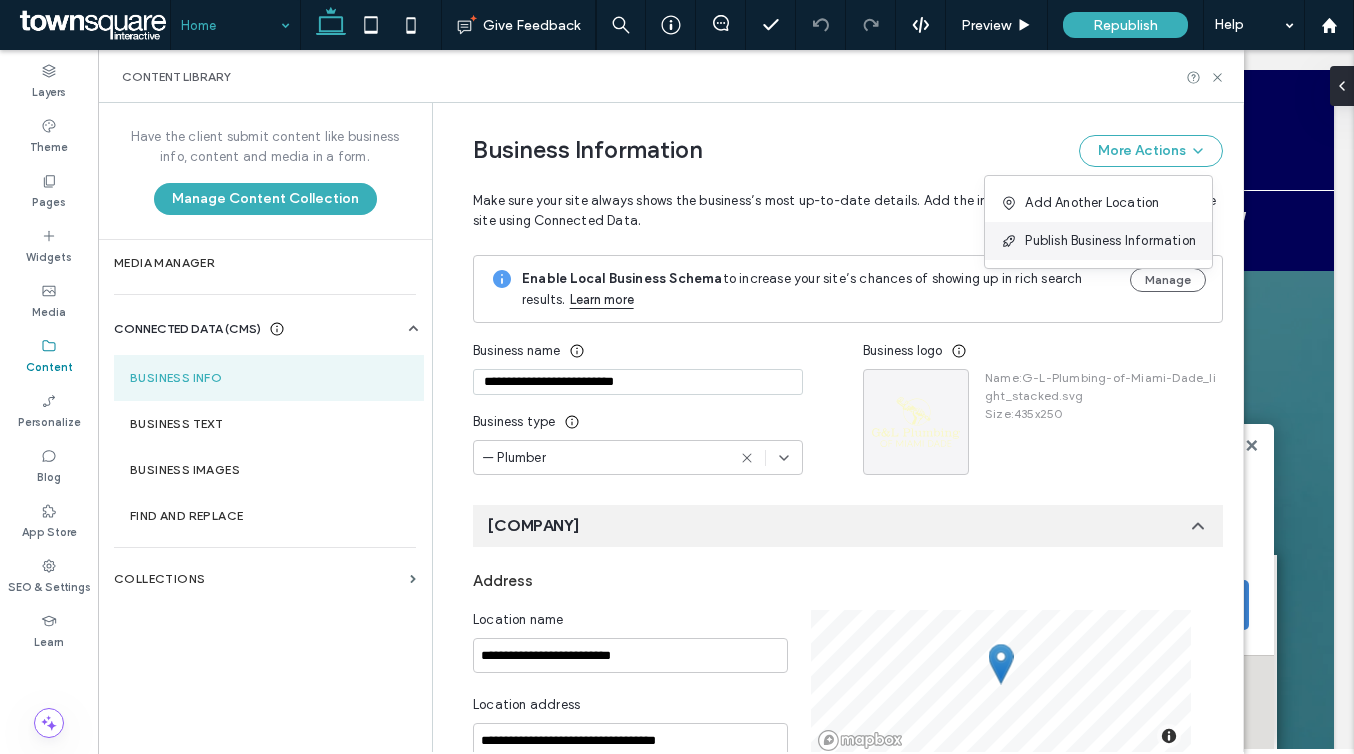 click on "Publish Business Information" at bounding box center (1110, 241) 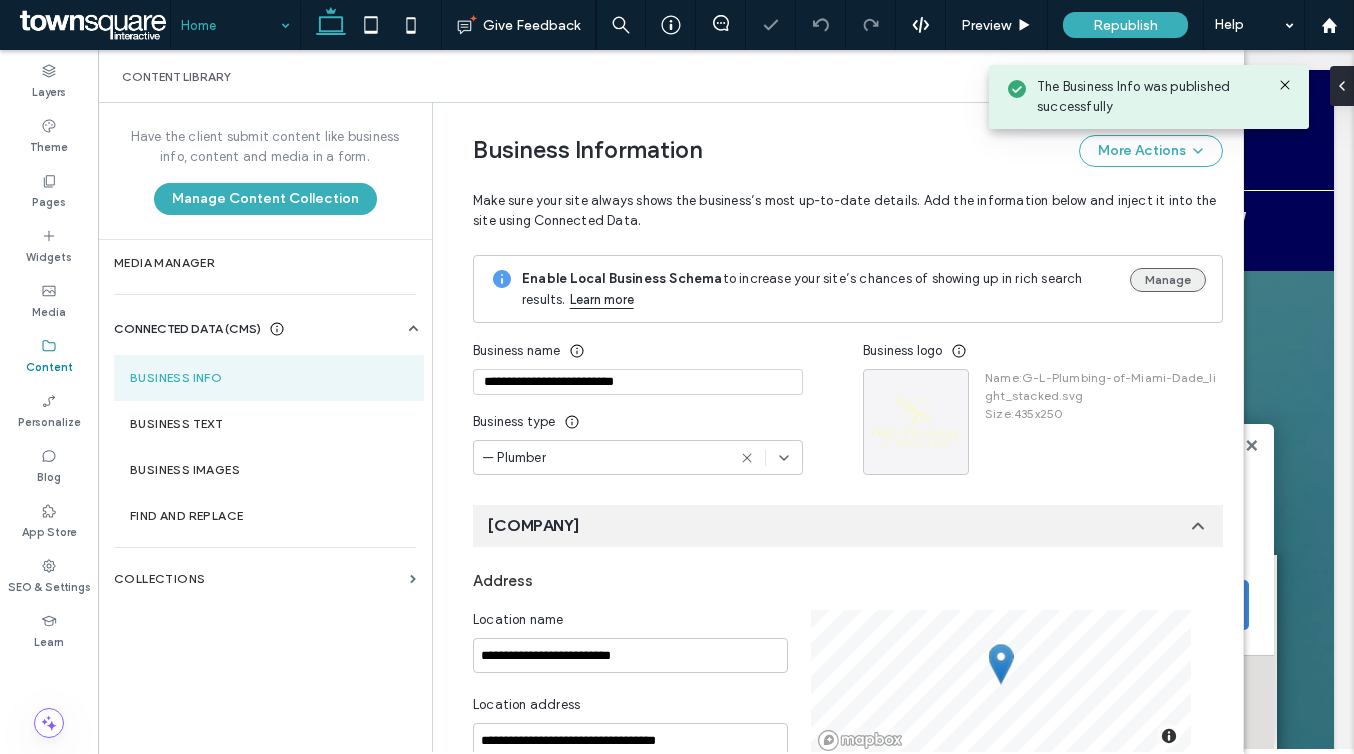 click on "Manage" at bounding box center (1168, 280) 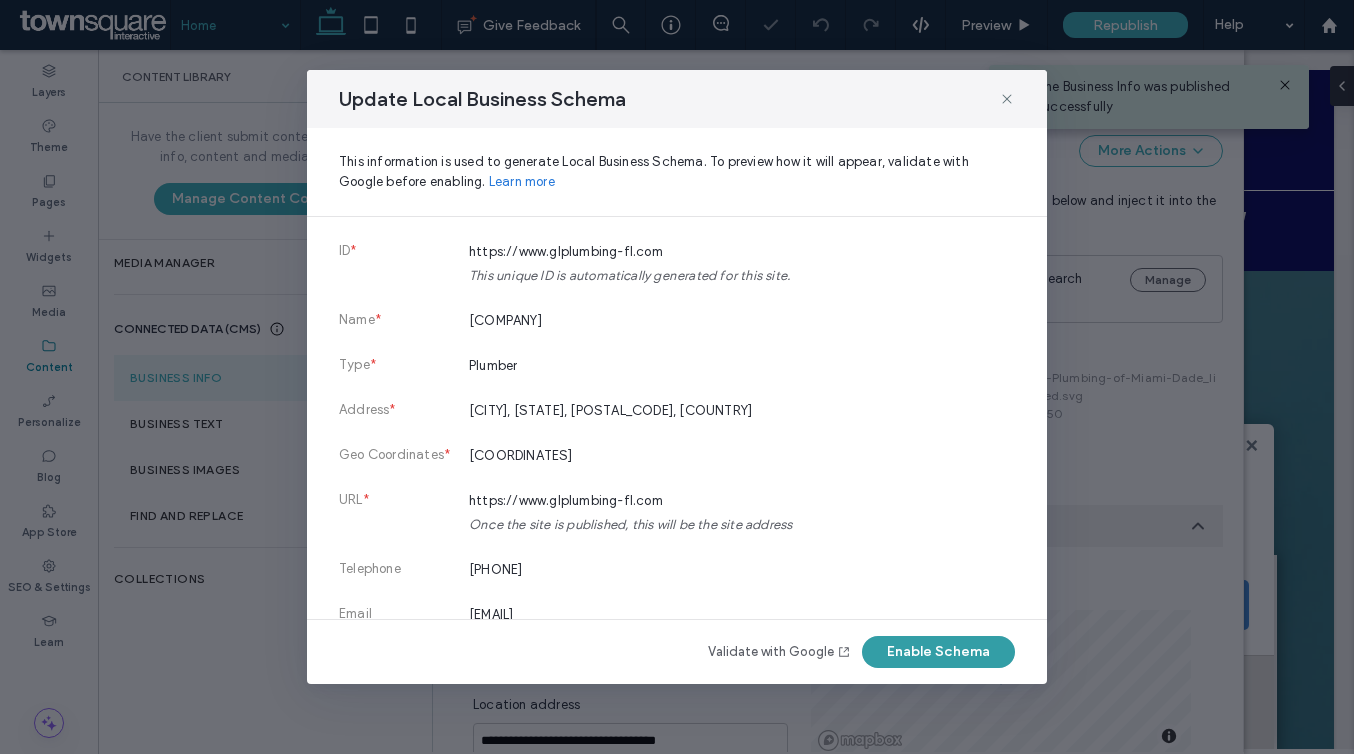 click on "Enable Schema" at bounding box center (938, 652) 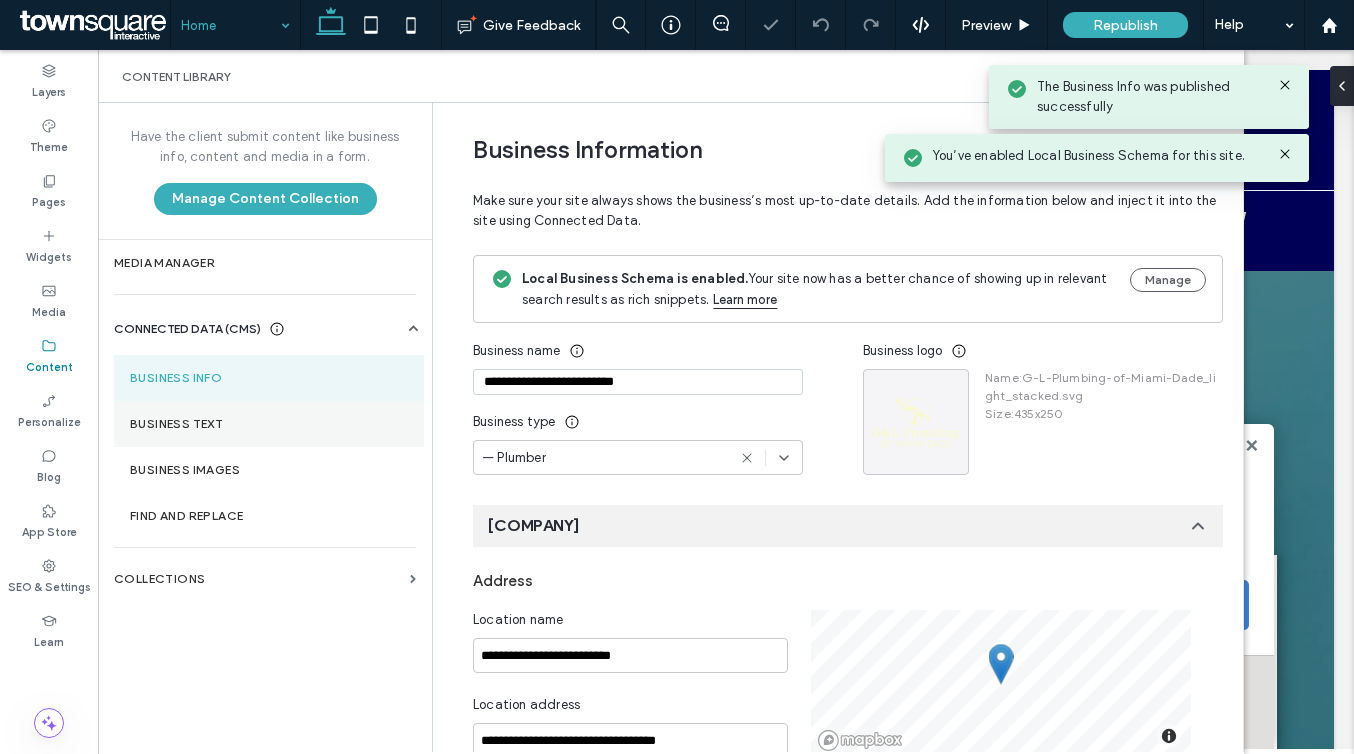 click on "Business Text" at bounding box center (269, 424) 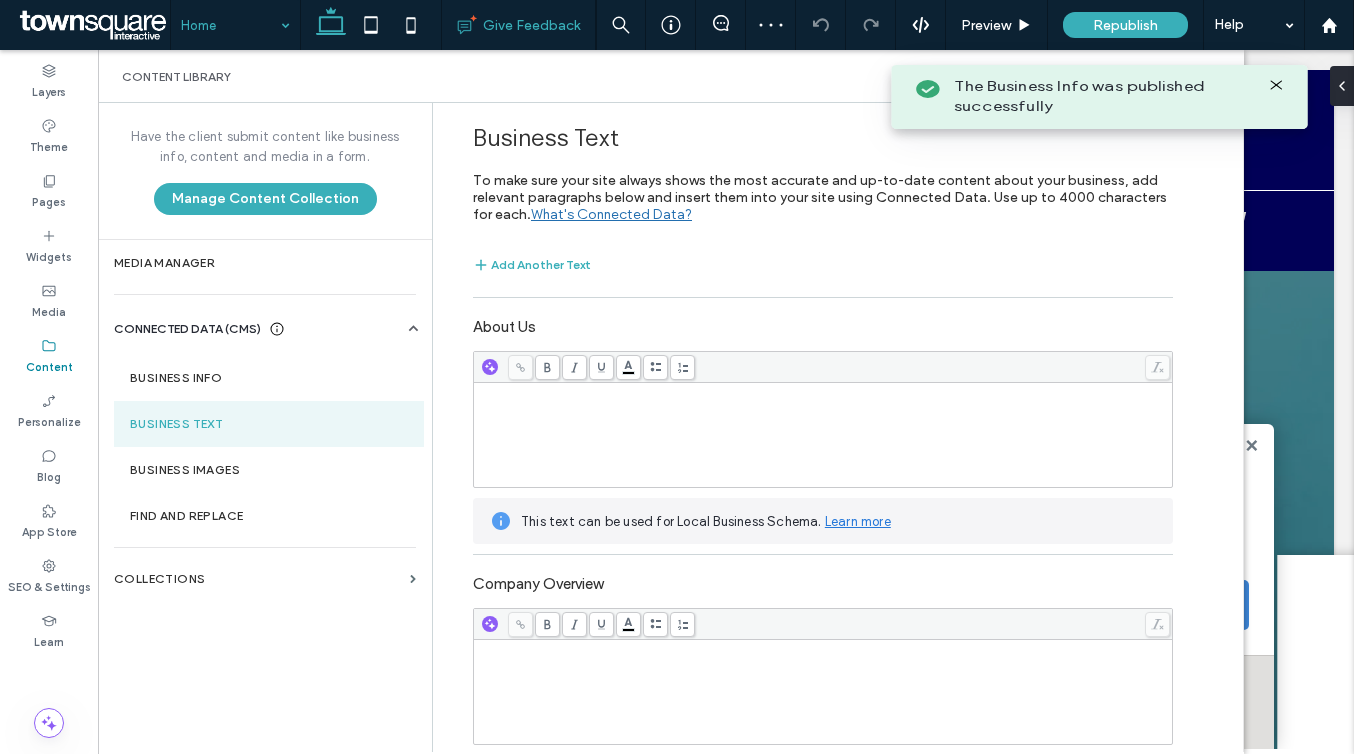 scroll, scrollTop: 0, scrollLeft: 0, axis: both 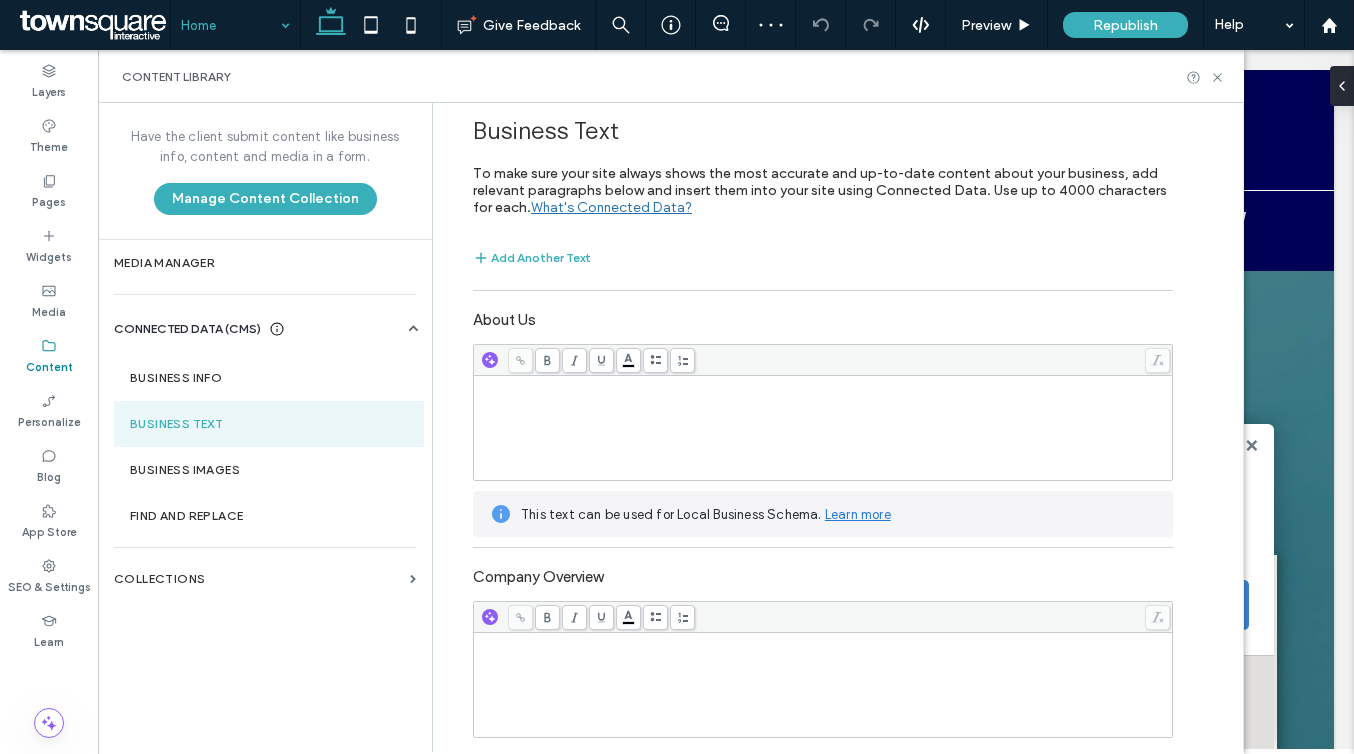 click at bounding box center (823, 428) 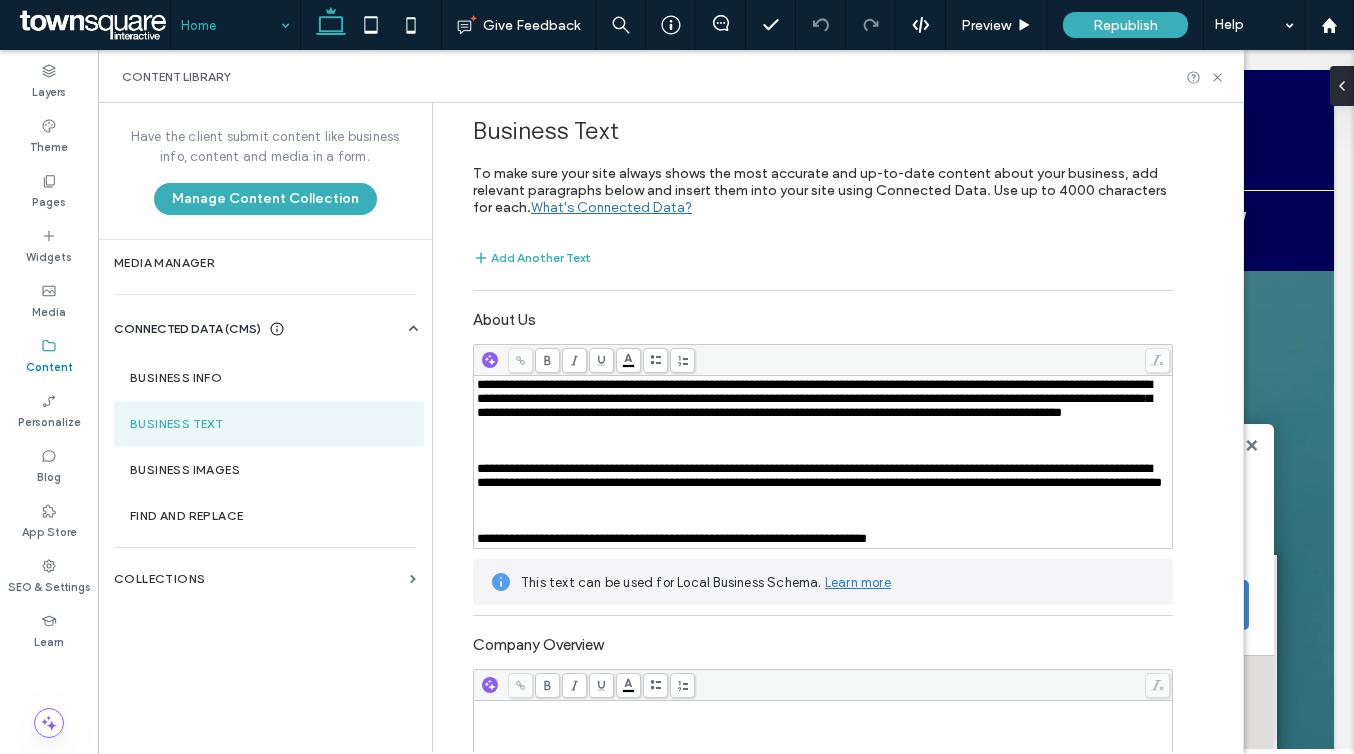 click at bounding box center (823, 525) 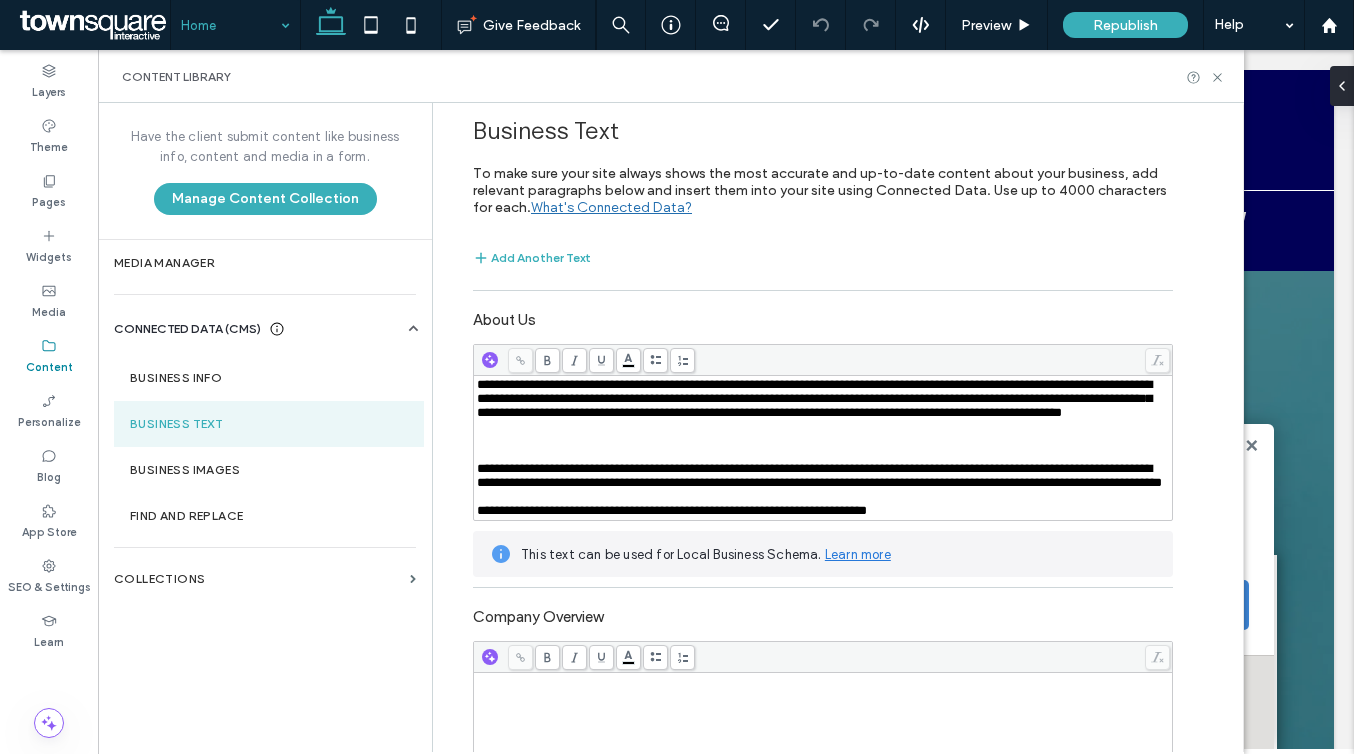 click at bounding box center (823, 441) 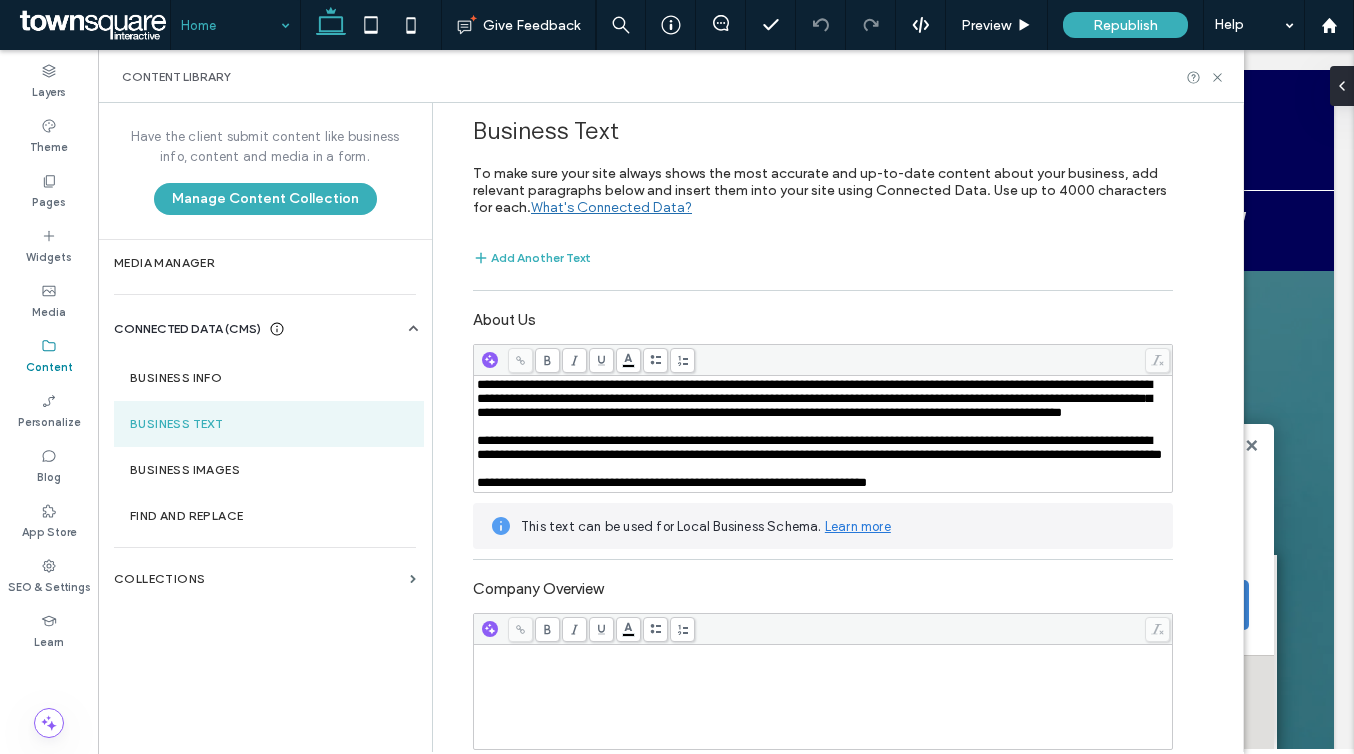 scroll, scrollTop: 0, scrollLeft: 0, axis: both 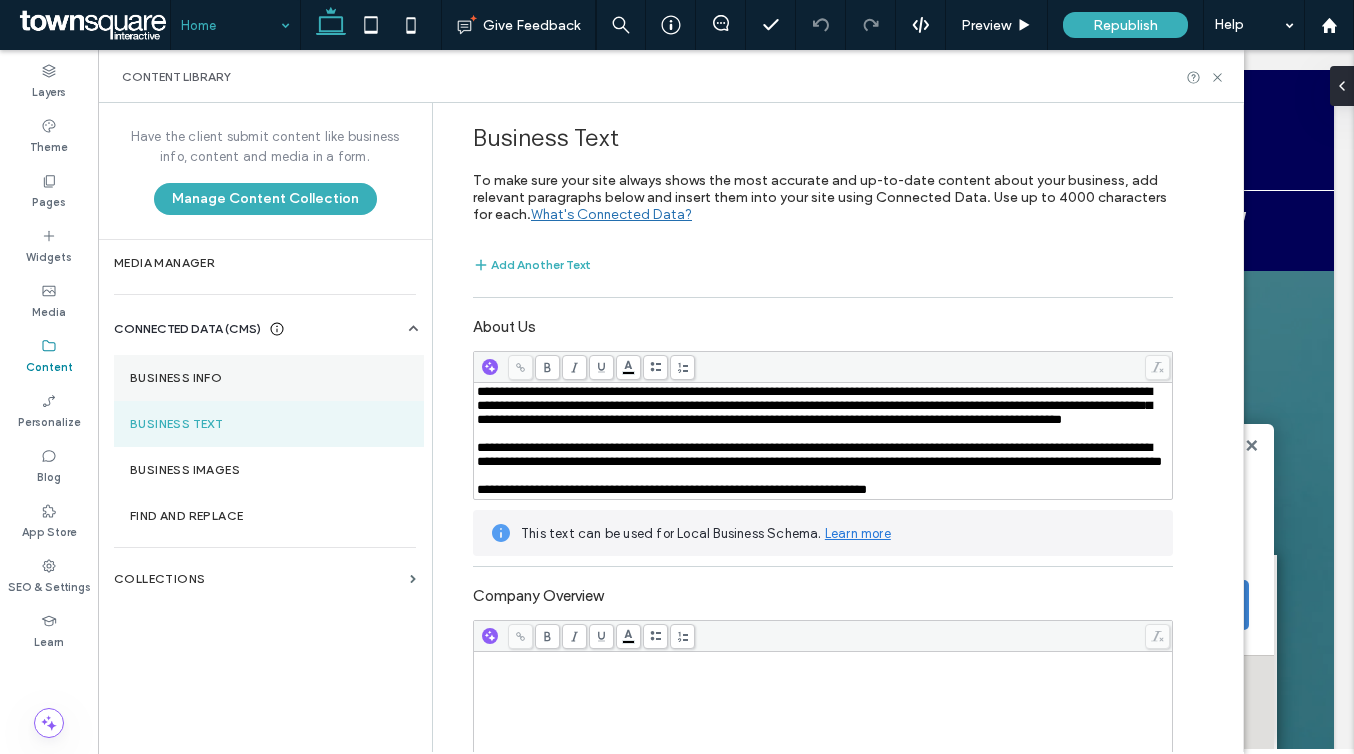 click on "Business Info" at bounding box center [269, 378] 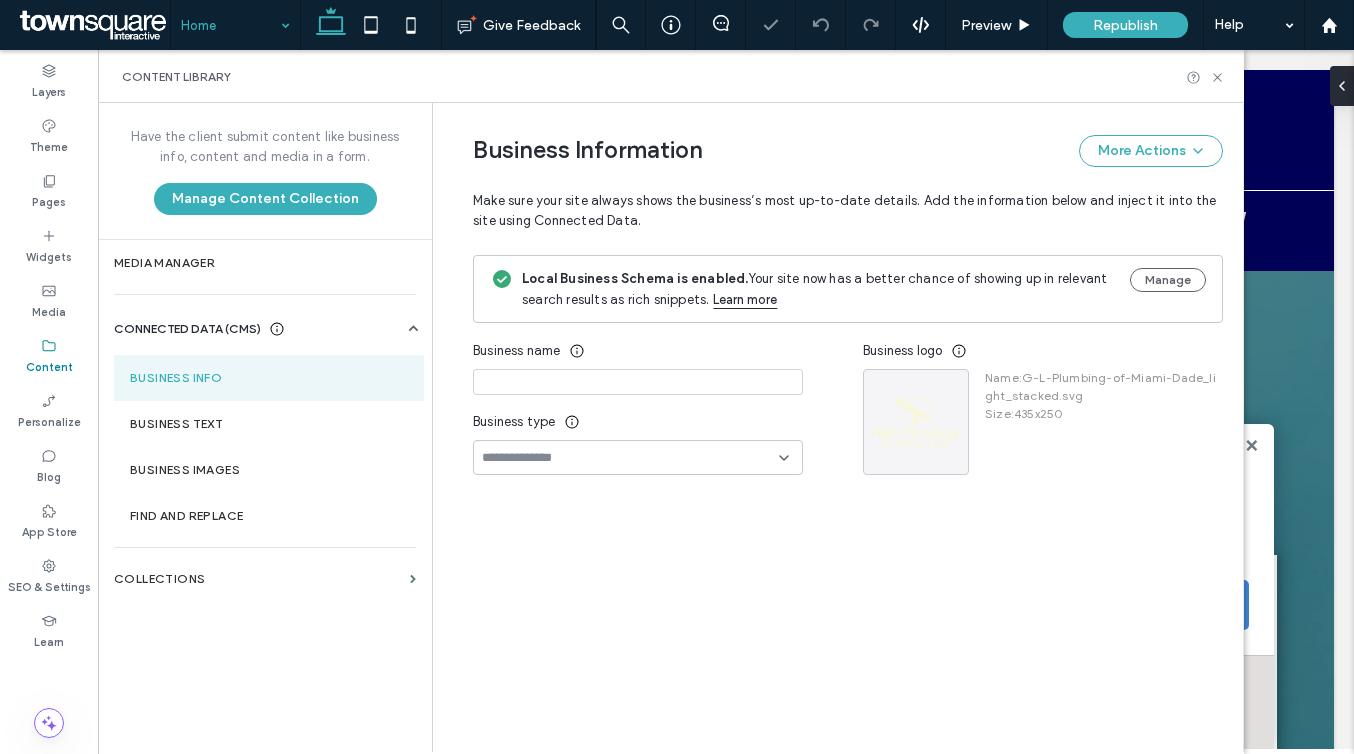 type on "**********" 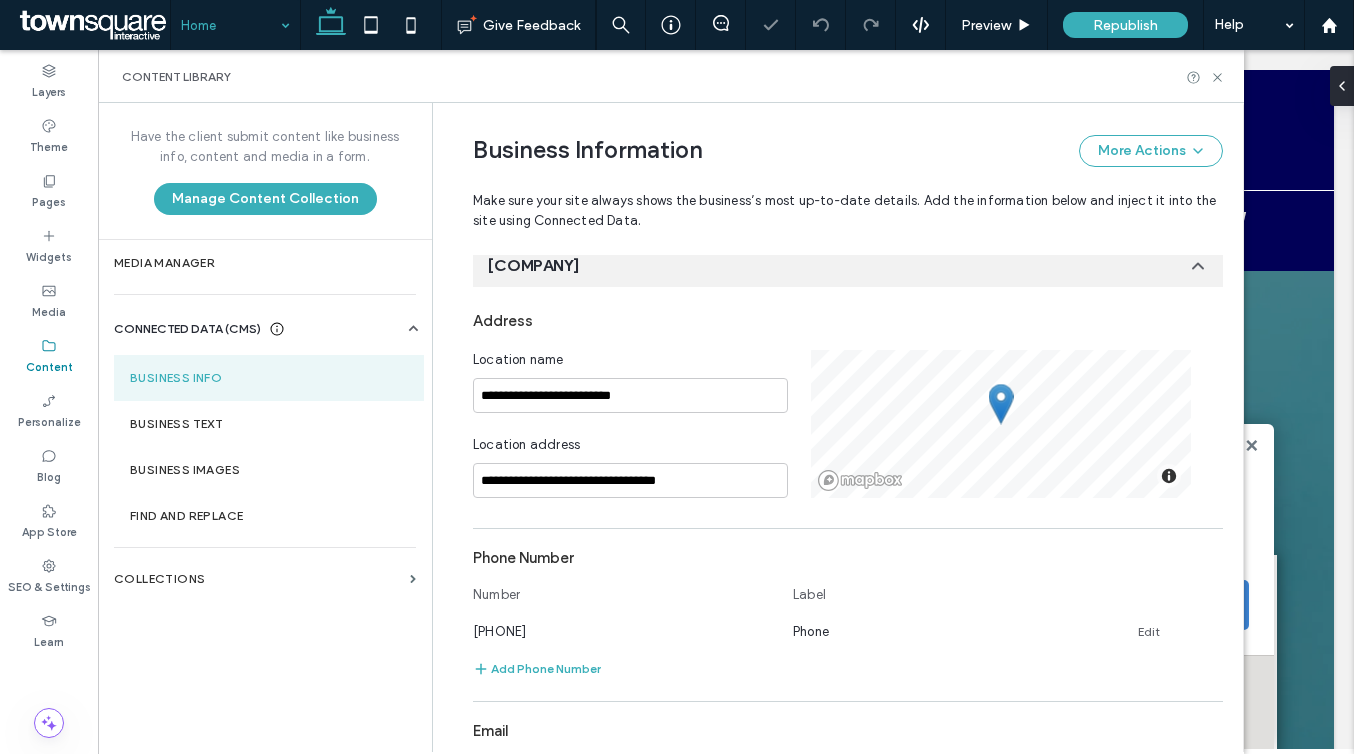 scroll, scrollTop: 261, scrollLeft: 0, axis: vertical 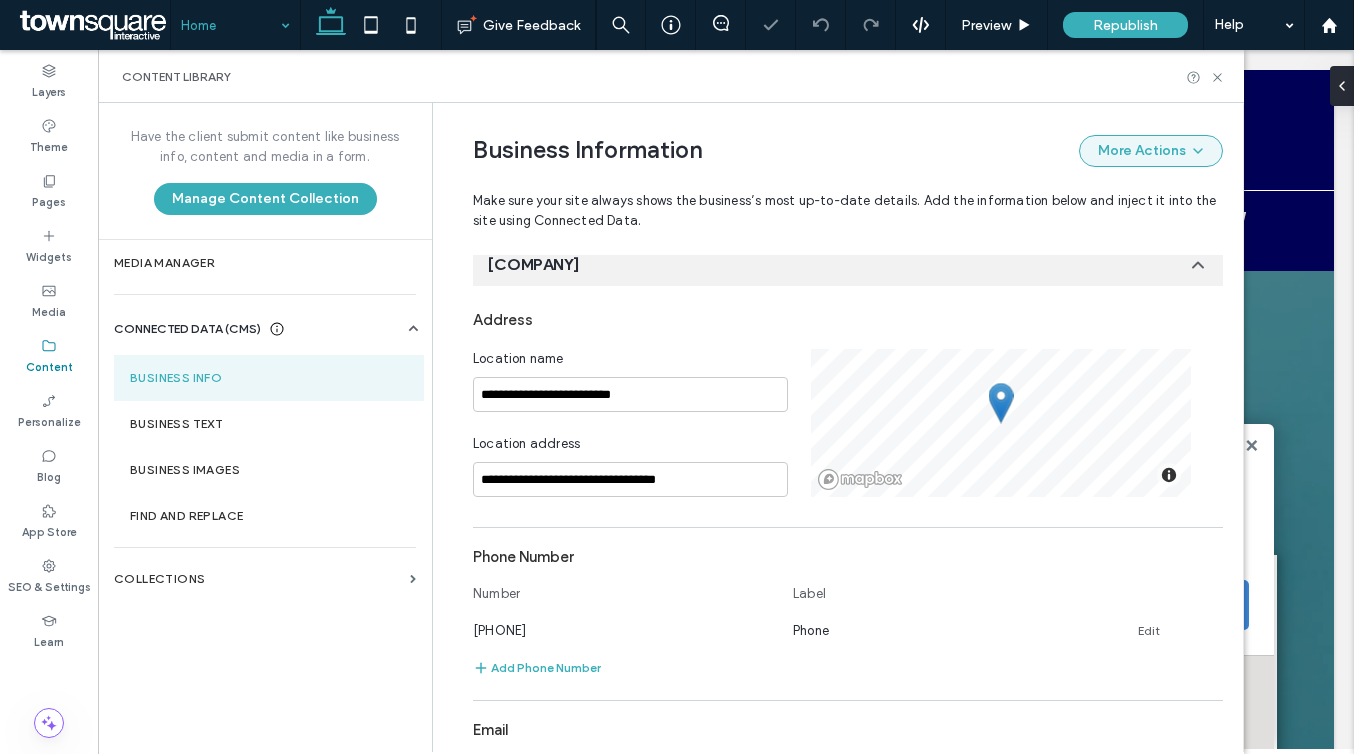 click on "More Actions" at bounding box center (1151, 151) 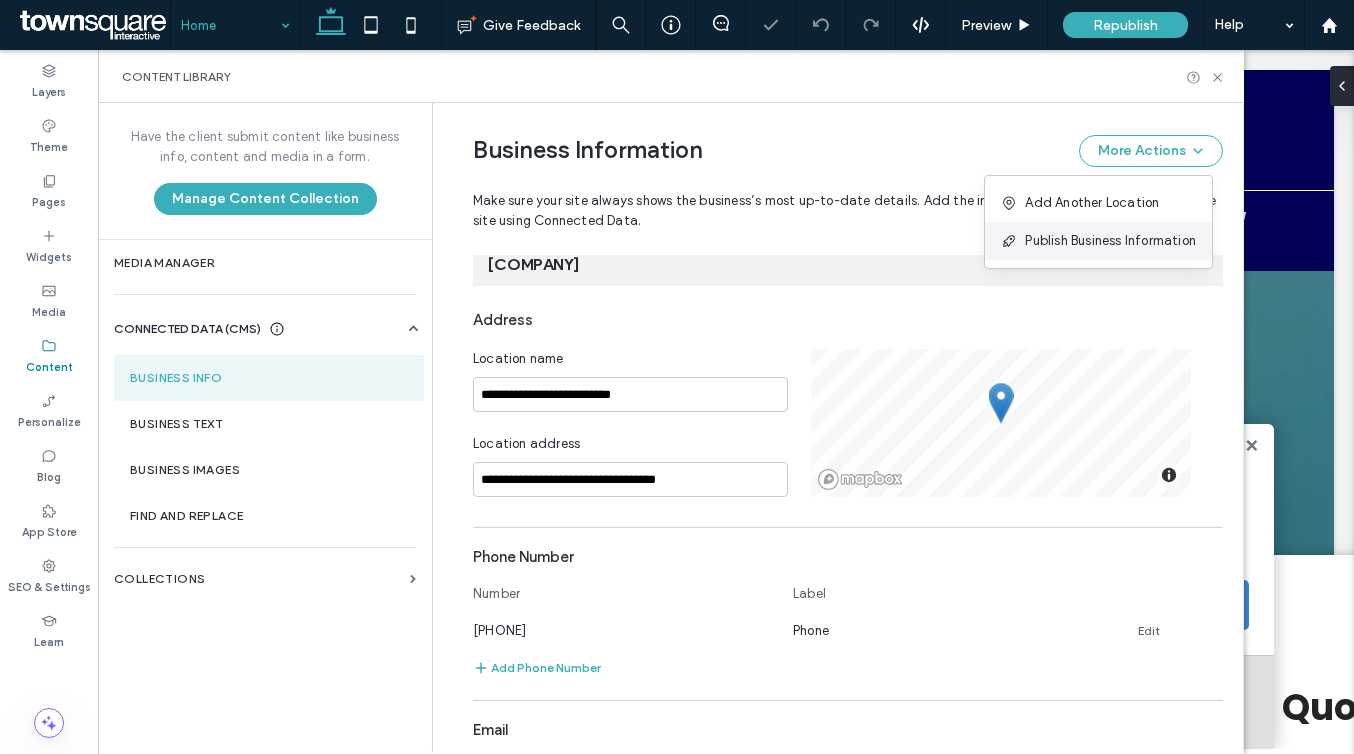 scroll, scrollTop: 0, scrollLeft: 0, axis: both 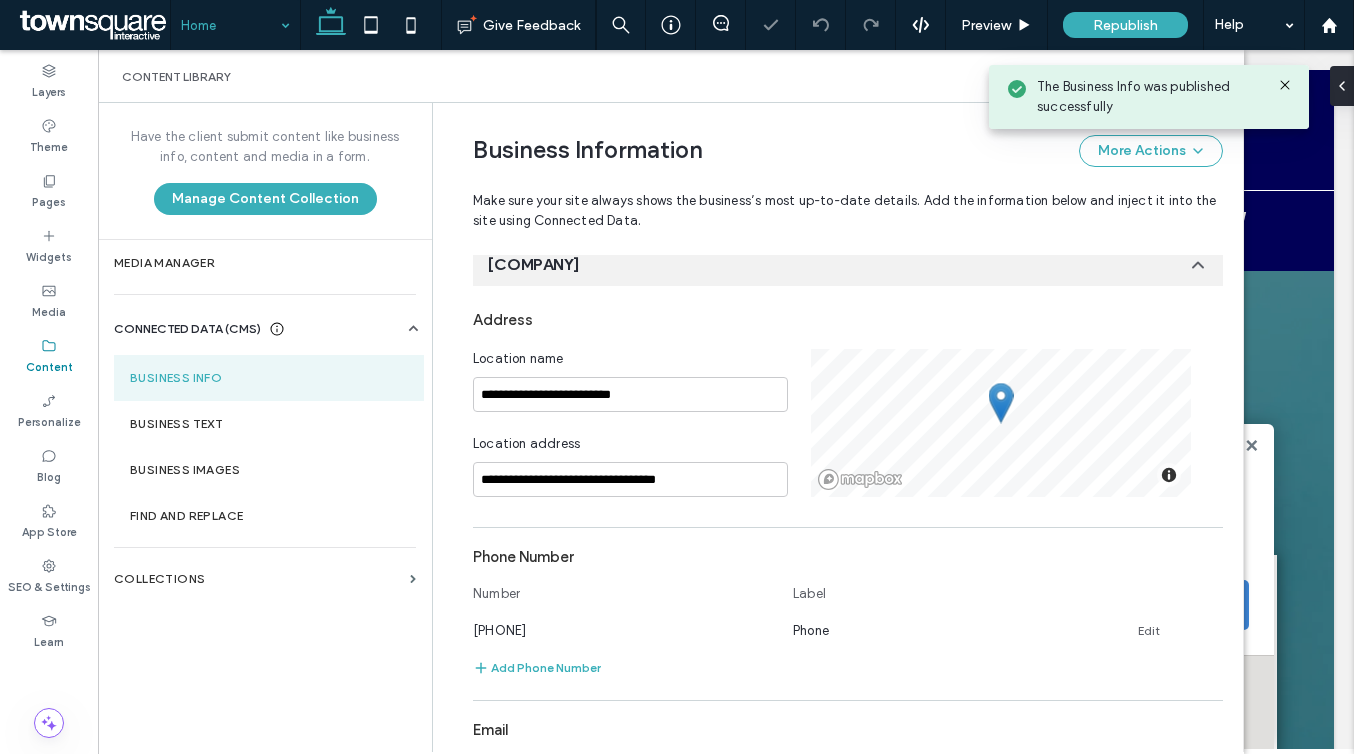 click 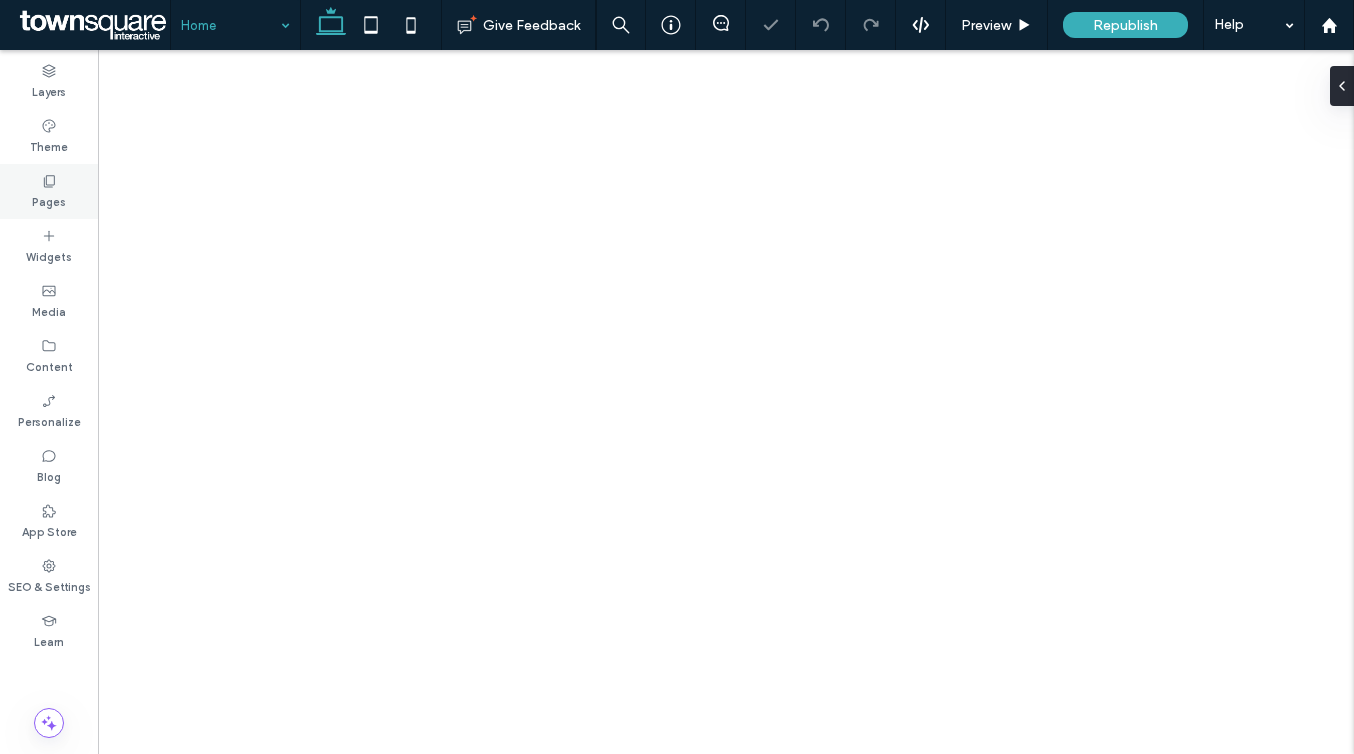 click on "Pages" at bounding box center (49, 200) 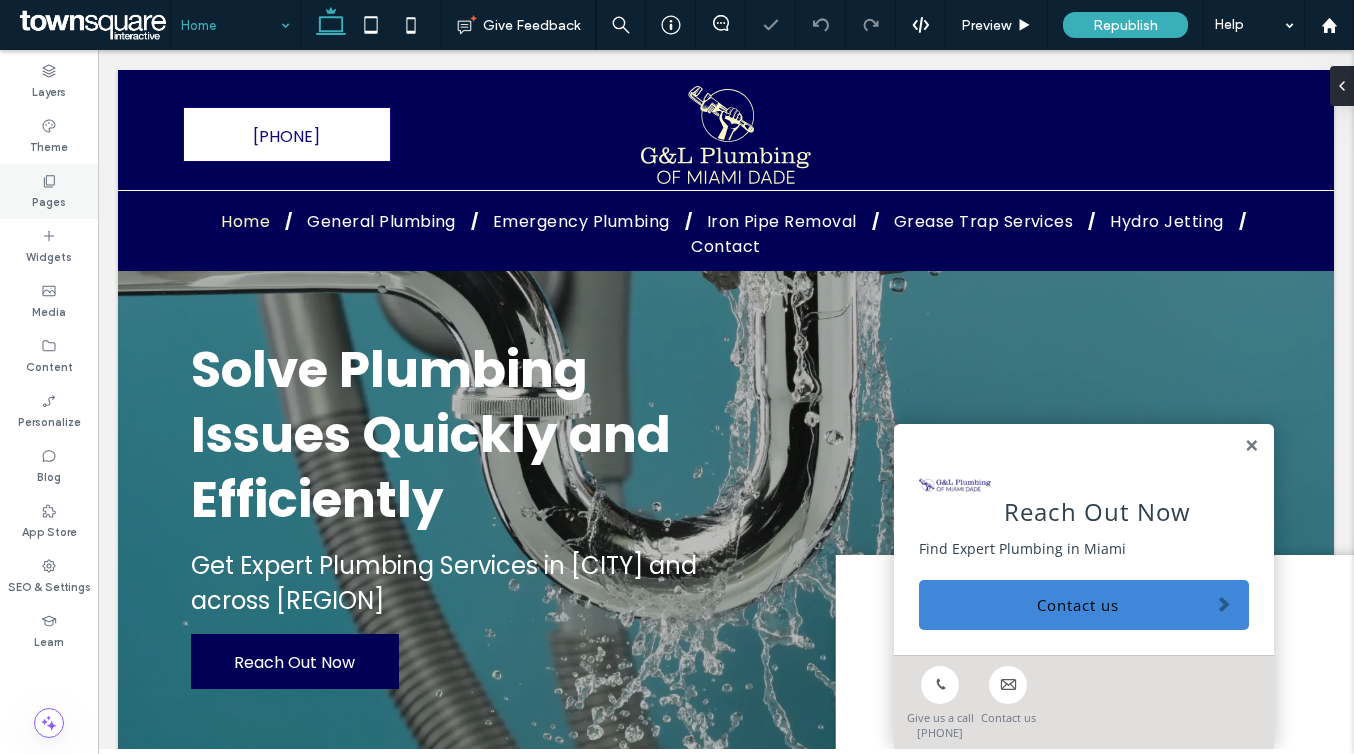 scroll, scrollTop: 0, scrollLeft: 0, axis: both 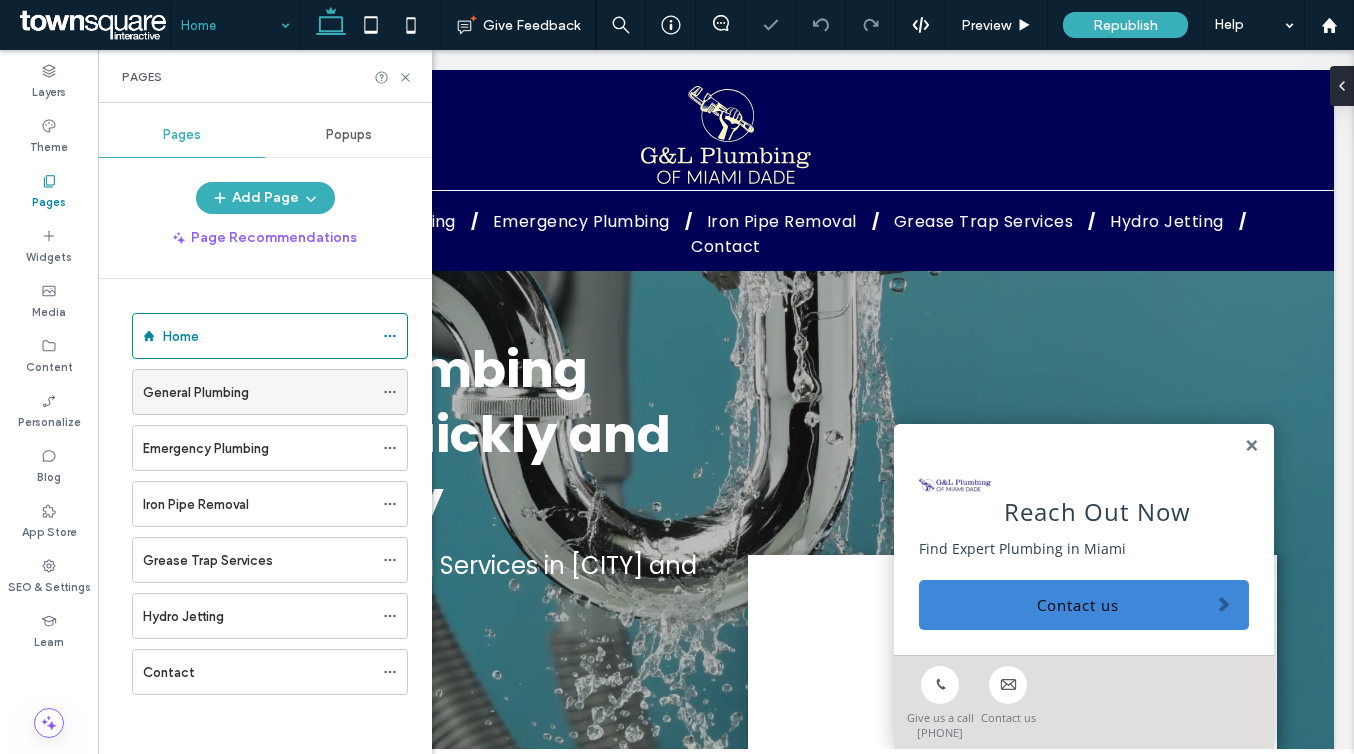 click at bounding box center (390, 392) 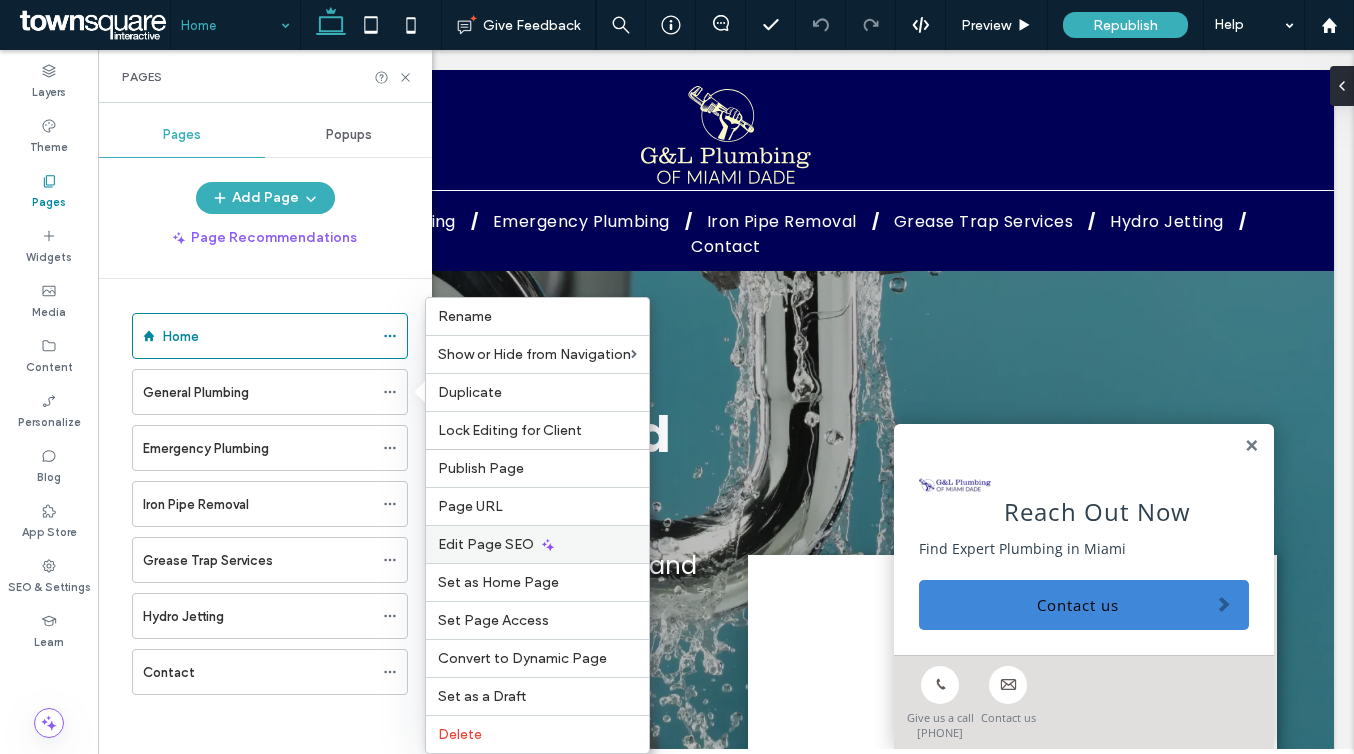 click on "Edit Page SEO" at bounding box center (486, 544) 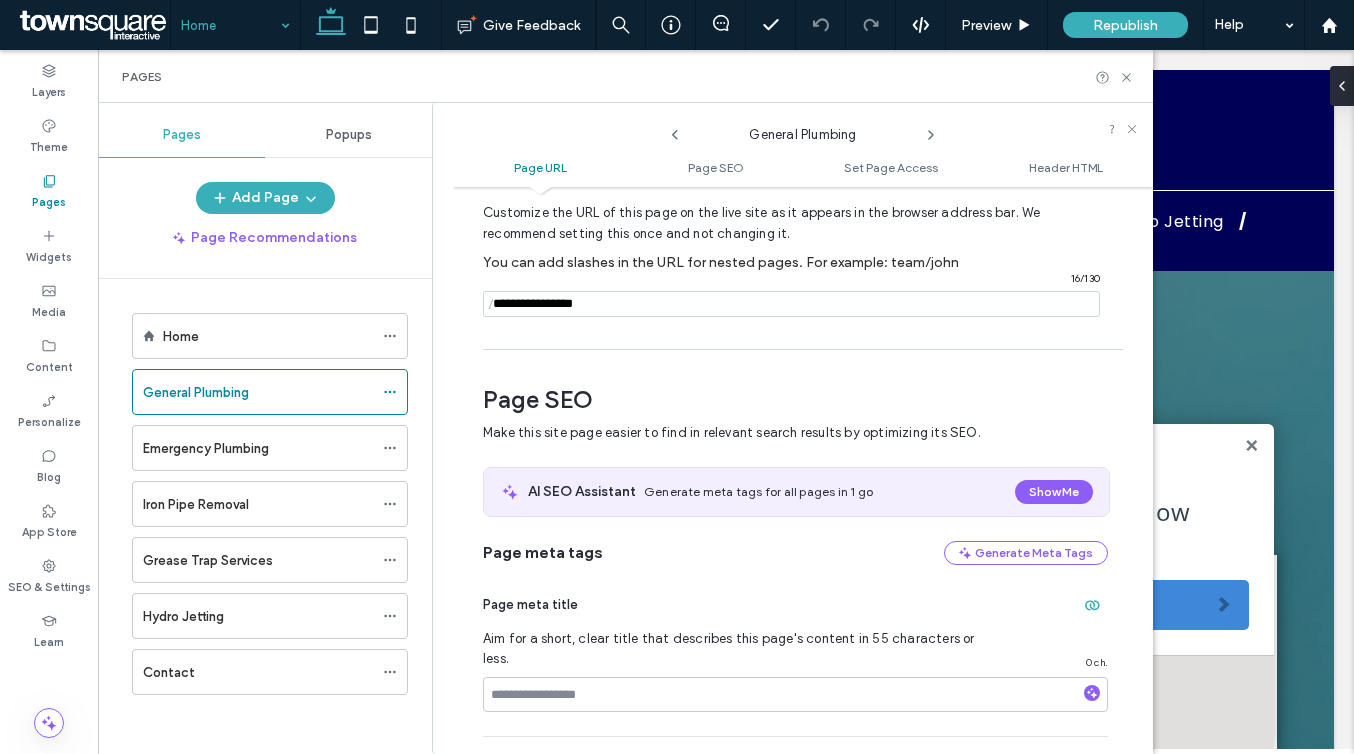 scroll, scrollTop: 275, scrollLeft: 0, axis: vertical 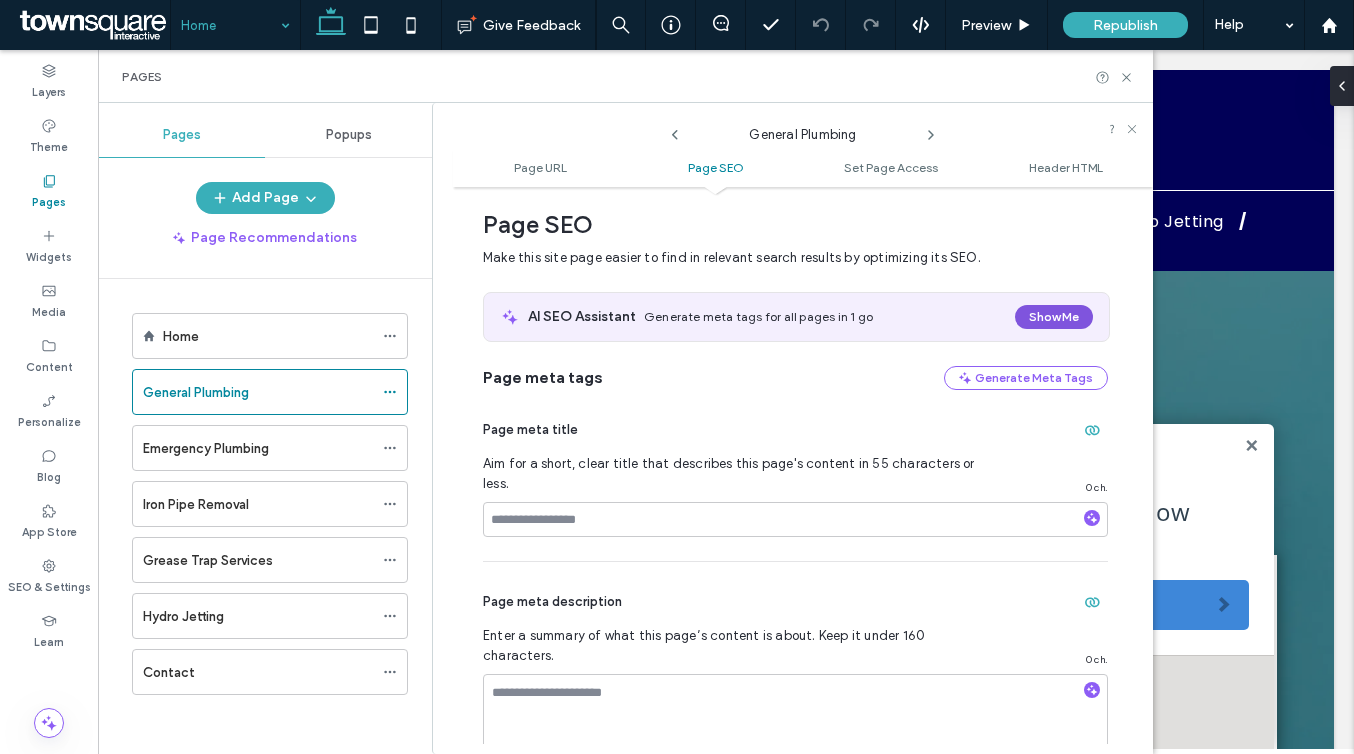 click on "Show Me" at bounding box center [1054, 317] 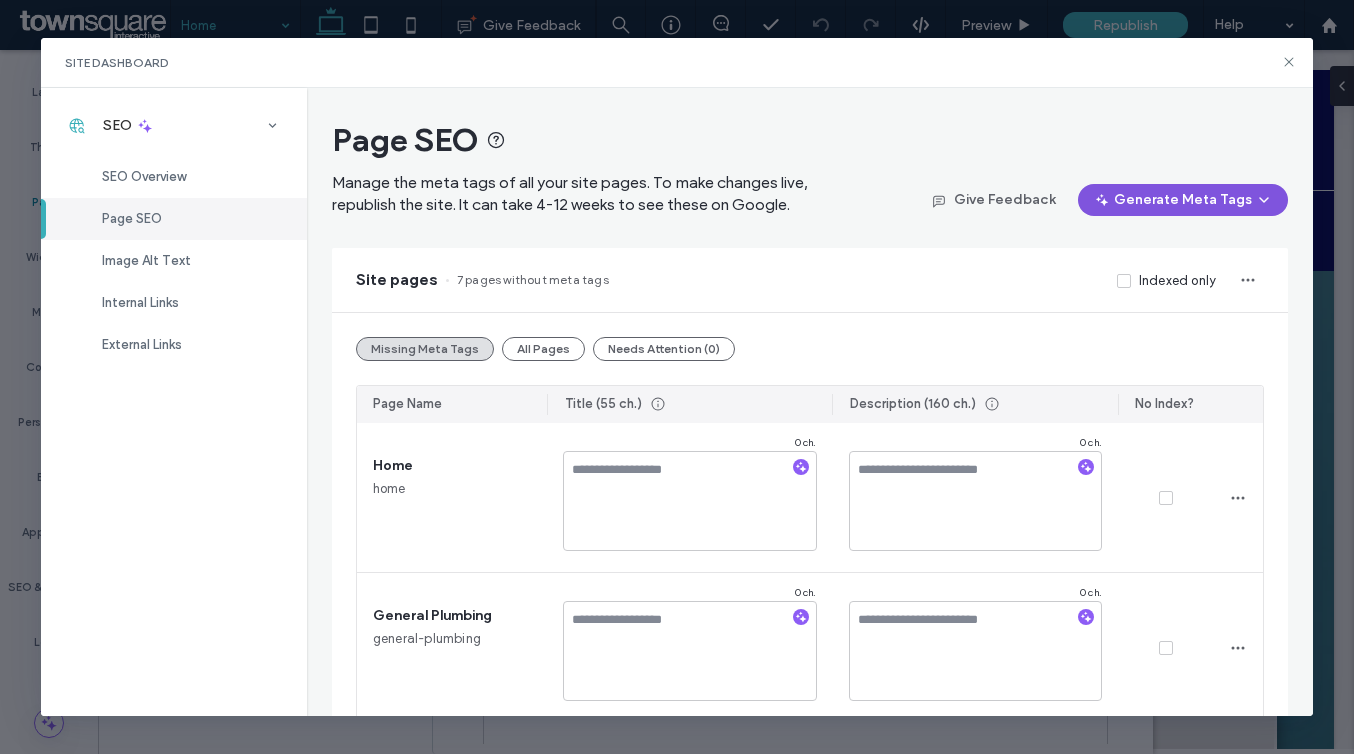 click on "Generate Meta Tags" at bounding box center [1183, 200] 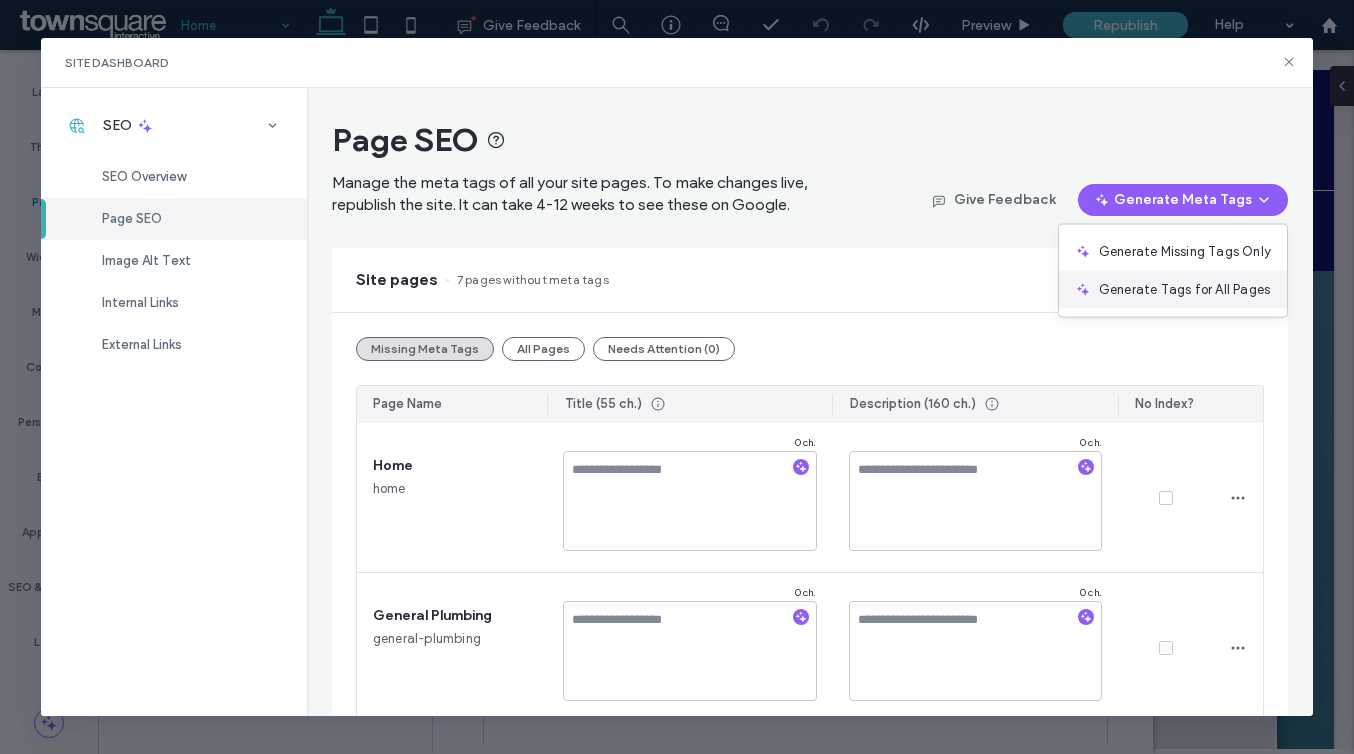 click on "Generate Tags for All Pages" at bounding box center (1184, 290) 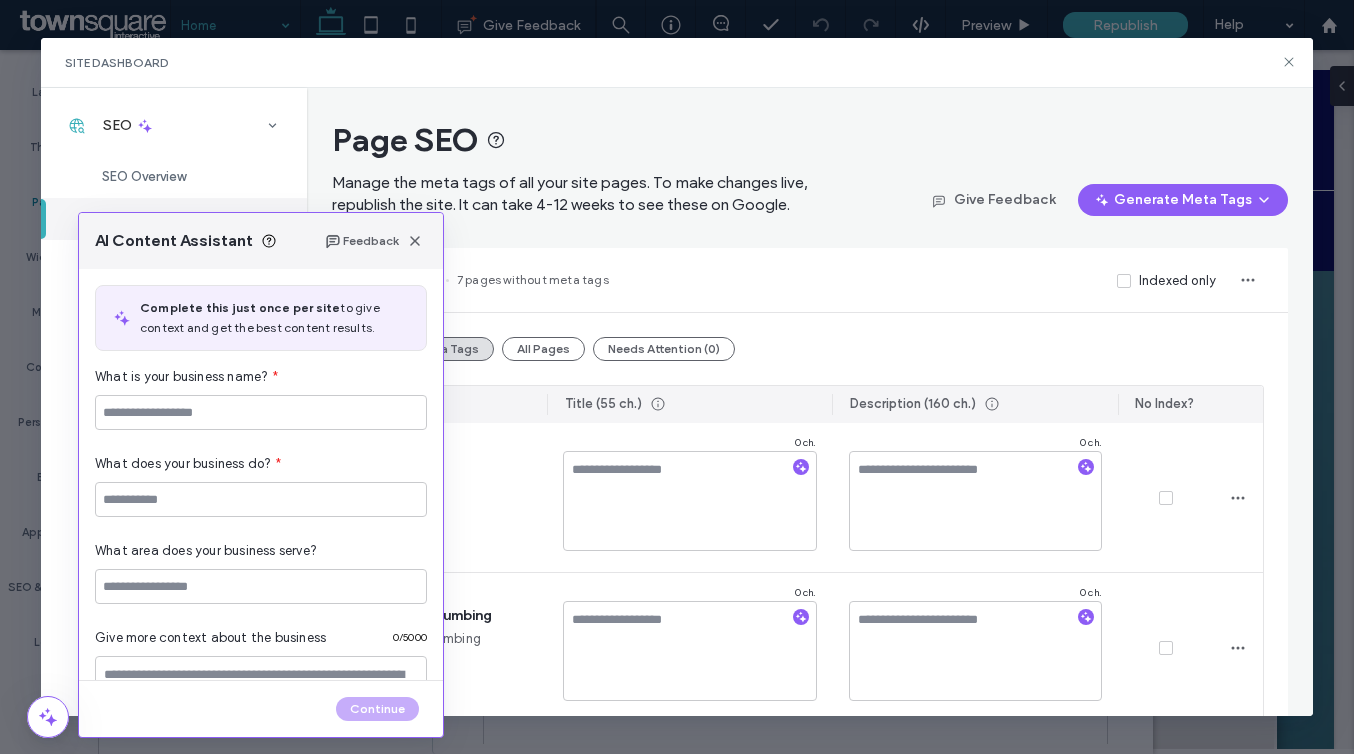 type on "**********" 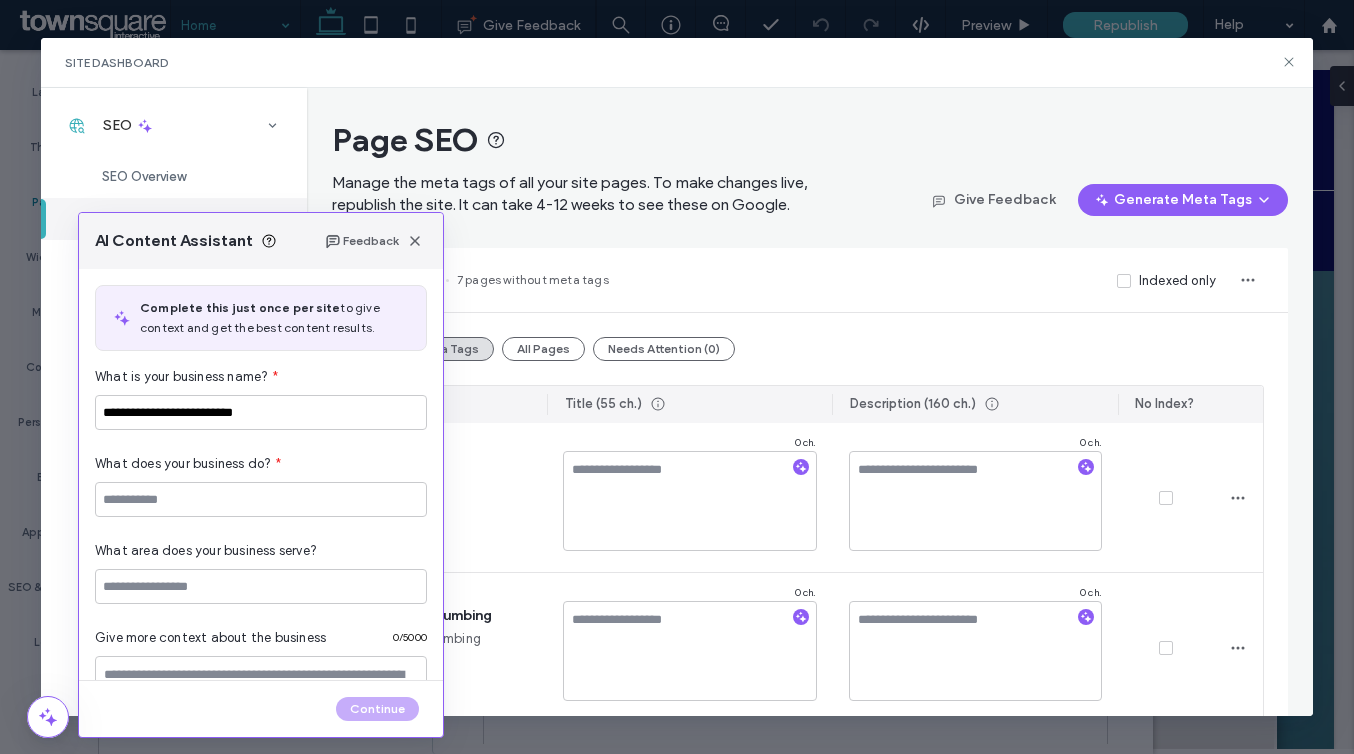 click on "What area does your business serve?" at bounding box center (261, 560) 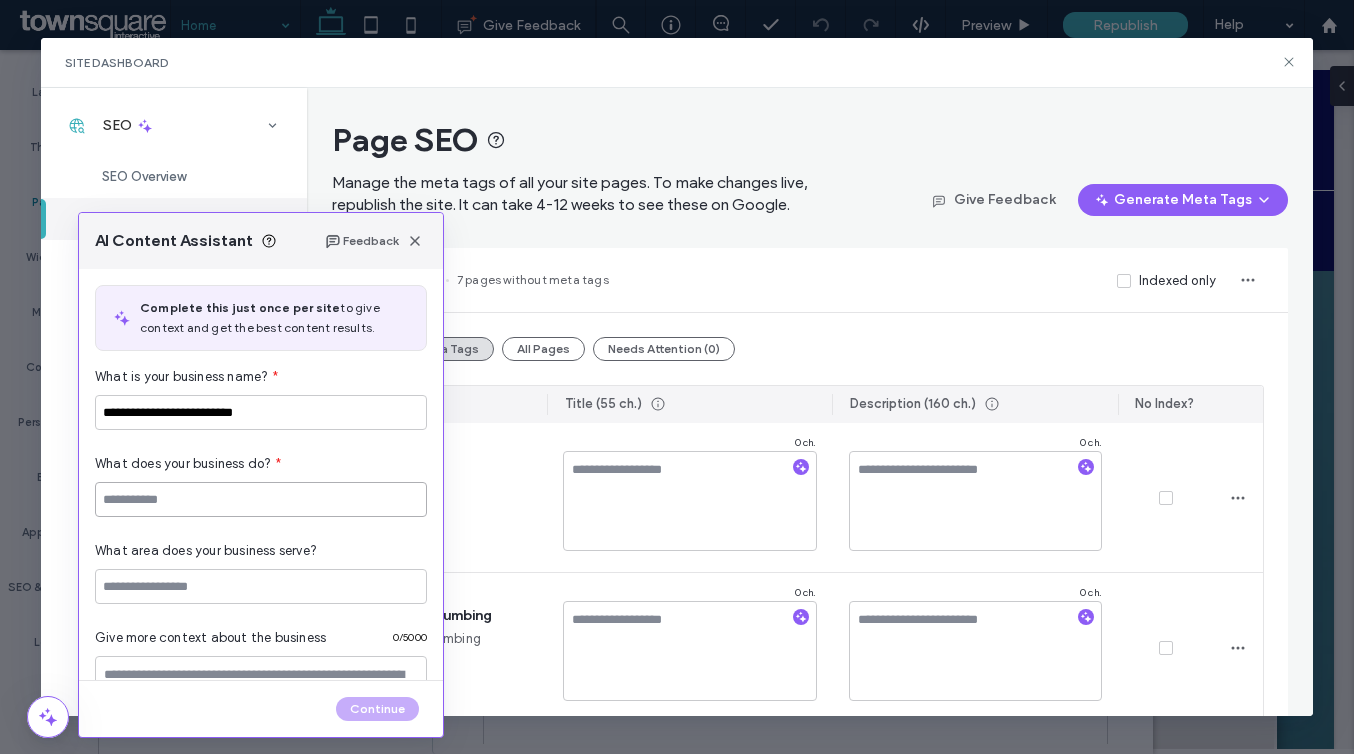 click at bounding box center (261, 499) 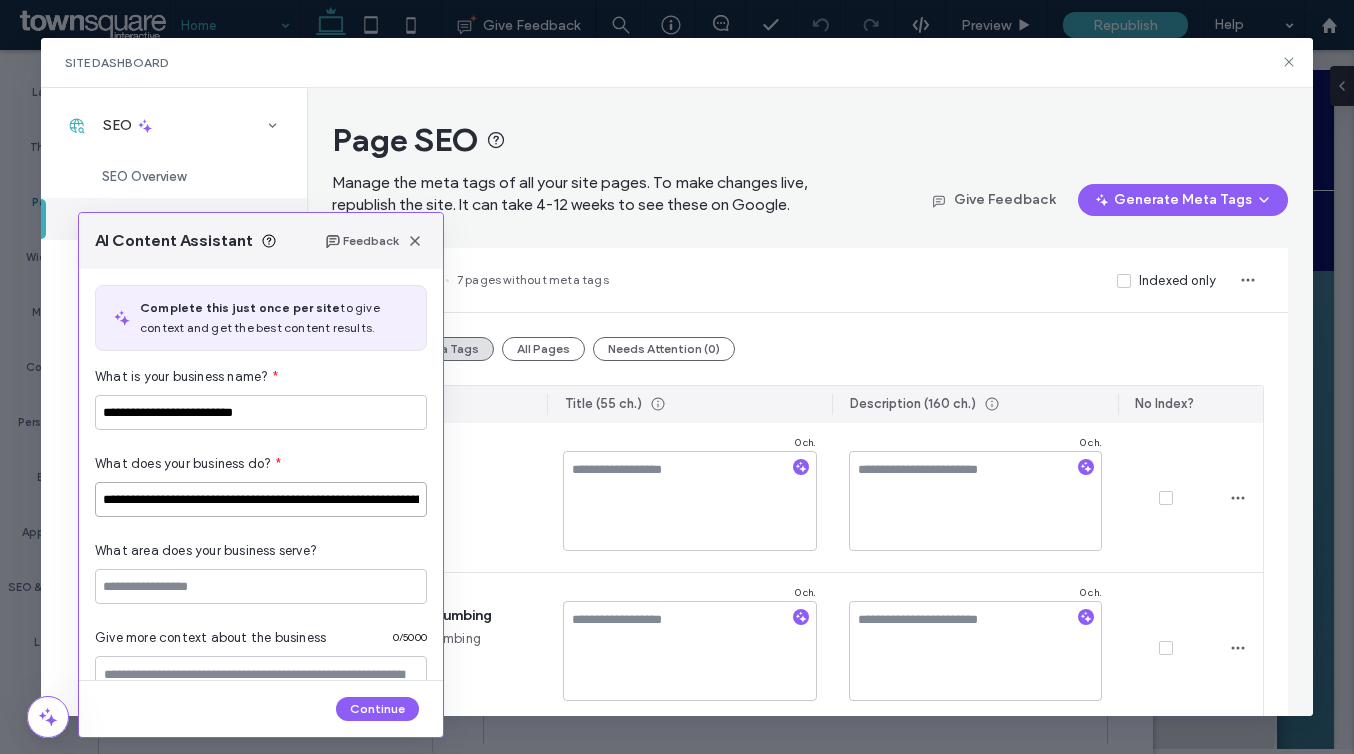 scroll, scrollTop: 0, scrollLeft: 1349, axis: horizontal 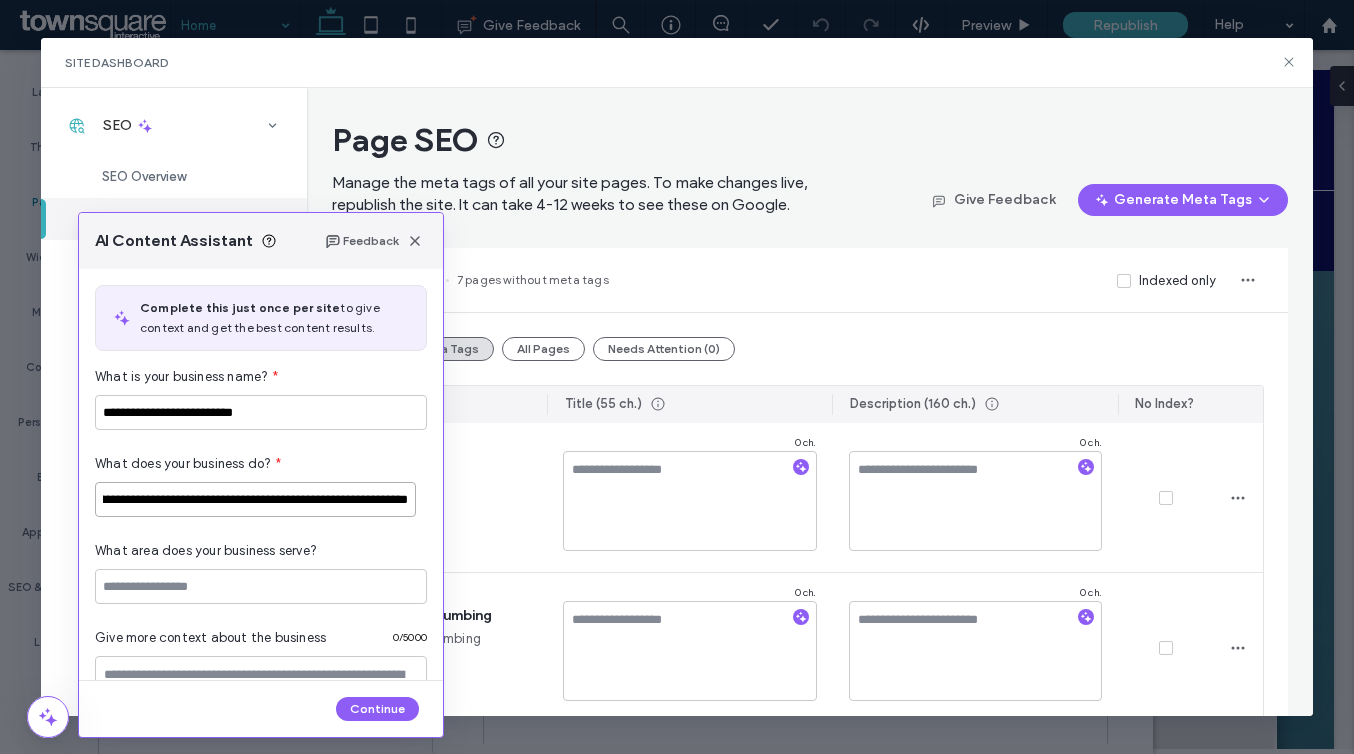 type on "**********" 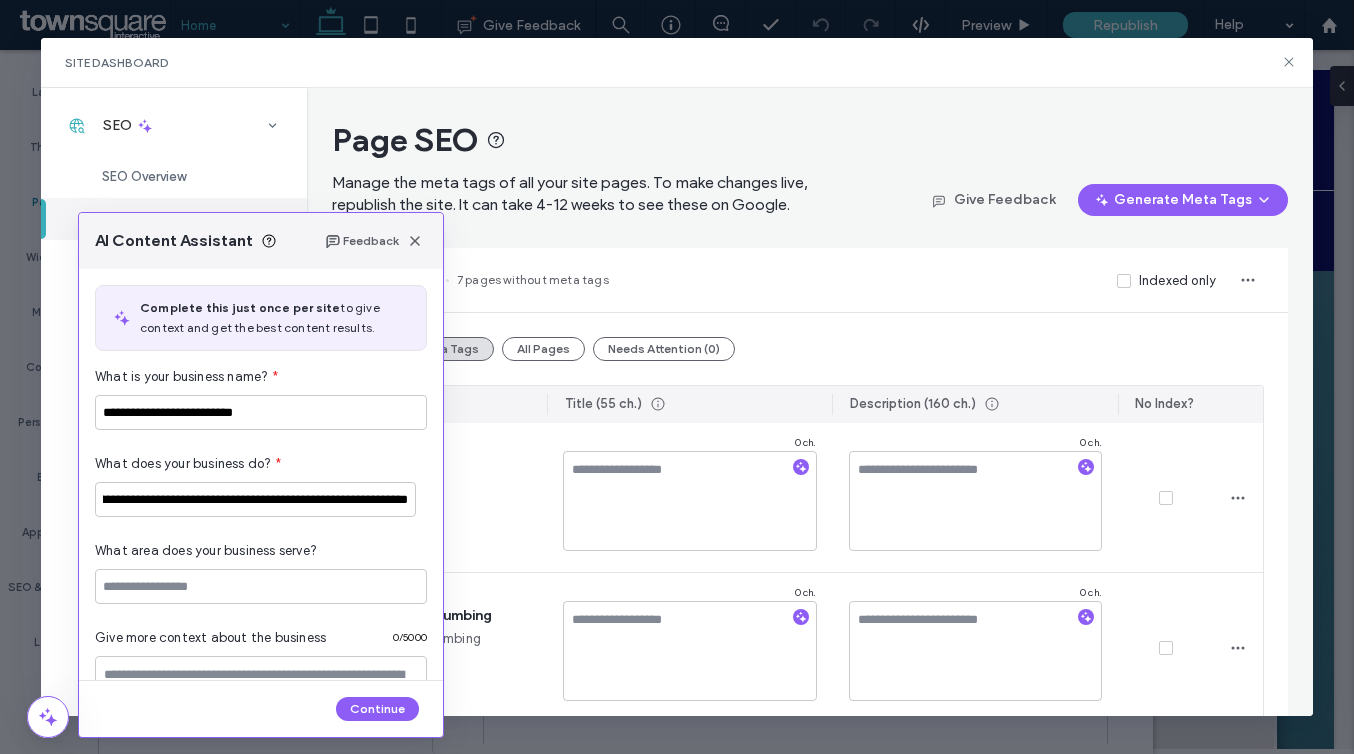 scroll, scrollTop: 0, scrollLeft: 0, axis: both 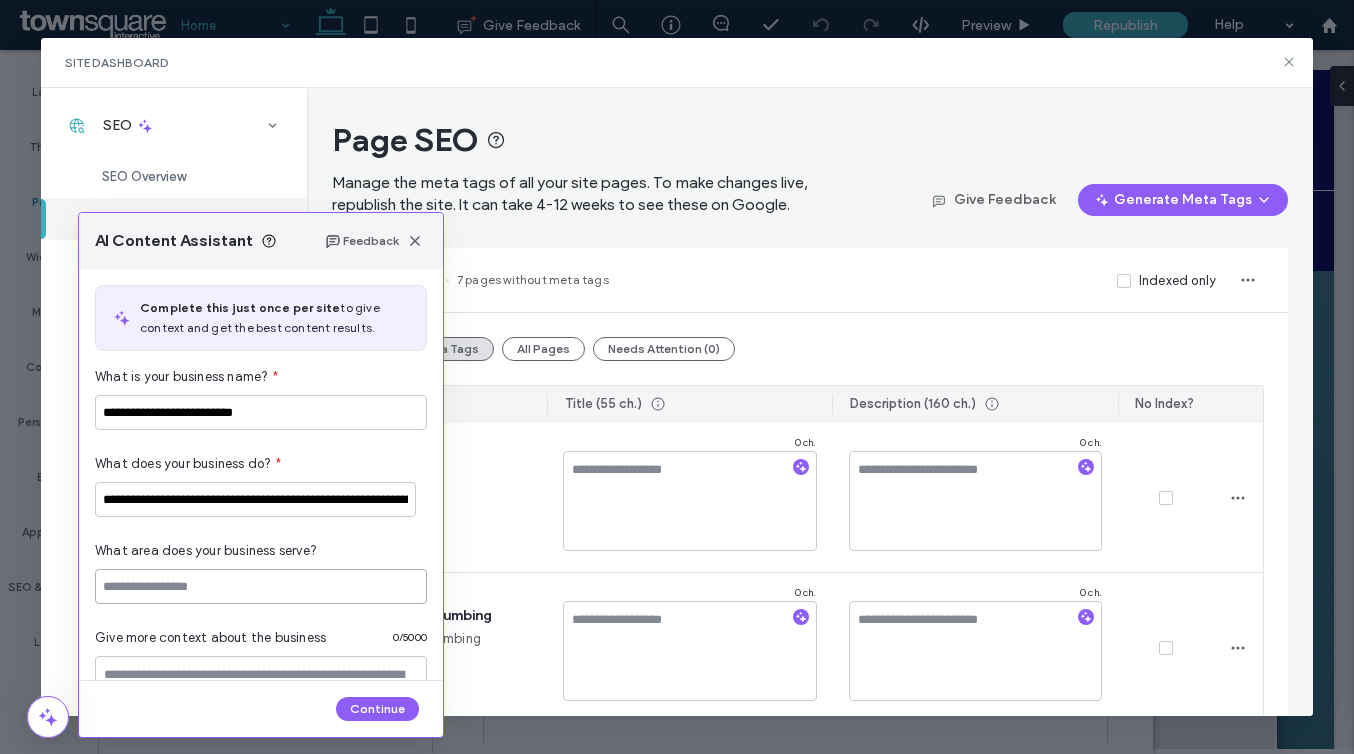 click at bounding box center (261, 586) 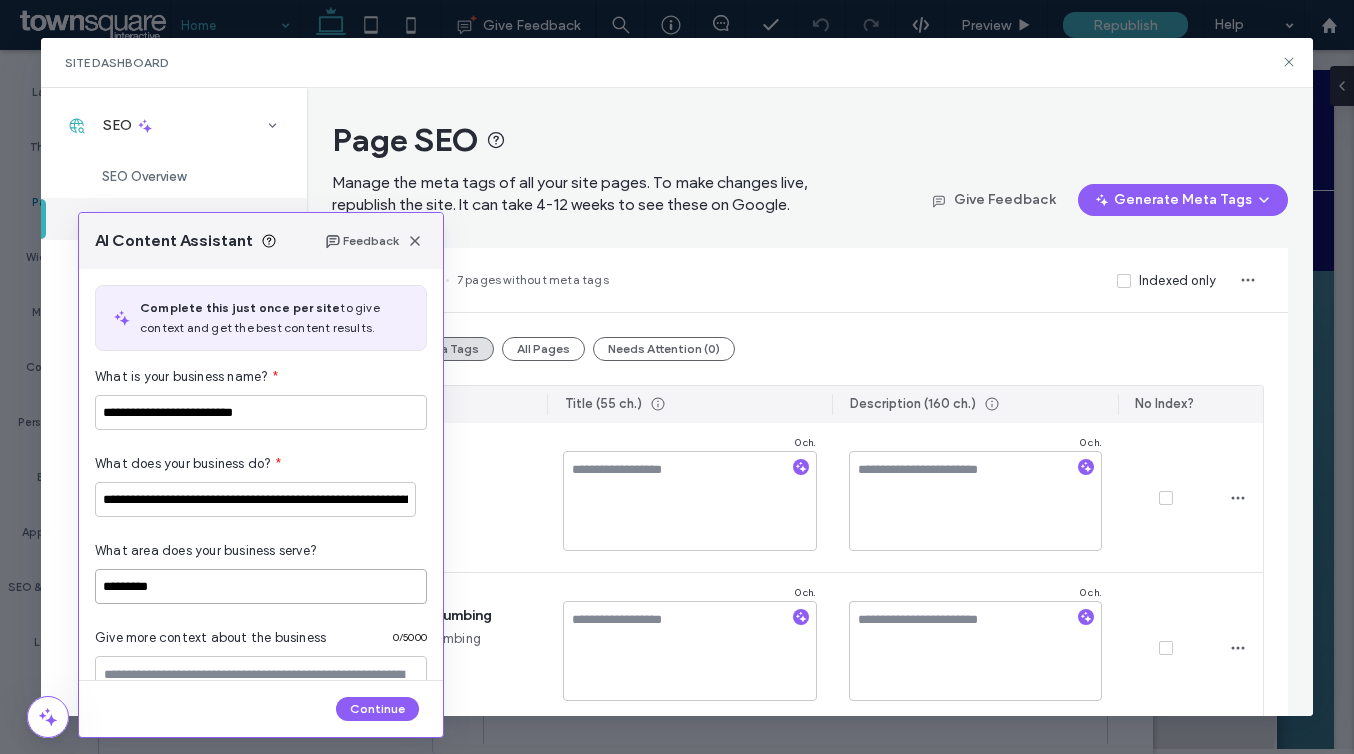 scroll, scrollTop: 225, scrollLeft: 0, axis: vertical 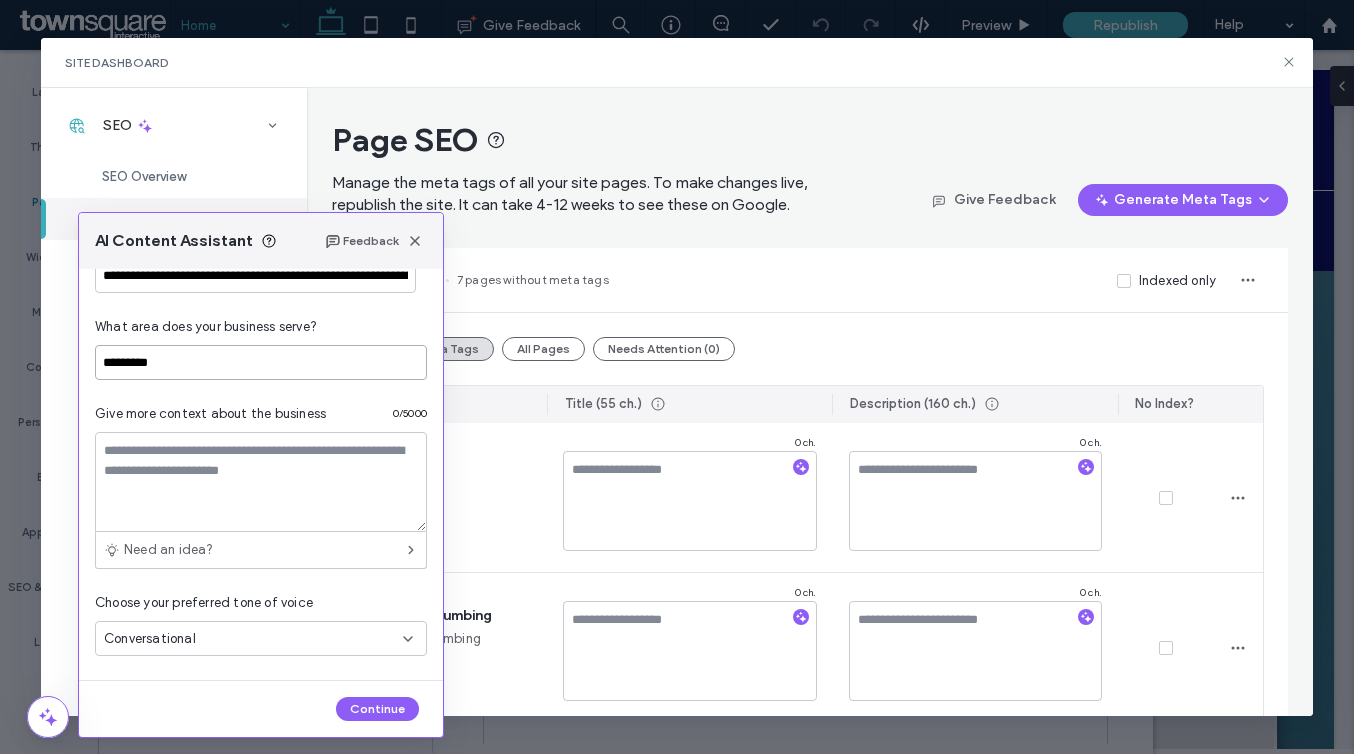 type on "*********" 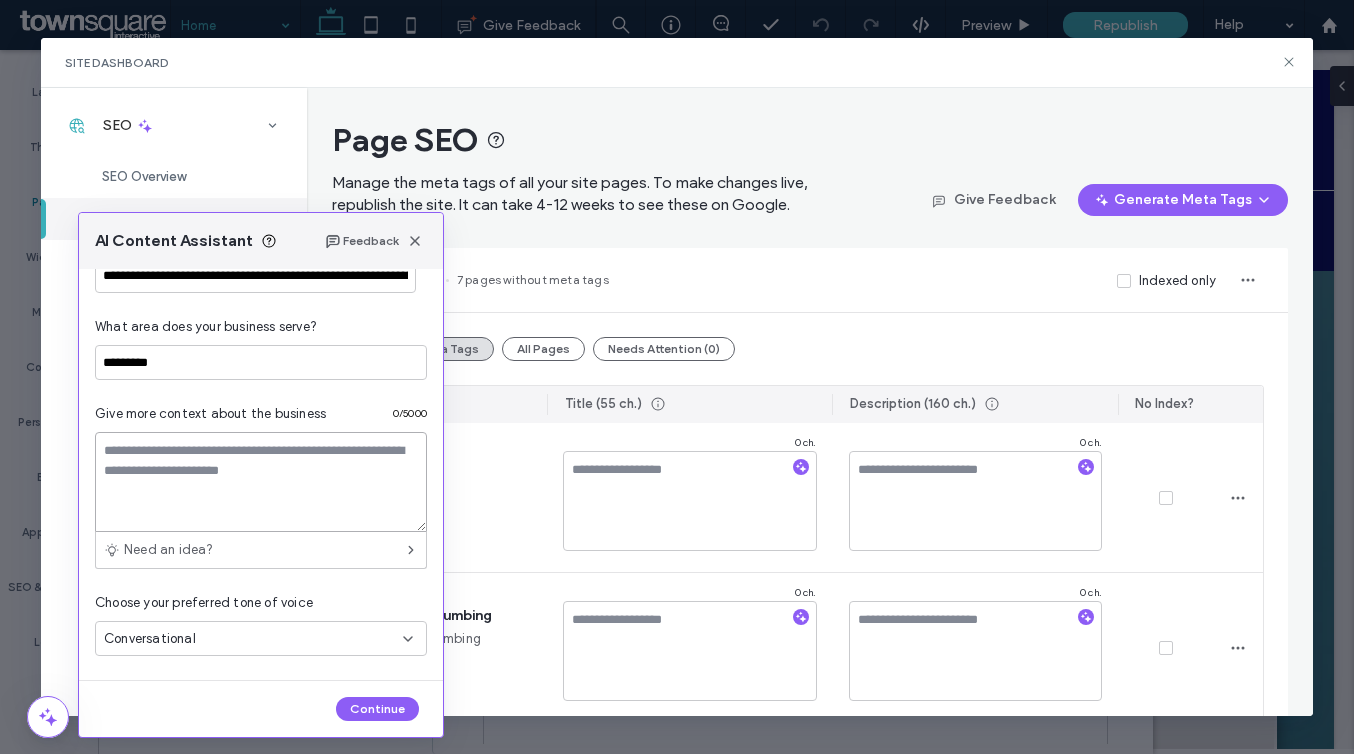 click at bounding box center (261, 482) 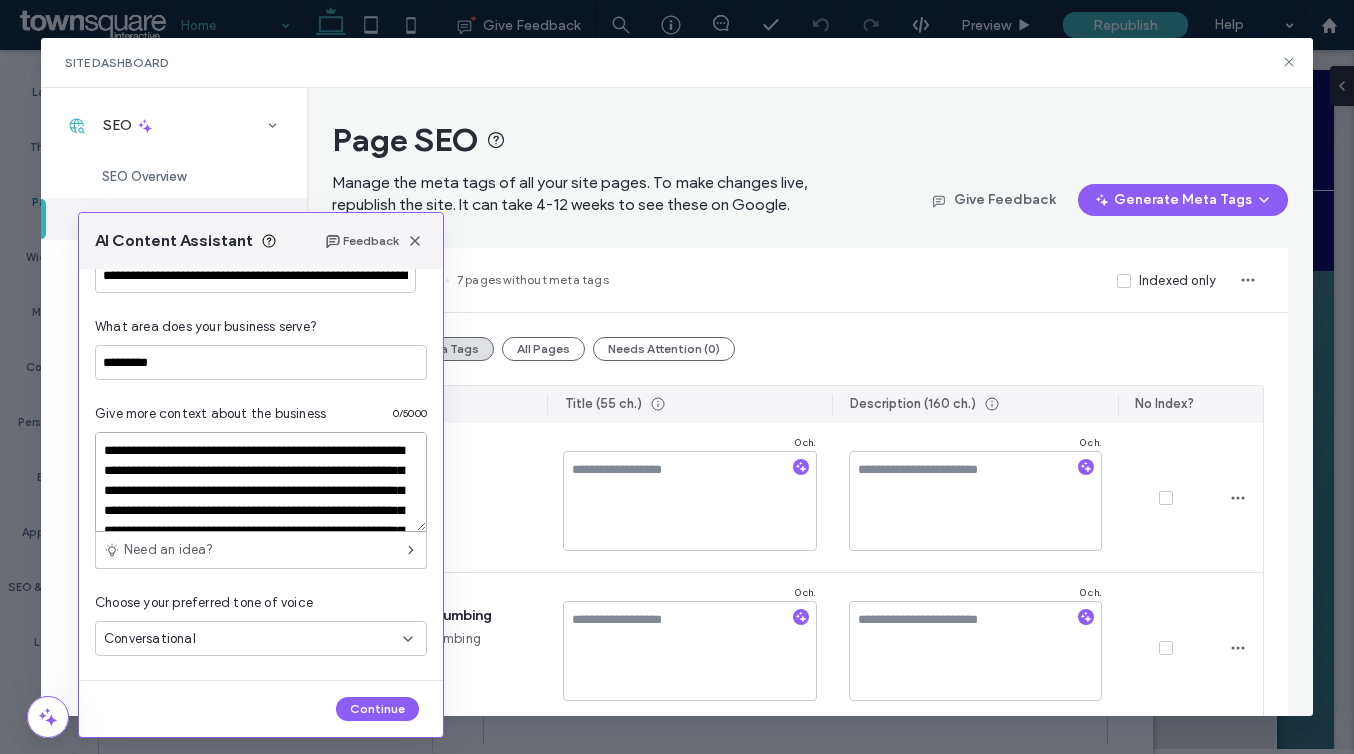 scroll, scrollTop: 388, scrollLeft: 0, axis: vertical 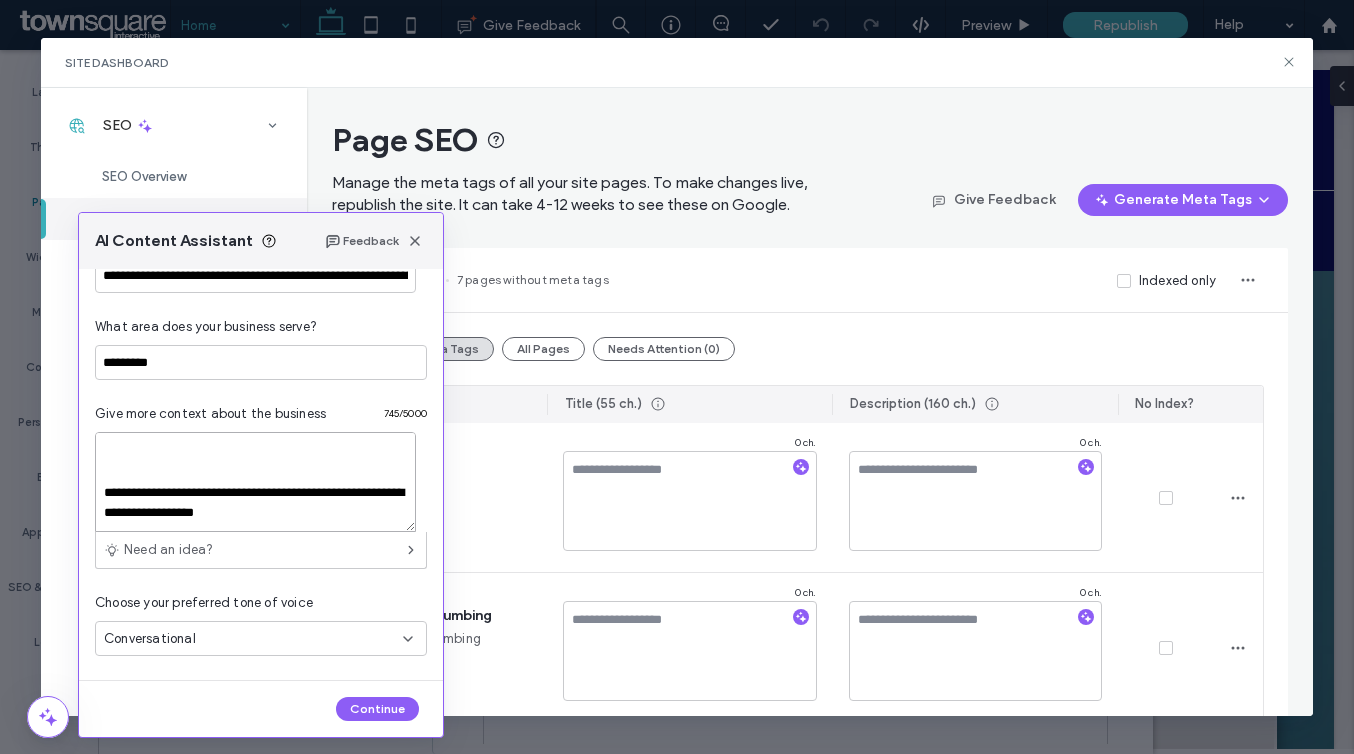 click on "**********" at bounding box center [255, 482] 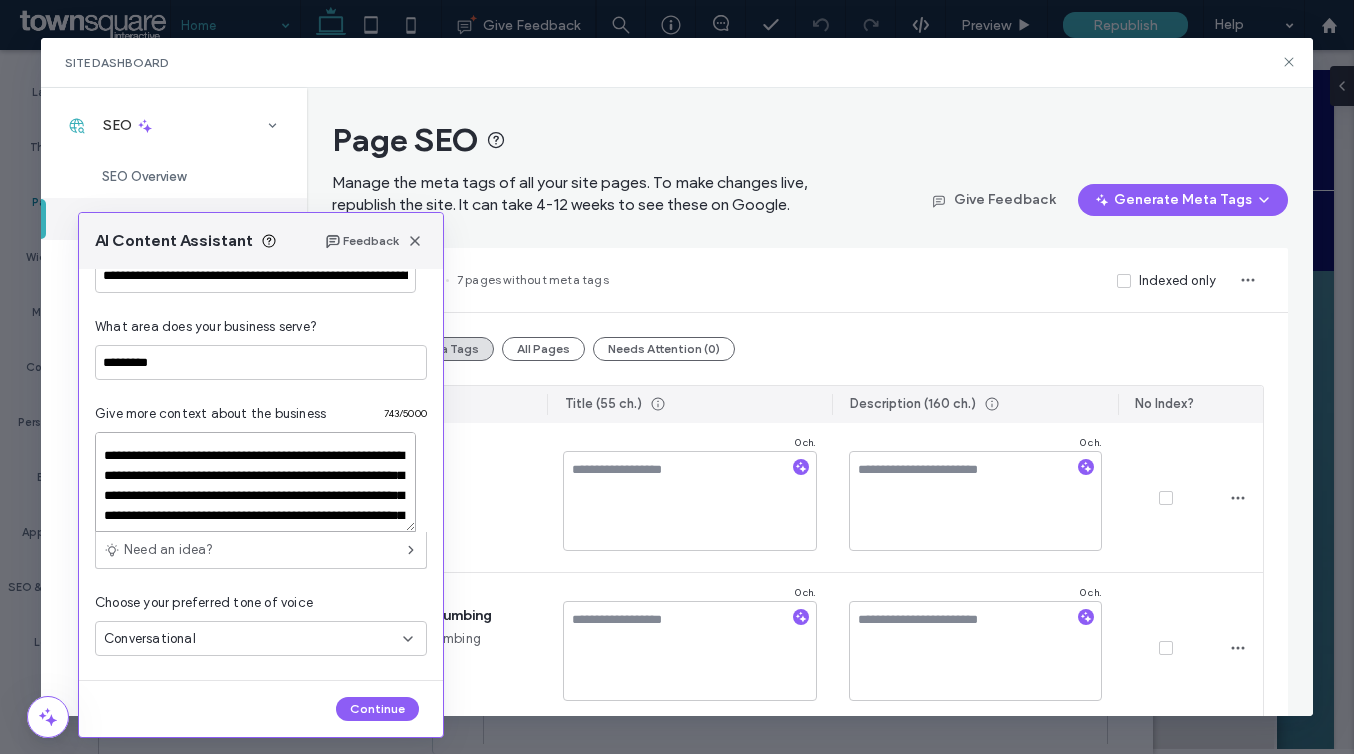 click on "**********" at bounding box center [255, 482] 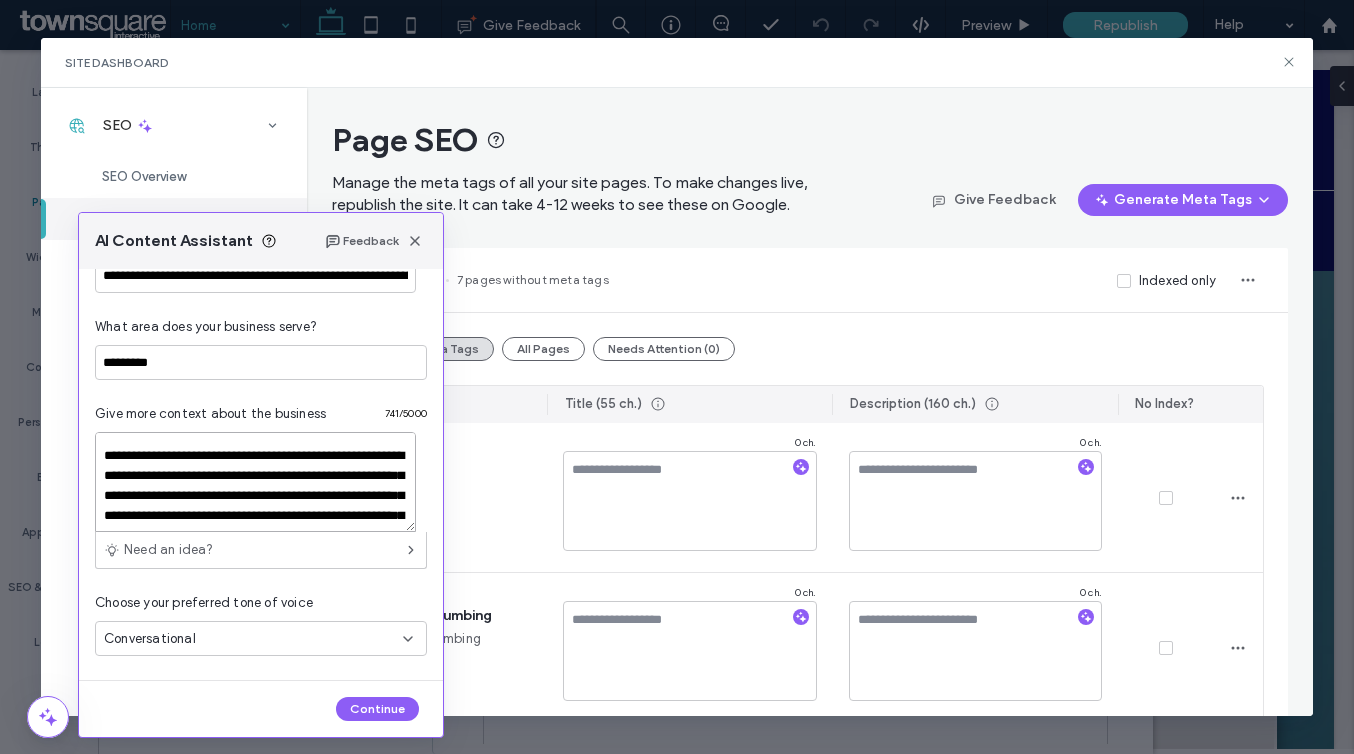 scroll, scrollTop: 0, scrollLeft: 0, axis: both 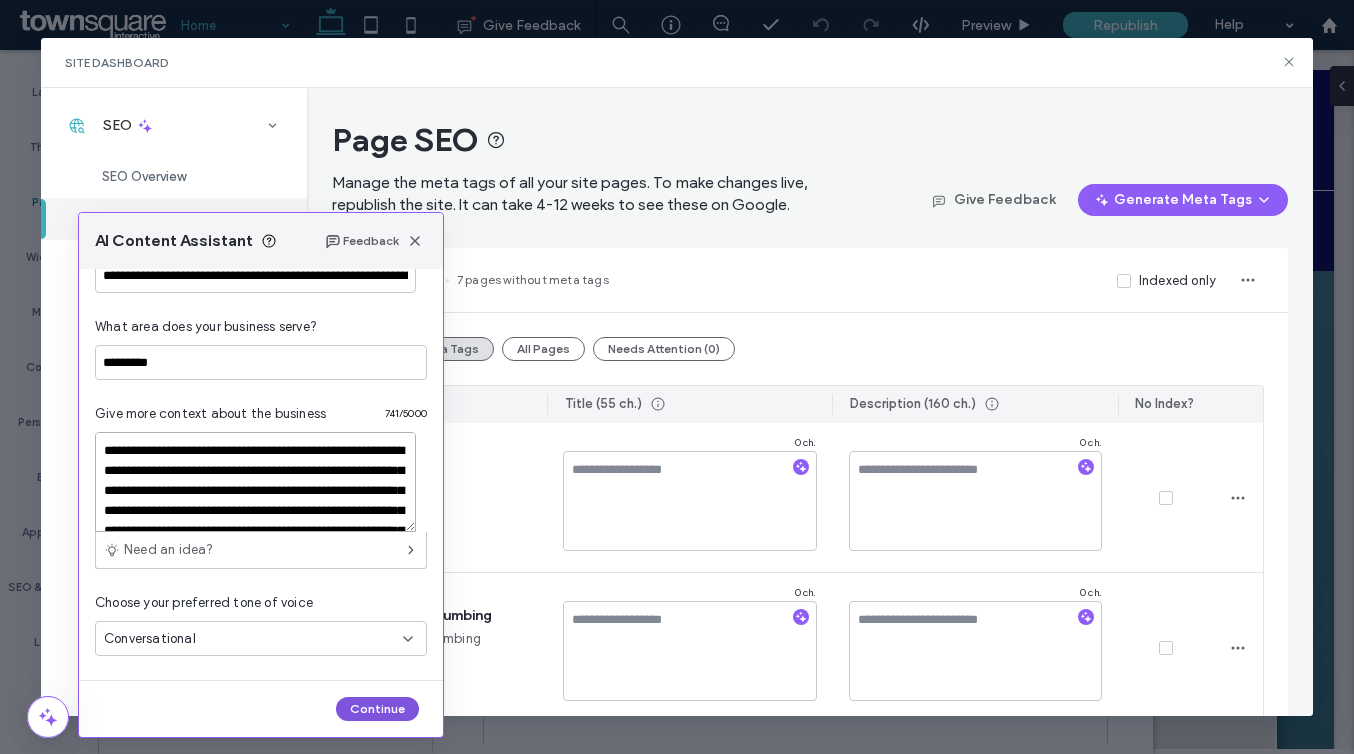 type on "**********" 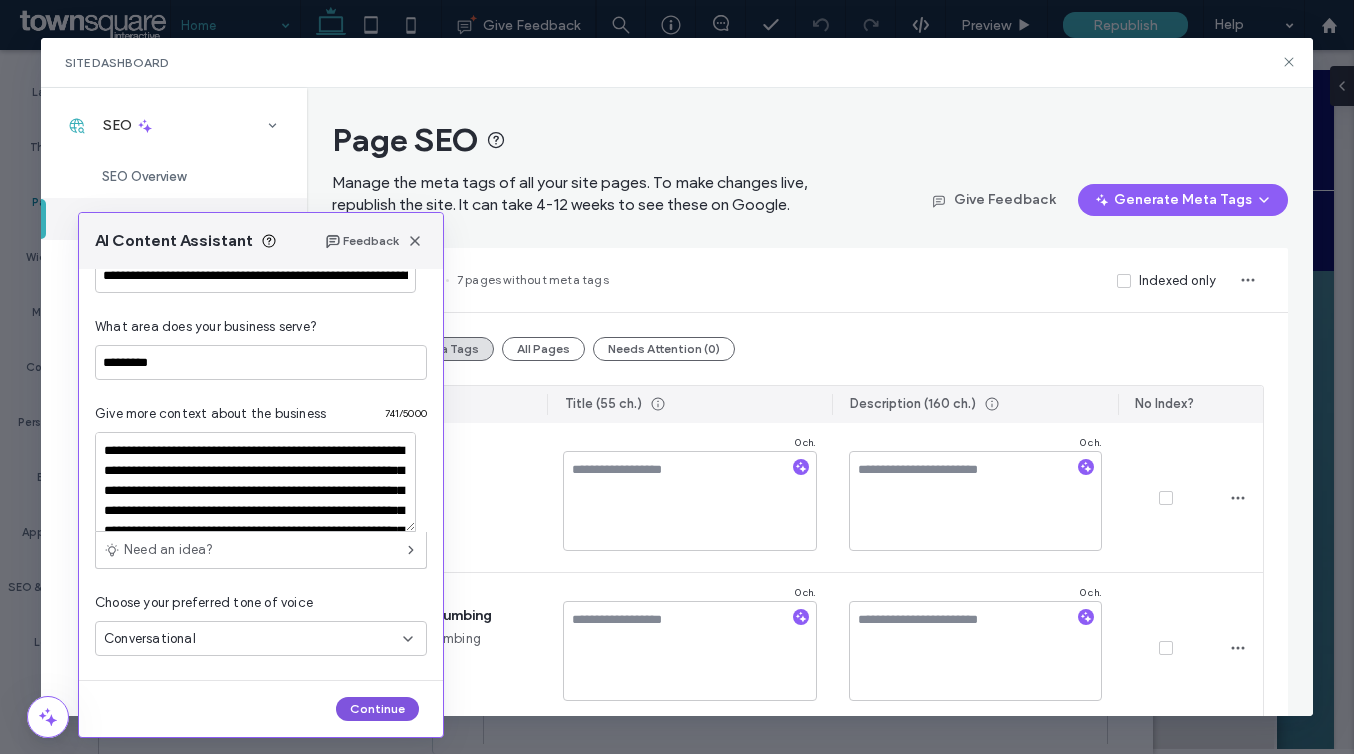 click on "Continue" at bounding box center [377, 709] 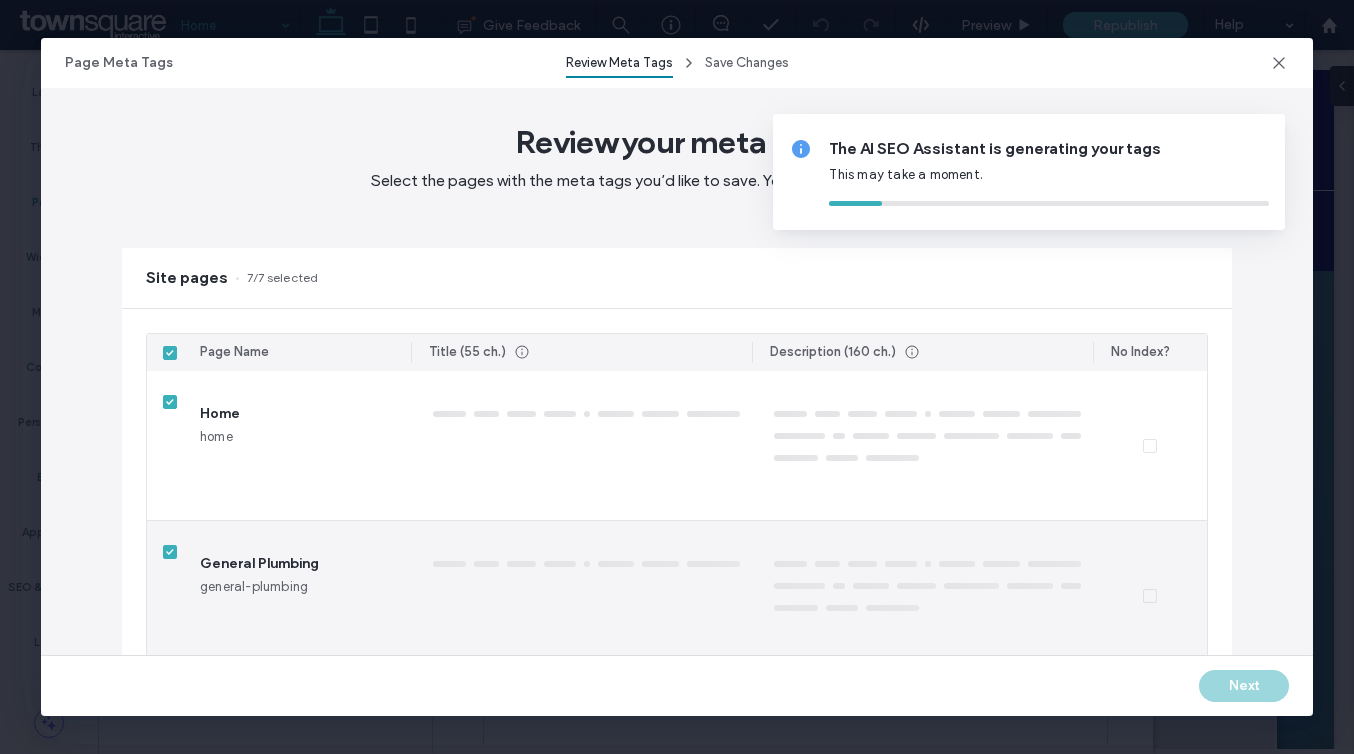 scroll, scrollTop: 822, scrollLeft: 0, axis: vertical 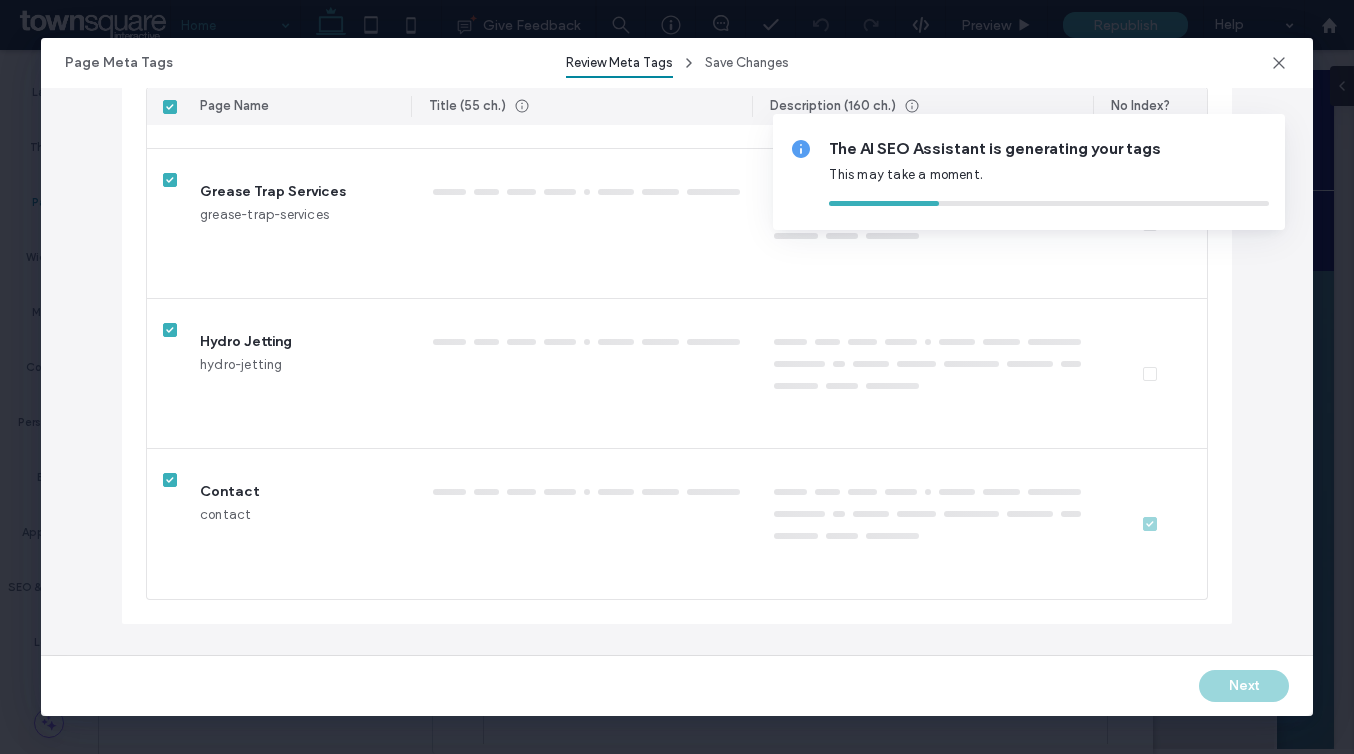 type on "*" 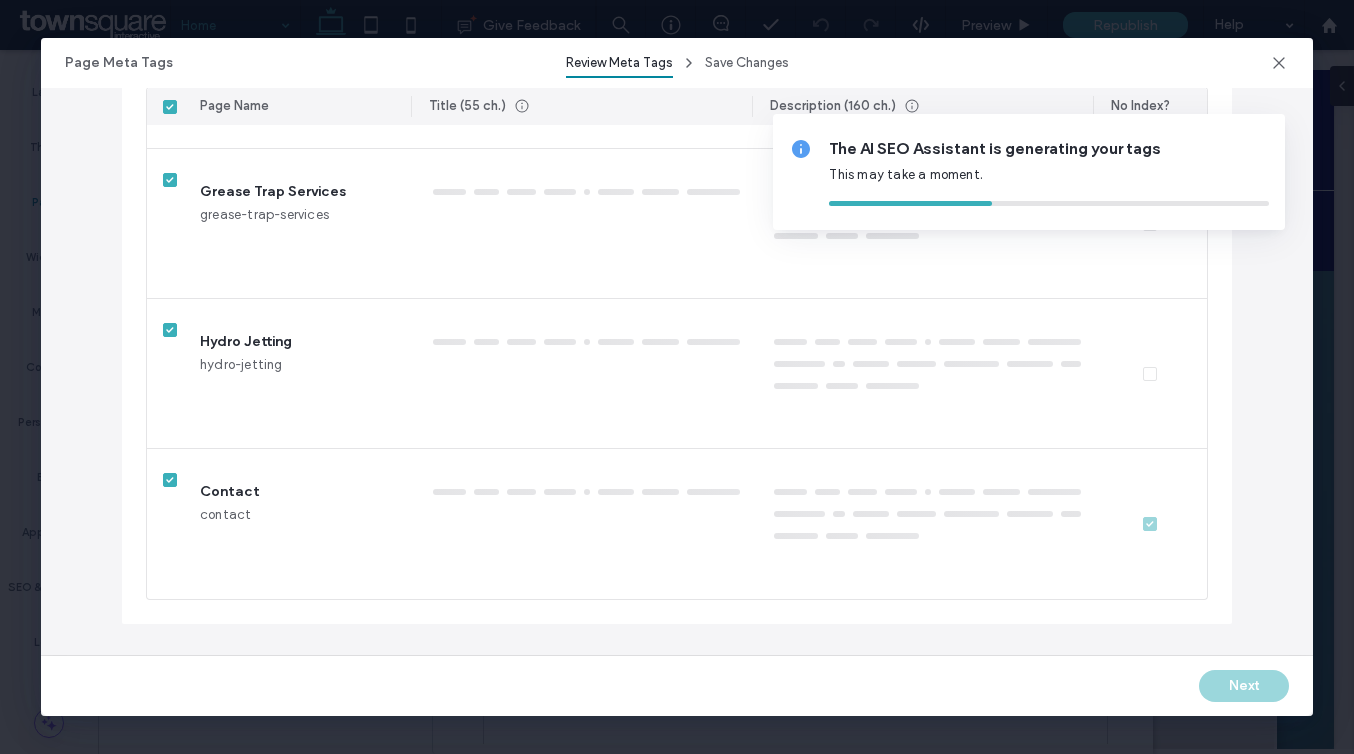 type on "*" 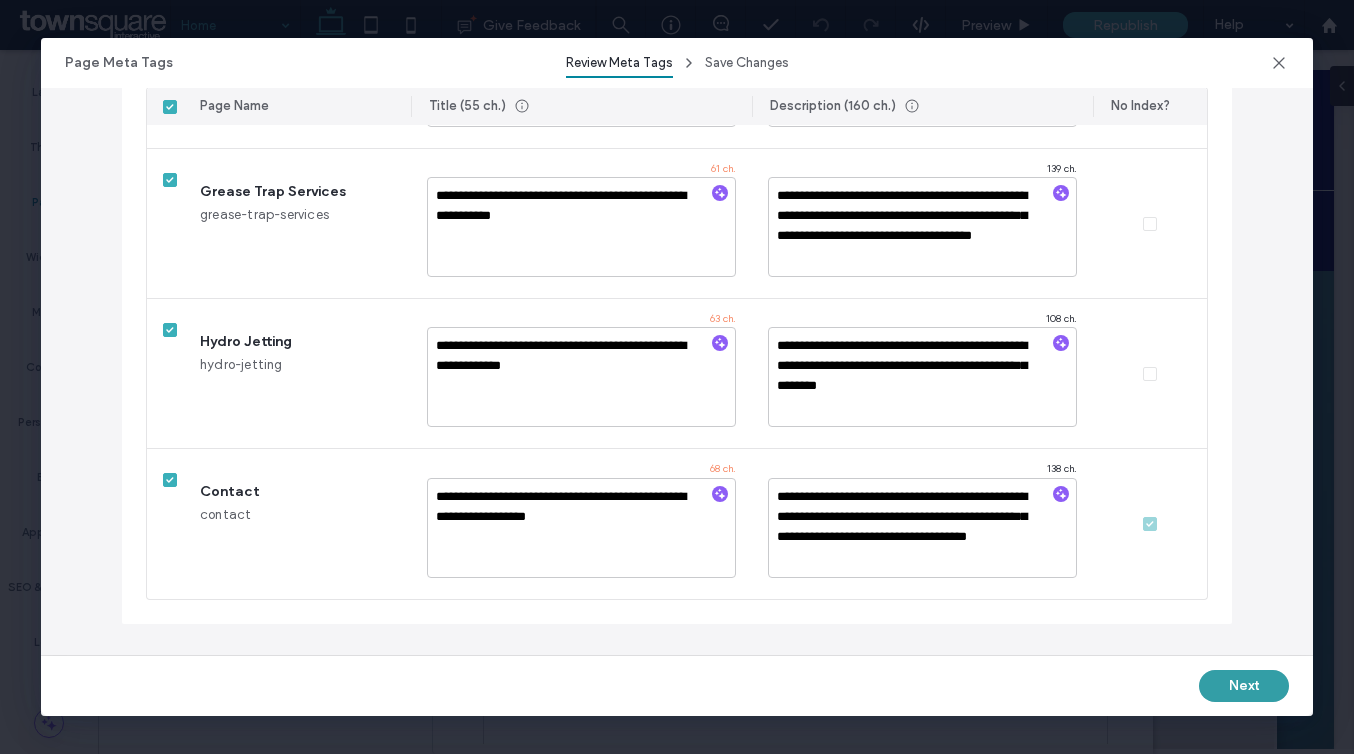 click on "Next" at bounding box center [1244, 686] 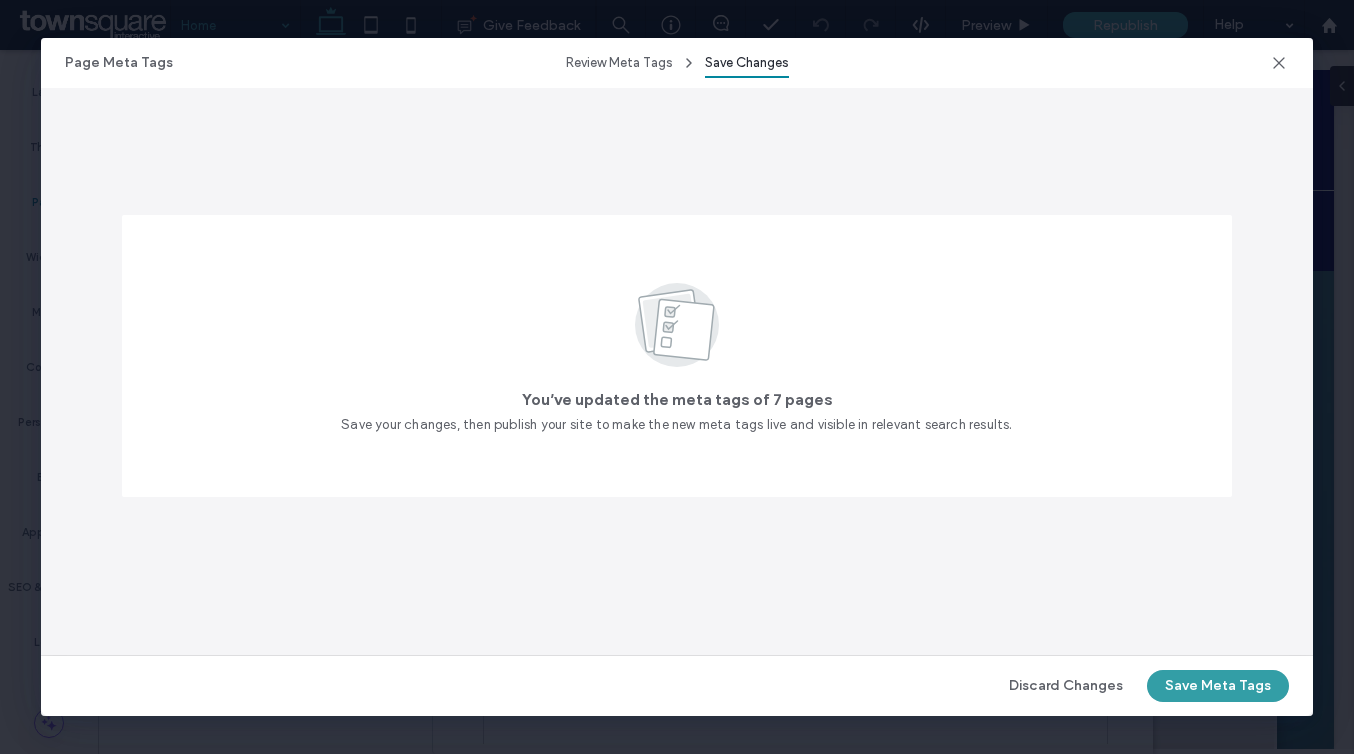 scroll, scrollTop: 0, scrollLeft: 0, axis: both 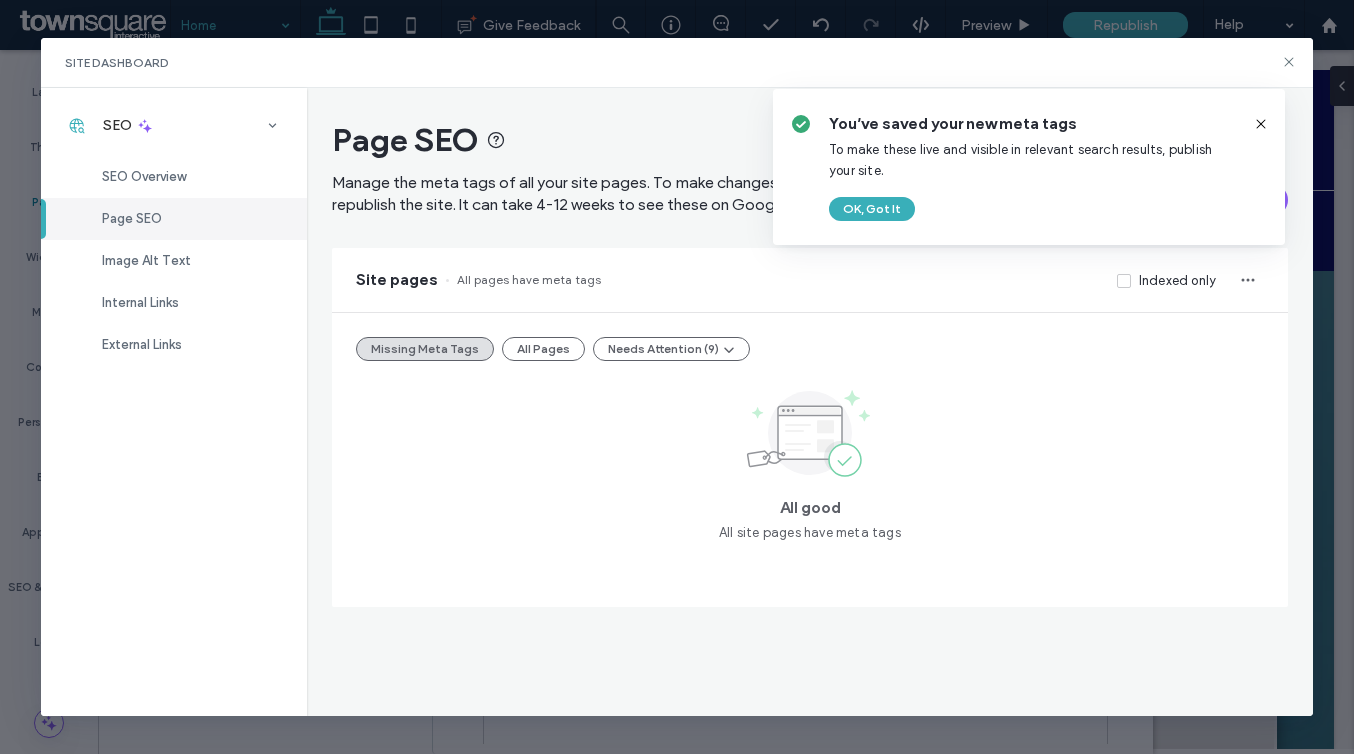 click 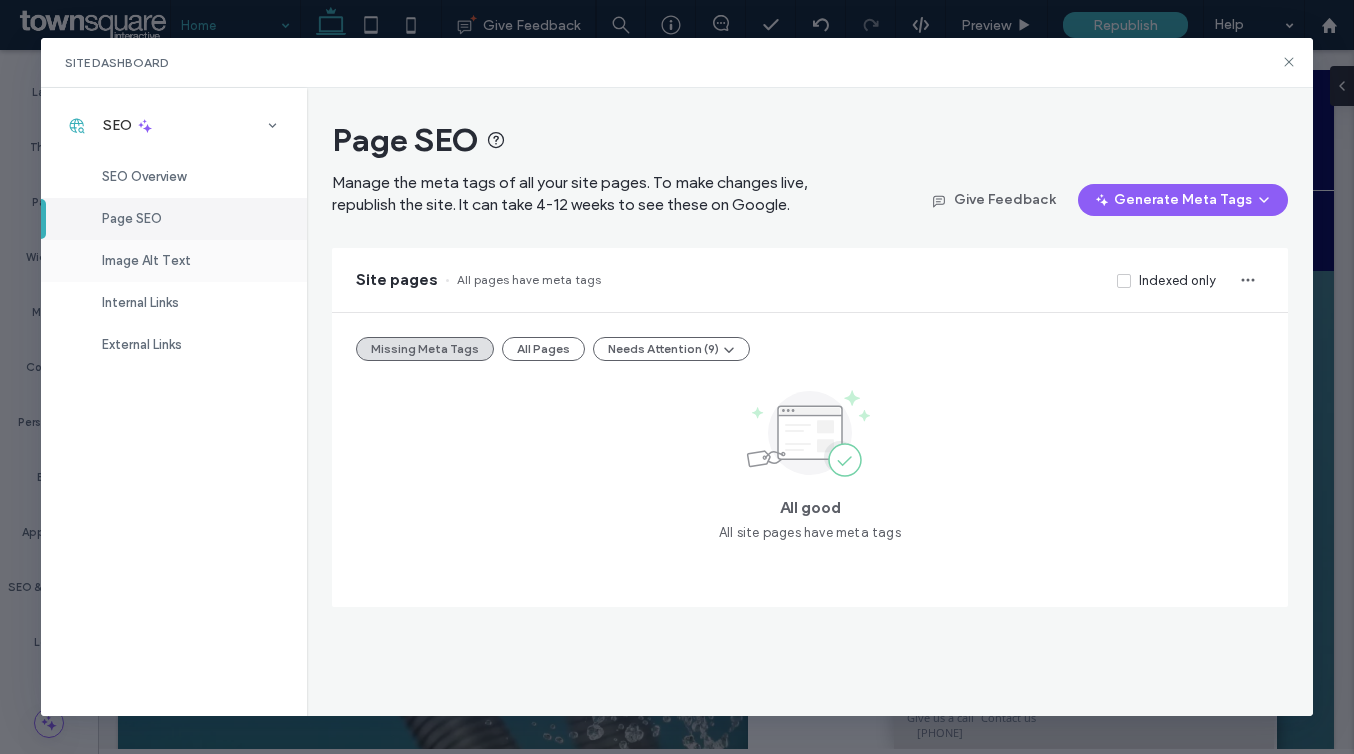 click on "Image Alt Text" at bounding box center (174, 261) 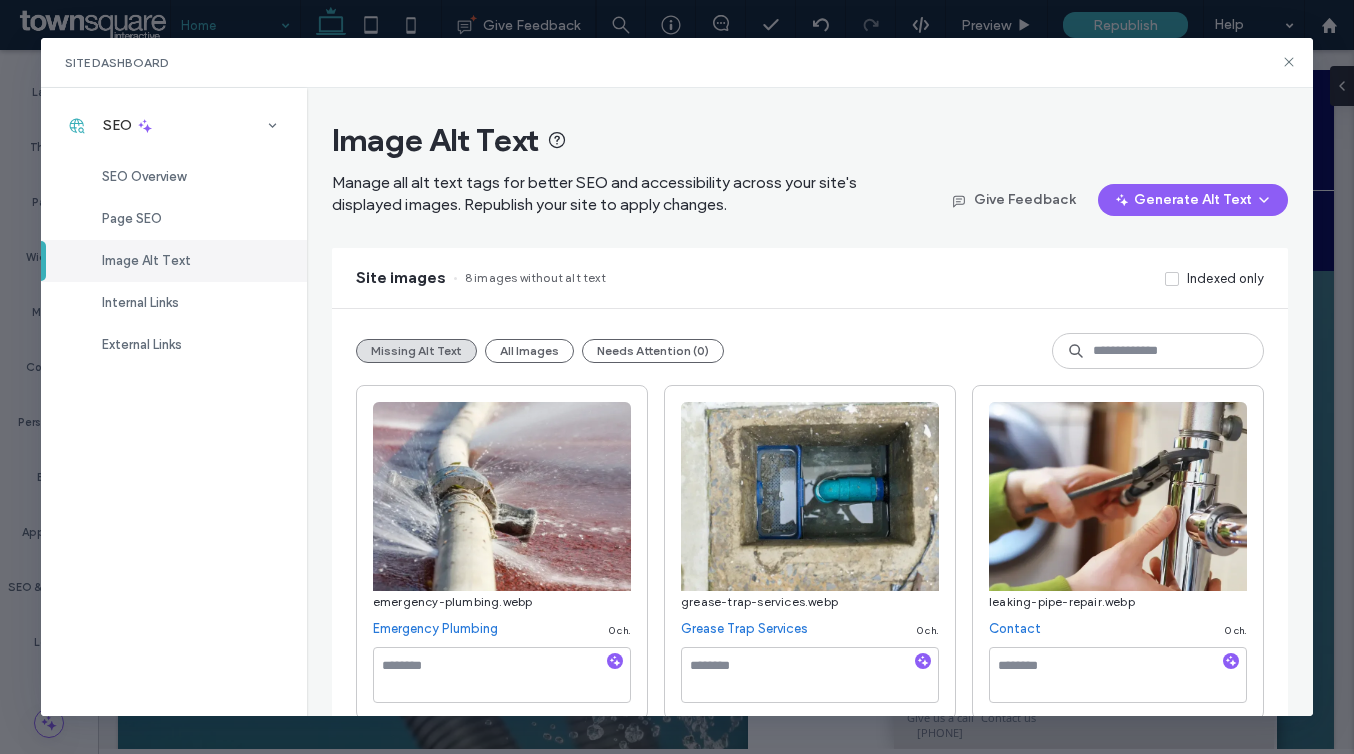 click on "Image Alt Text Manage all alt text tags for better SEO and accessibility across your site's displayed images. Republish your site to apply changes. Give Feedback Generate Alt Text Site images 8 images without alt text Indexed only Missing Alt Text All Images Needs Attention (0) emergency-plumbing.webp Emergency Plumbing 0   ch. grease-trap-services.webp Grease Trap Services 0   ch. leaking-pipe-repair.webp Contact 0   ch. iron-pipe-remodel.webp Iron Pipe Removal 0   ch. general-plumbing.webp General Plumbing 0   ch. ongoing-plumbing-service.webp Home 0   ch. hydro-jetting.webp Hydro Jetting 0   ch.
svg Header / footer 0   ch." at bounding box center (810, 783) 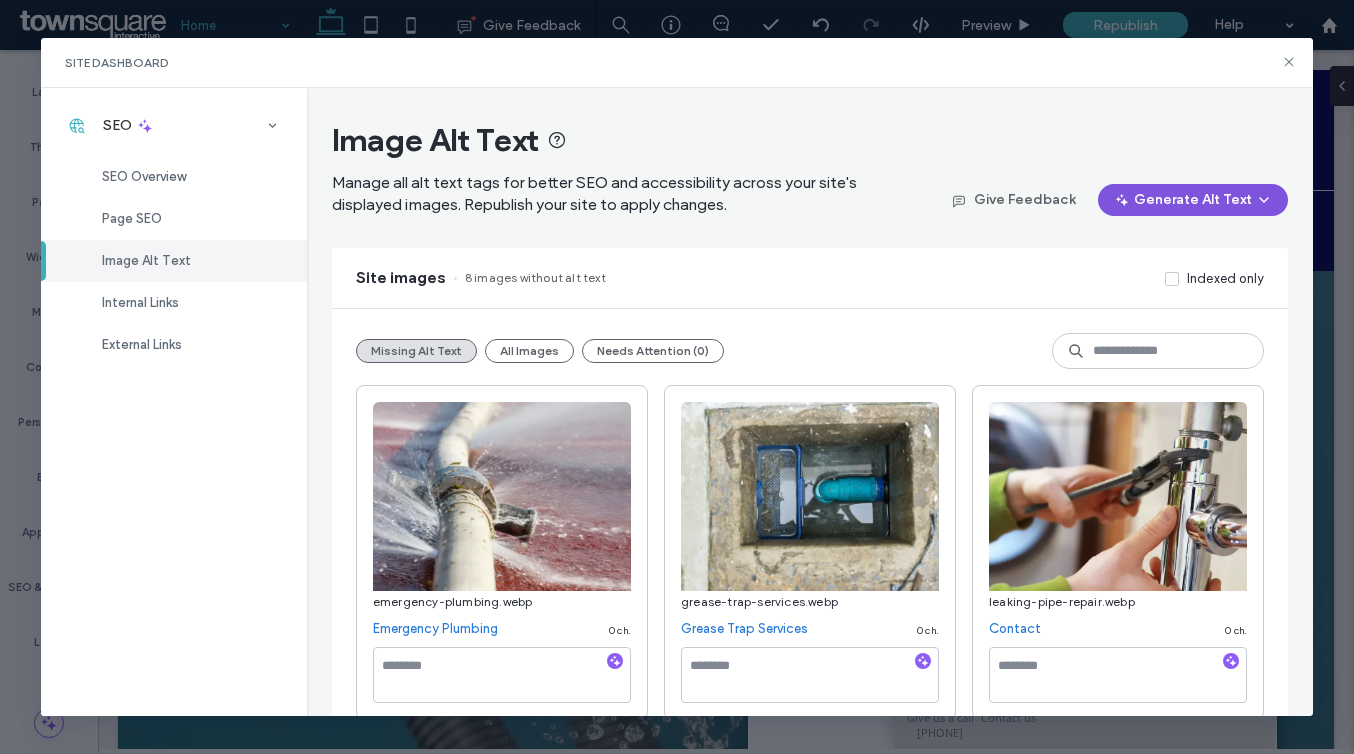 click on "Generate Alt Text" at bounding box center (1193, 200) 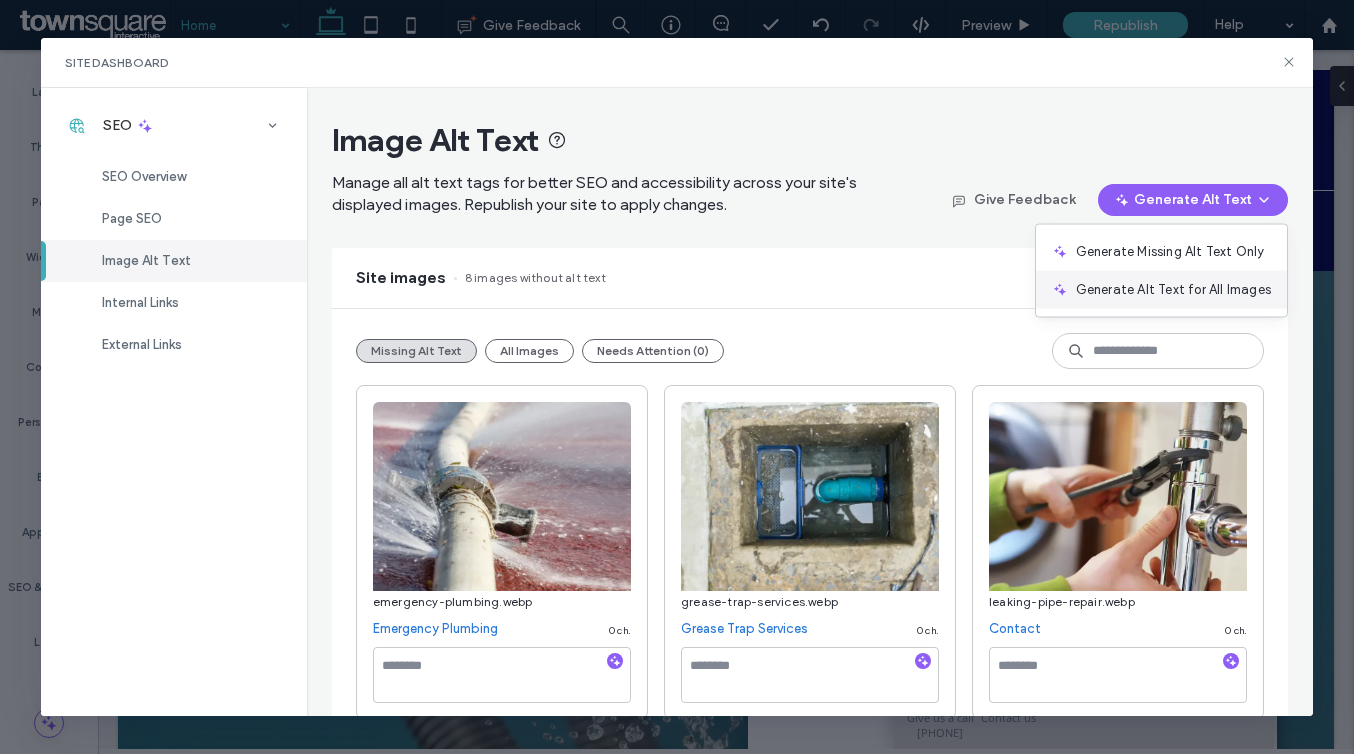 click on "Generate Alt Text for All Images" at bounding box center [1173, 290] 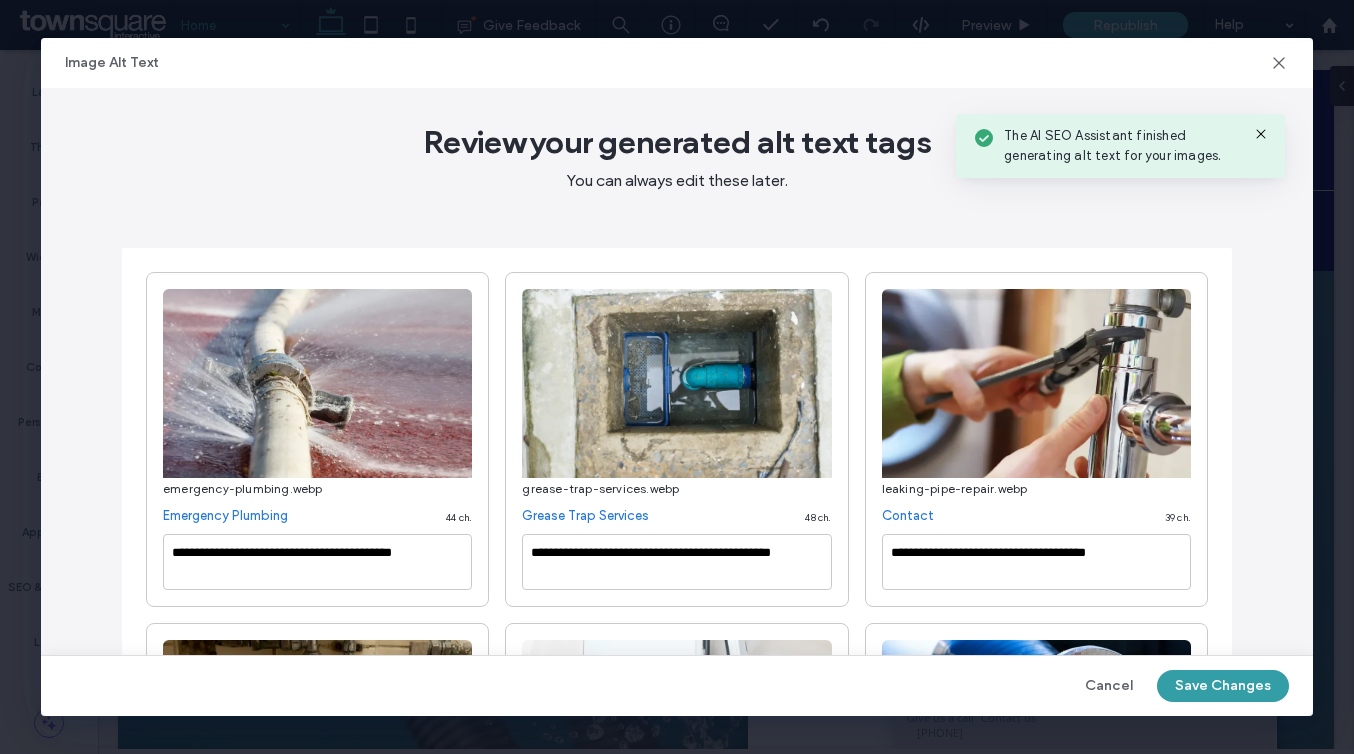 click on "Save Changes" at bounding box center (1223, 686) 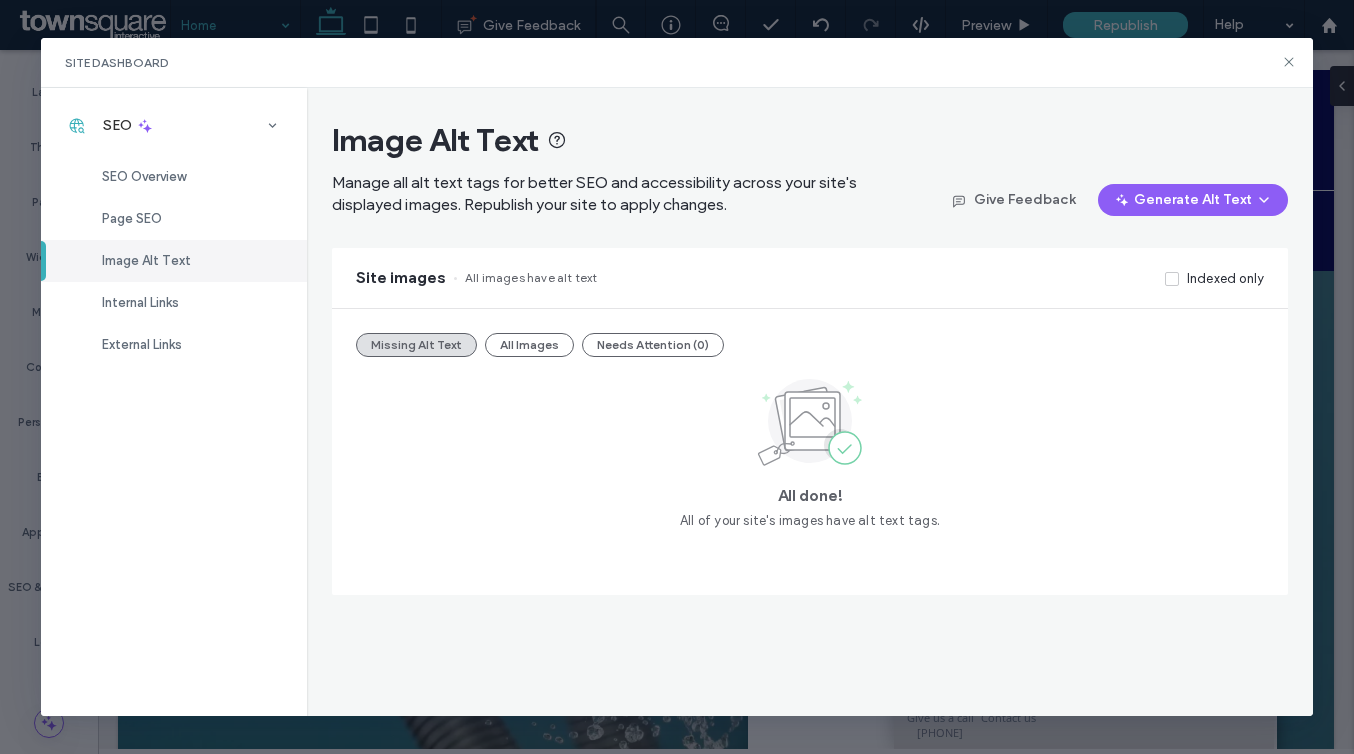 click on "Missing Alt Text All Images Needs Attention (0)" at bounding box center (540, 345) 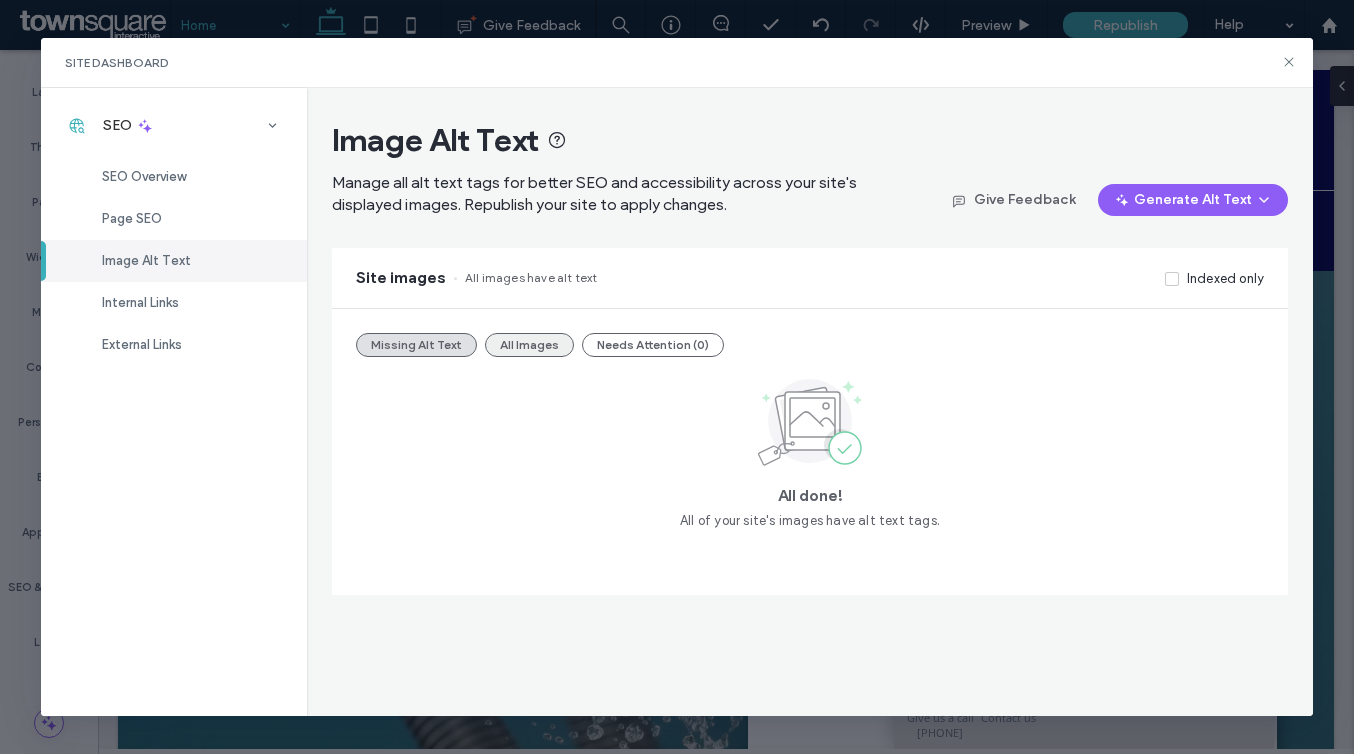click on "All Images" at bounding box center (529, 345) 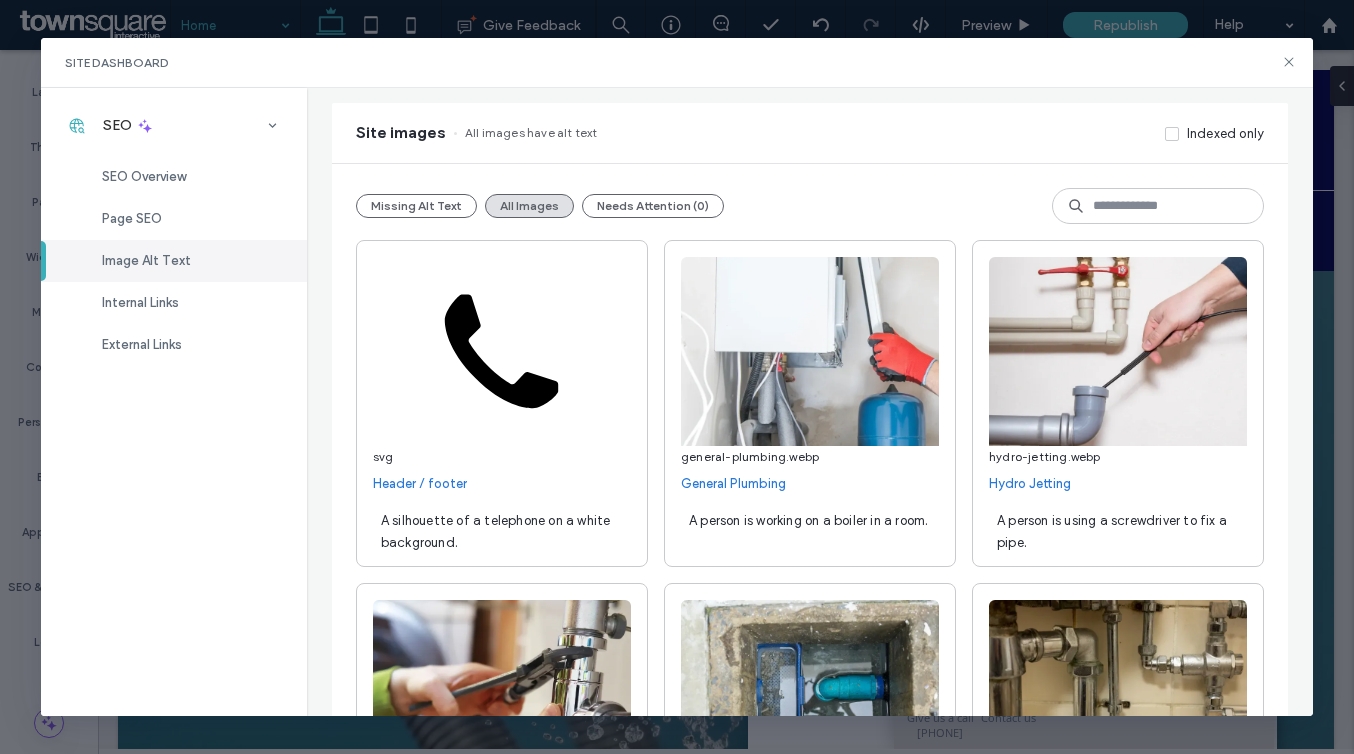 scroll, scrollTop: 181, scrollLeft: 0, axis: vertical 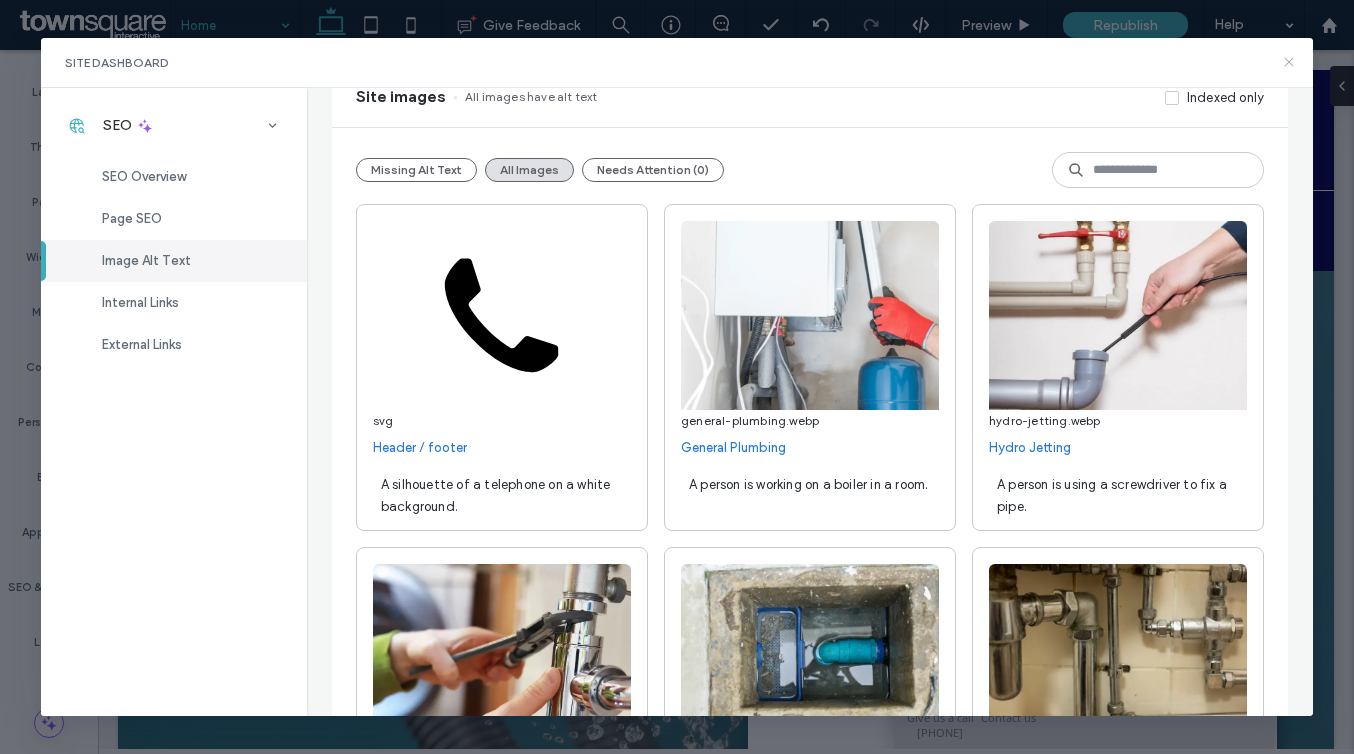 click 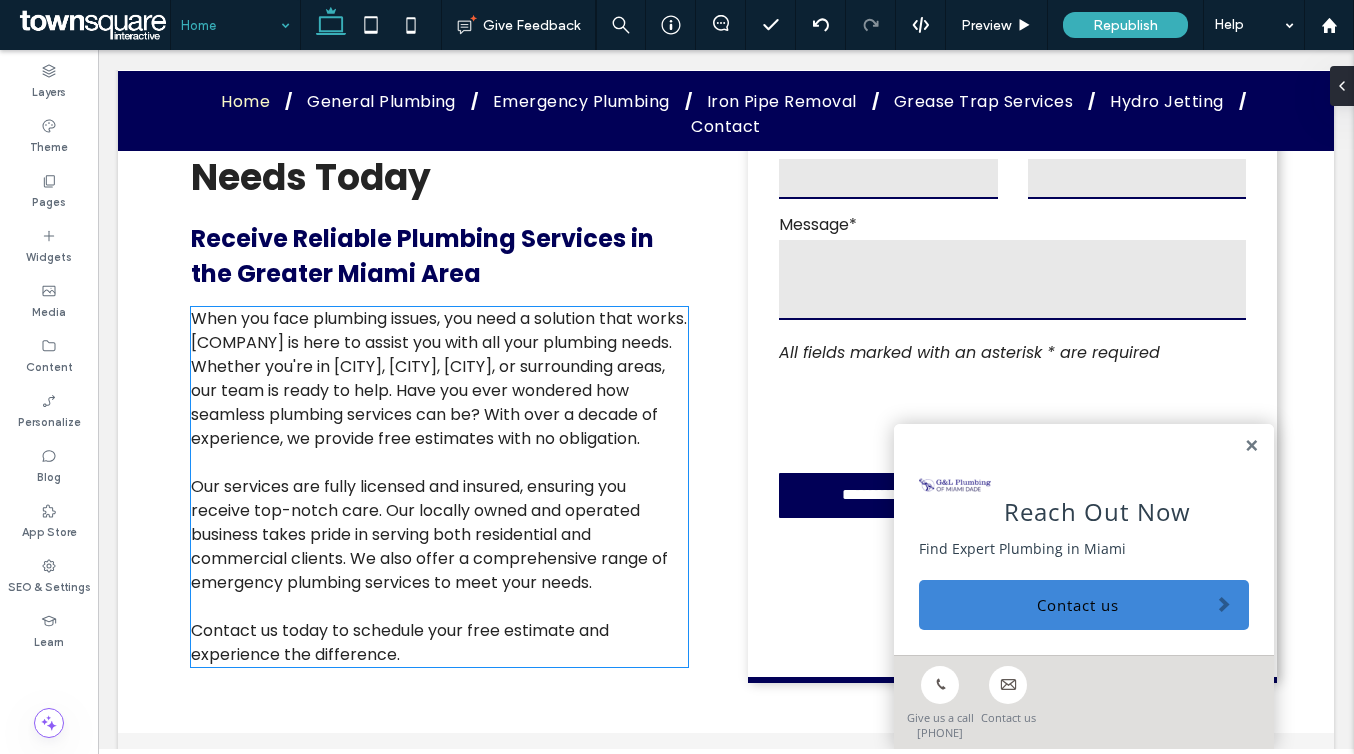scroll, scrollTop: 618, scrollLeft: 0, axis: vertical 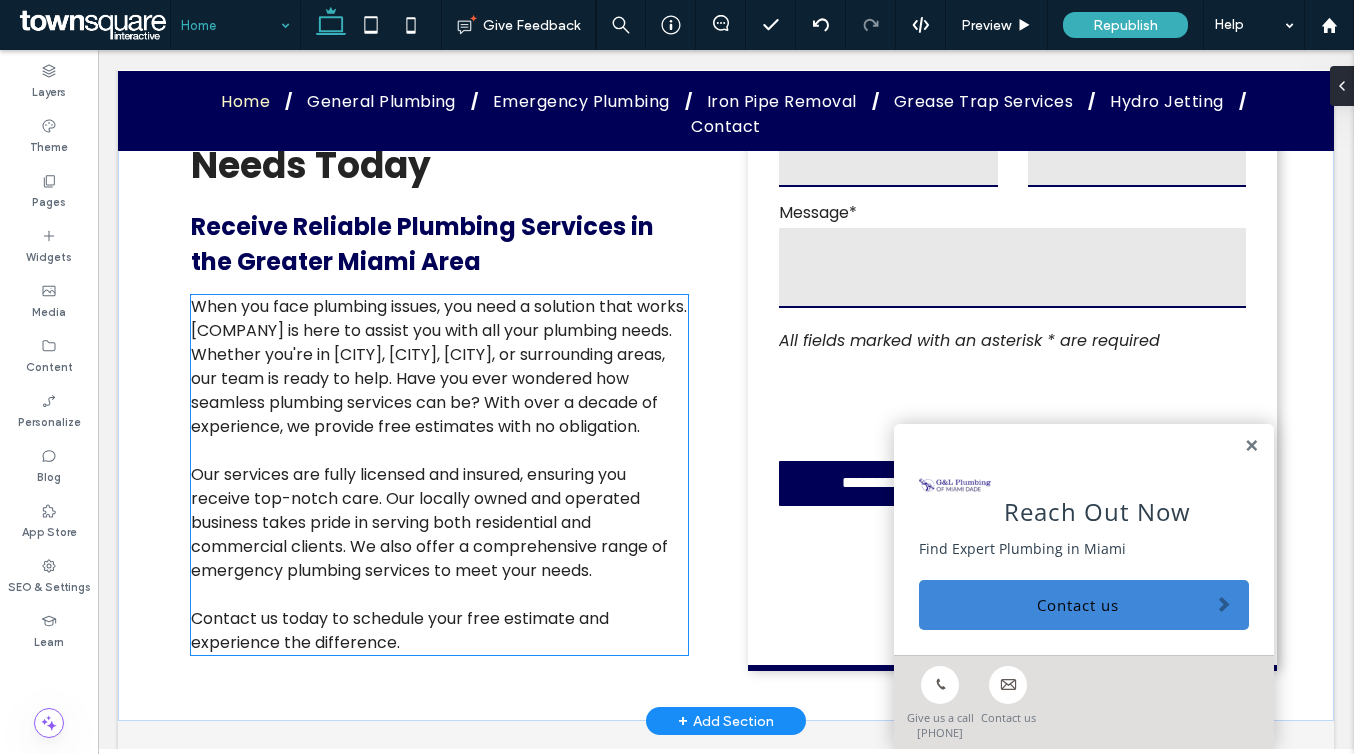 click on "Our services are fully licensed and insured, ensuring you receive top-notch care. Our locally owned and operated business takes pride in serving both residential and commercial clients. We also offer a comprehensive range of emergency plumbing services to meet your needs." at bounding box center (429, 522) 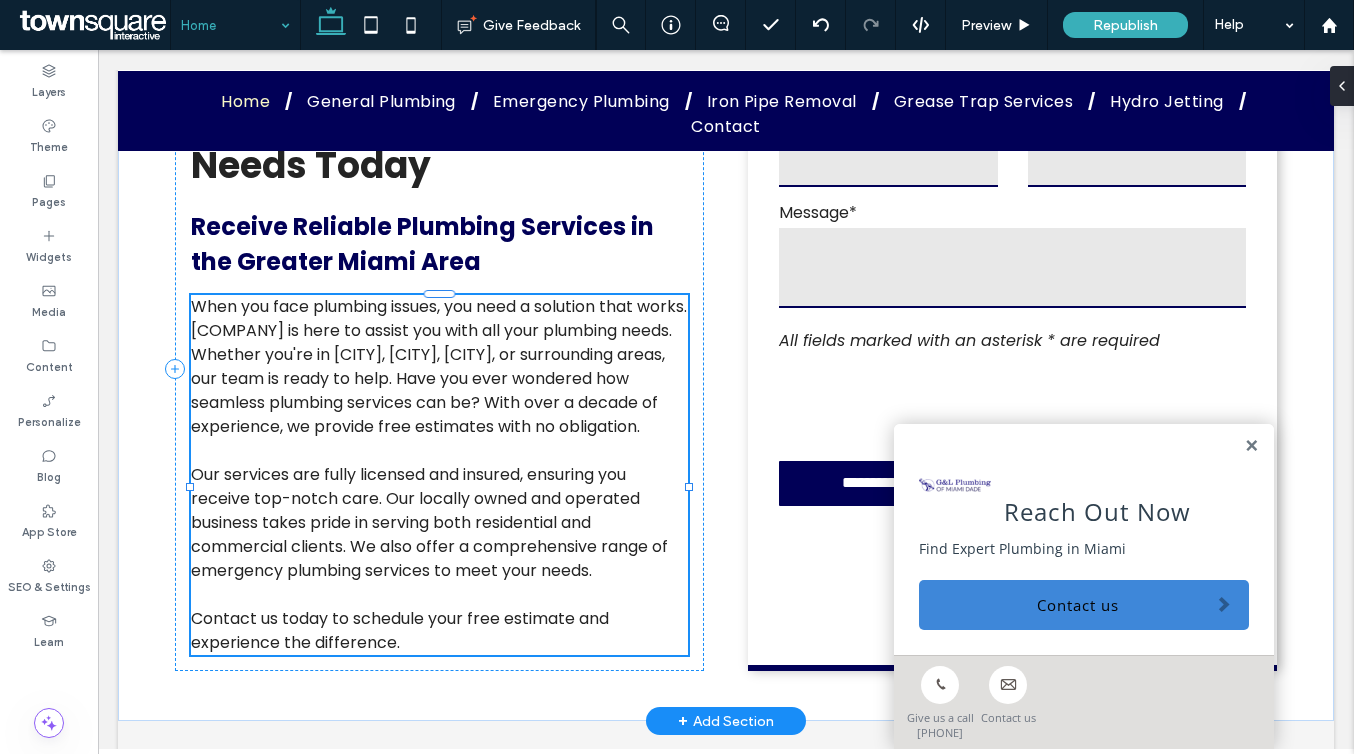 click on "When you face plumbing issues, you need a solution that works. G&L Plumbing of Miami Dade is here to assist you with all your plumbing needs. Whether you're in Miami, Ft. Lauderdale, W Palm Beach, or surrounding areas, our team is ready to help. Have you ever wondered how seamless plumbing services can be? With over a decade of experience, we provide free estimates with no obligation.
Our services are fully licensed and insured, ensuring you receive top-notch care. Our locally owned and operated business takes pride in serving both residential and commercial clients. We also offer a comprehensive range of emergency plumbing services to meet your needs.
Contact us today to schedule your free estimate and experience the difference." at bounding box center [439, 475] 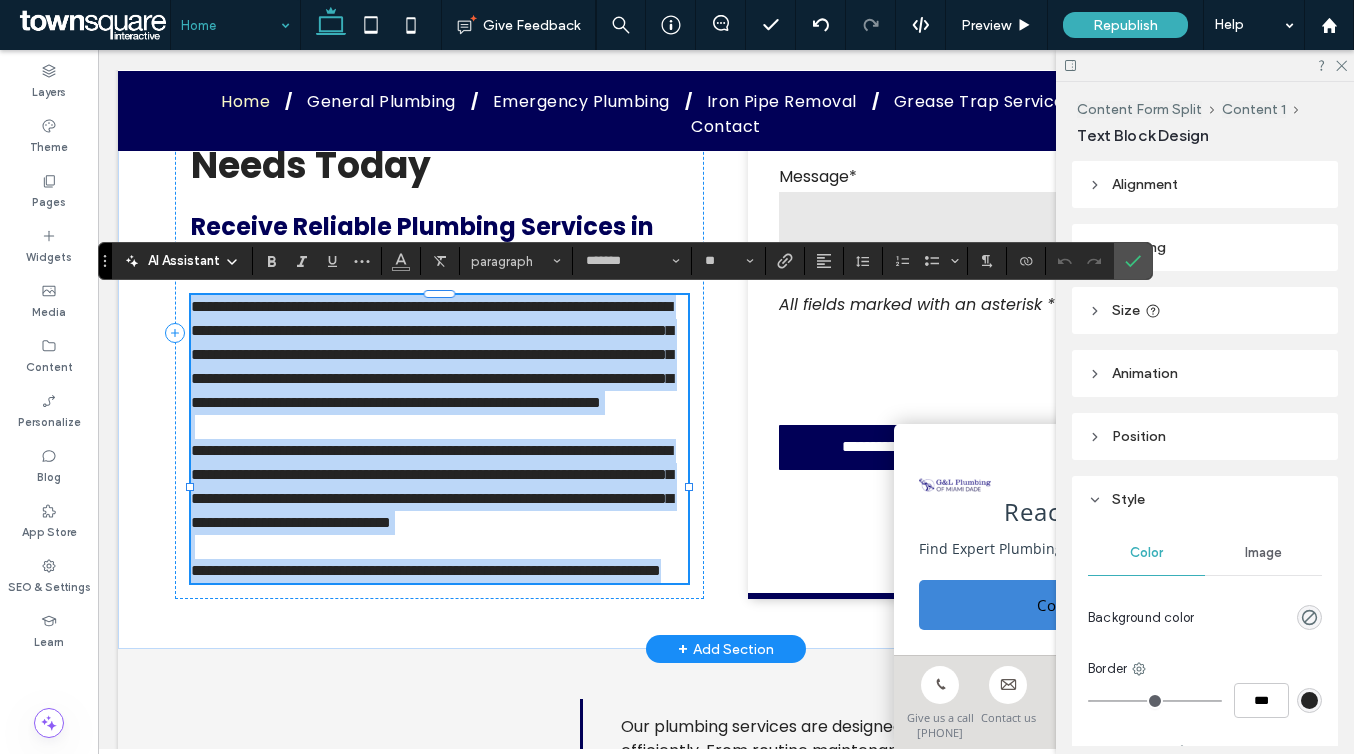 click at bounding box center (439, 427) 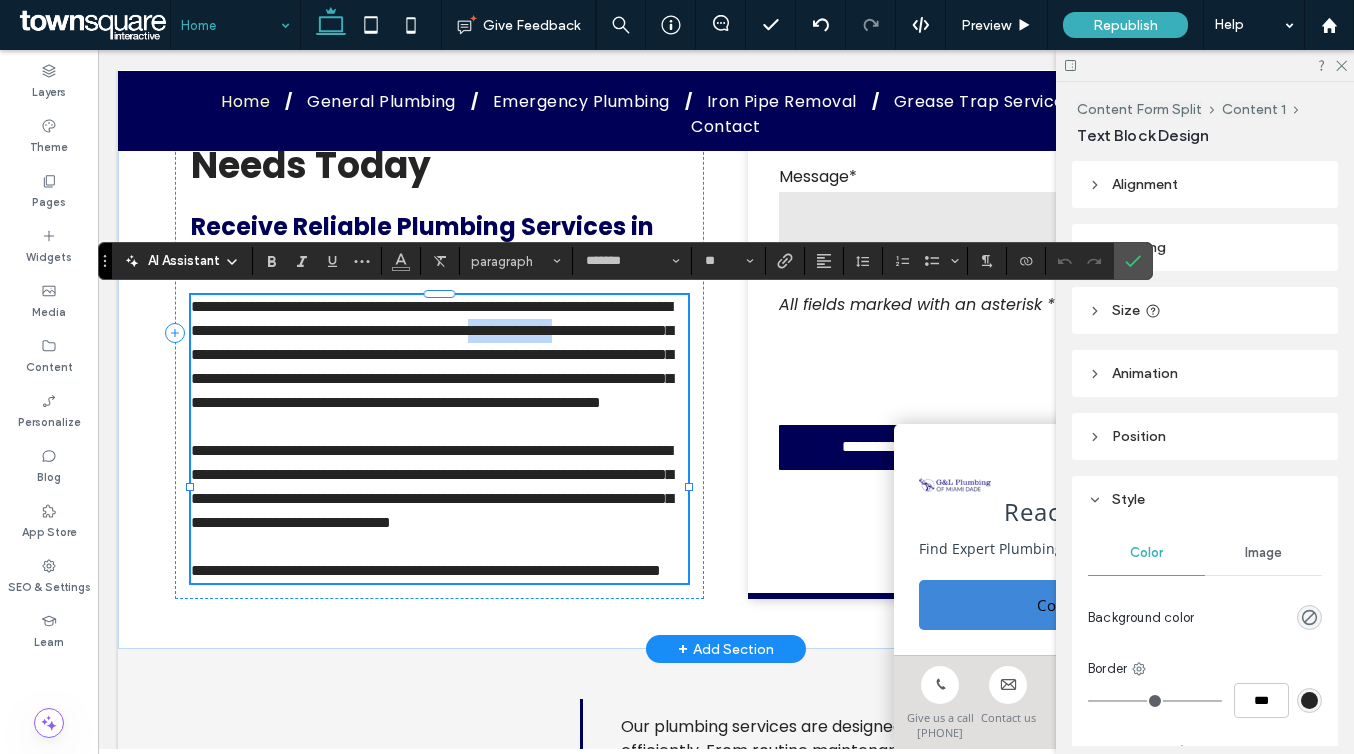 drag, startPoint x: 381, startPoint y: 354, endPoint x: 252, endPoint y: 355, distance: 129.00388 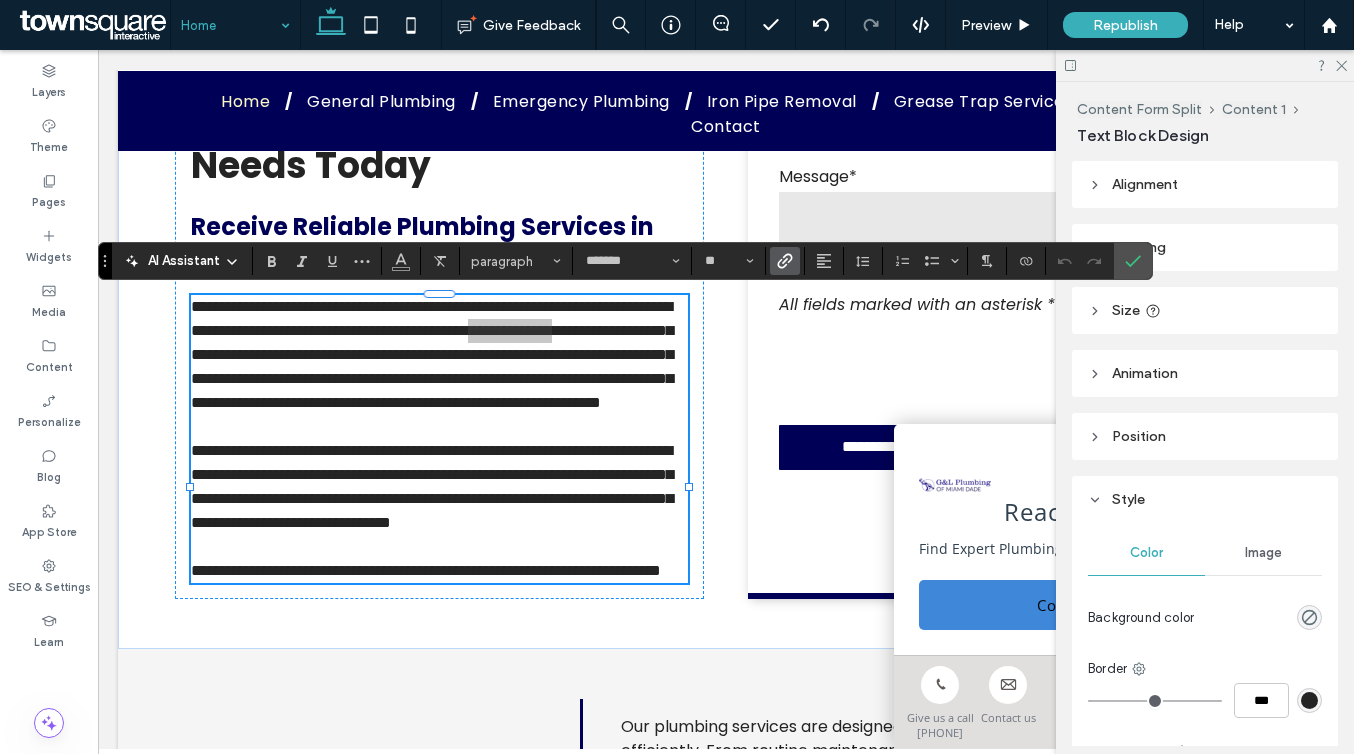 click at bounding box center [785, 261] 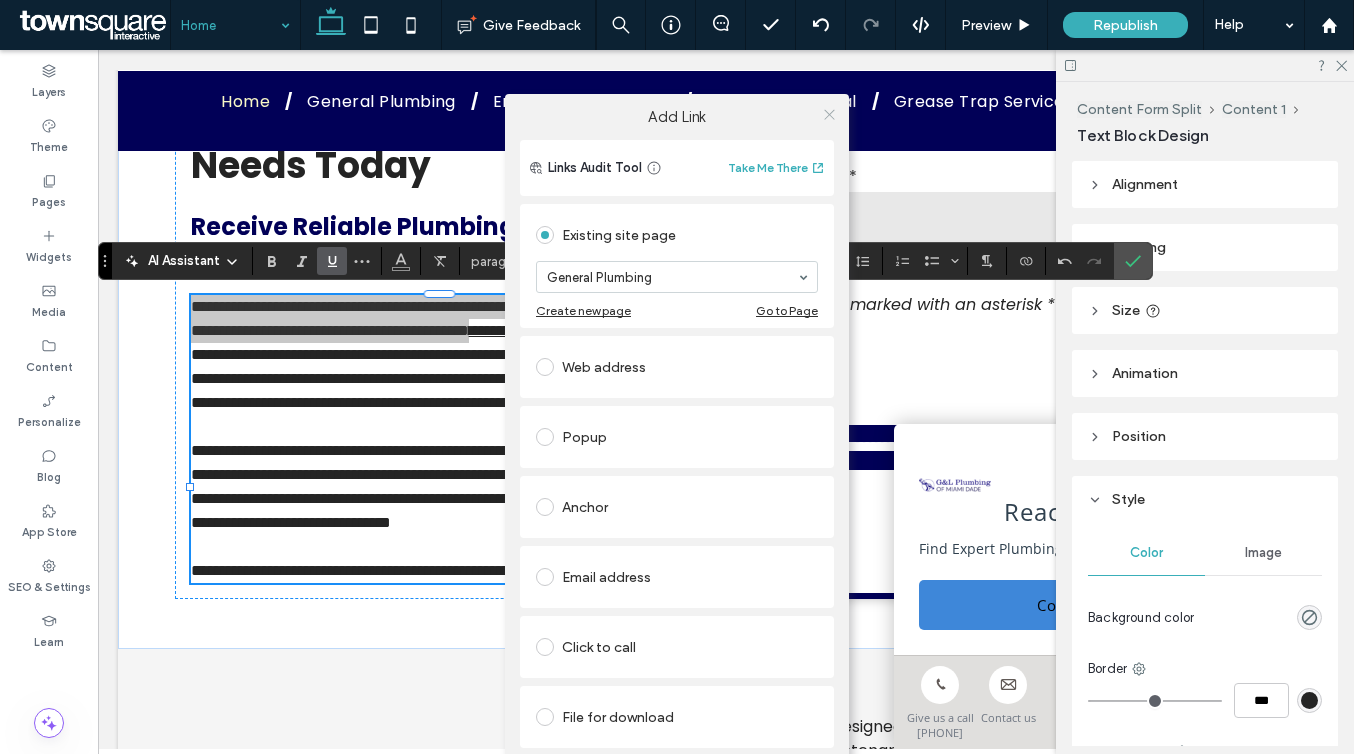 click 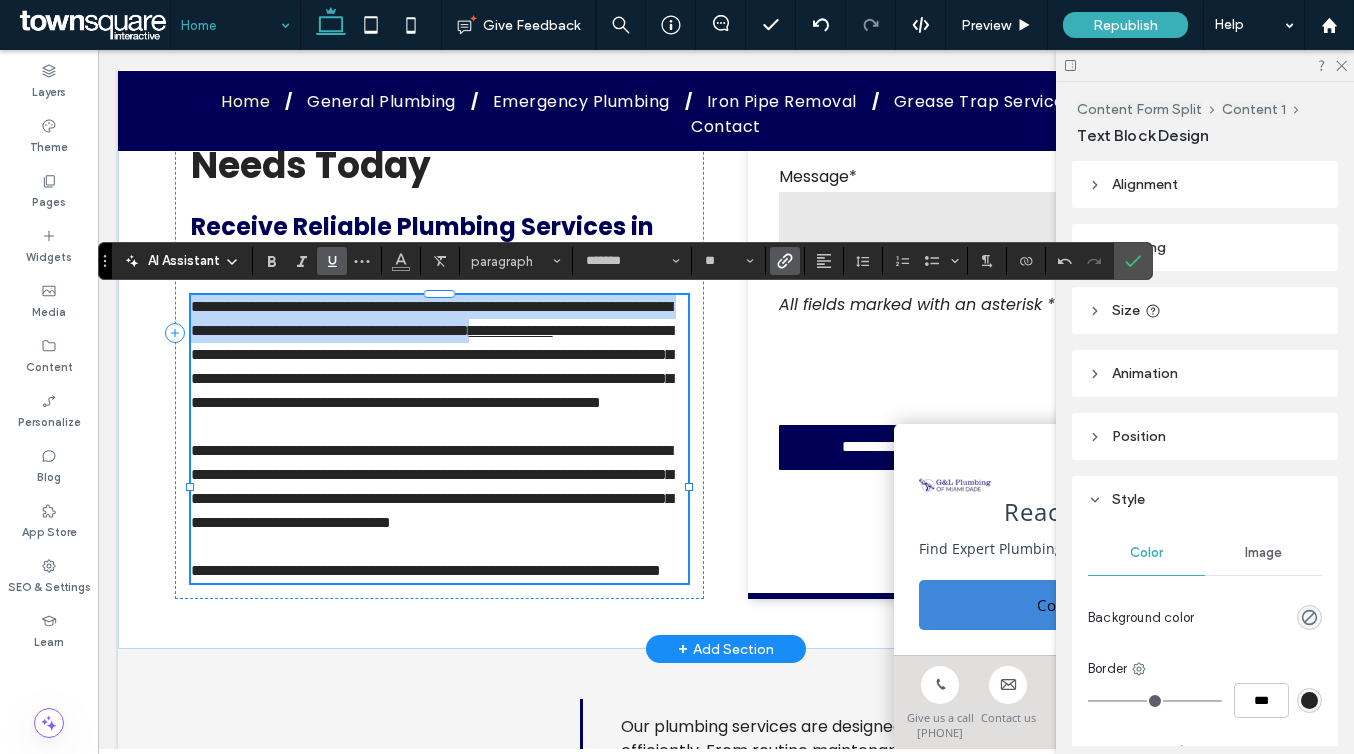 click on "**********" at bounding box center [432, 366] 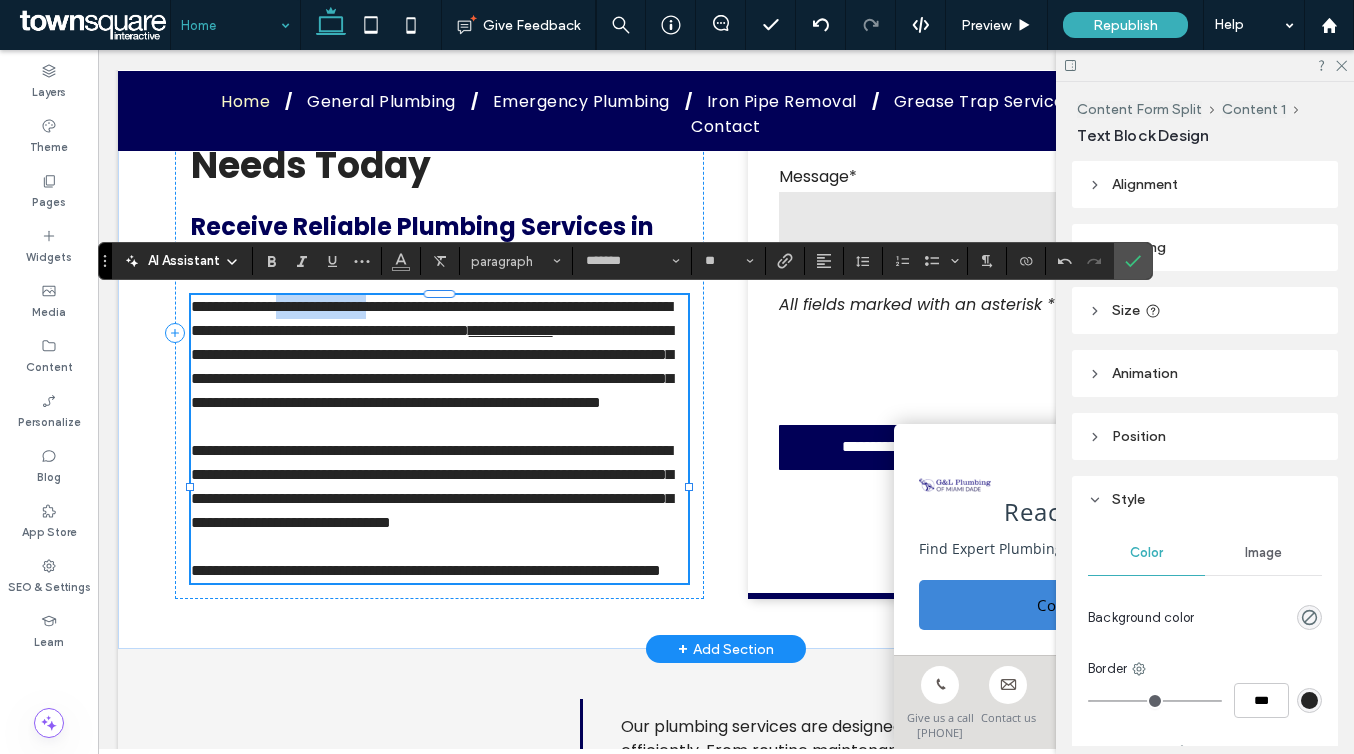 drag, startPoint x: 443, startPoint y: 306, endPoint x: 316, endPoint y: 308, distance: 127.01575 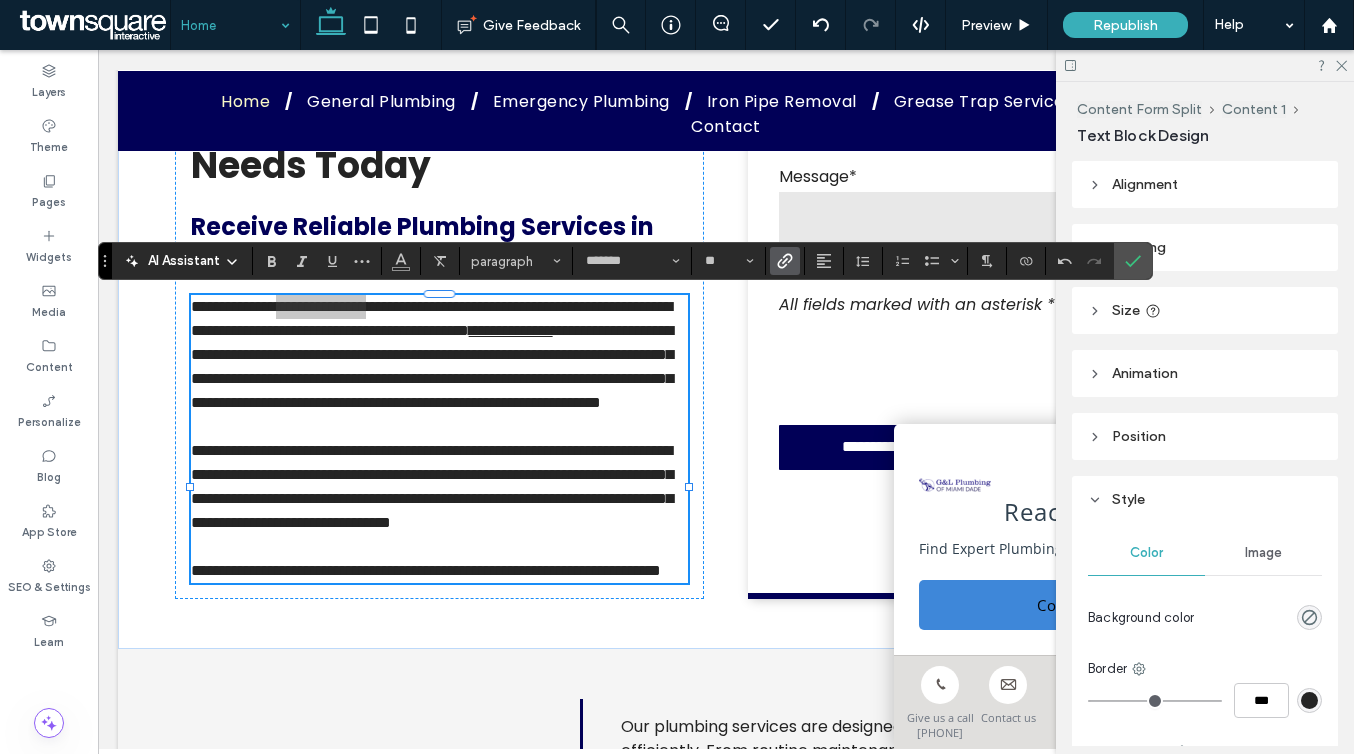 click at bounding box center (785, 261) 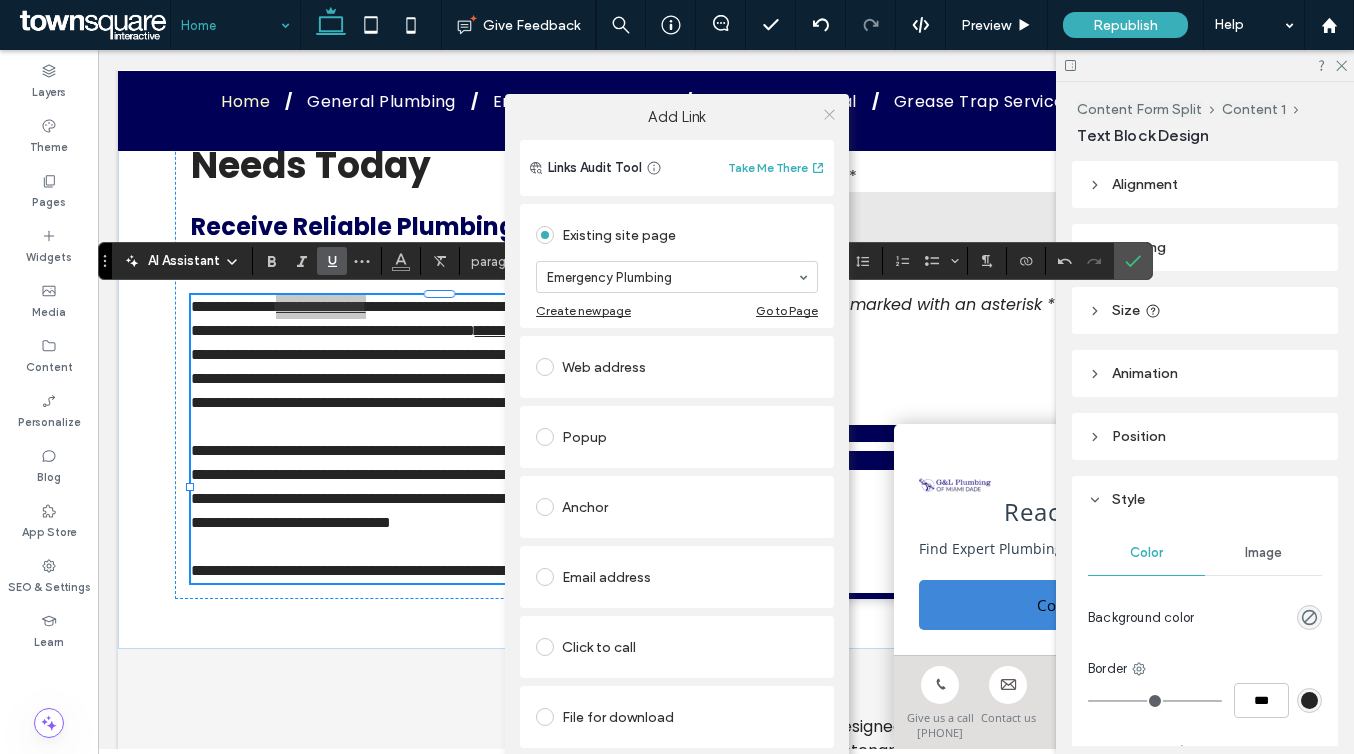 click 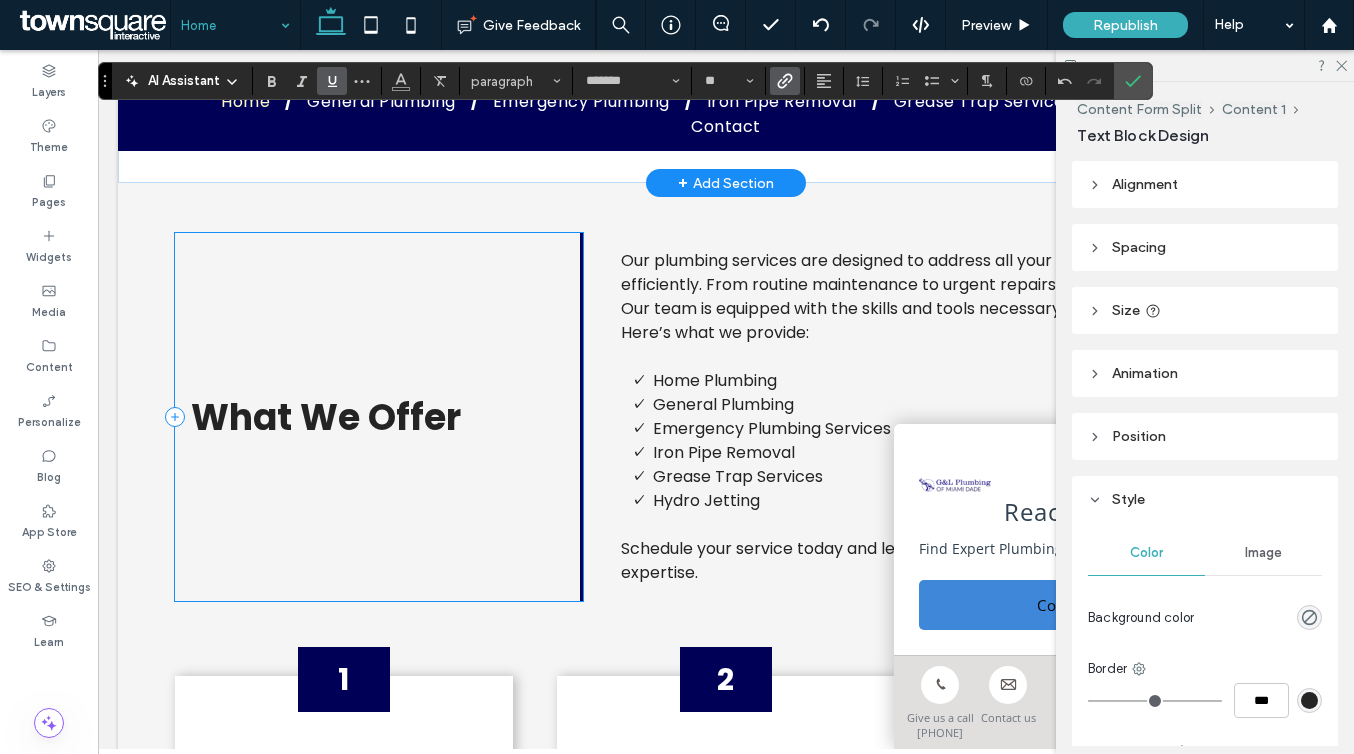 scroll, scrollTop: 1113, scrollLeft: 0, axis: vertical 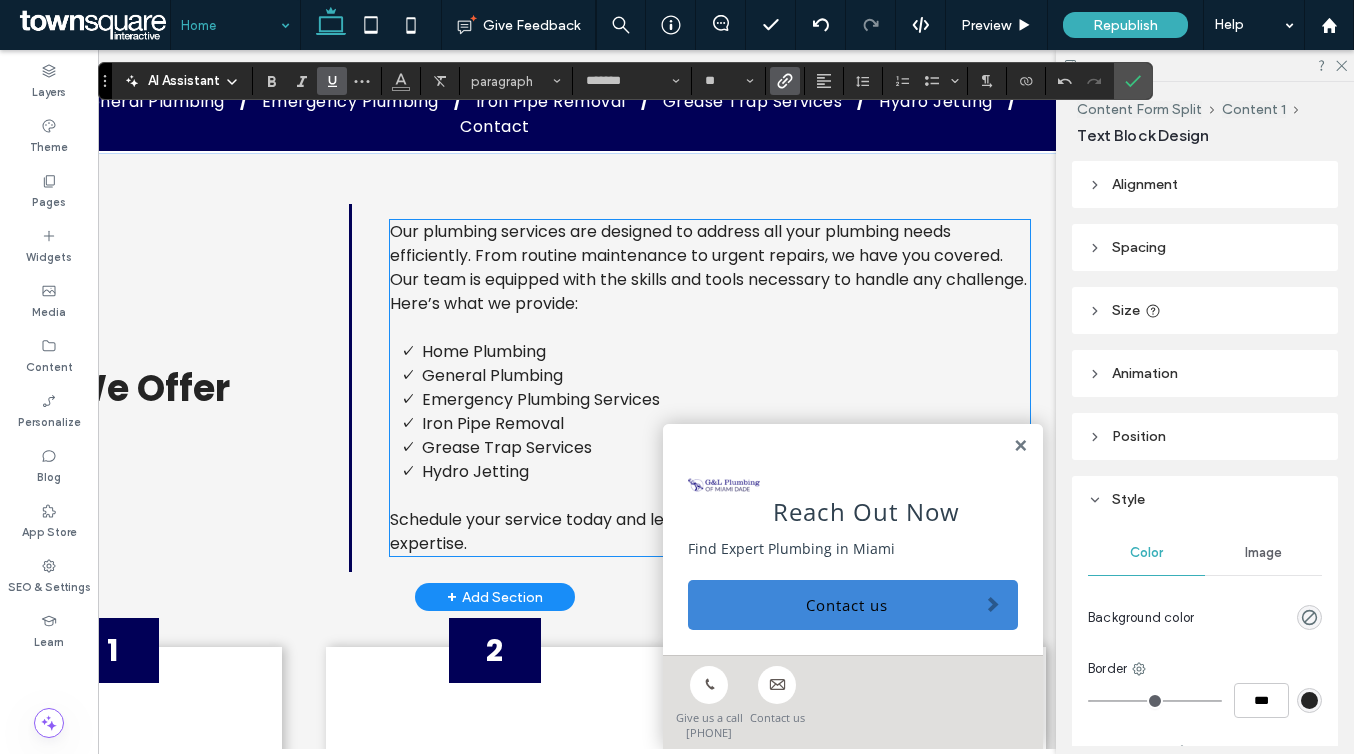 click on "Grease Trap Services" at bounding box center (507, 447) 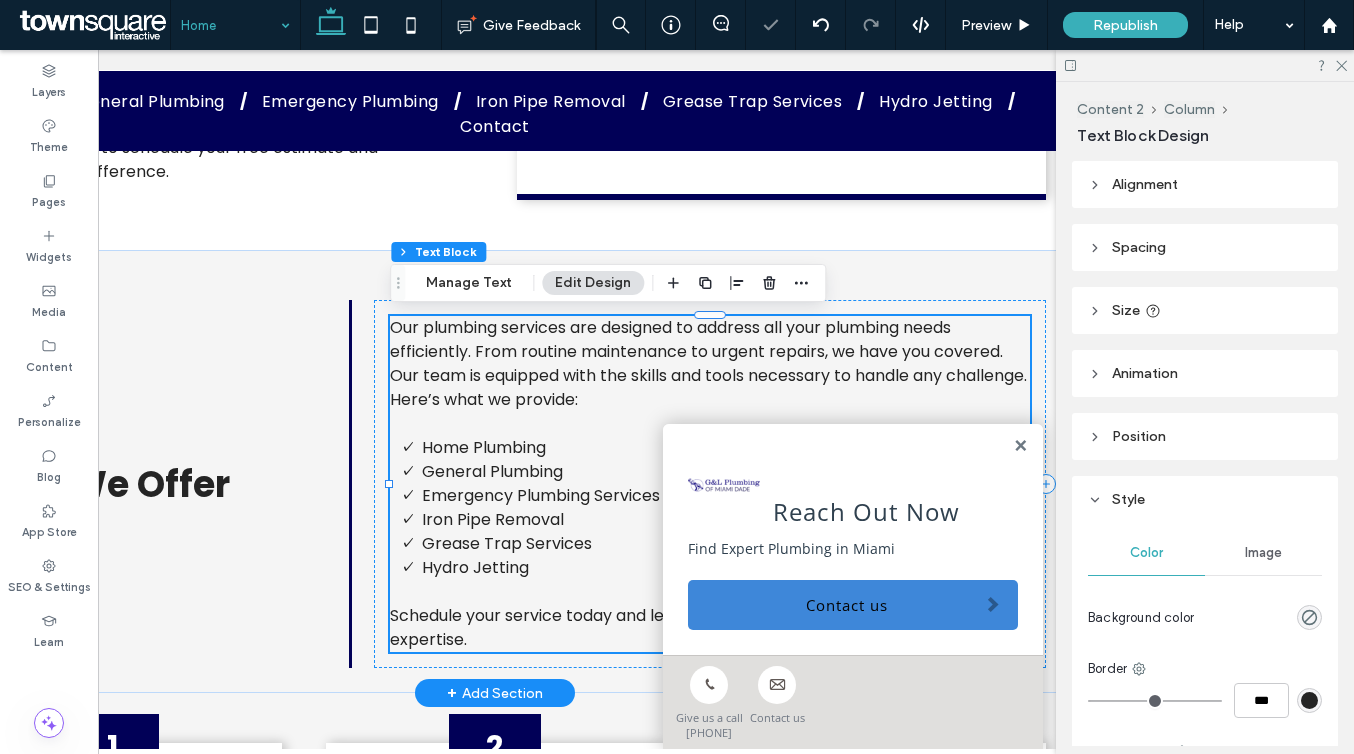 click on "General Plumbing" at bounding box center [492, 471] 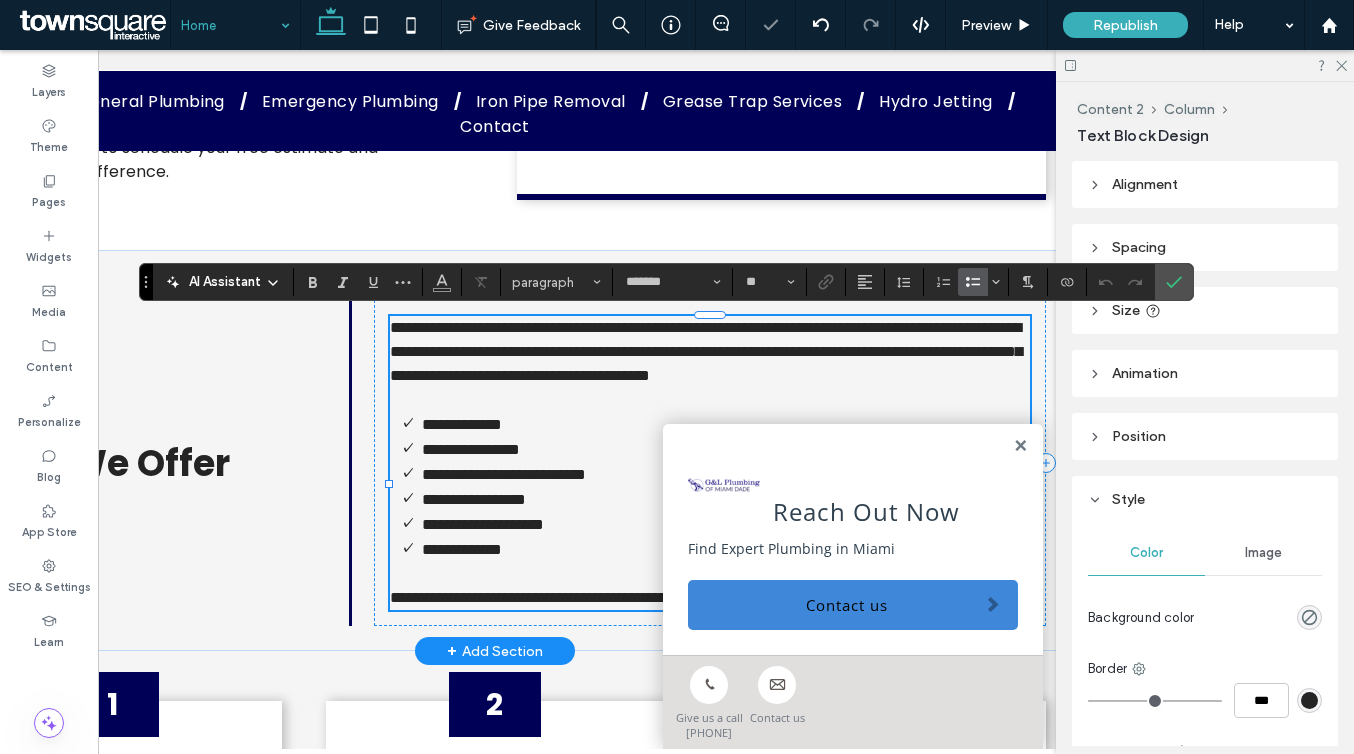 click on "**********" at bounding box center (471, 449) 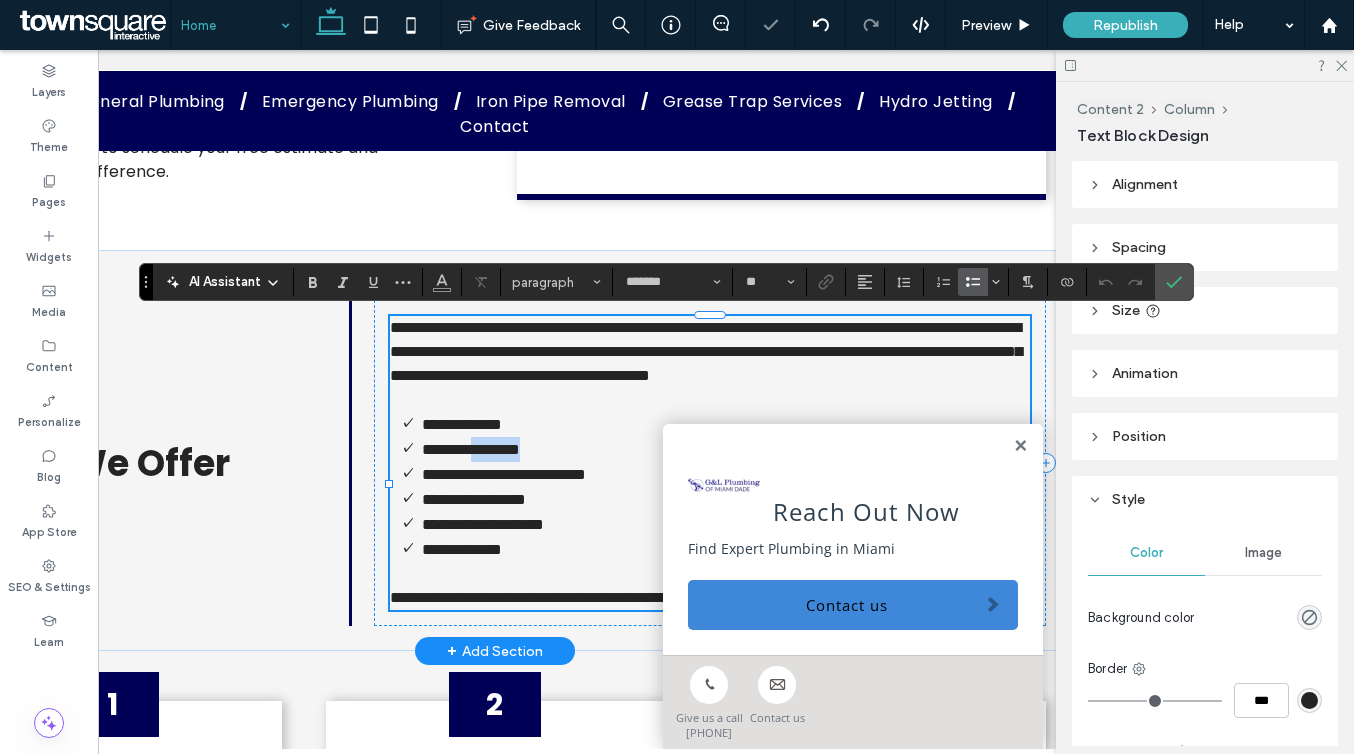click on "**********" at bounding box center [471, 449] 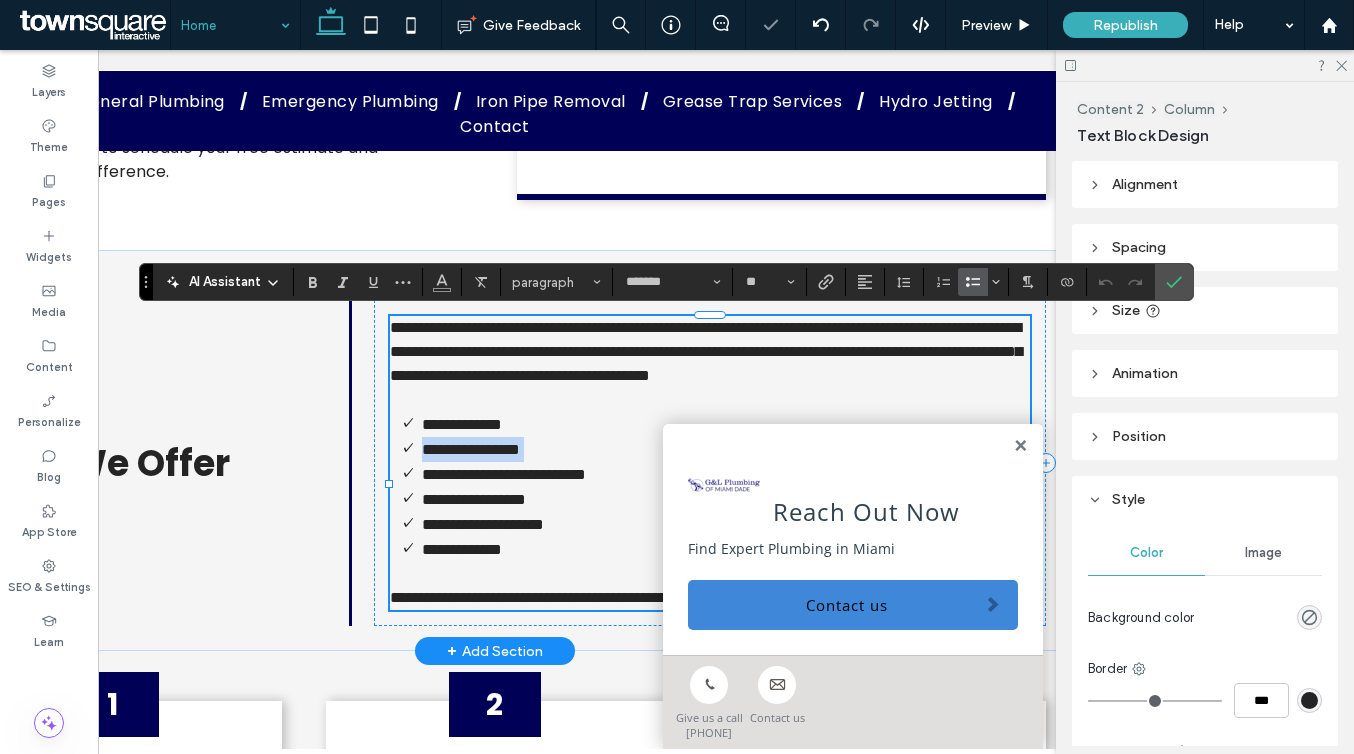 click on "**********" at bounding box center [471, 449] 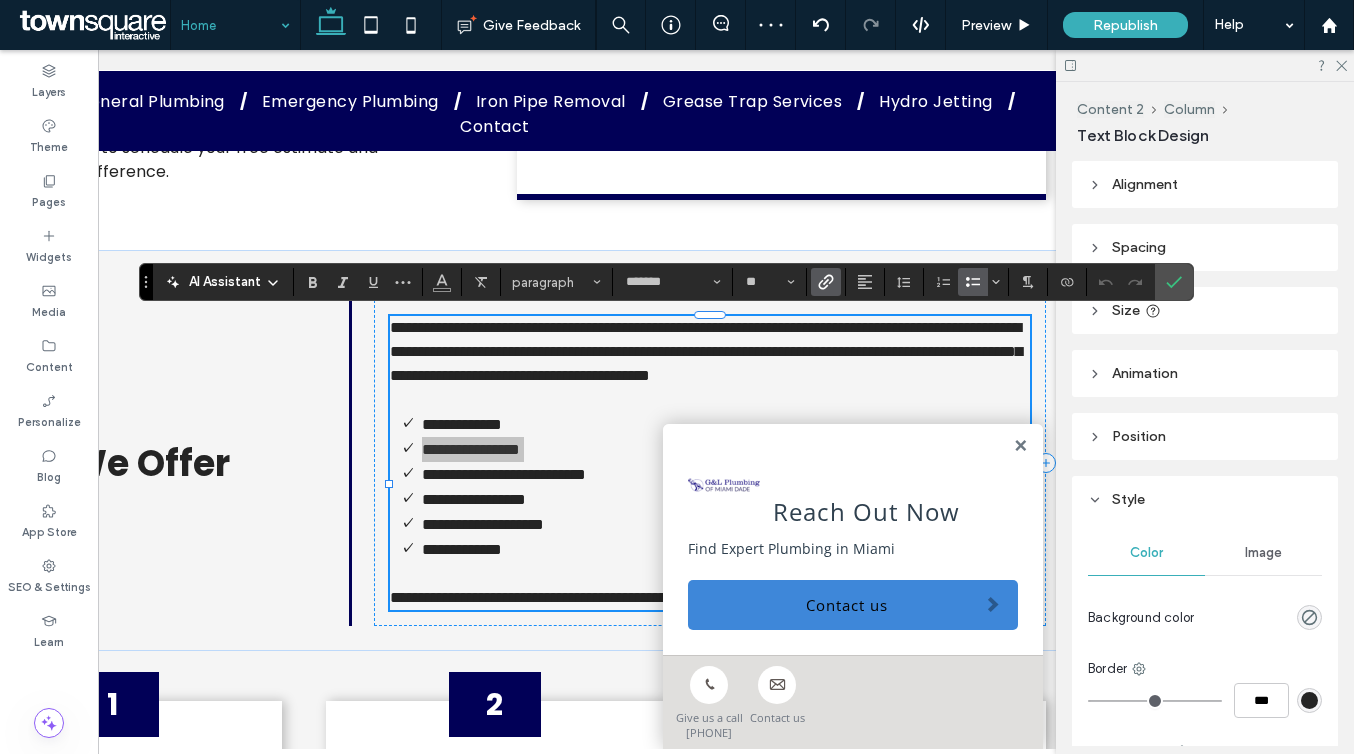 click 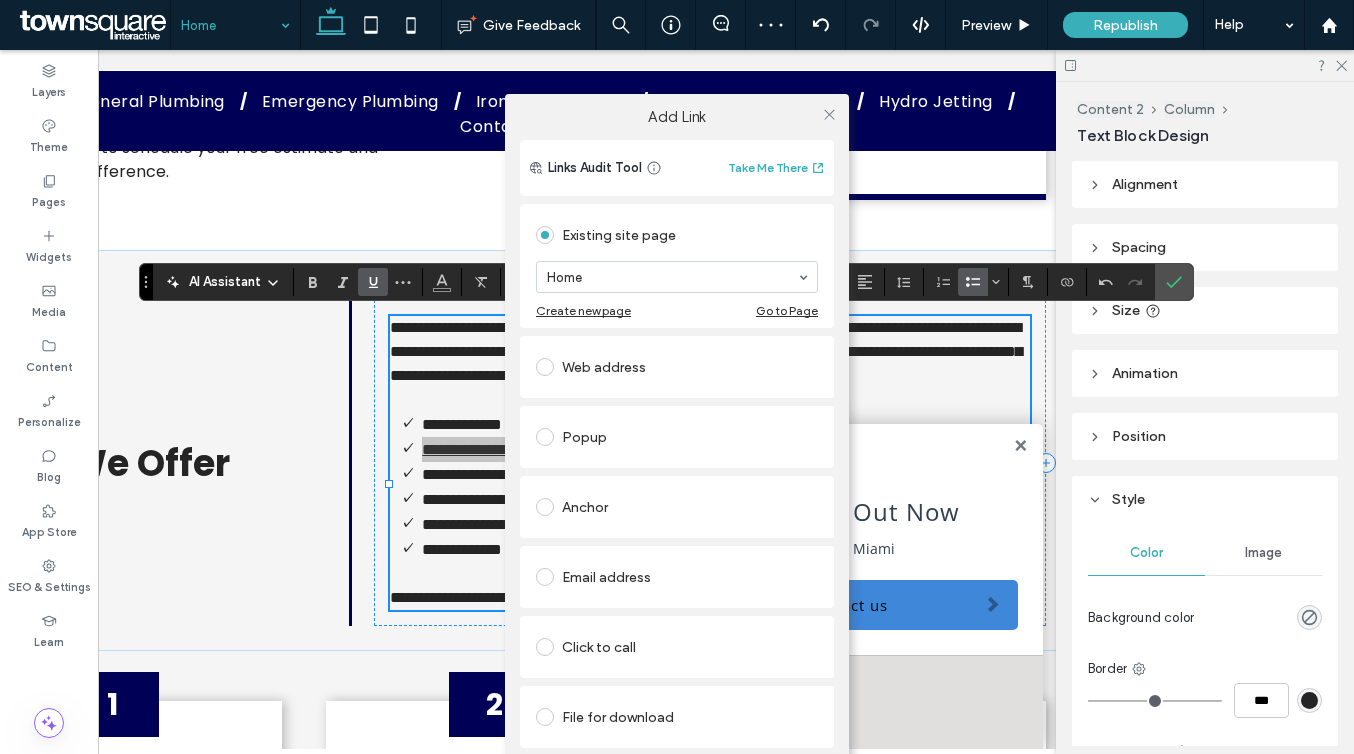 click on "Home" at bounding box center (677, 277) 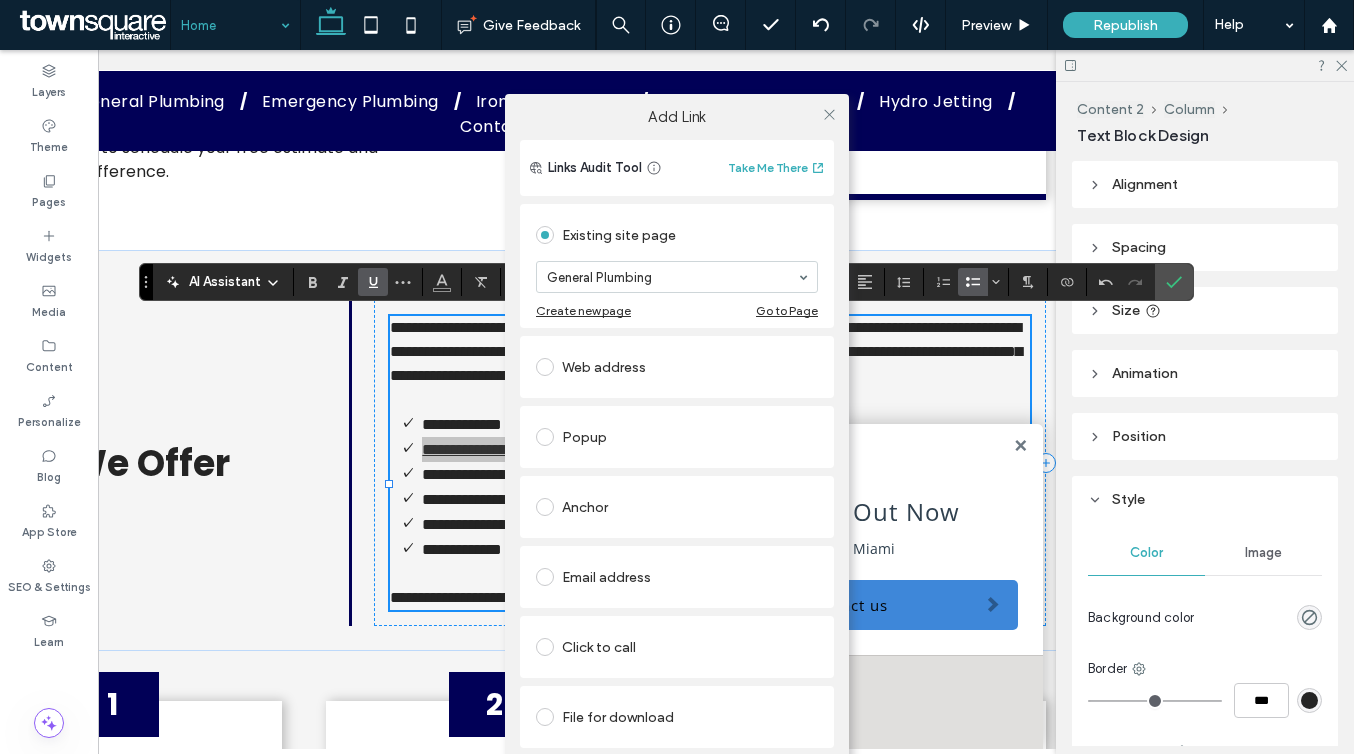 click at bounding box center (829, 114) 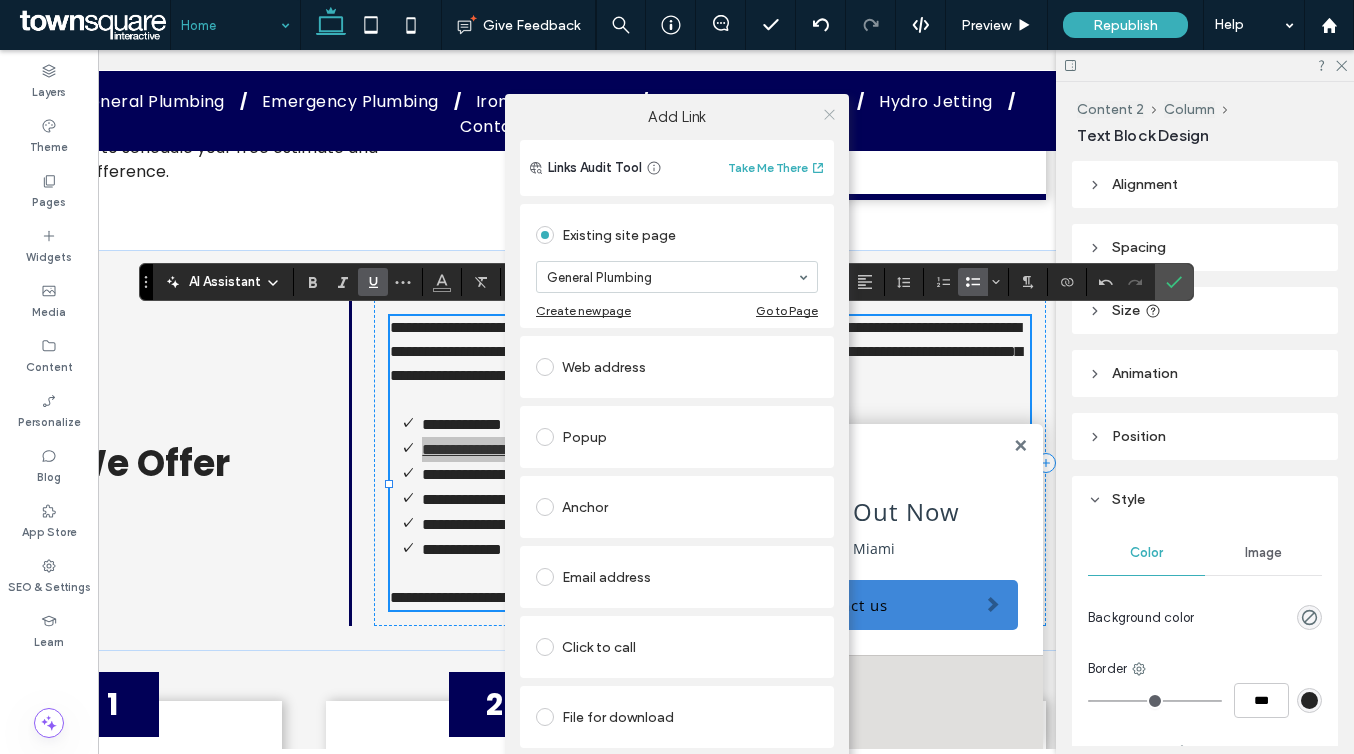 click 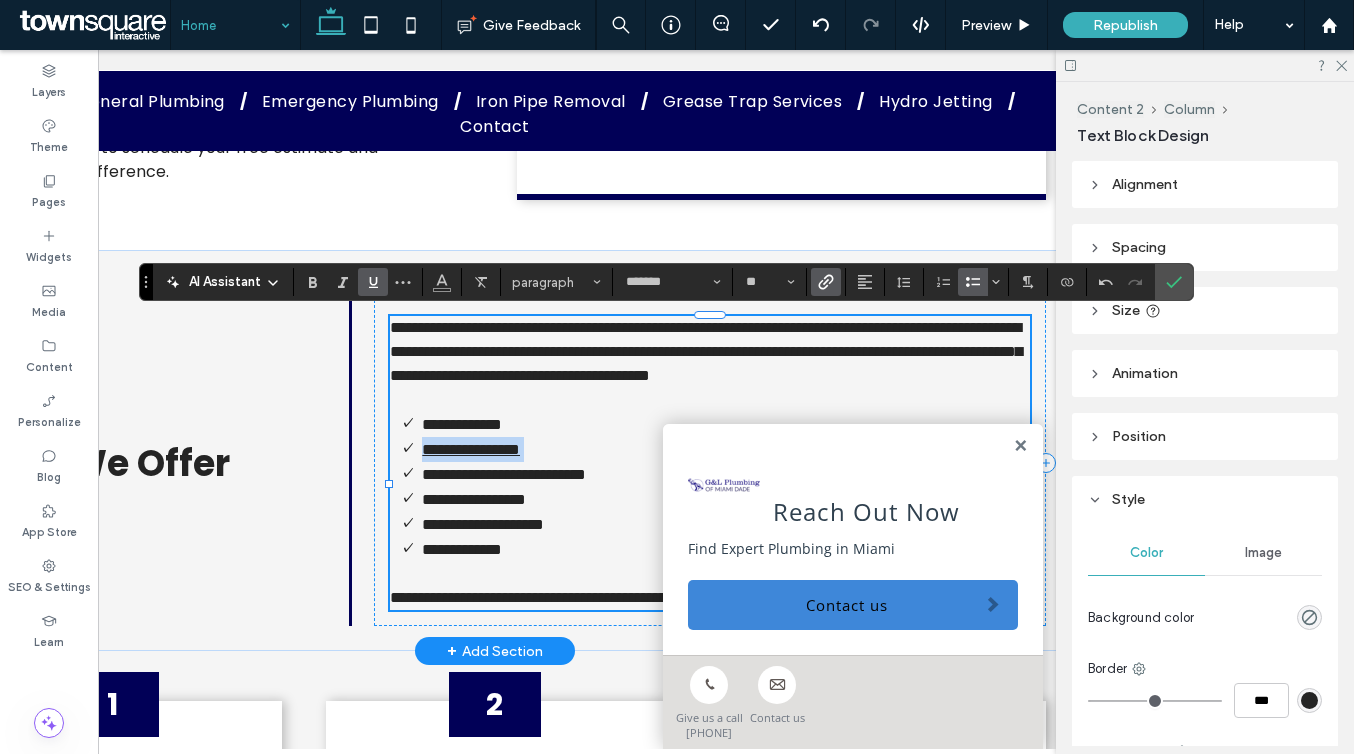 click on "**********" at bounding box center (462, 424) 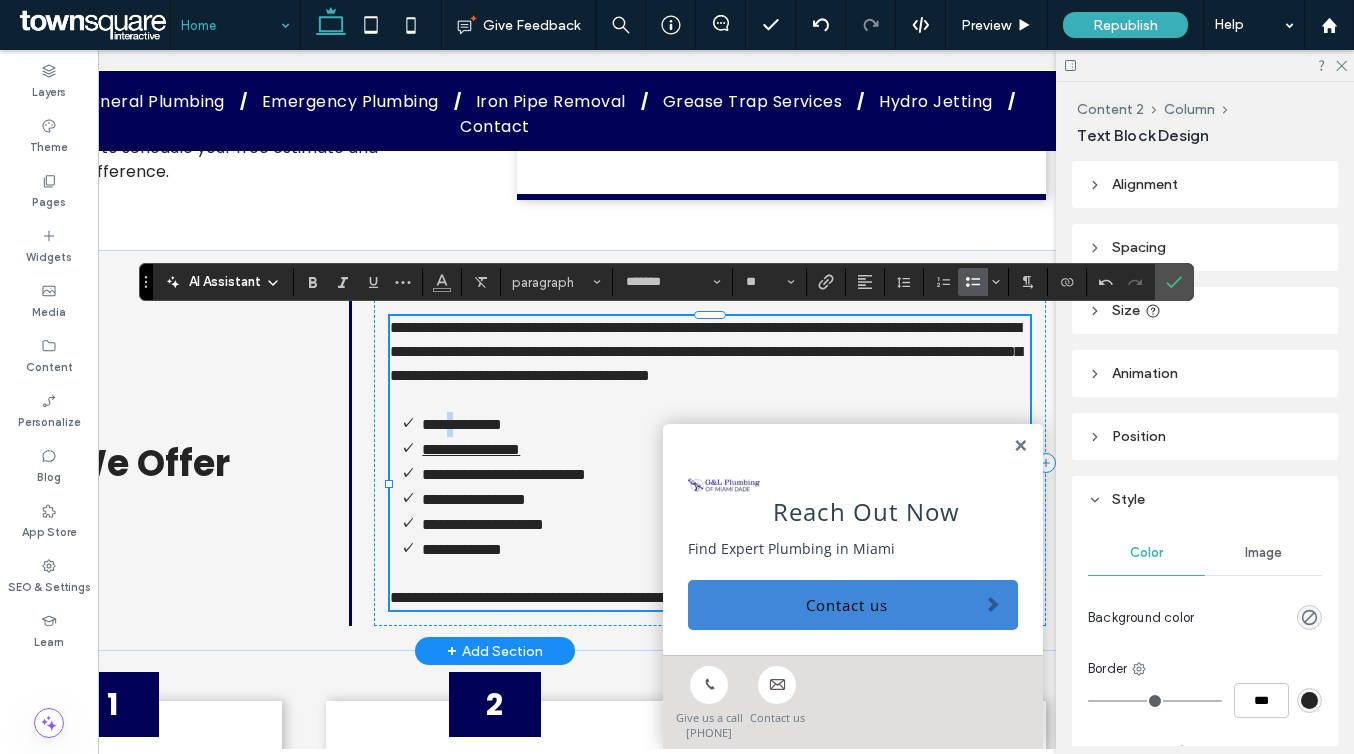 click on "**********" at bounding box center [462, 424] 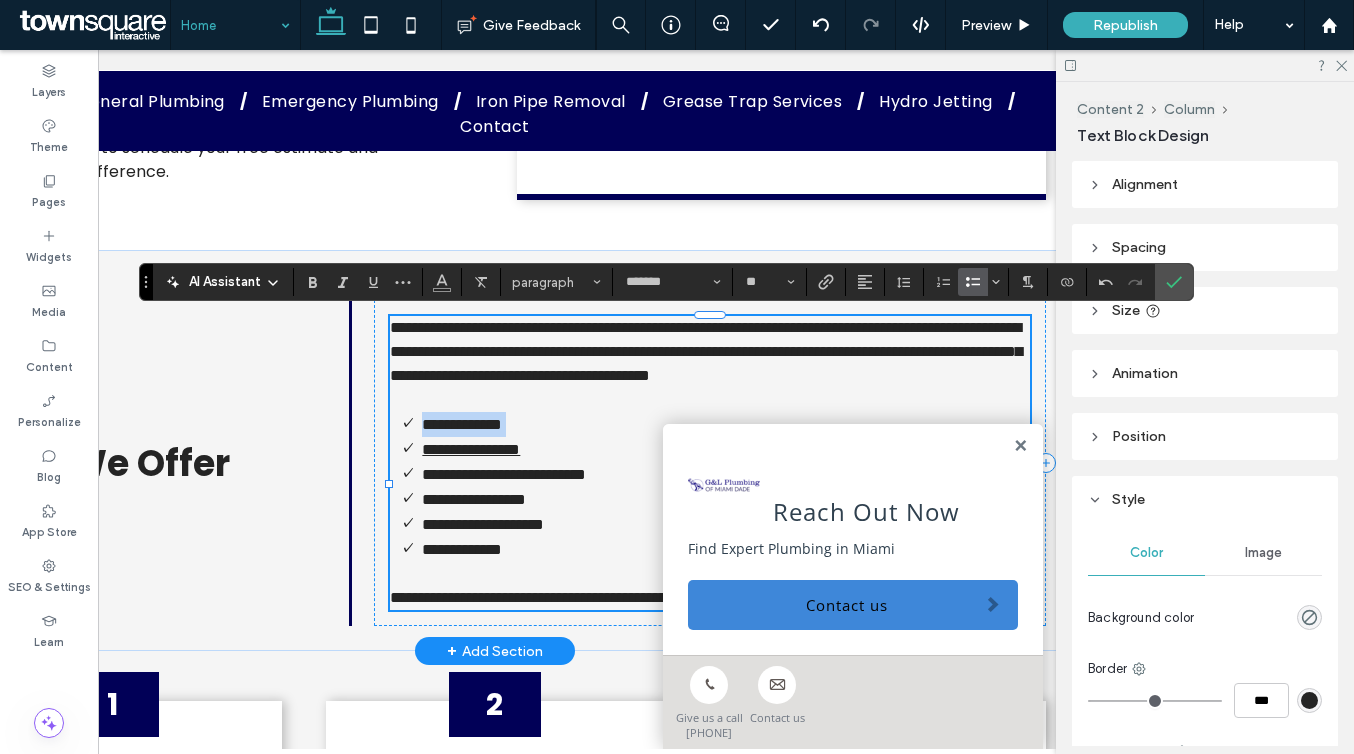 click on "**********" at bounding box center (462, 424) 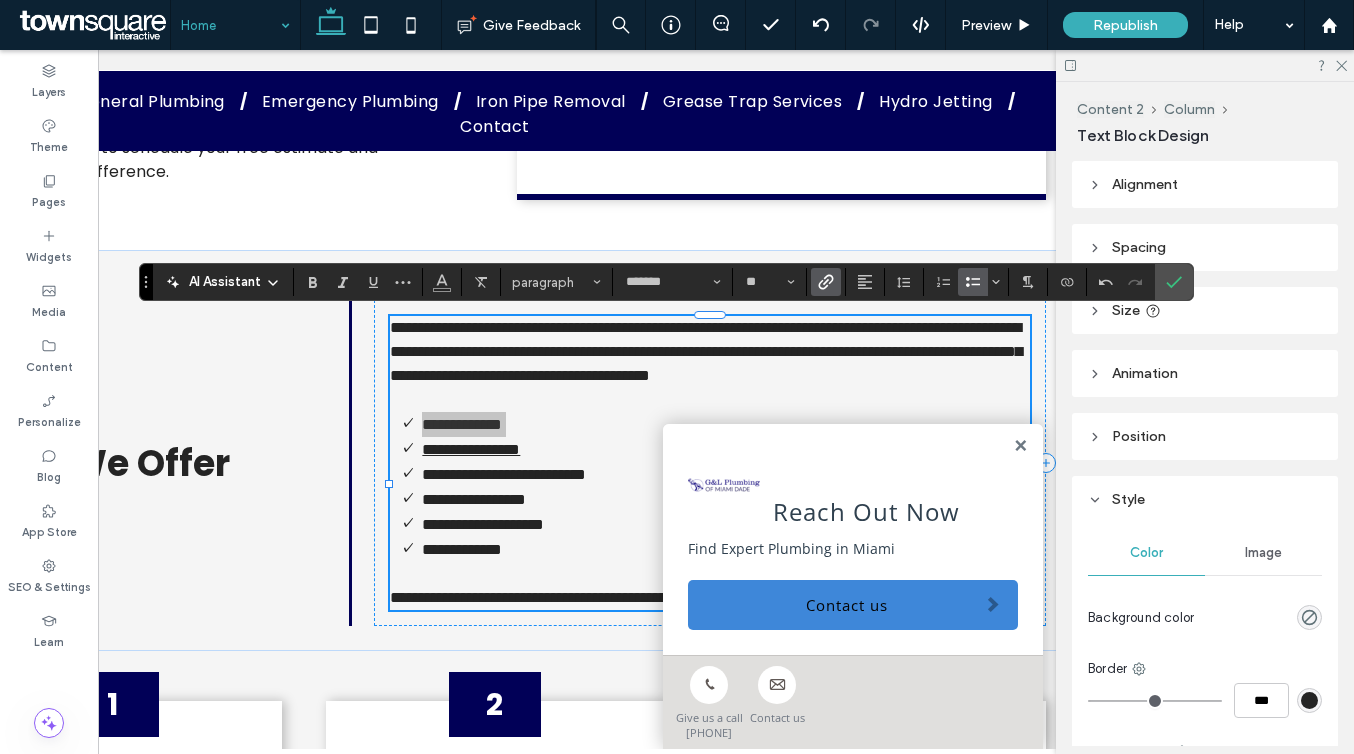 click 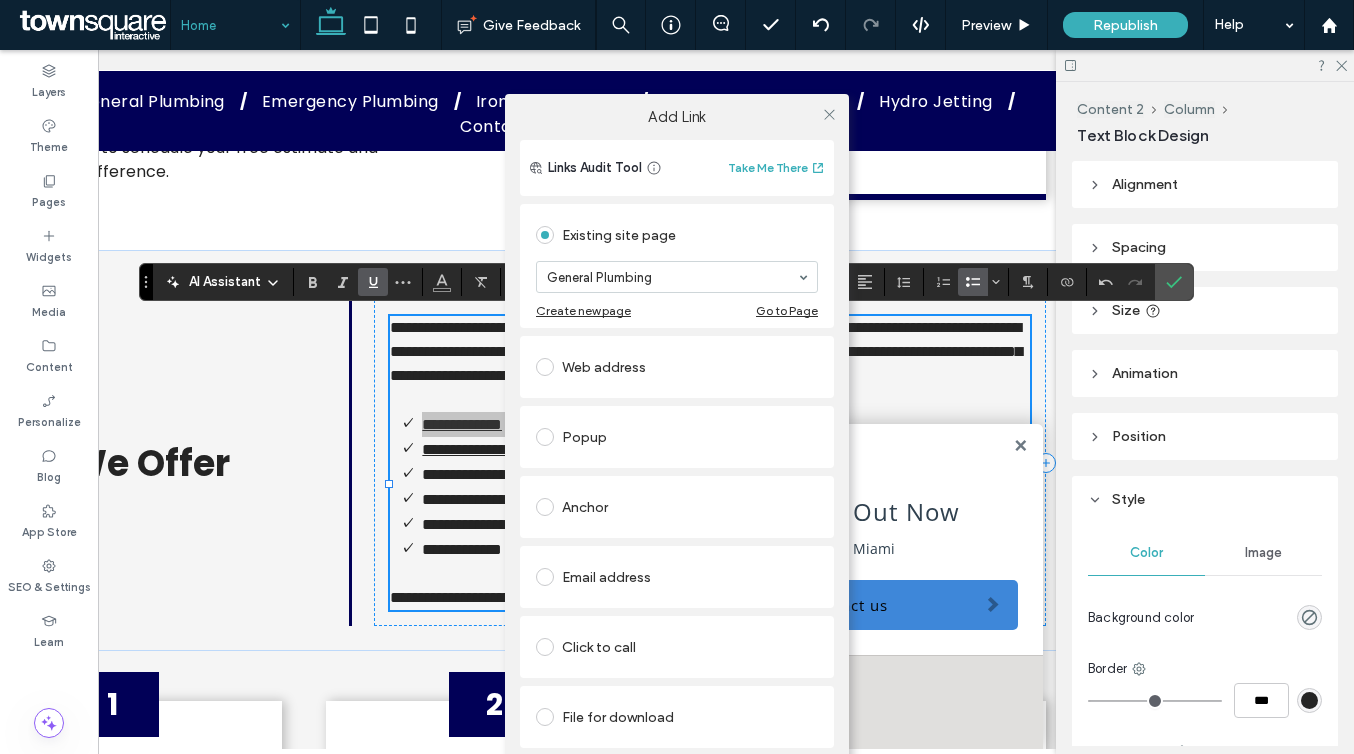 click on "Add Link Links Audit Tool Take Me There Existing site page General Plumbing Create new page Go to Page Web address Popup Anchor Email address Click to call File for download Remove link" at bounding box center (677, 449) 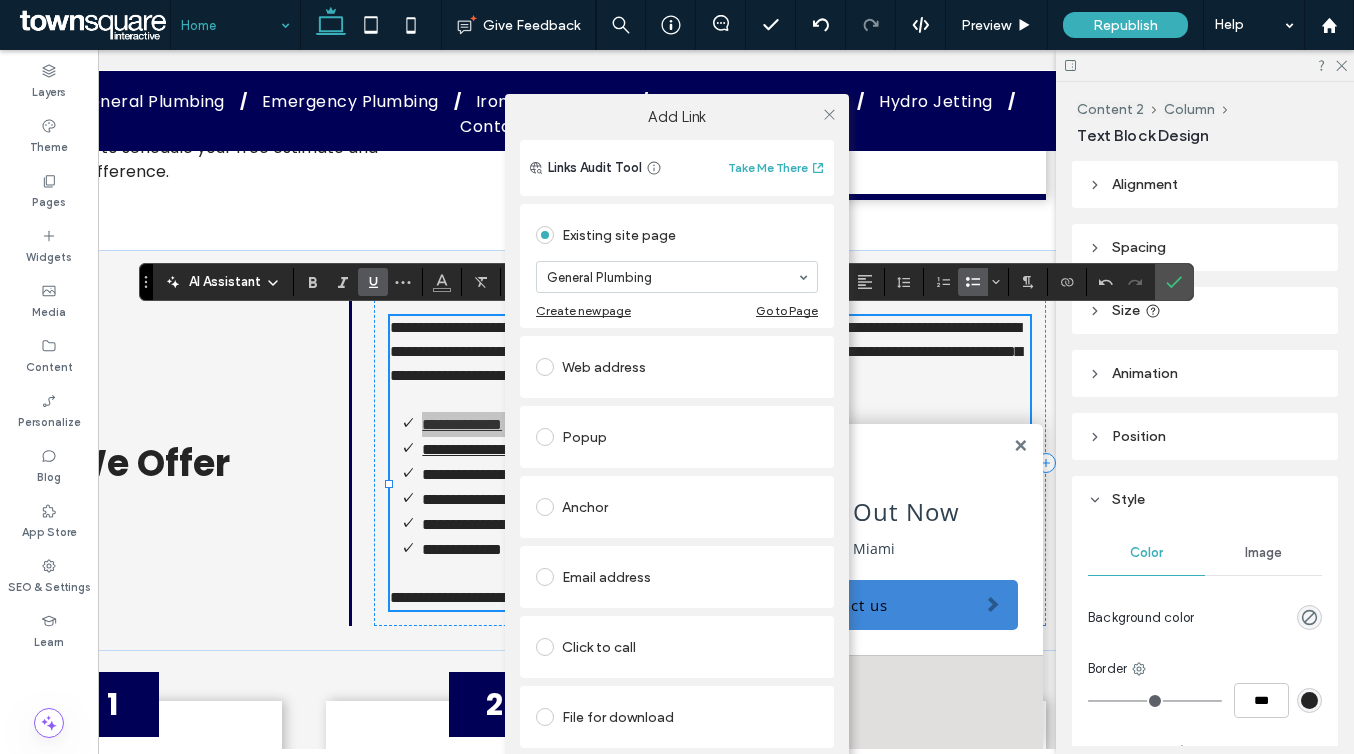 click on "Add Link" at bounding box center [677, 117] 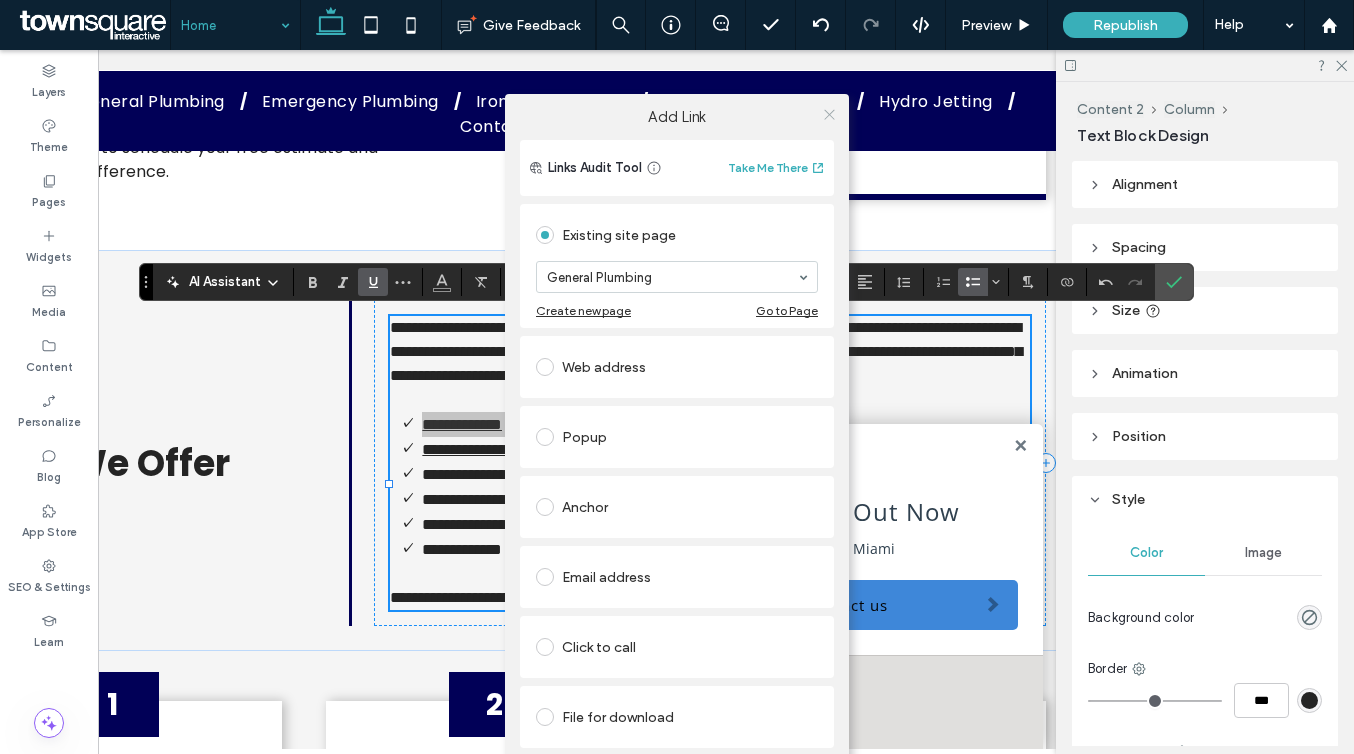 click 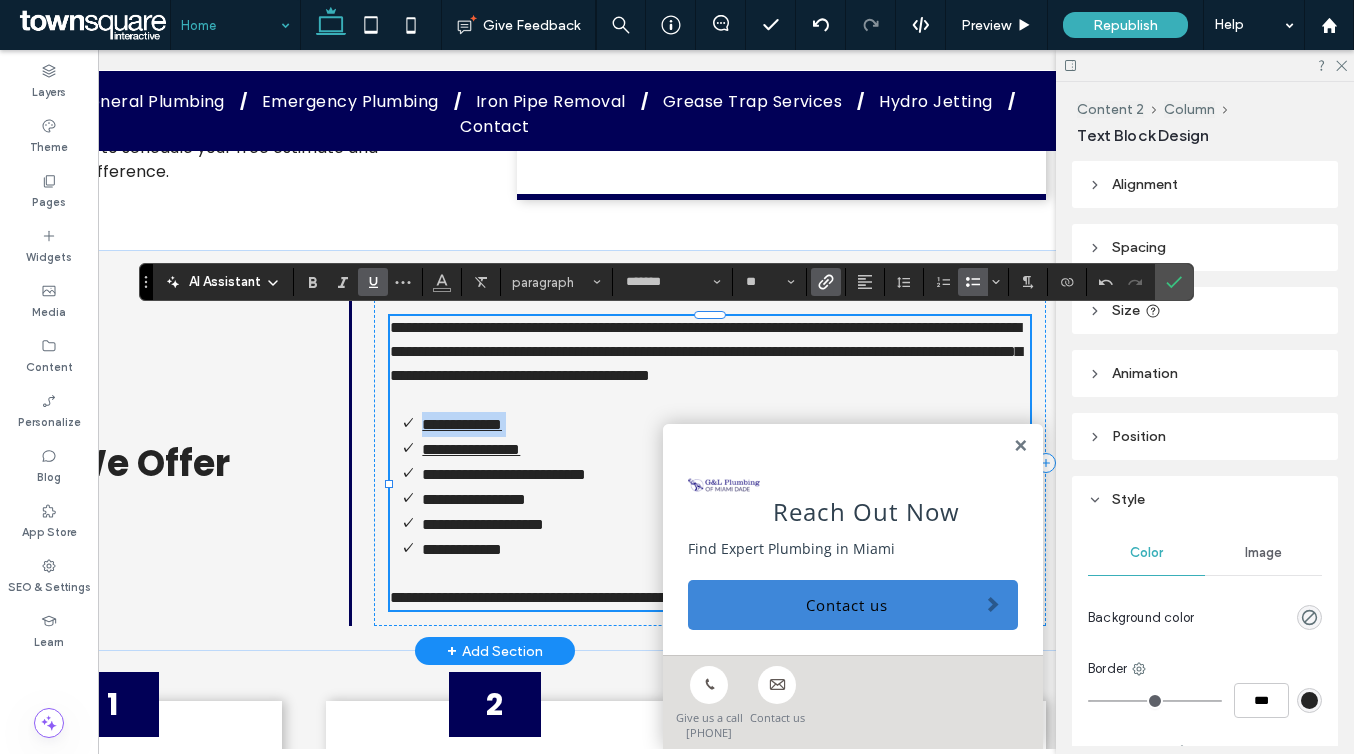 click on "**********" at bounding box center [504, 474] 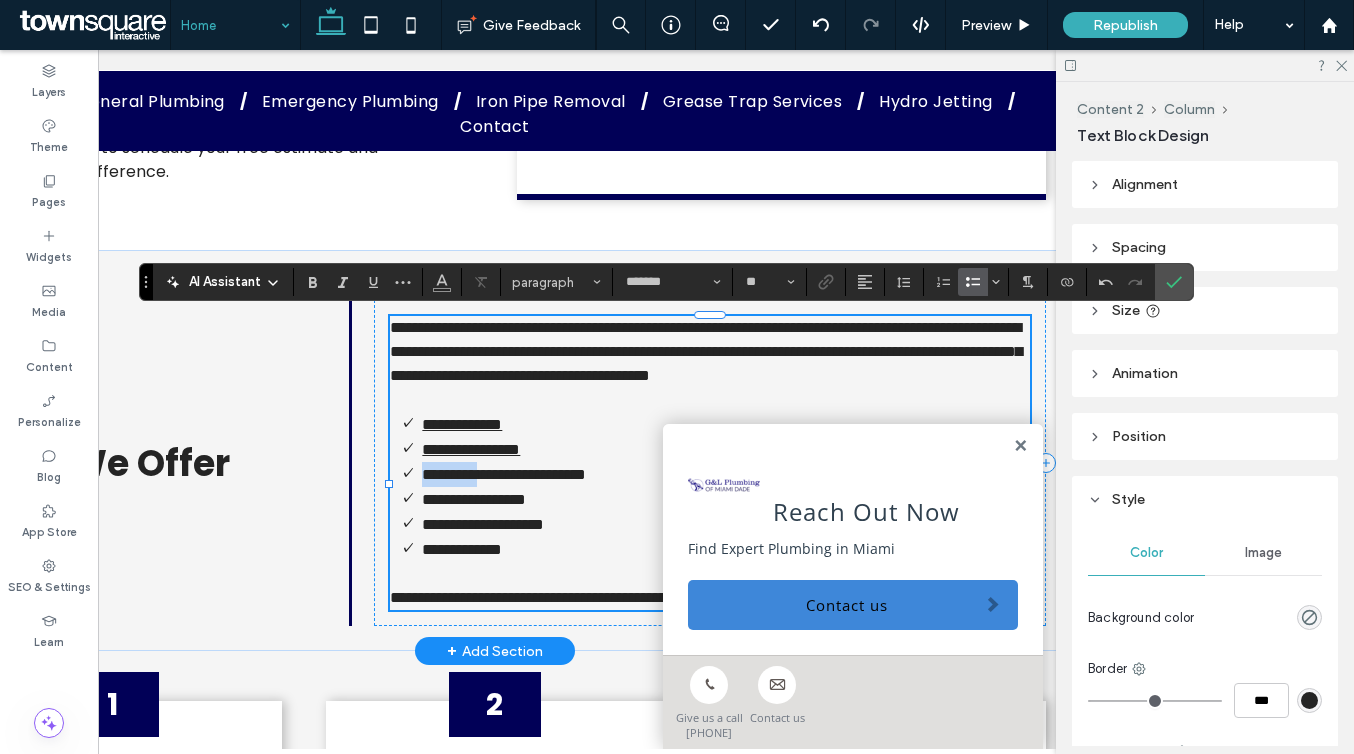 click on "**********" at bounding box center [504, 474] 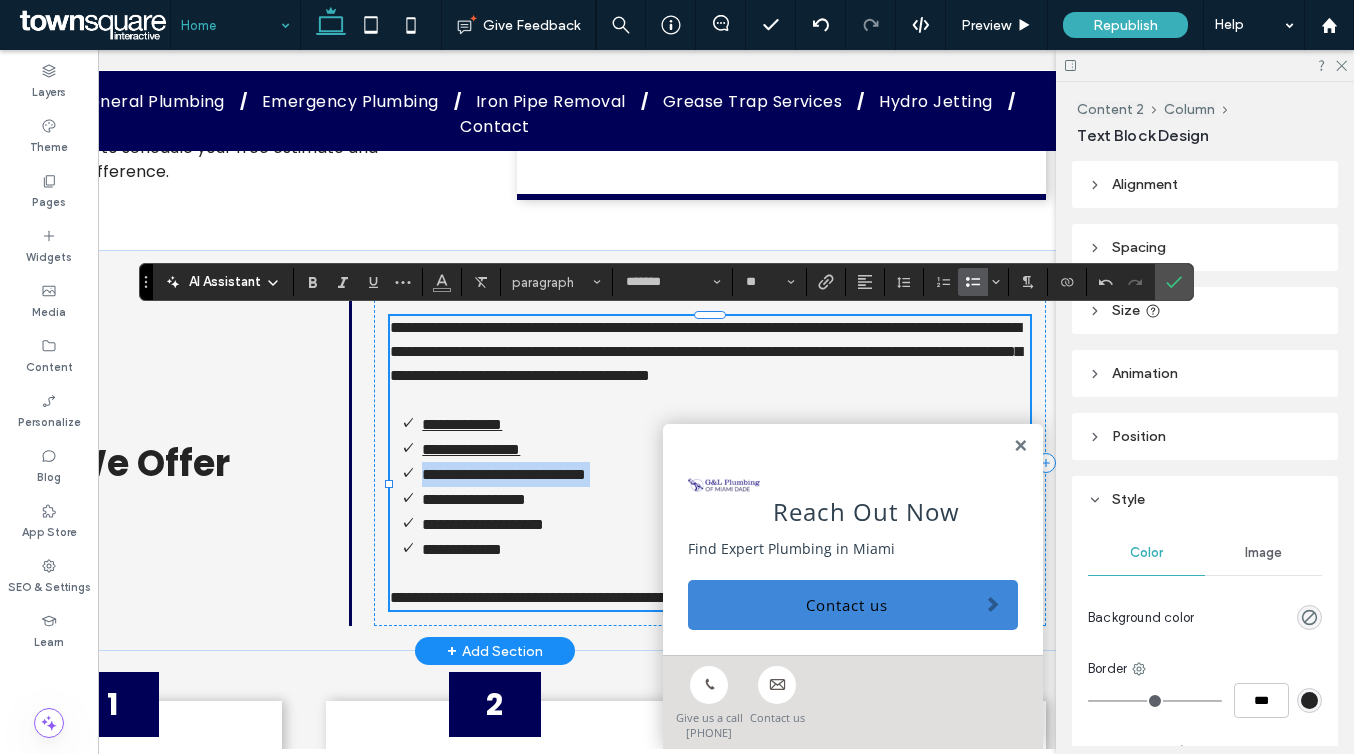 click on "**********" at bounding box center (504, 474) 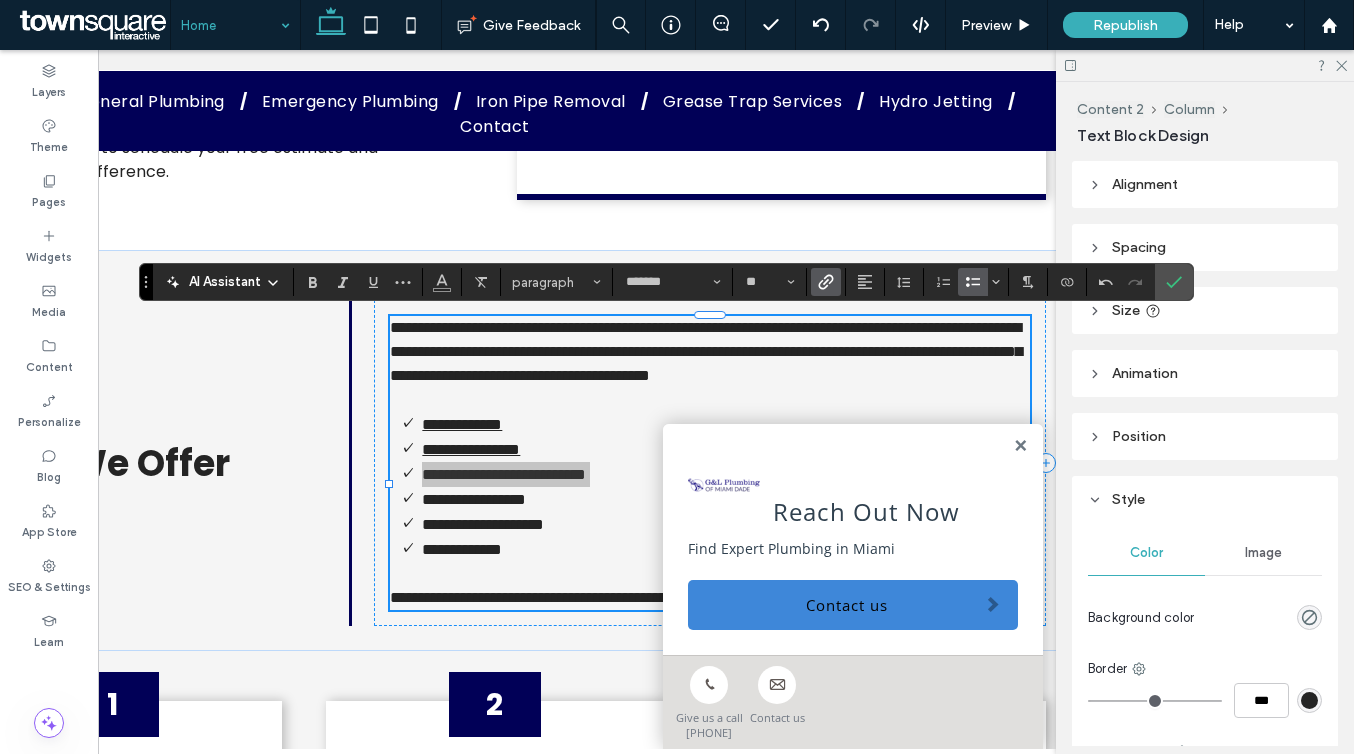click 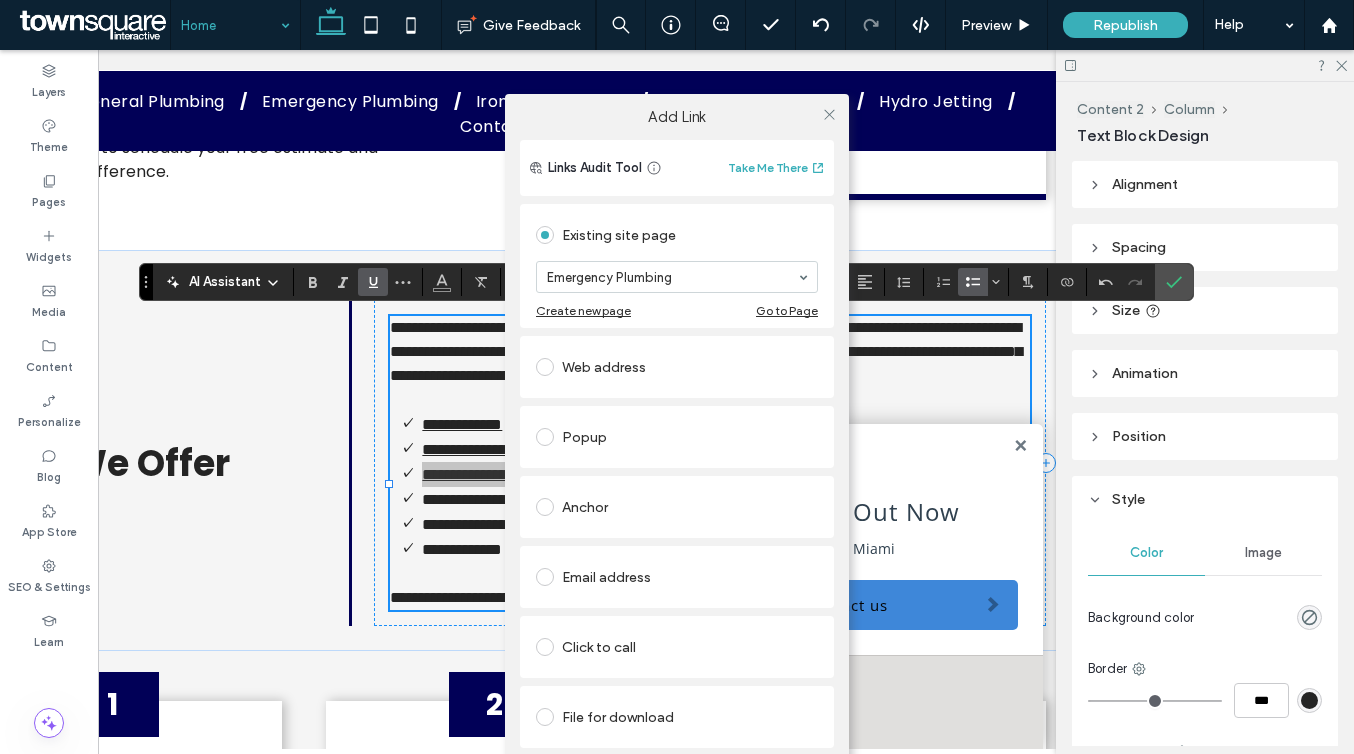click on "Add Link Links Audit Tool Take Me There Existing site page Emergency Plumbing Create new page Go to Page Web address Popup Anchor Email address Click to call File for download Remove link" at bounding box center (677, 449) 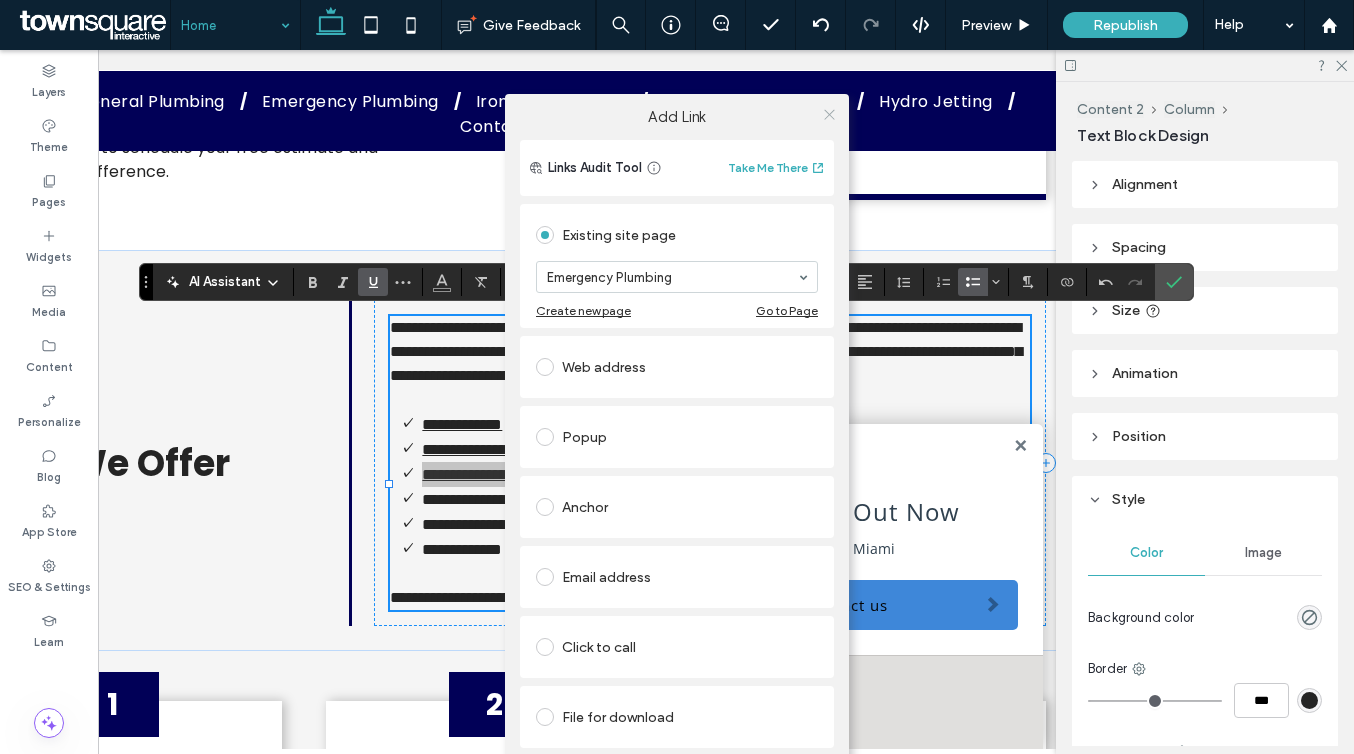 click 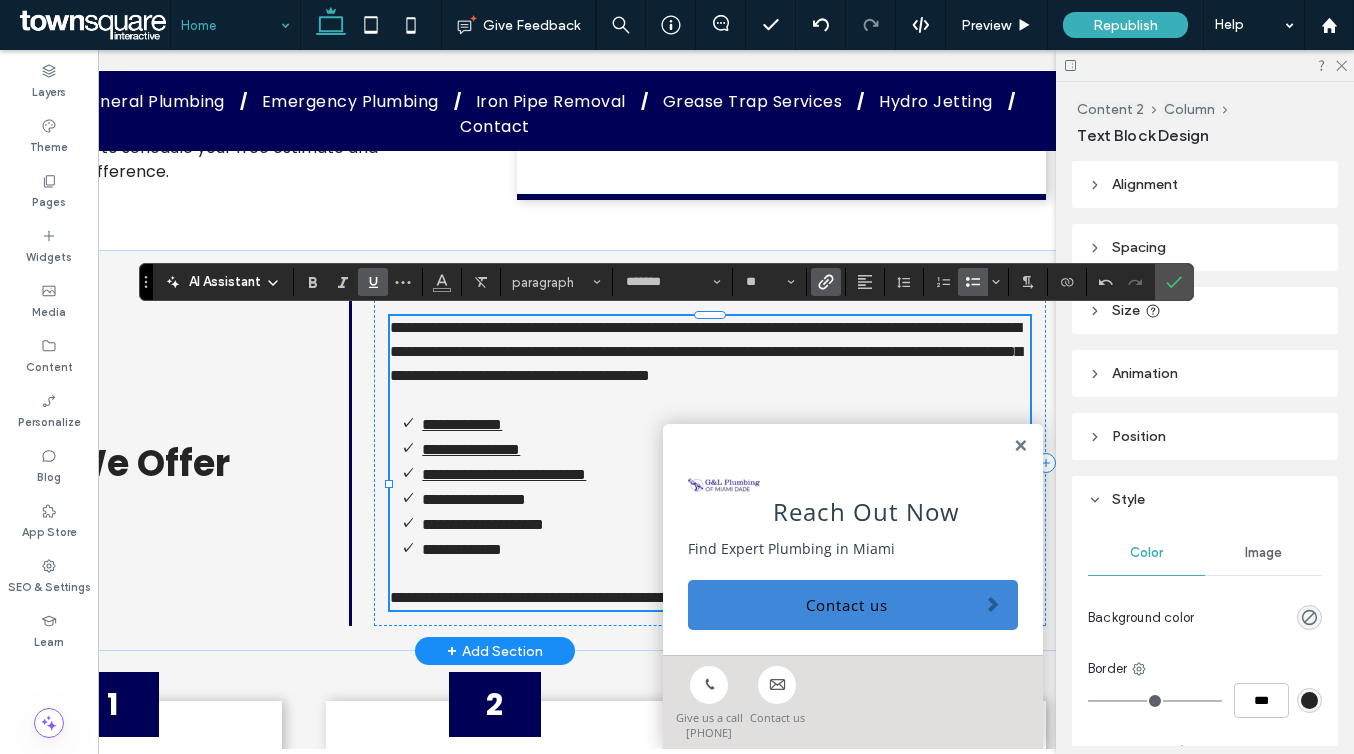 click on "**********" at bounding box center (474, 499) 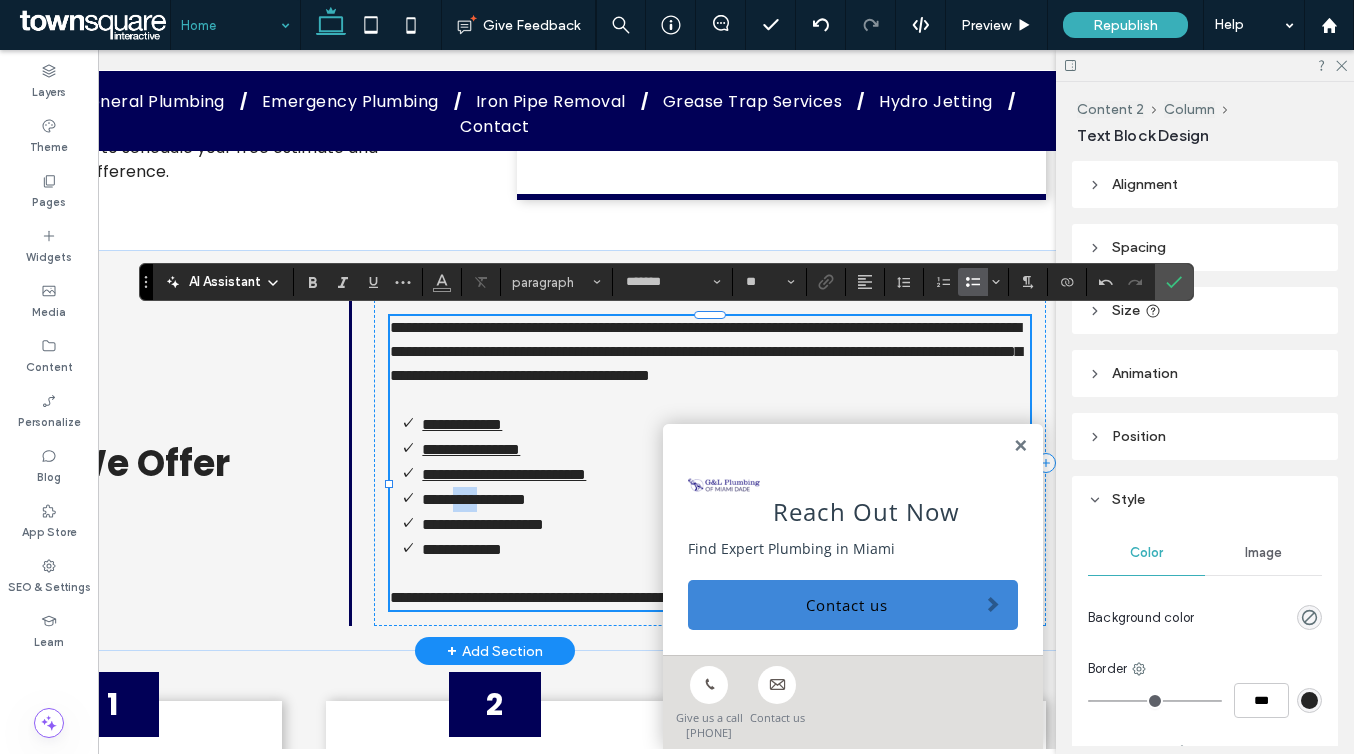click on "**********" at bounding box center [474, 499] 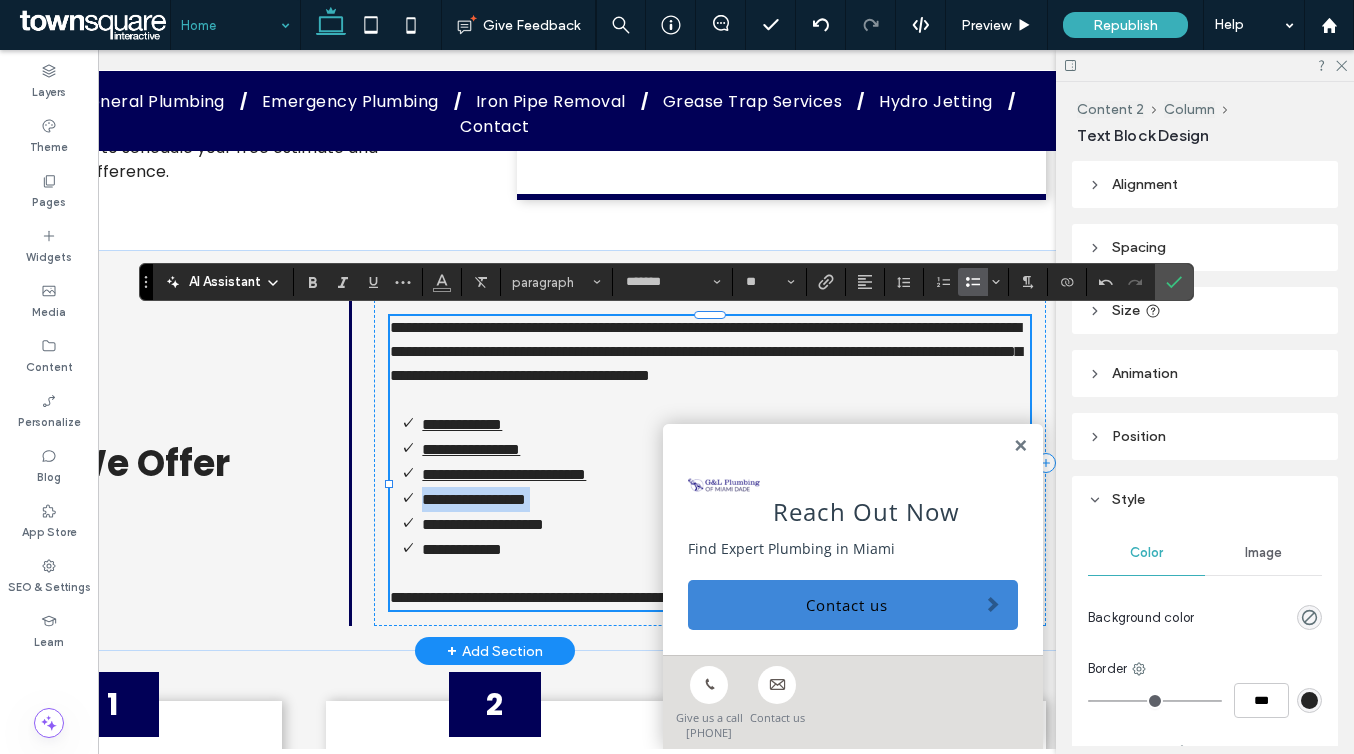 click on "**********" at bounding box center (474, 499) 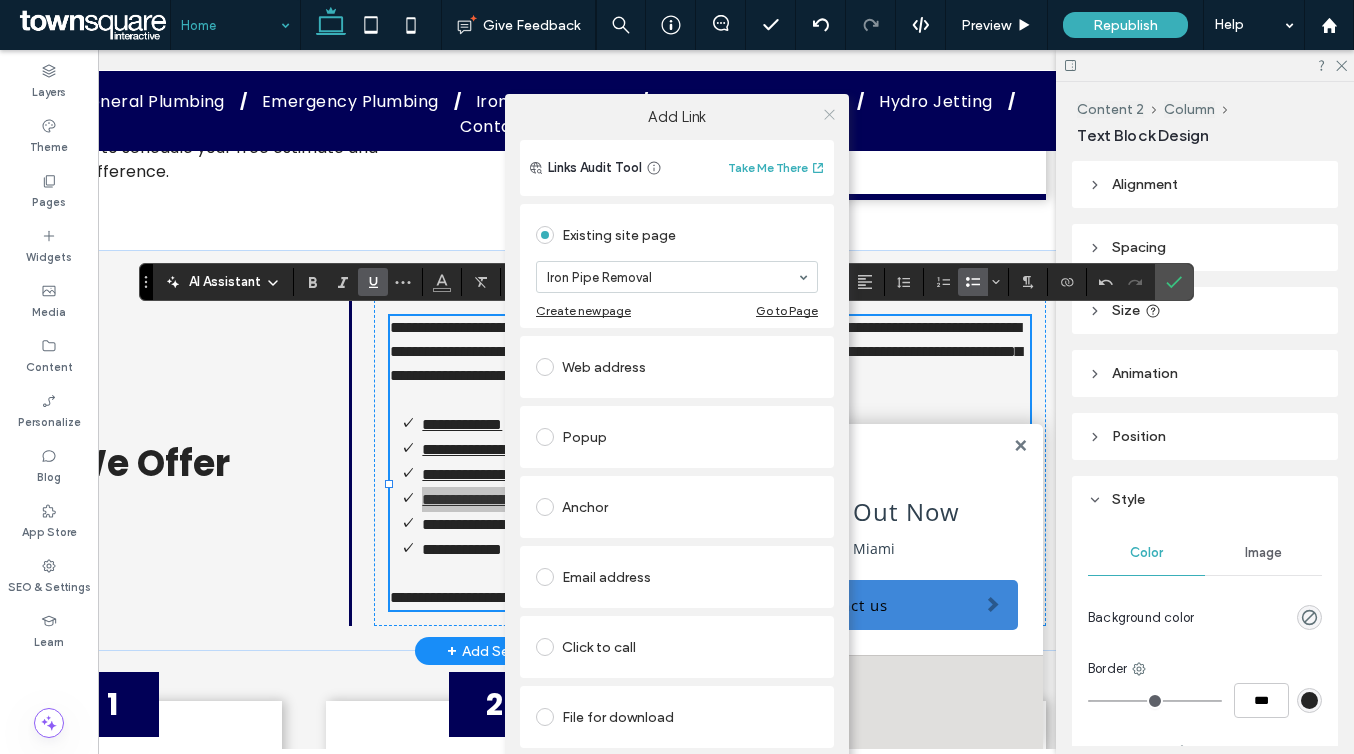 click 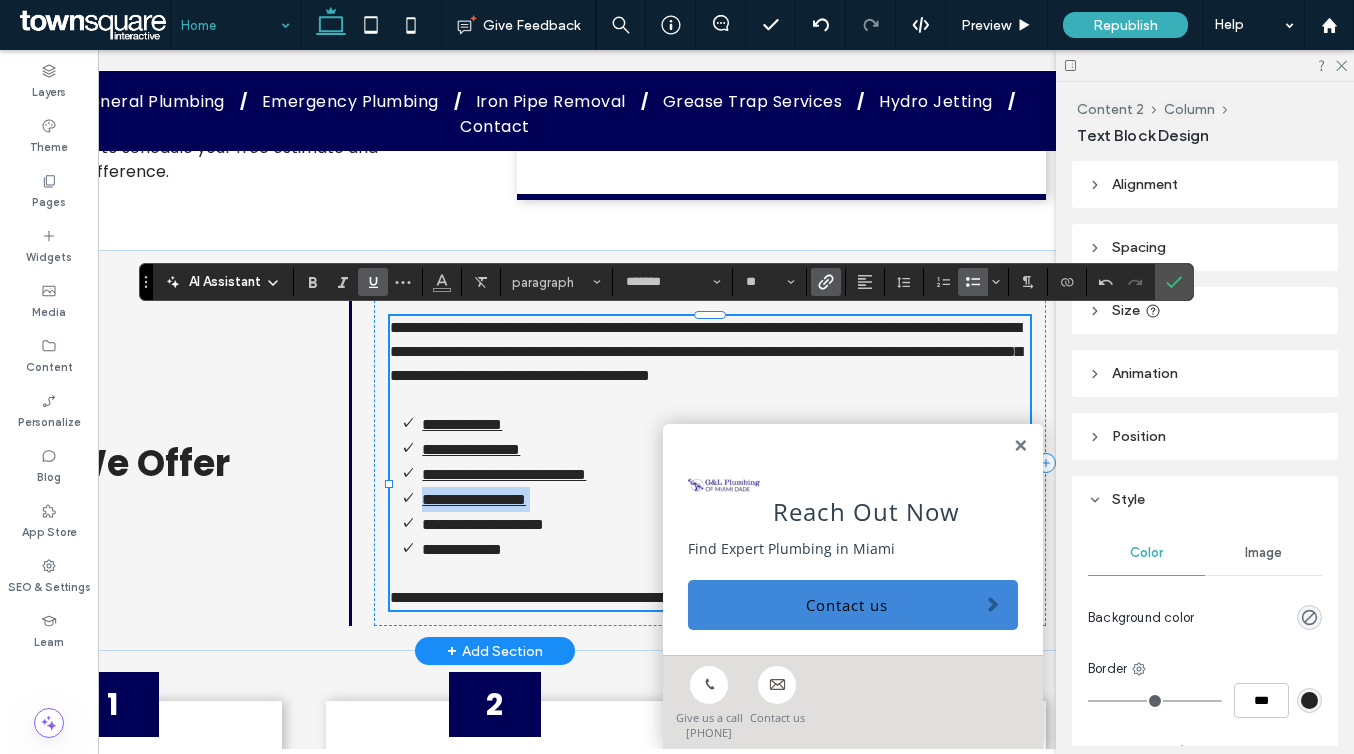 click on "**********" at bounding box center (483, 524) 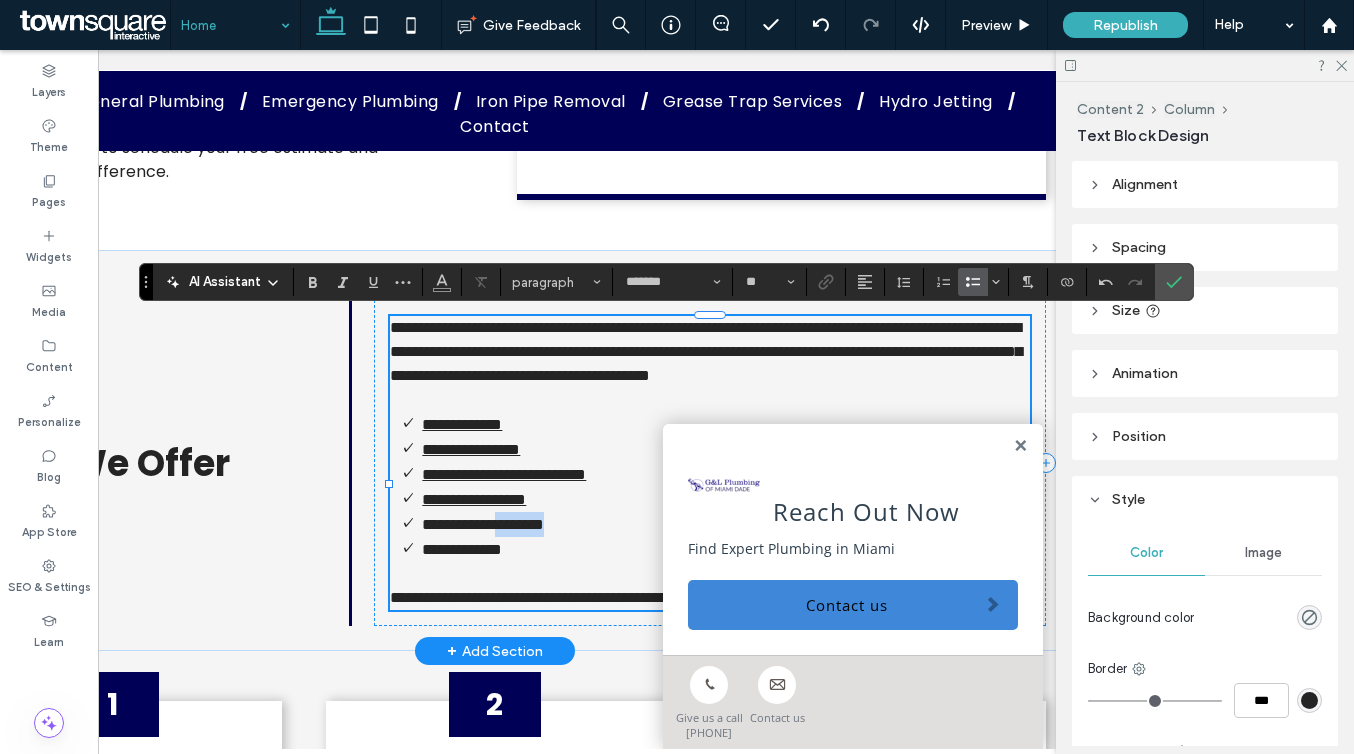 click on "**********" at bounding box center [483, 524] 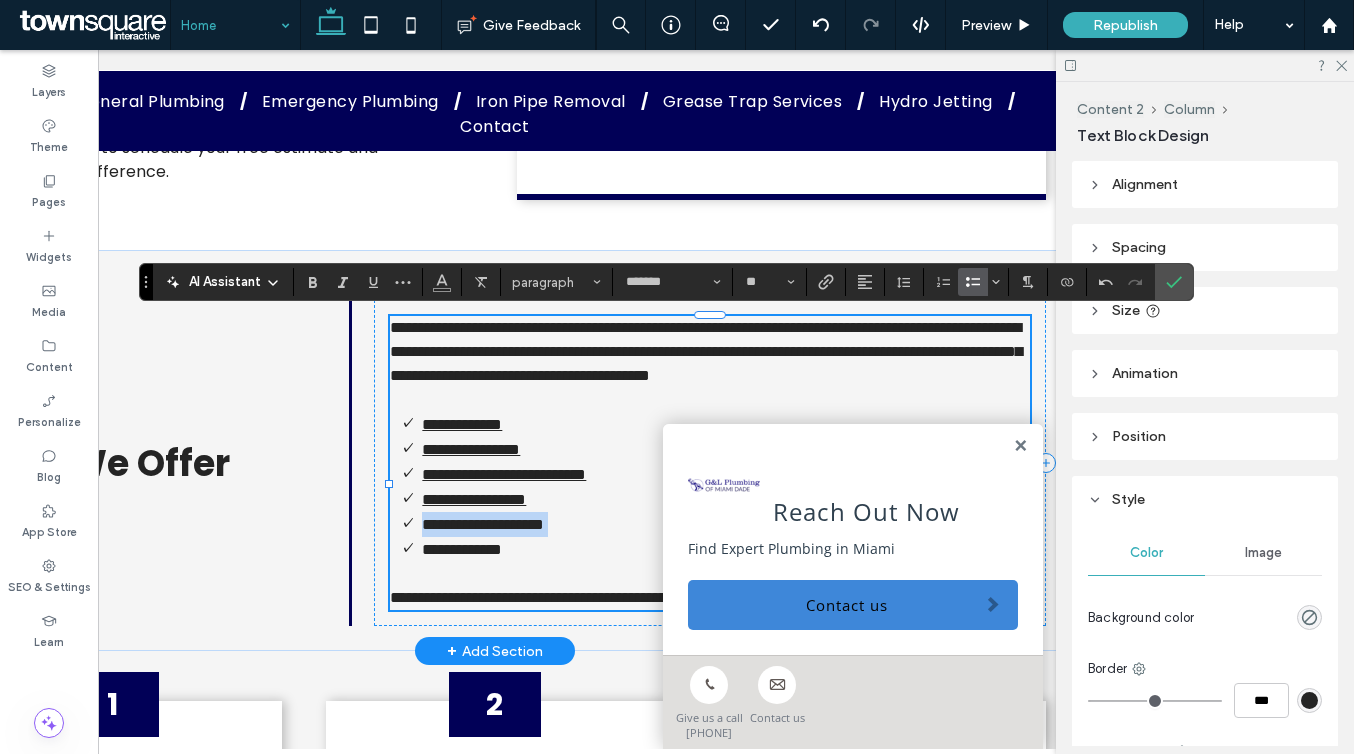 click on "**********" at bounding box center [483, 524] 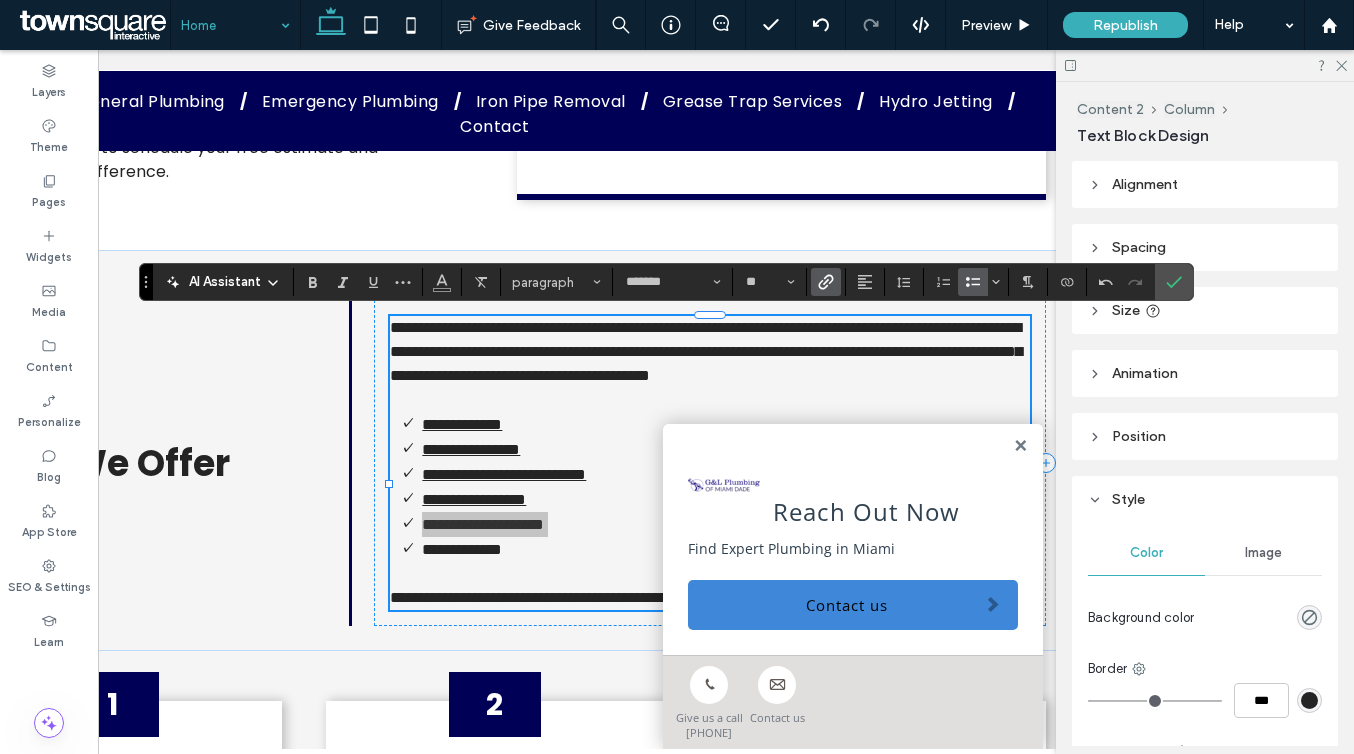 click 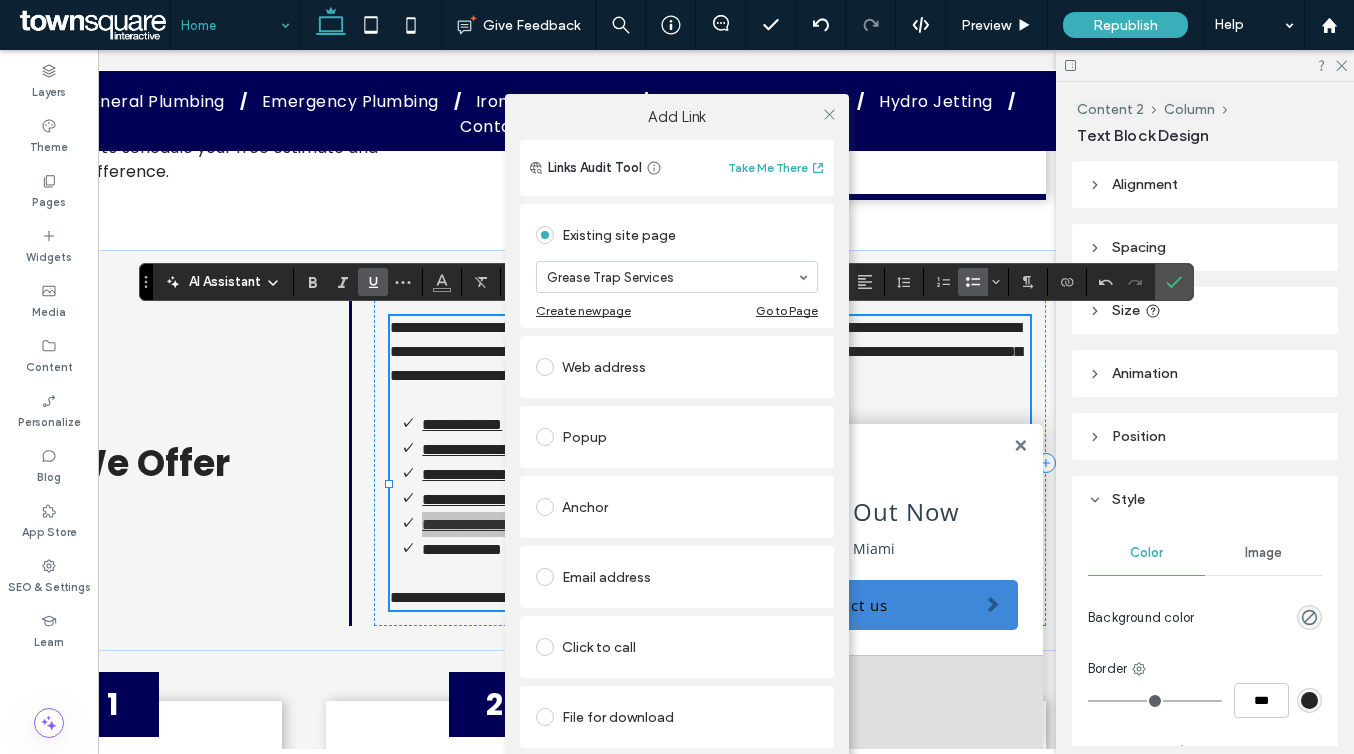 click on "Add Link Links Audit Tool Take Me There Existing site page Grease Trap Services Create new page Go to Page Web address Popup Anchor Email address Click to call File for download Remove link" at bounding box center (677, 449) 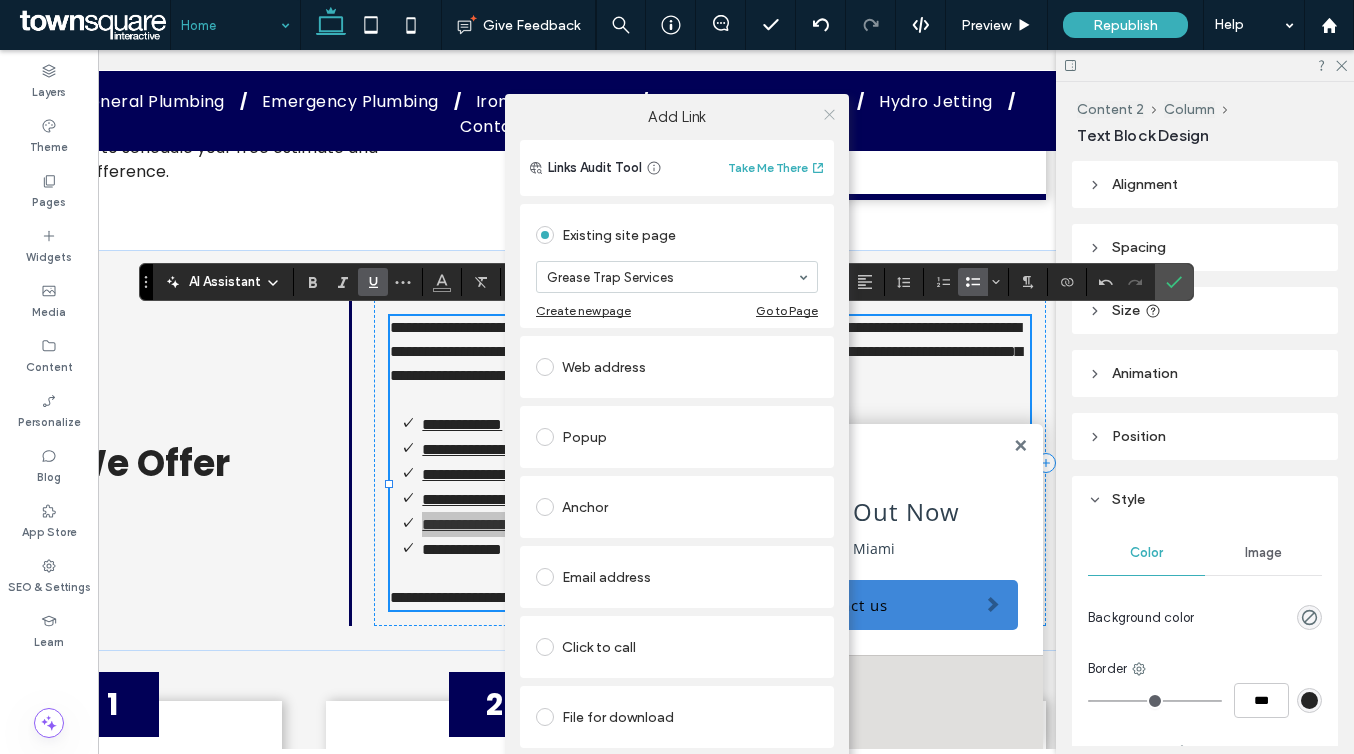 click 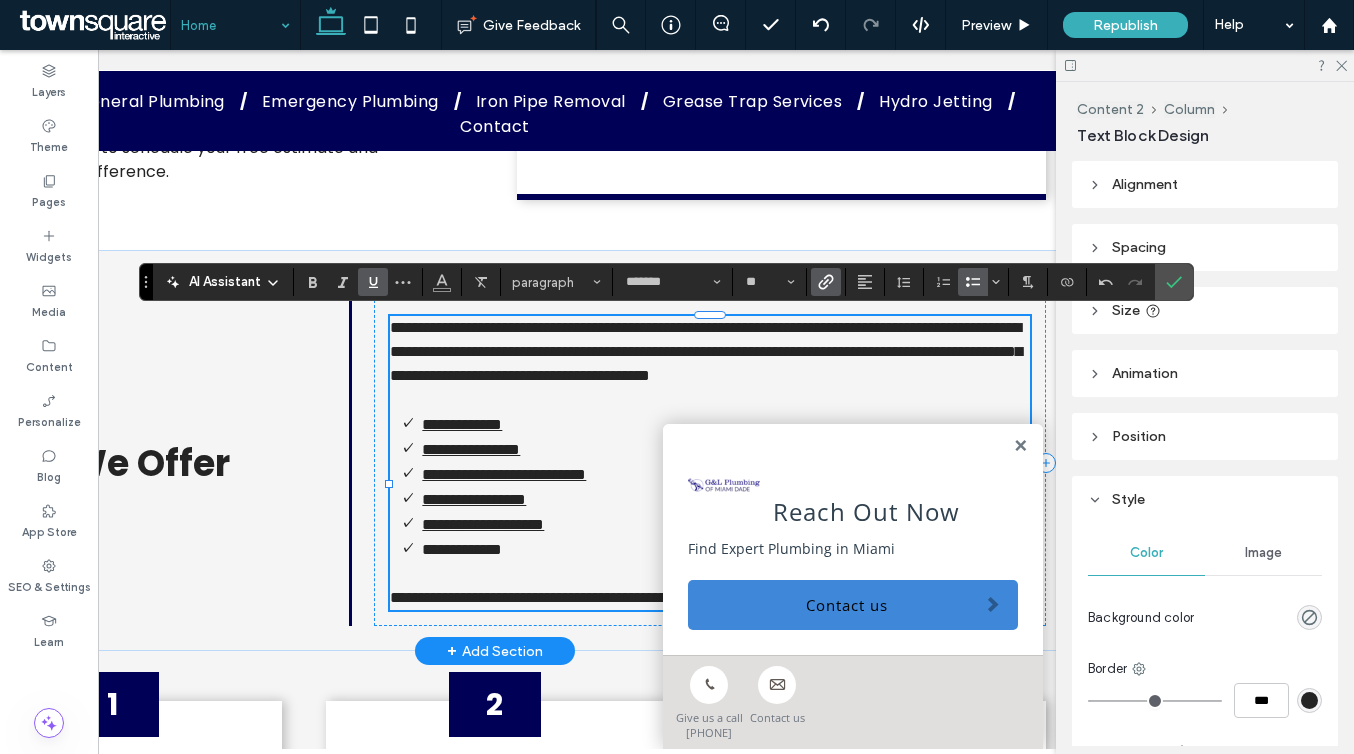 click on "**********" at bounding box center (462, 549) 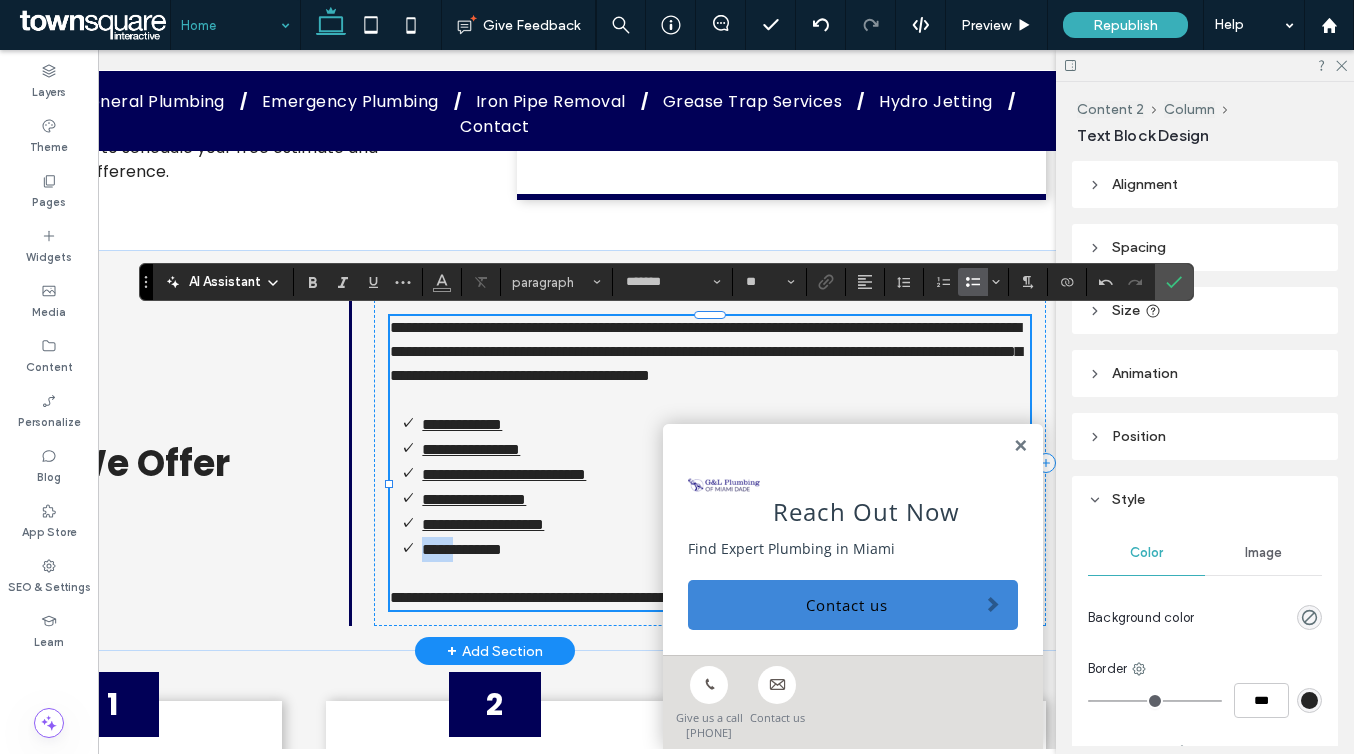 click on "**********" at bounding box center (462, 549) 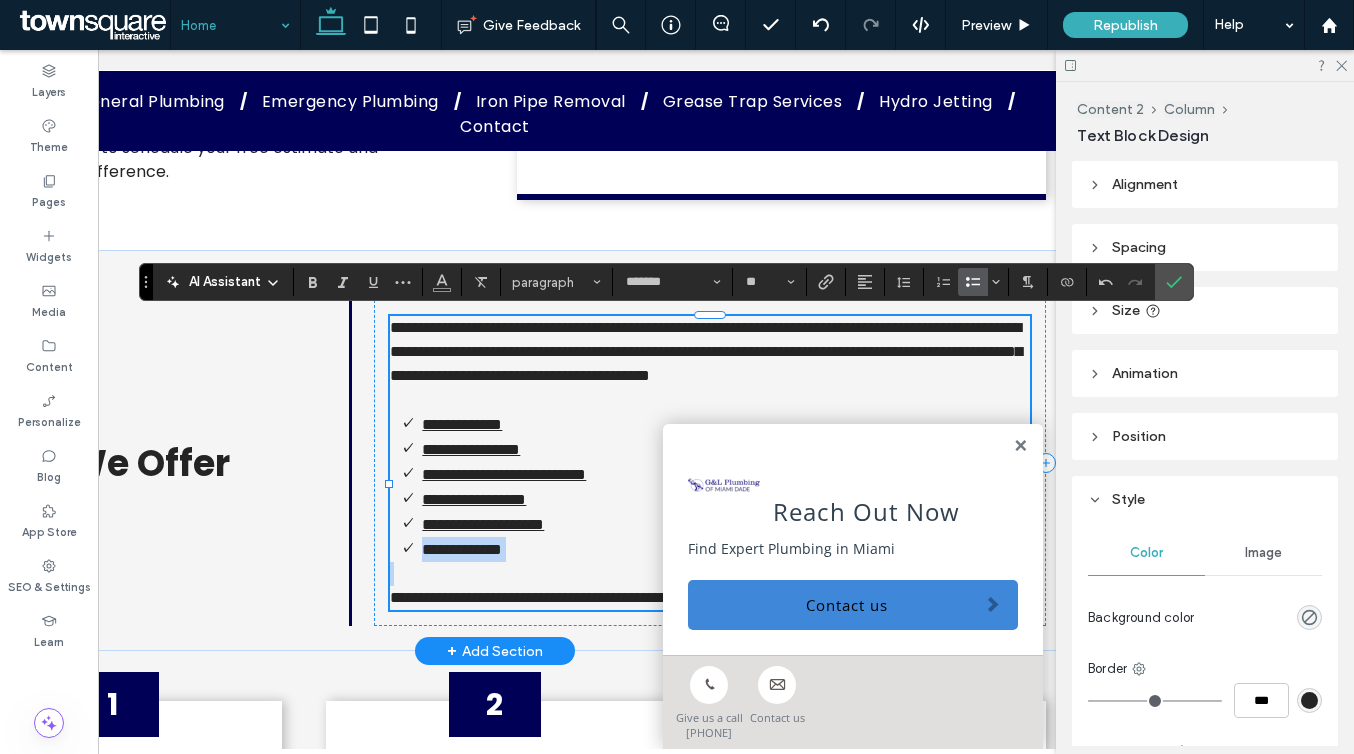 click on "**********" at bounding box center (462, 549) 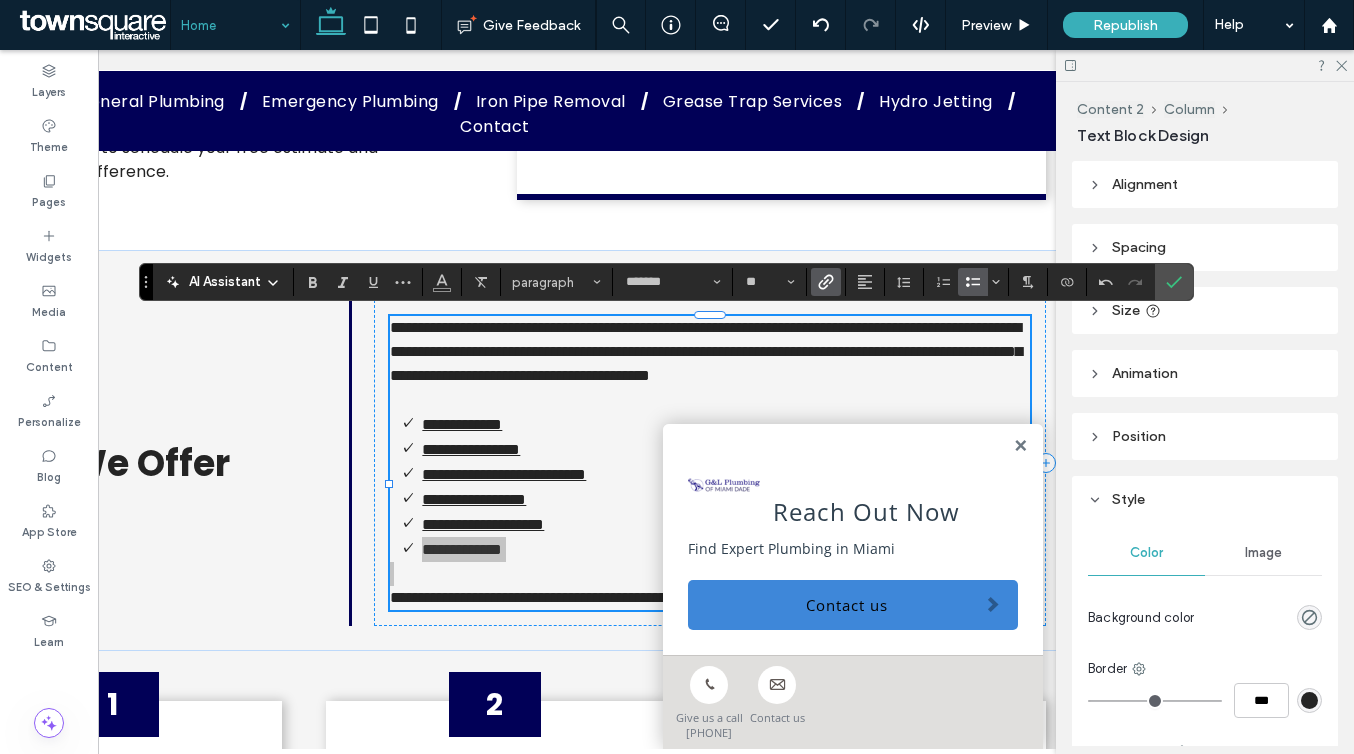click 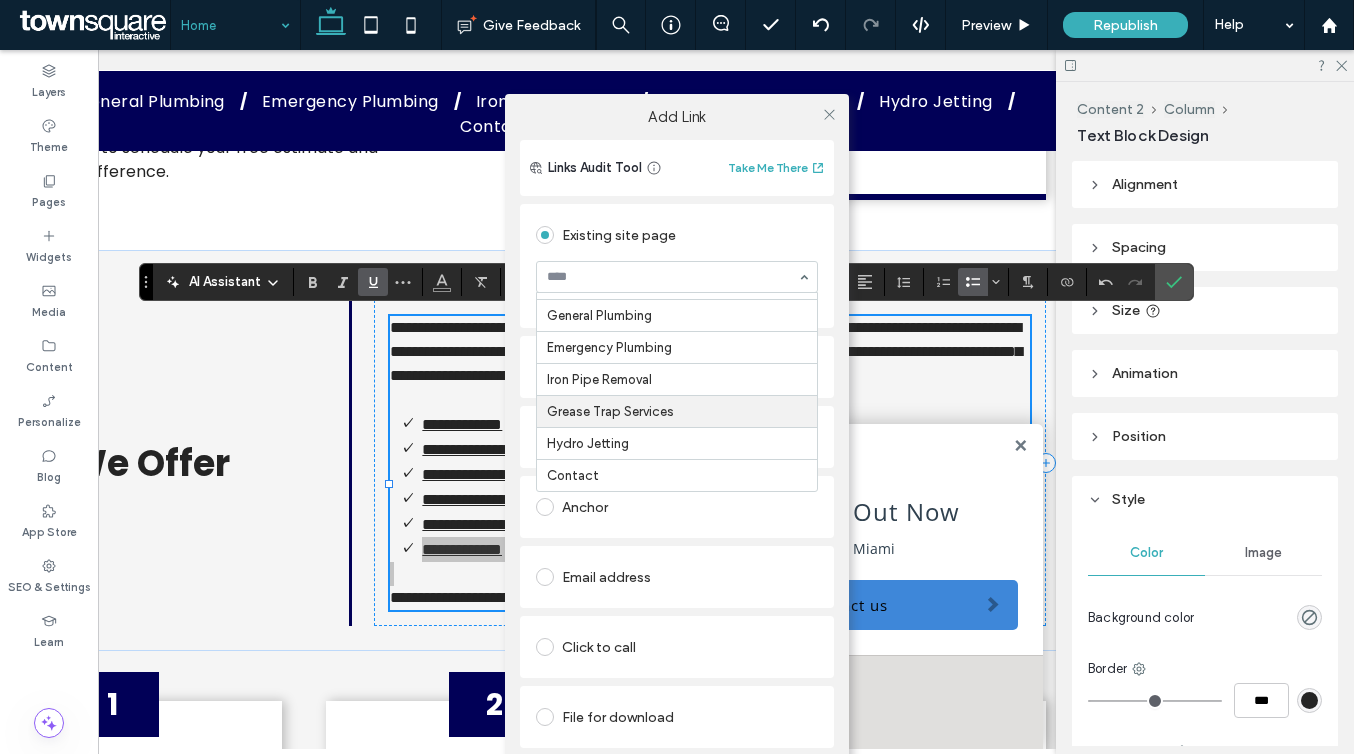 scroll, scrollTop: 32, scrollLeft: 0, axis: vertical 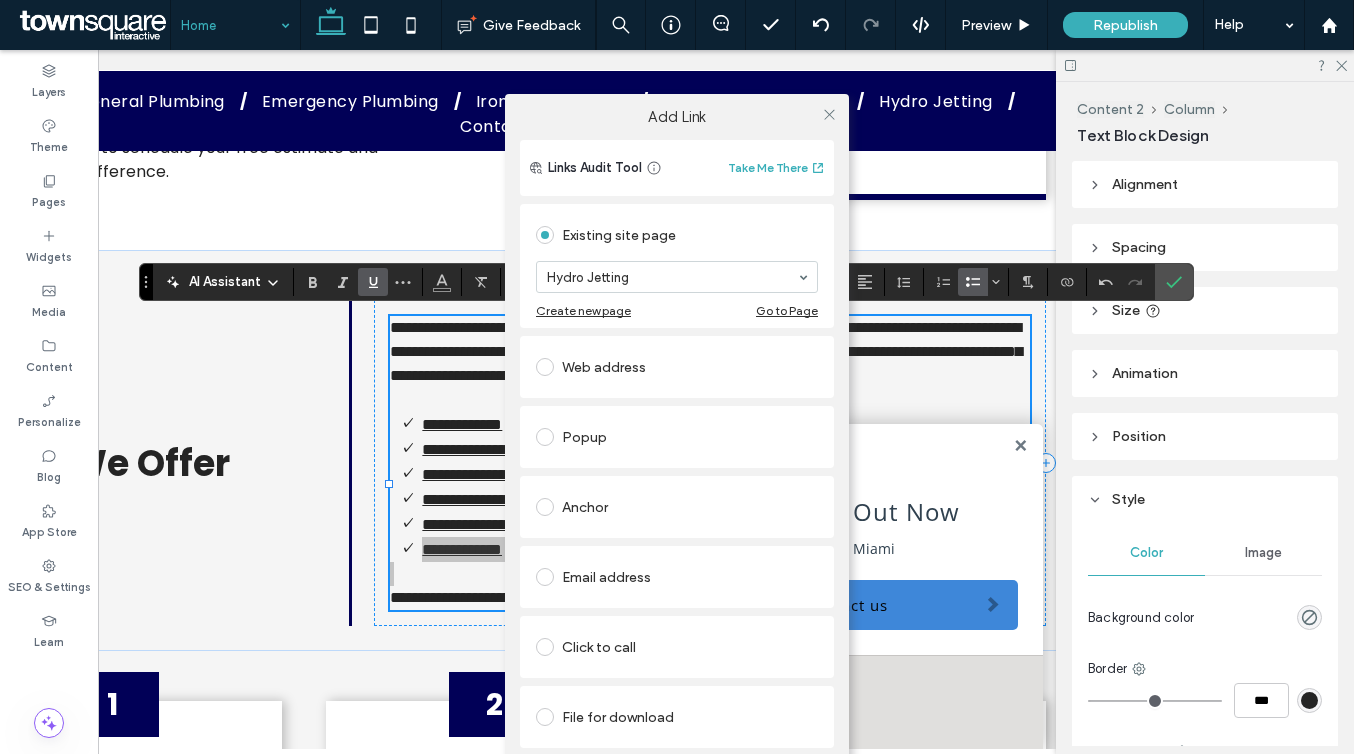 click on "Add Link" at bounding box center [677, 117] 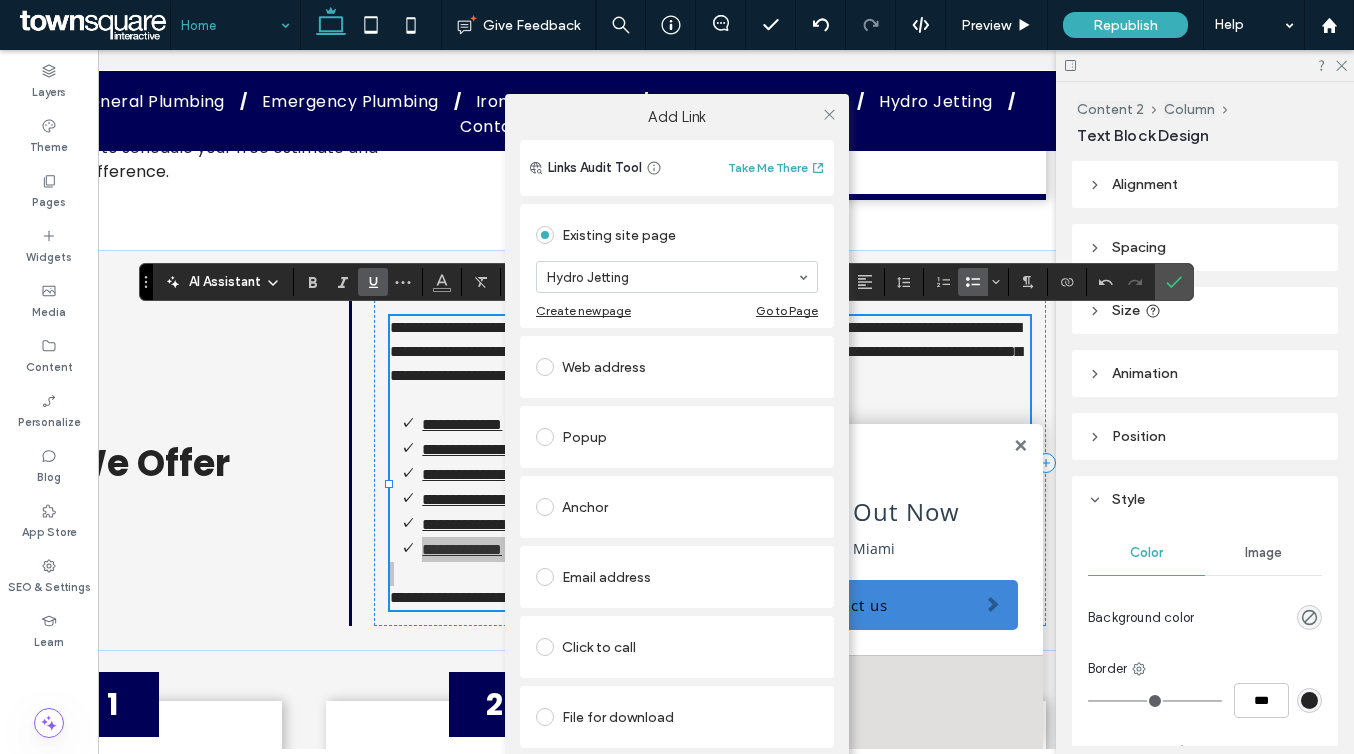 click at bounding box center (829, 114) 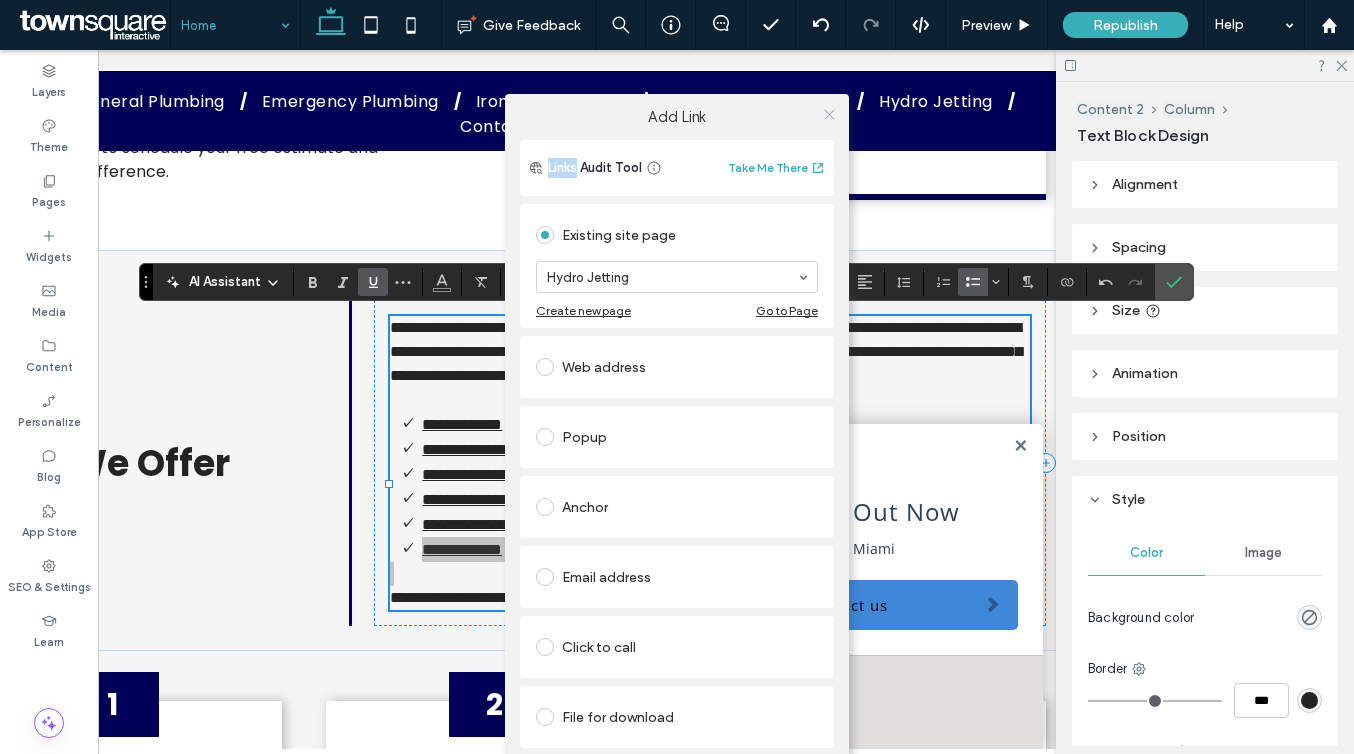 click at bounding box center [829, 114] 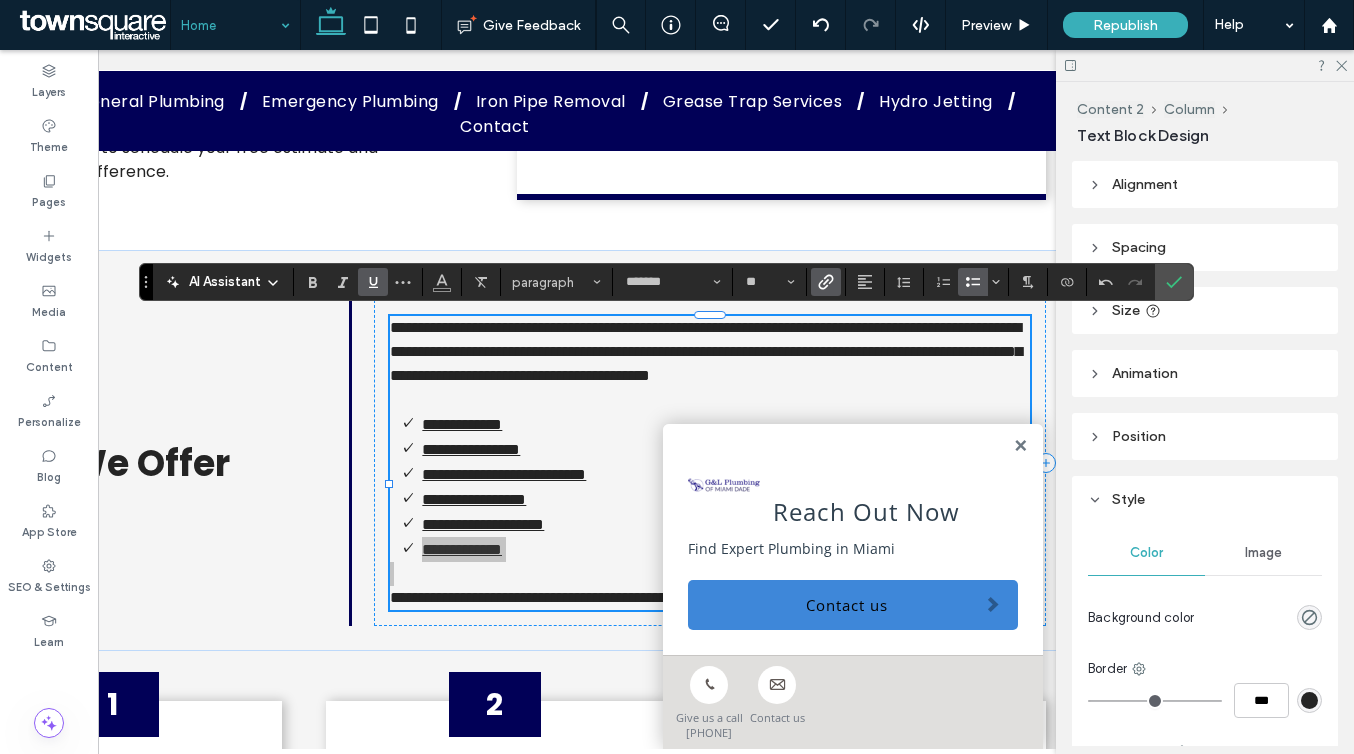 click 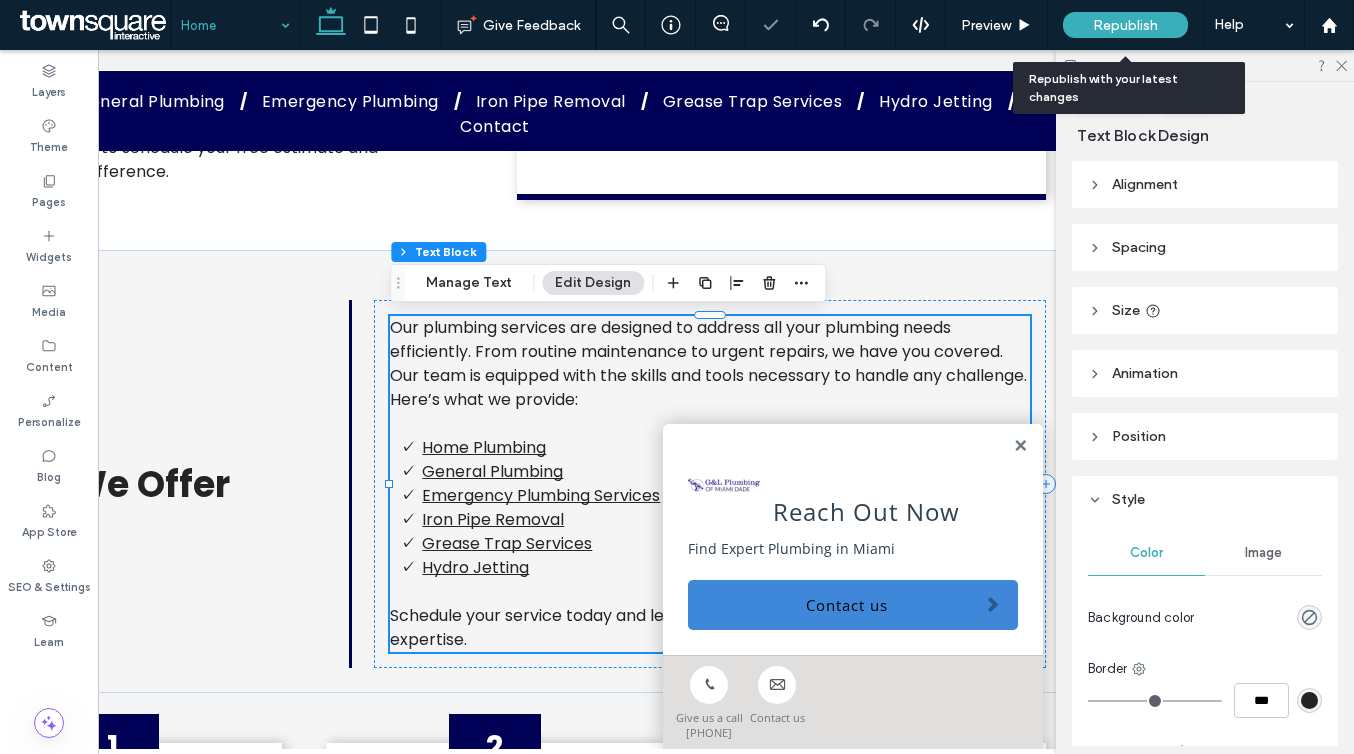 click on "Republish" at bounding box center (1125, 25) 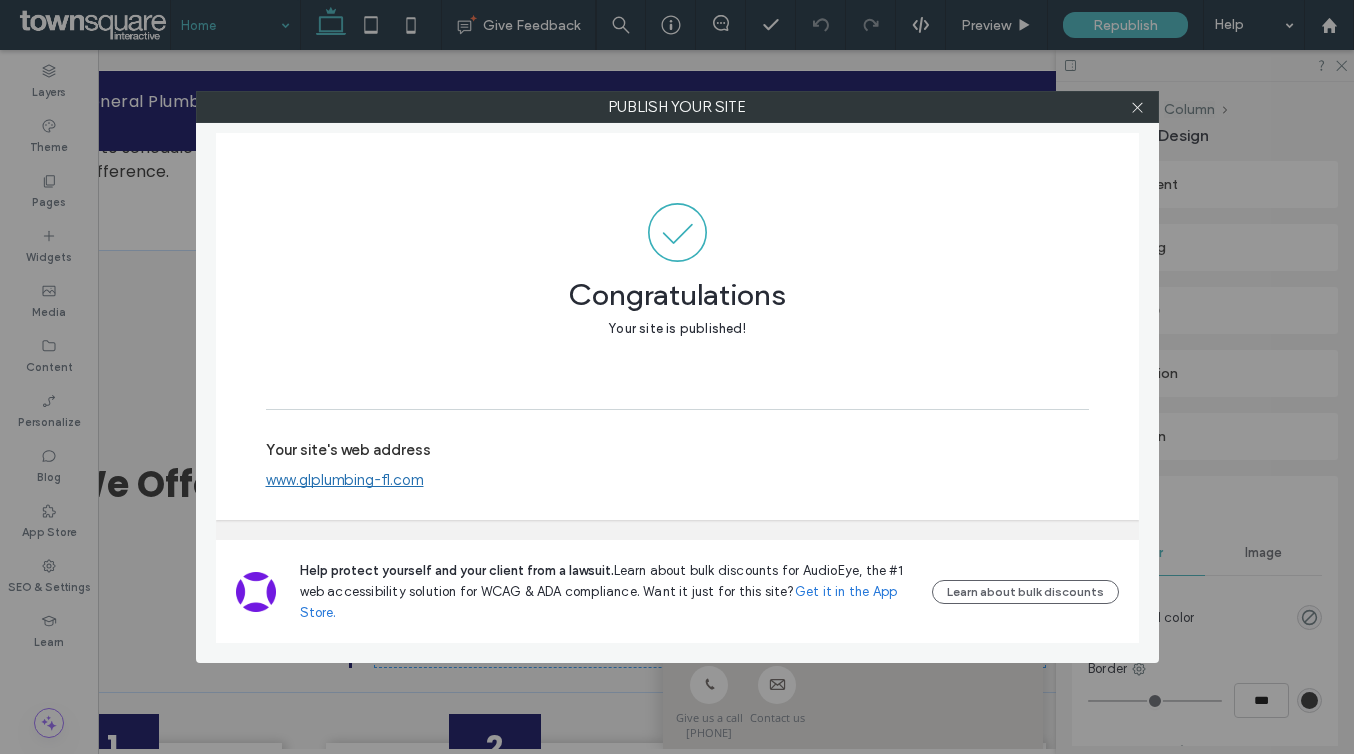 click at bounding box center (1138, 107) 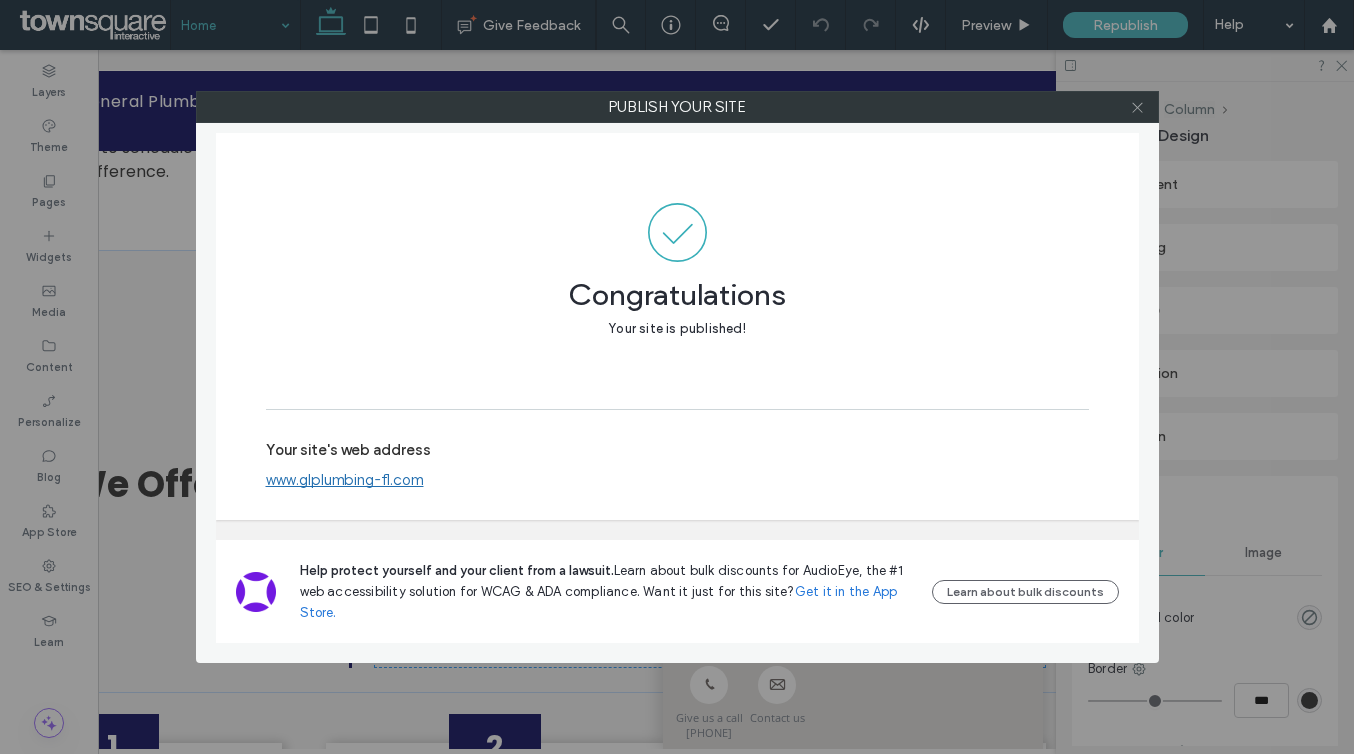 click 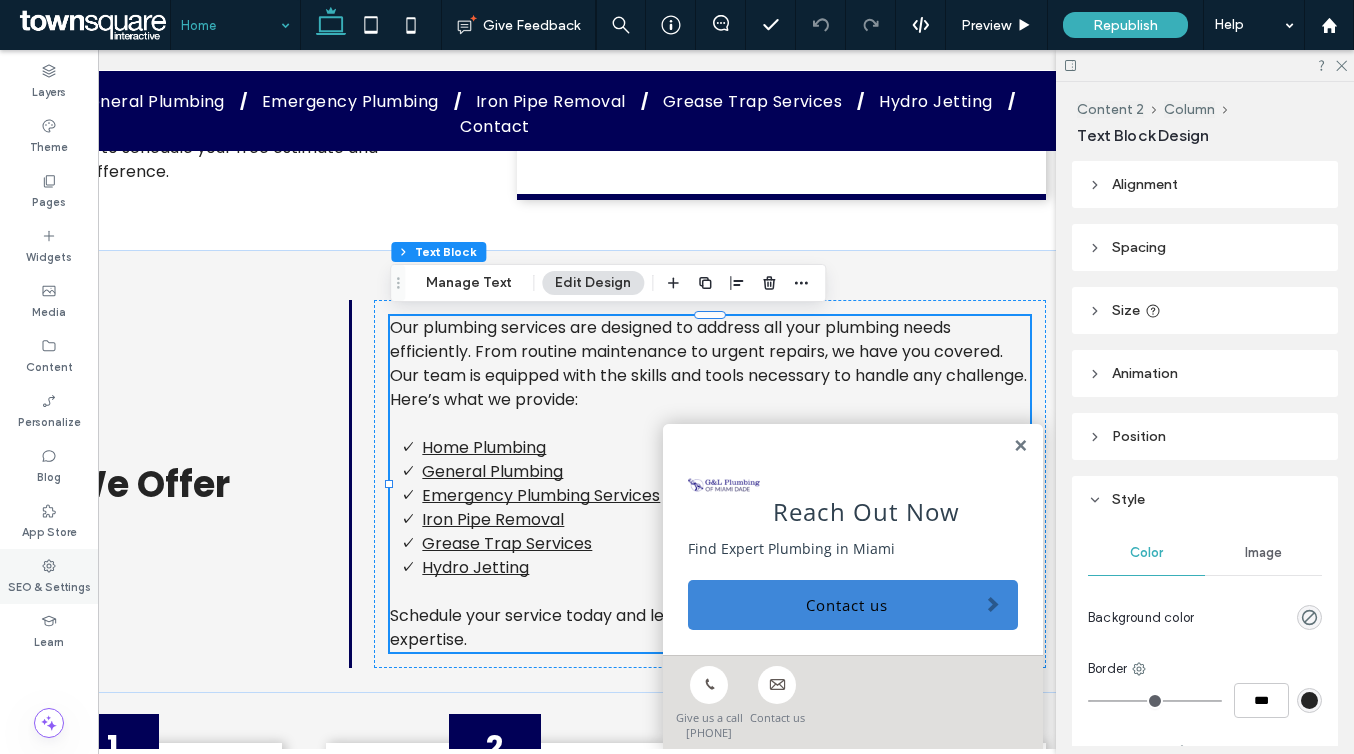 click on "SEO & Settings" at bounding box center [49, 585] 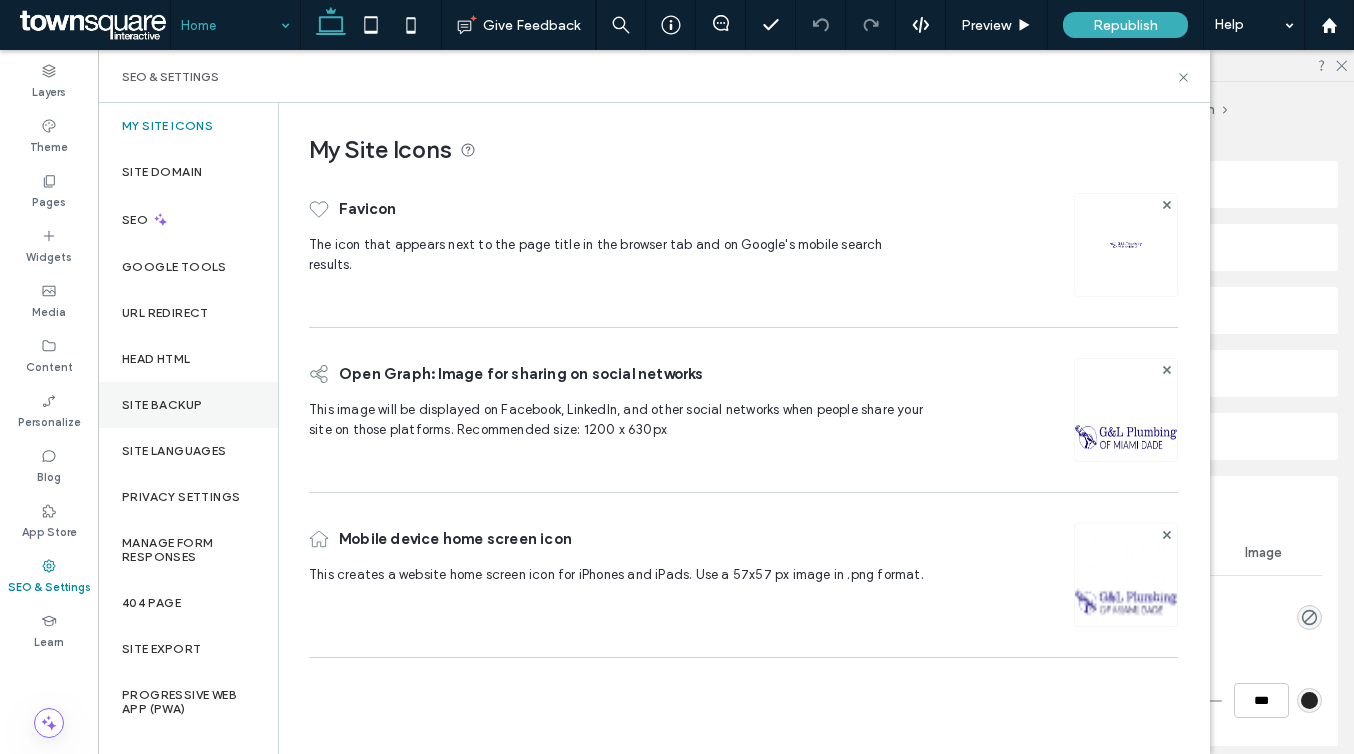 click on "Site Backup" at bounding box center (162, 405) 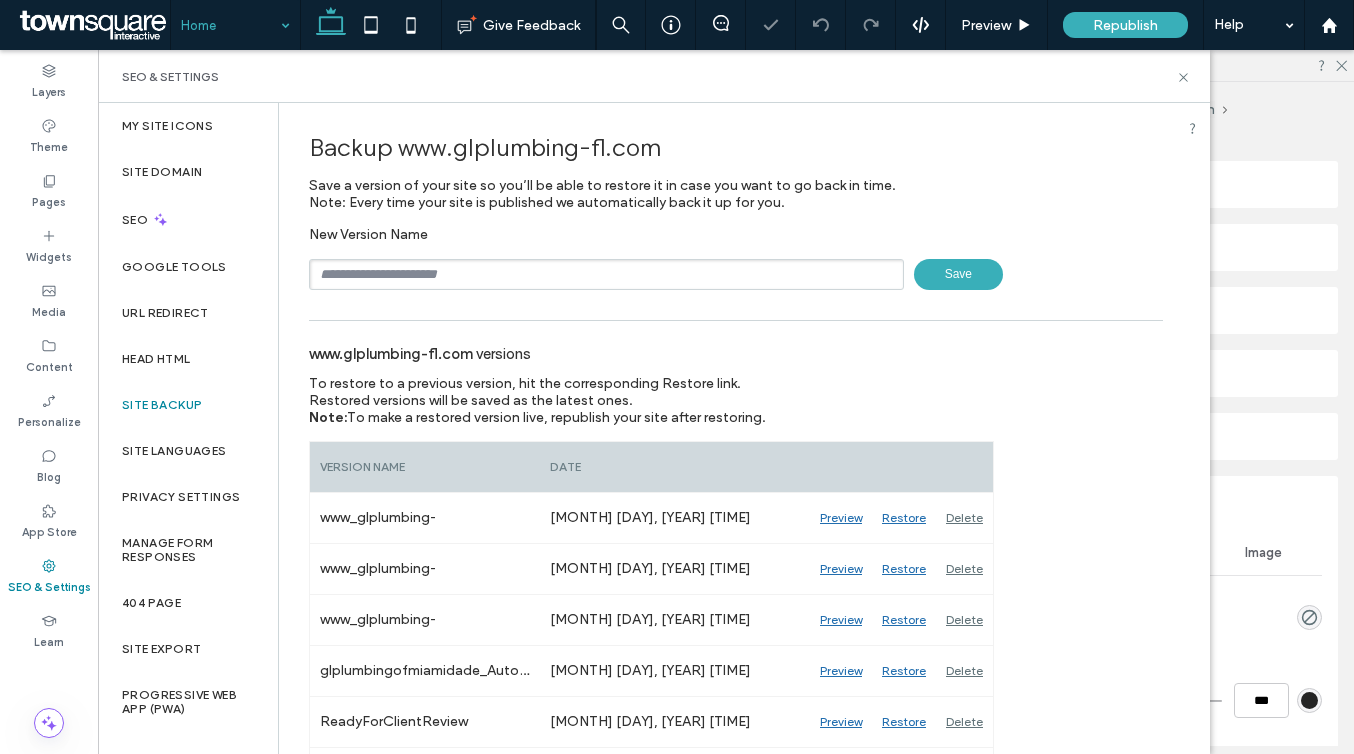 click at bounding box center [606, 274] 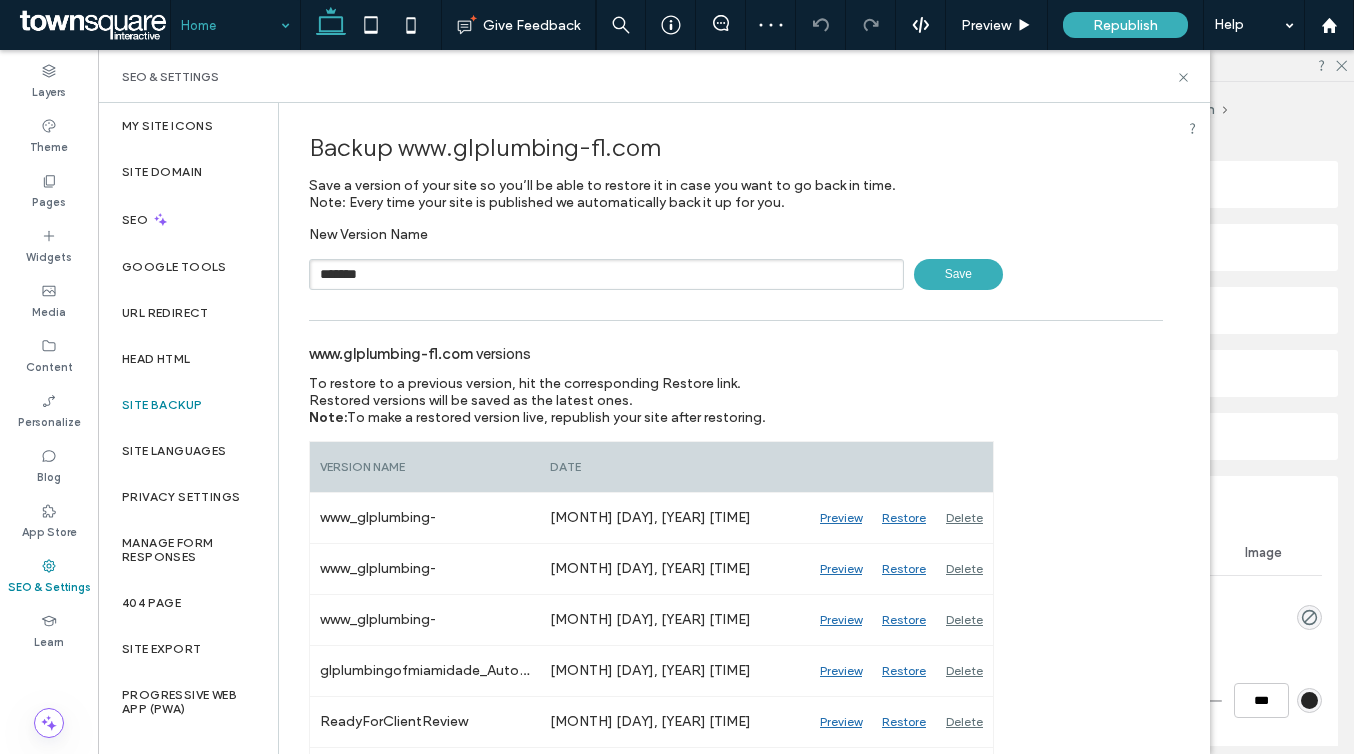 click on "Save" at bounding box center [958, 274] 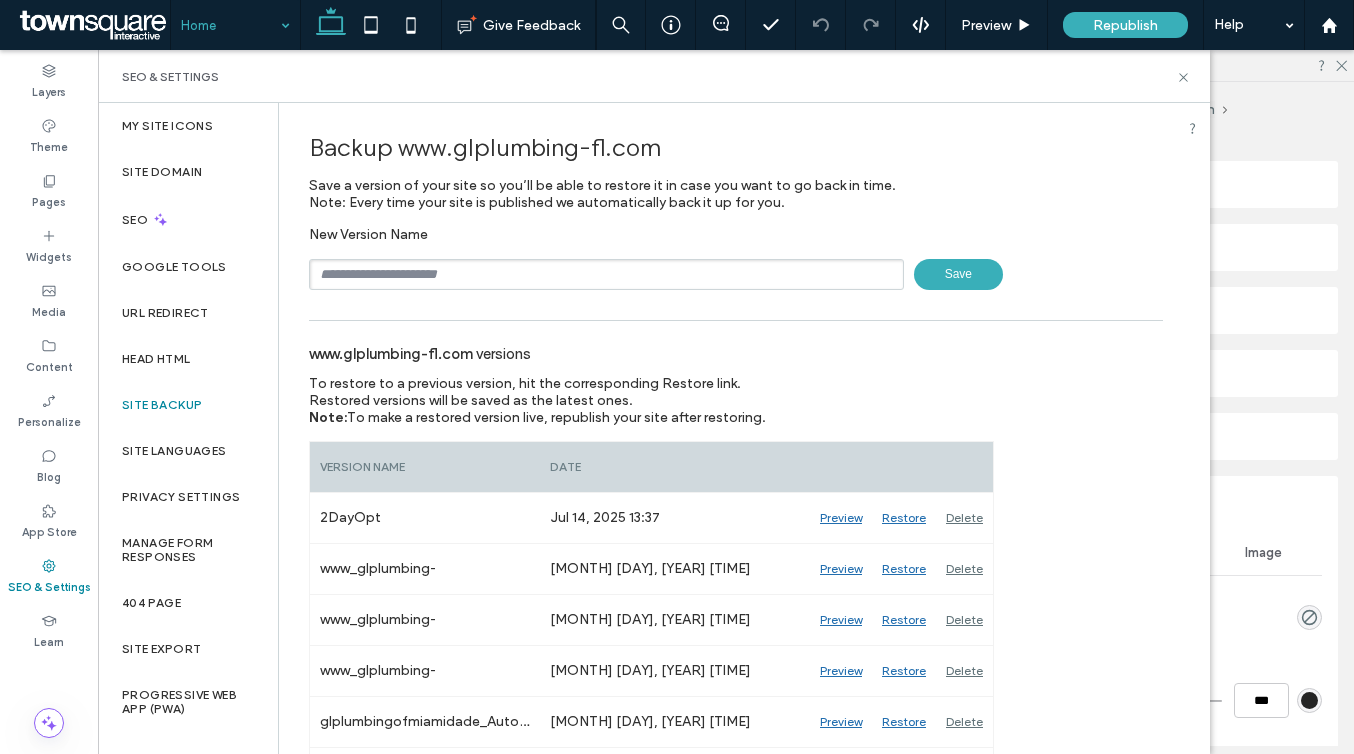 click at bounding box center [92, 25] 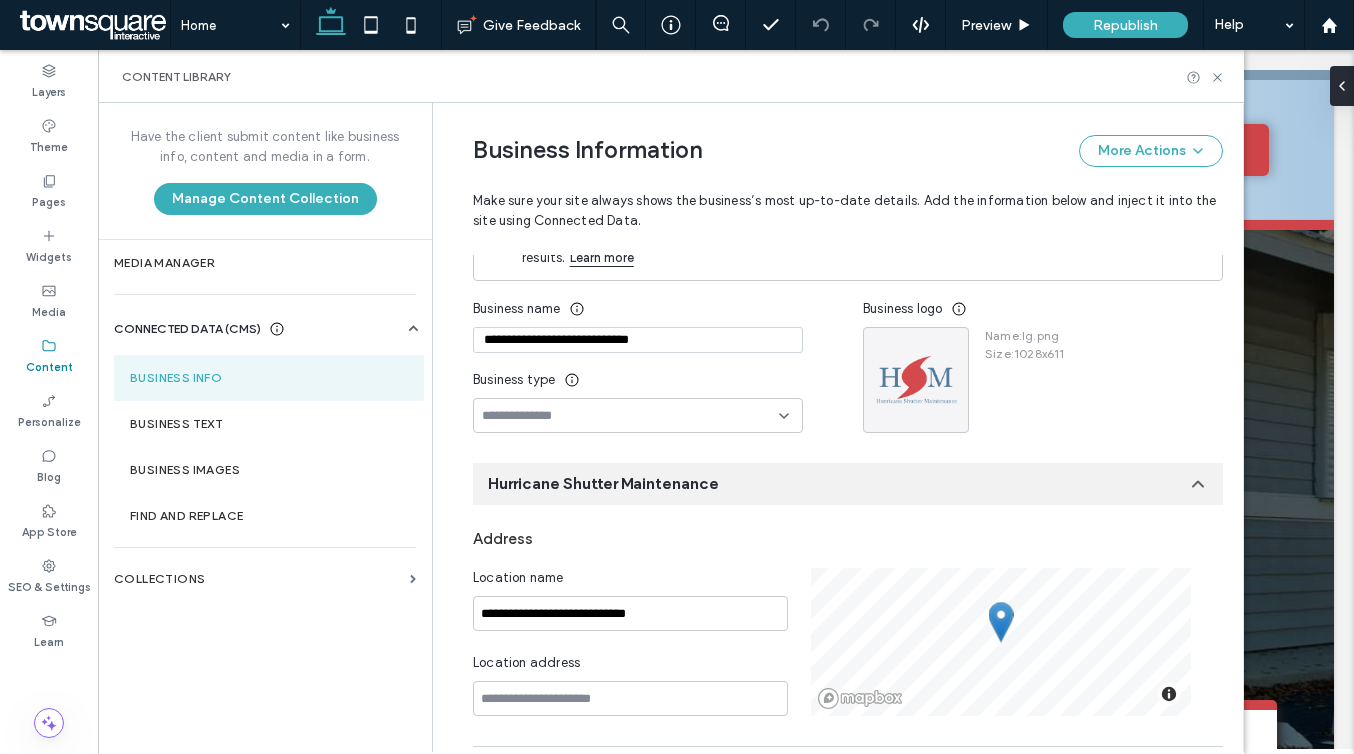 click on "Business type" at bounding box center (638, 380) 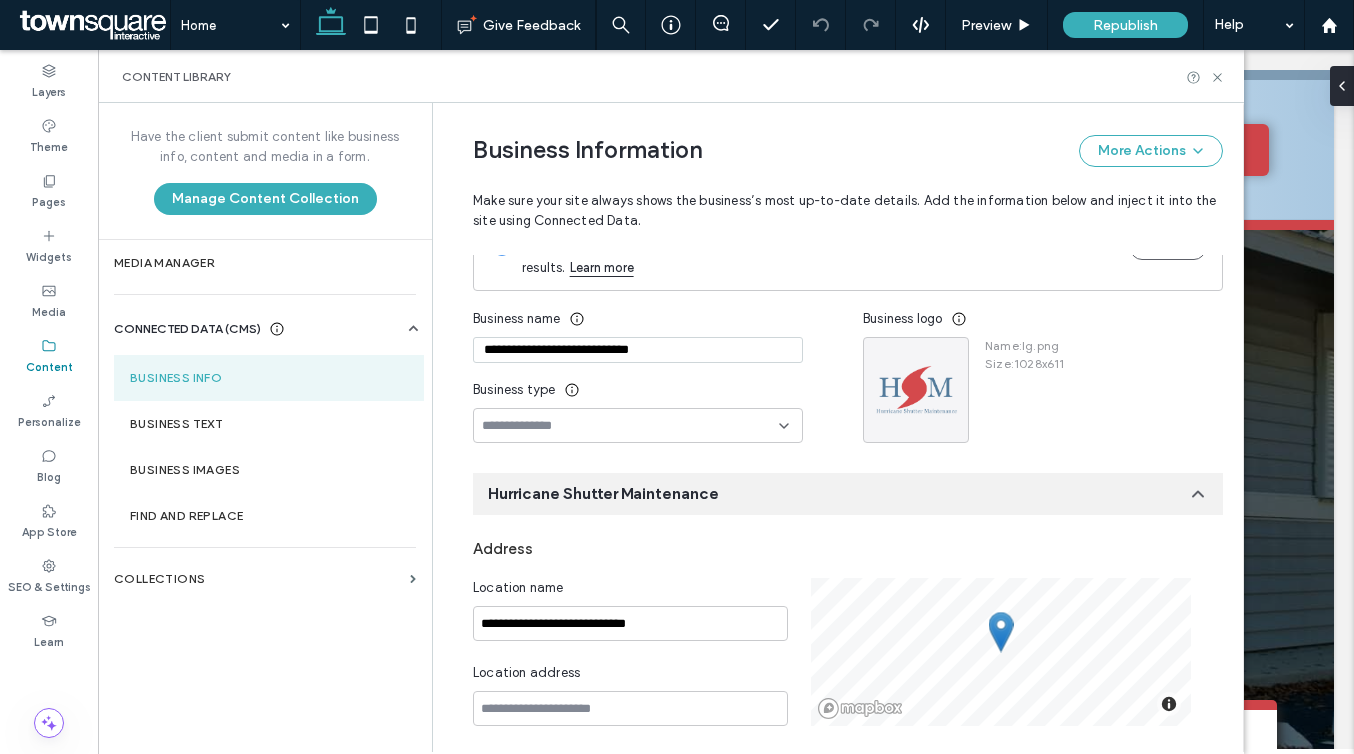 click at bounding box center [630, 426] 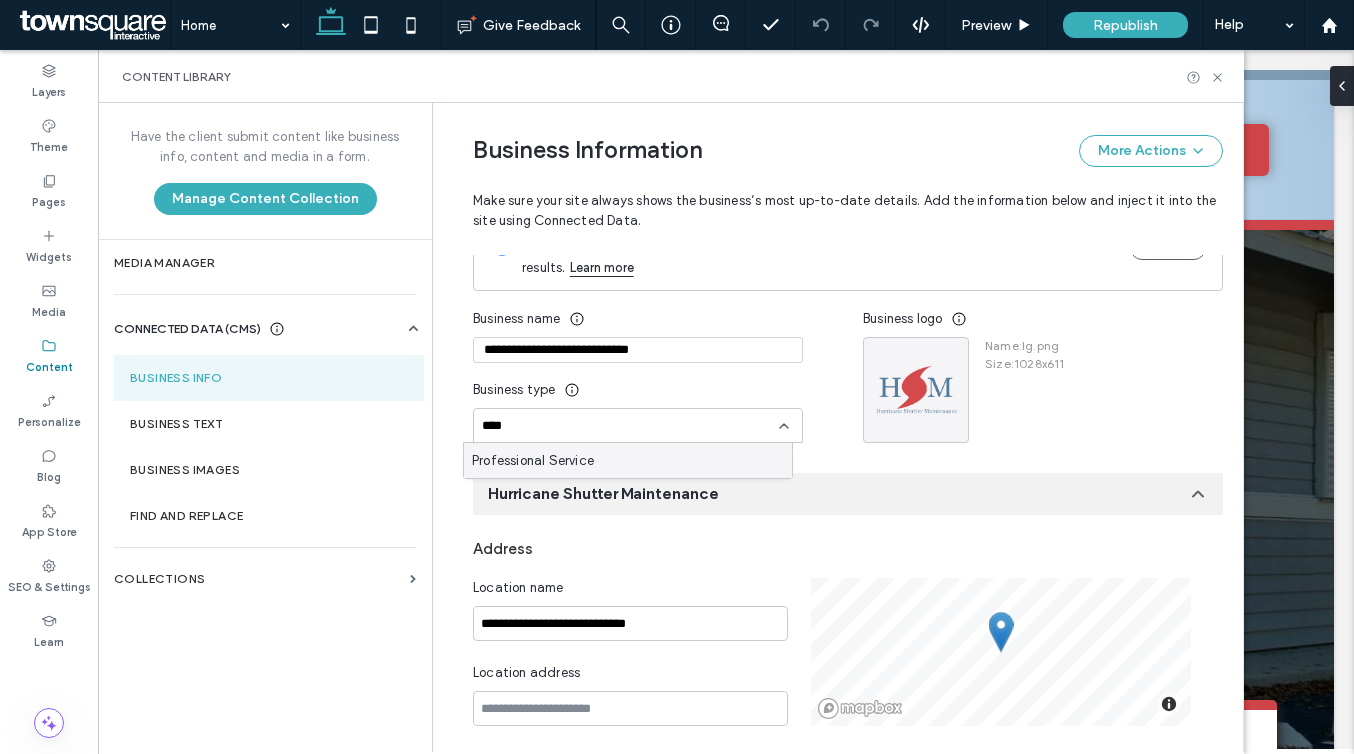 type on "****" 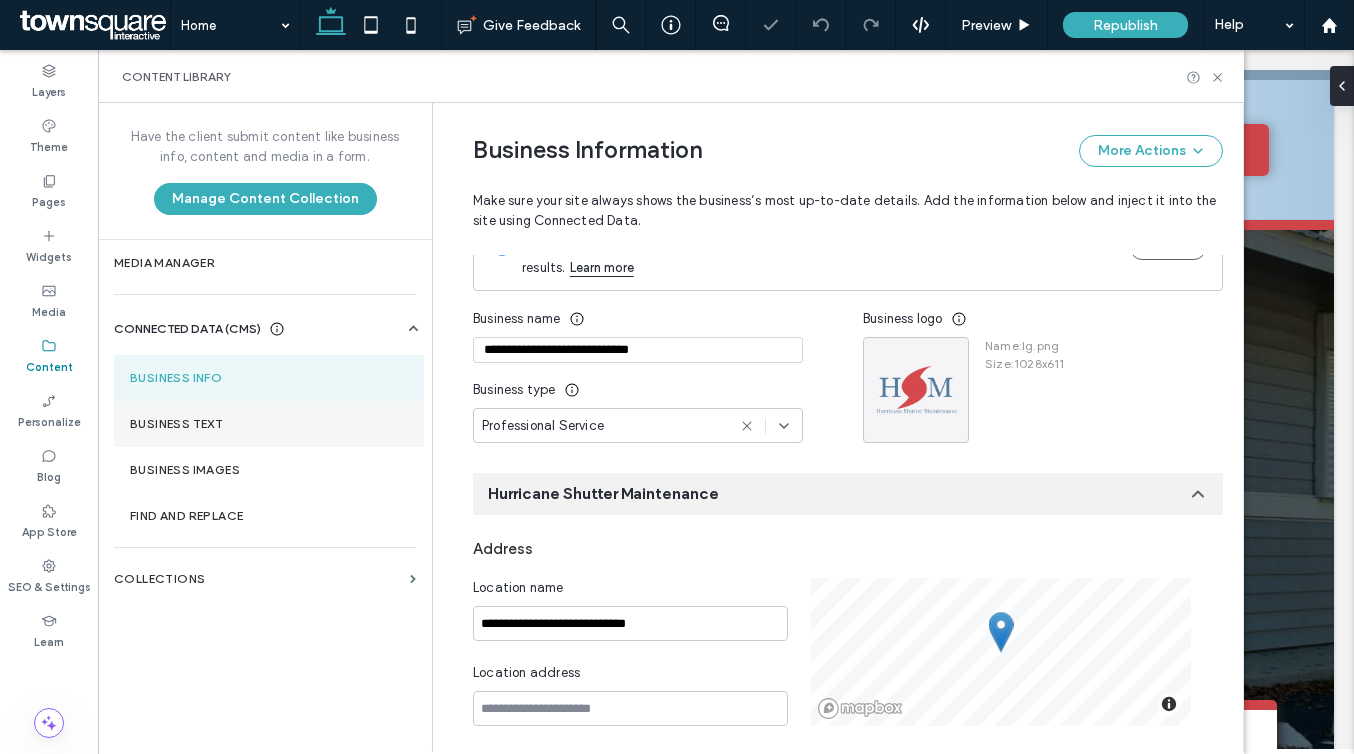 click on "Business Text" at bounding box center (269, 424) 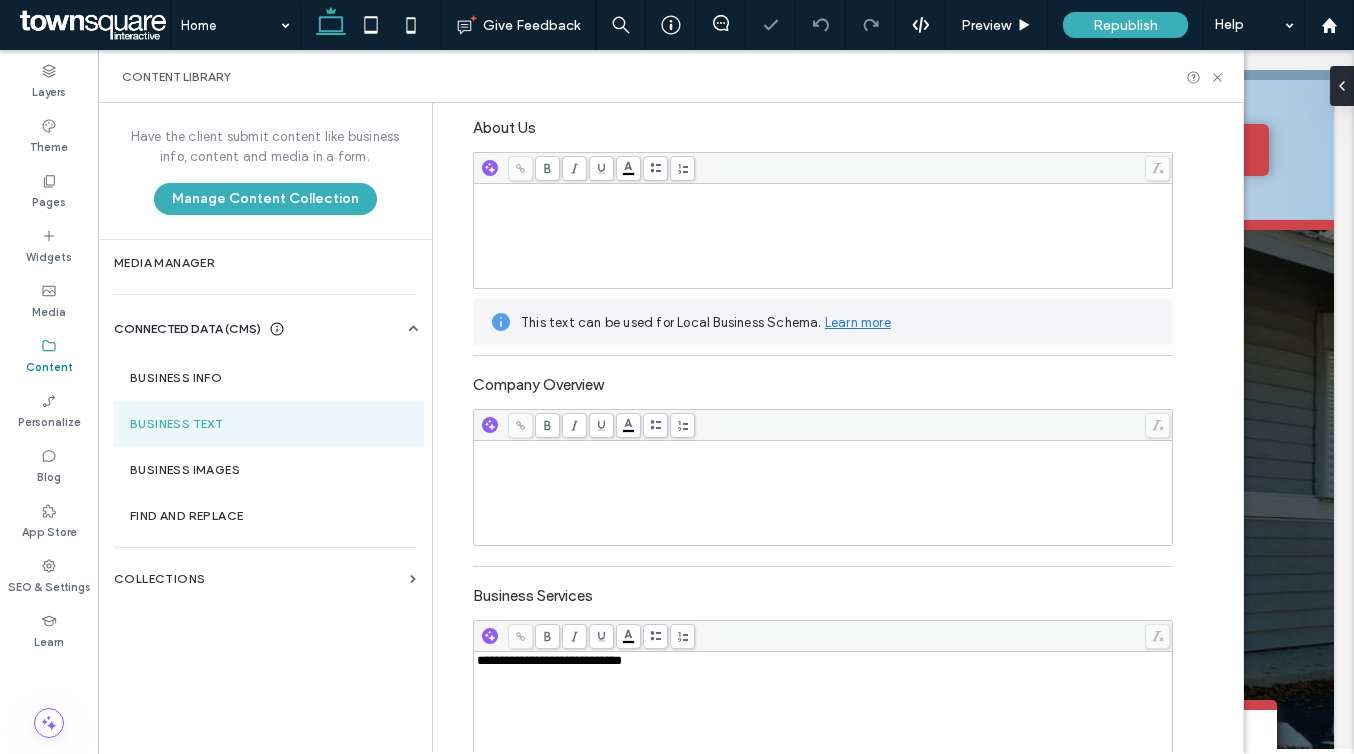 scroll, scrollTop: 367, scrollLeft: 0, axis: vertical 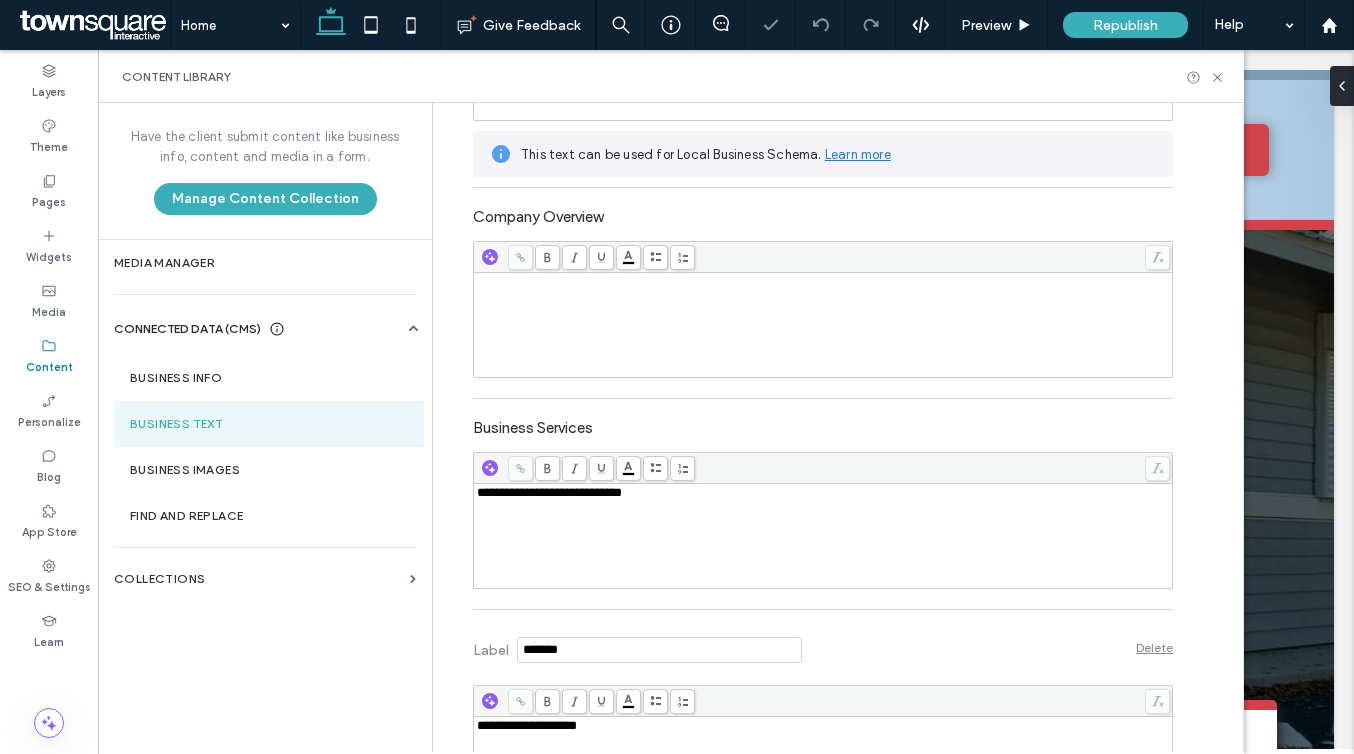 click on "**********" at bounding box center [823, 536] 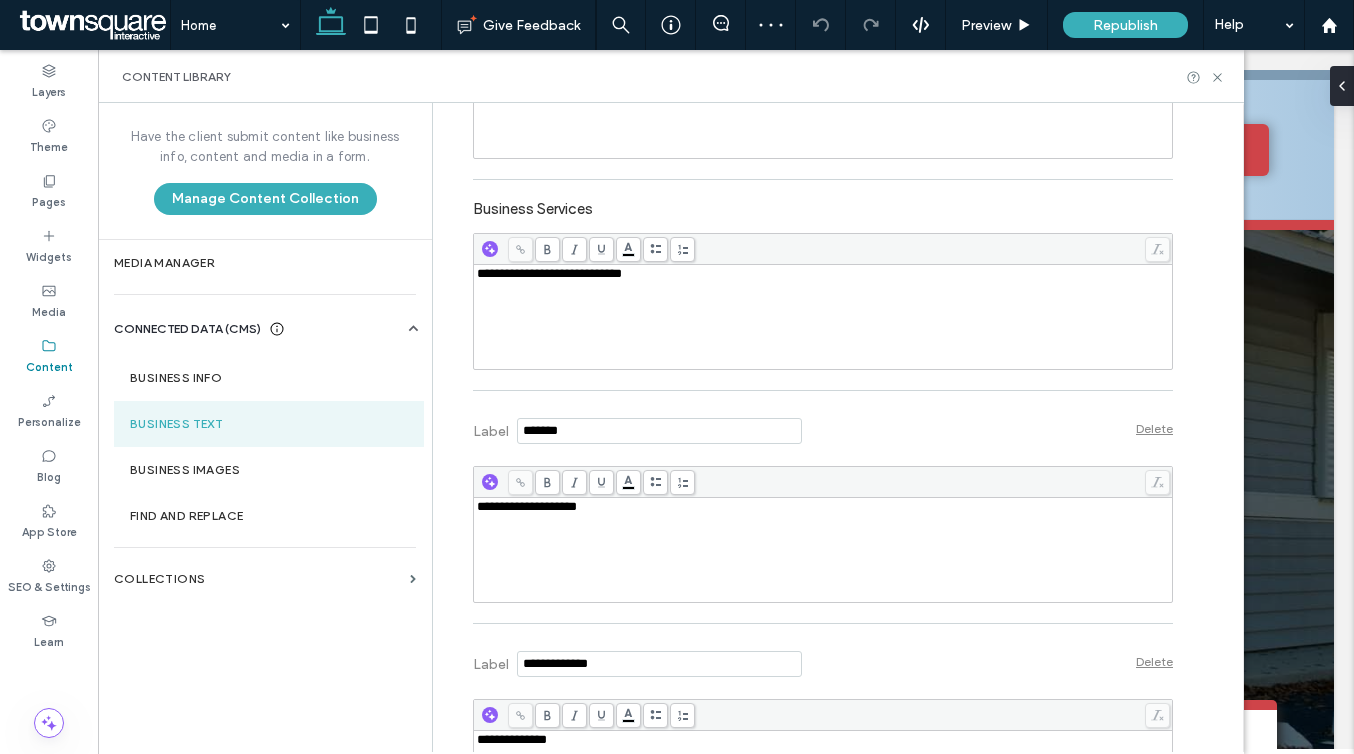 click on "**********" at bounding box center (823, 550) 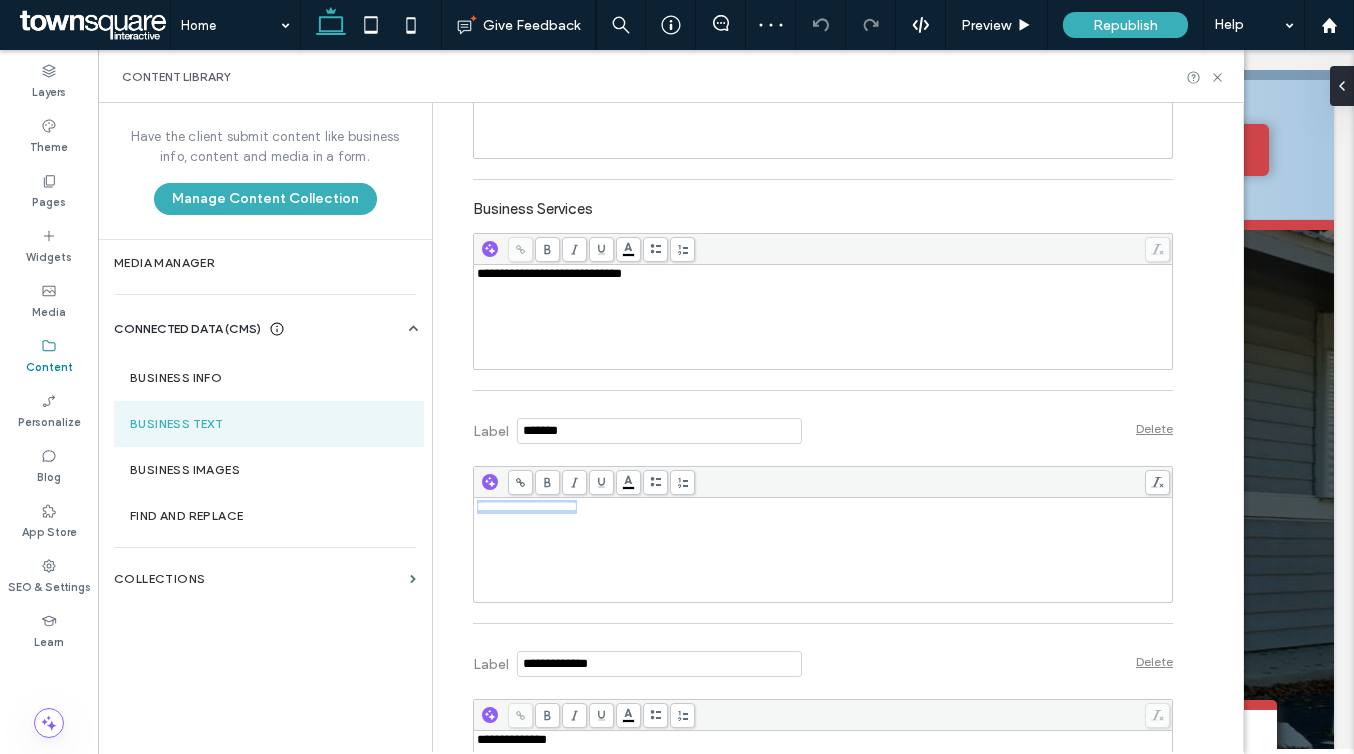 copy on "**********" 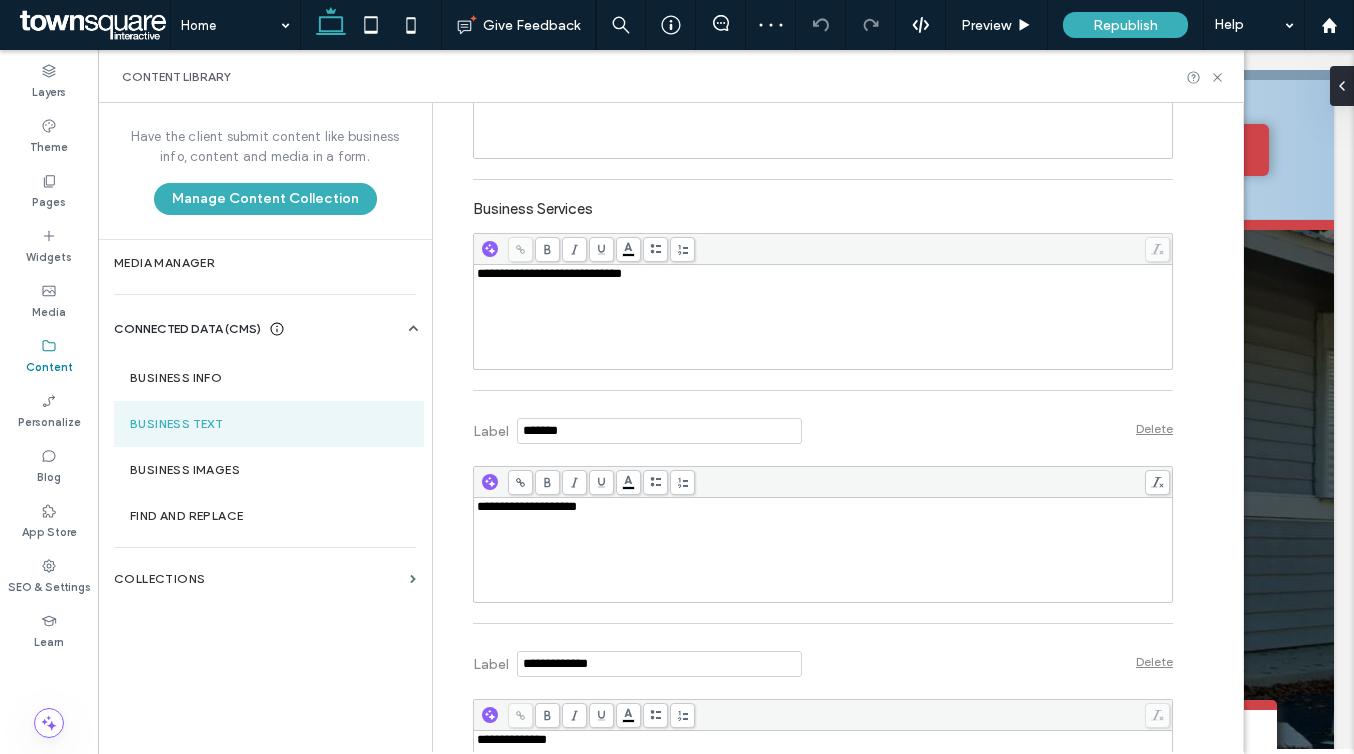 click on "Business Text" at bounding box center [269, 424] 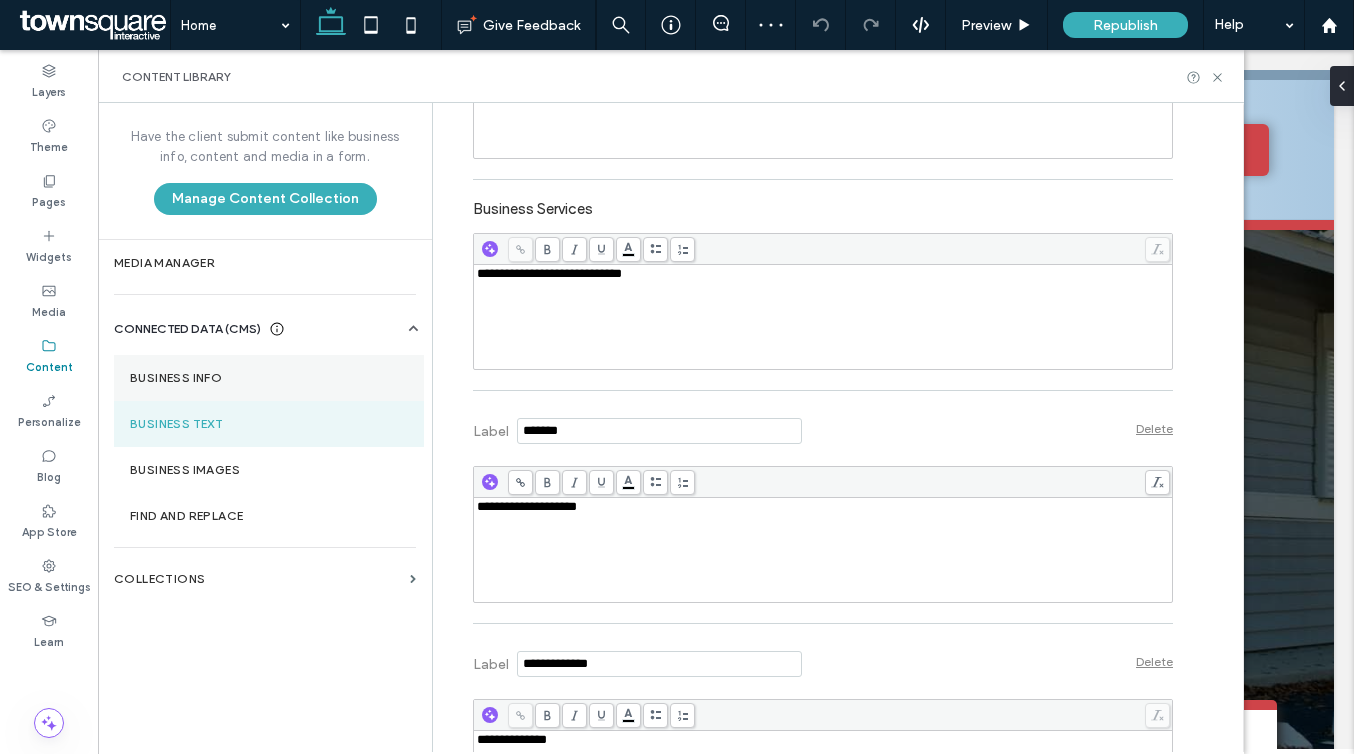 click on "Business Info" at bounding box center (269, 378) 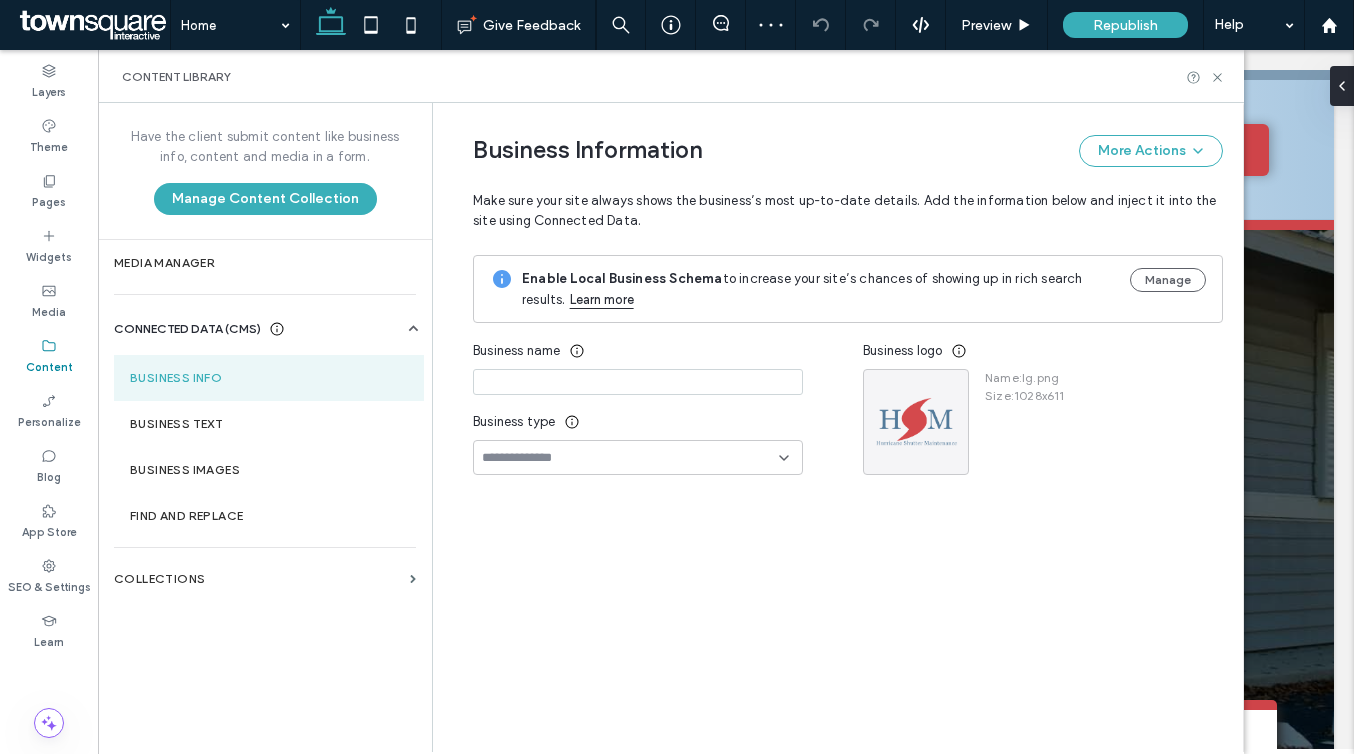 type on "**********" 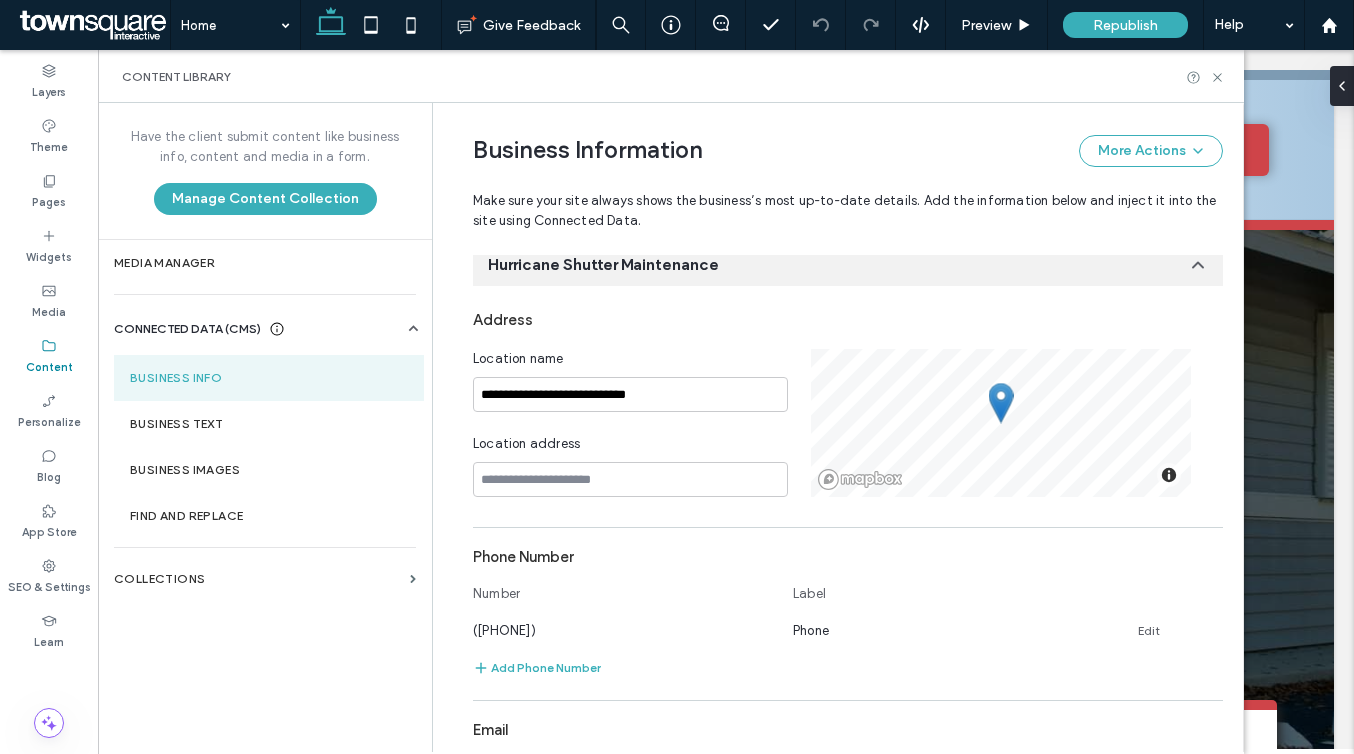 scroll, scrollTop: 202, scrollLeft: 0, axis: vertical 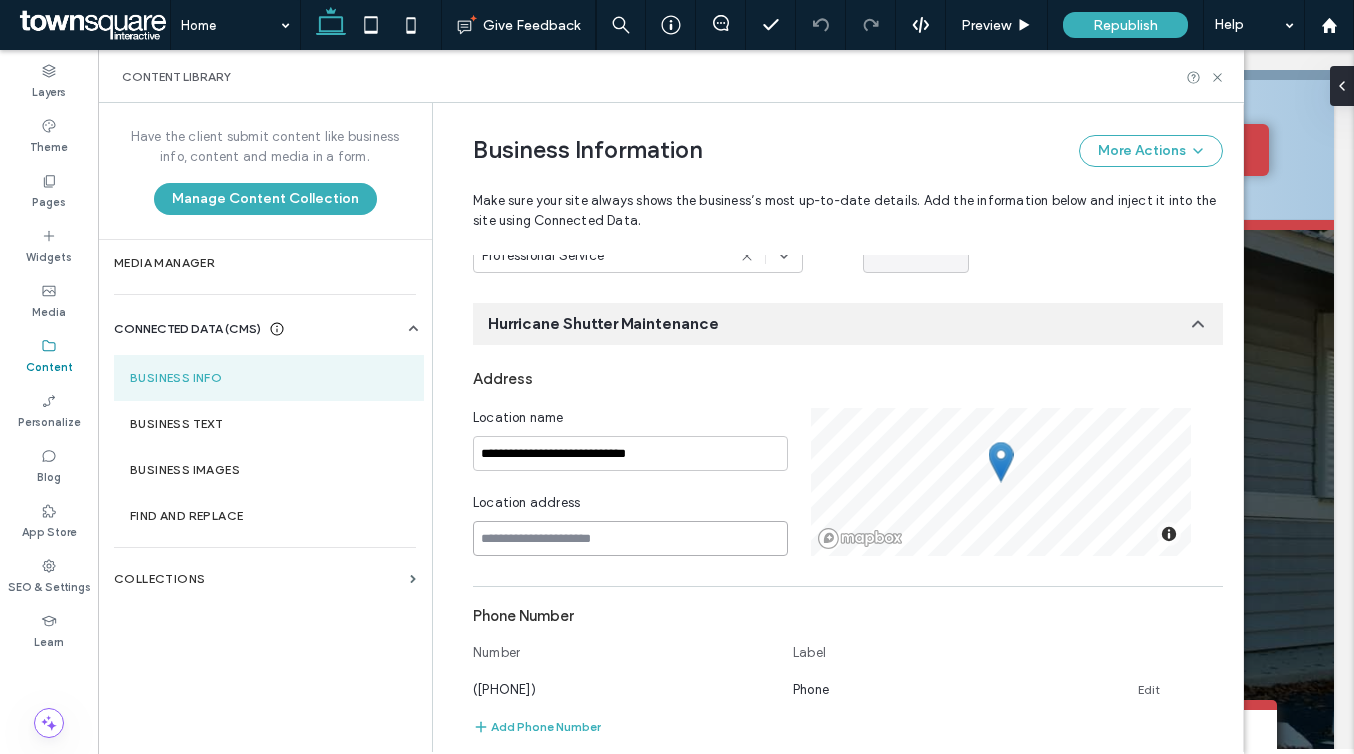 click at bounding box center (630, 538) 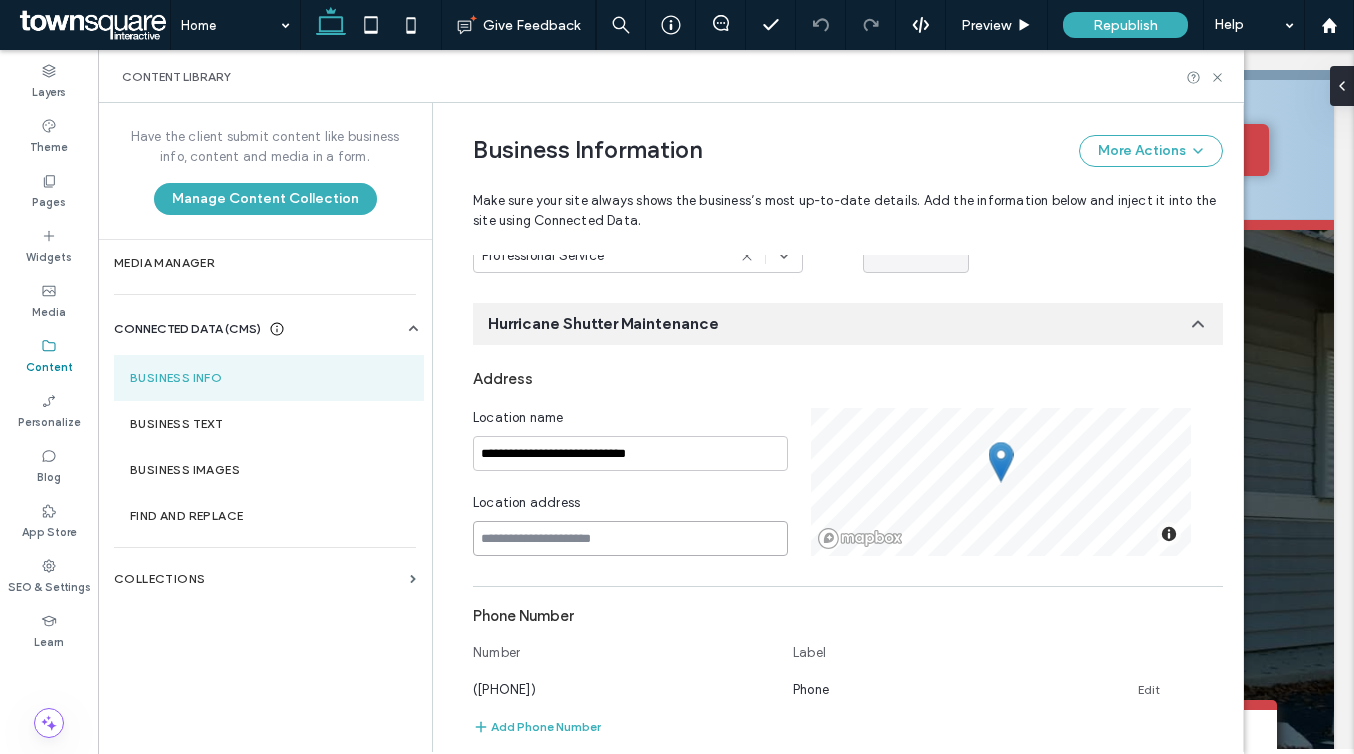 paste on "**********" 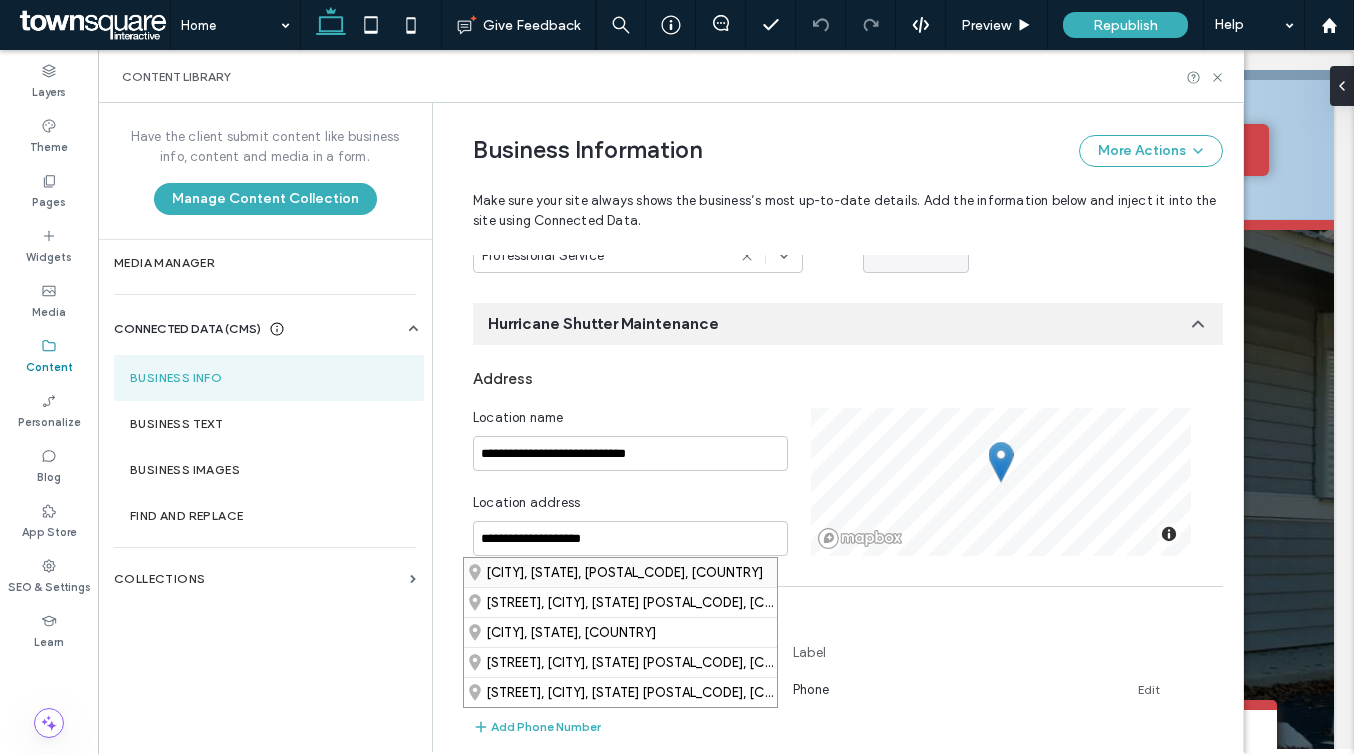 click on "[CITY], [STATE], [POSTAL_CODE], [COUNTRY]" at bounding box center [620, 572] 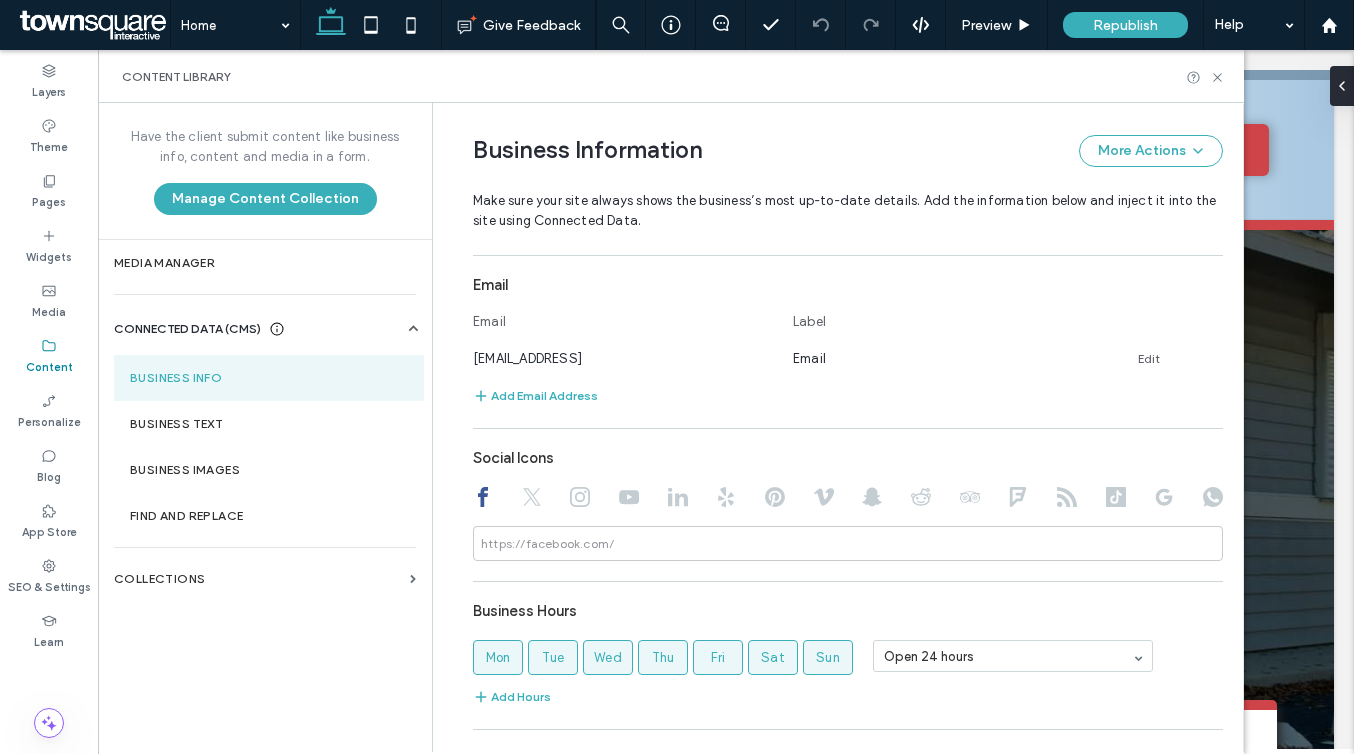 scroll, scrollTop: 864, scrollLeft: 0, axis: vertical 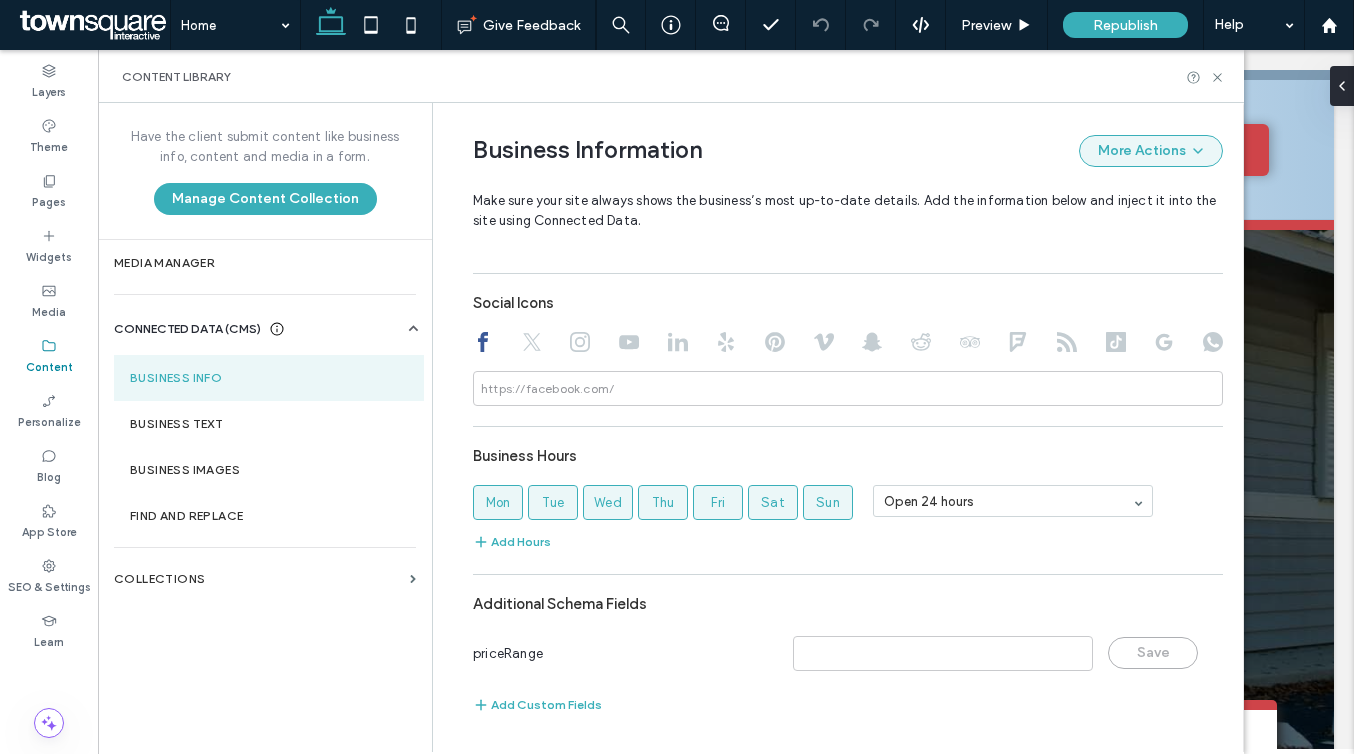 click on "More Actions" at bounding box center (1151, 151) 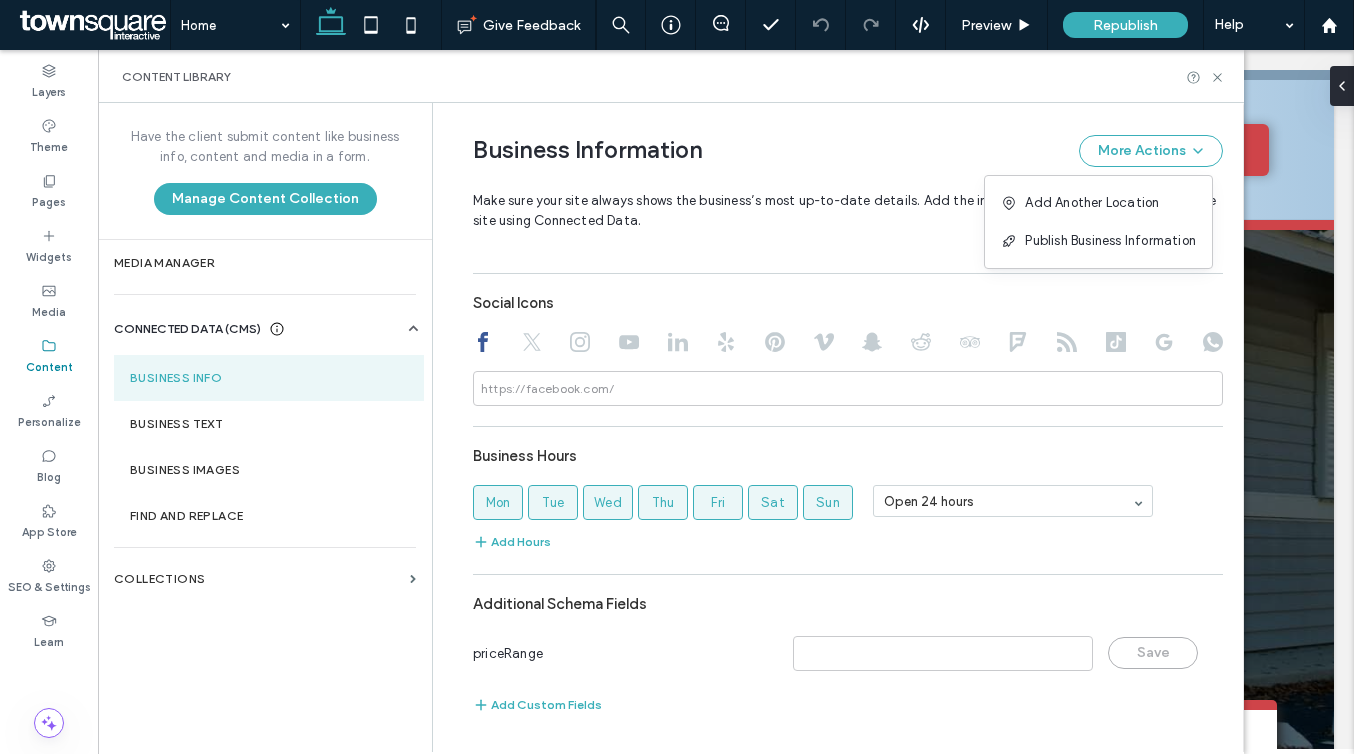 click on "Business Information More Actions Make sure your site always shows the business’s most up-to-date details.
Add the information below and inject it into the site using Connected Data." at bounding box center [848, 179] 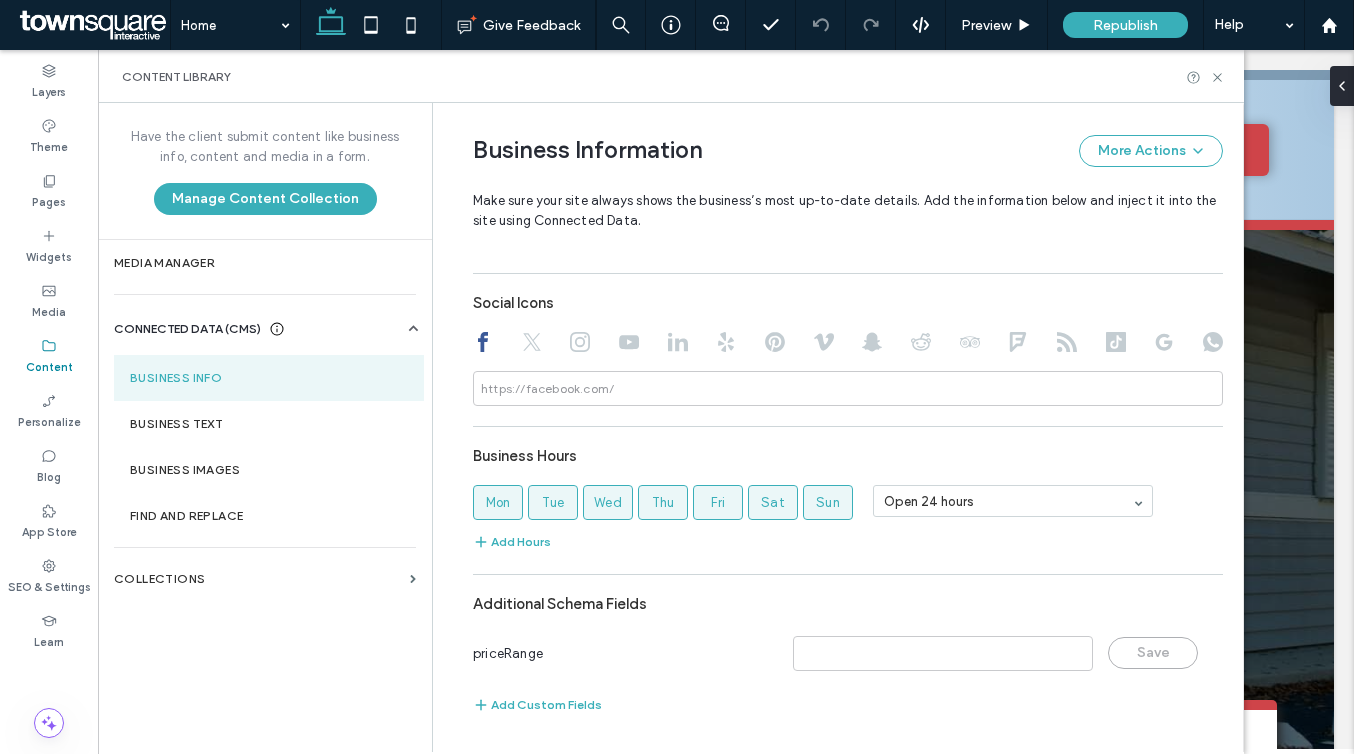 scroll, scrollTop: 0, scrollLeft: 0, axis: both 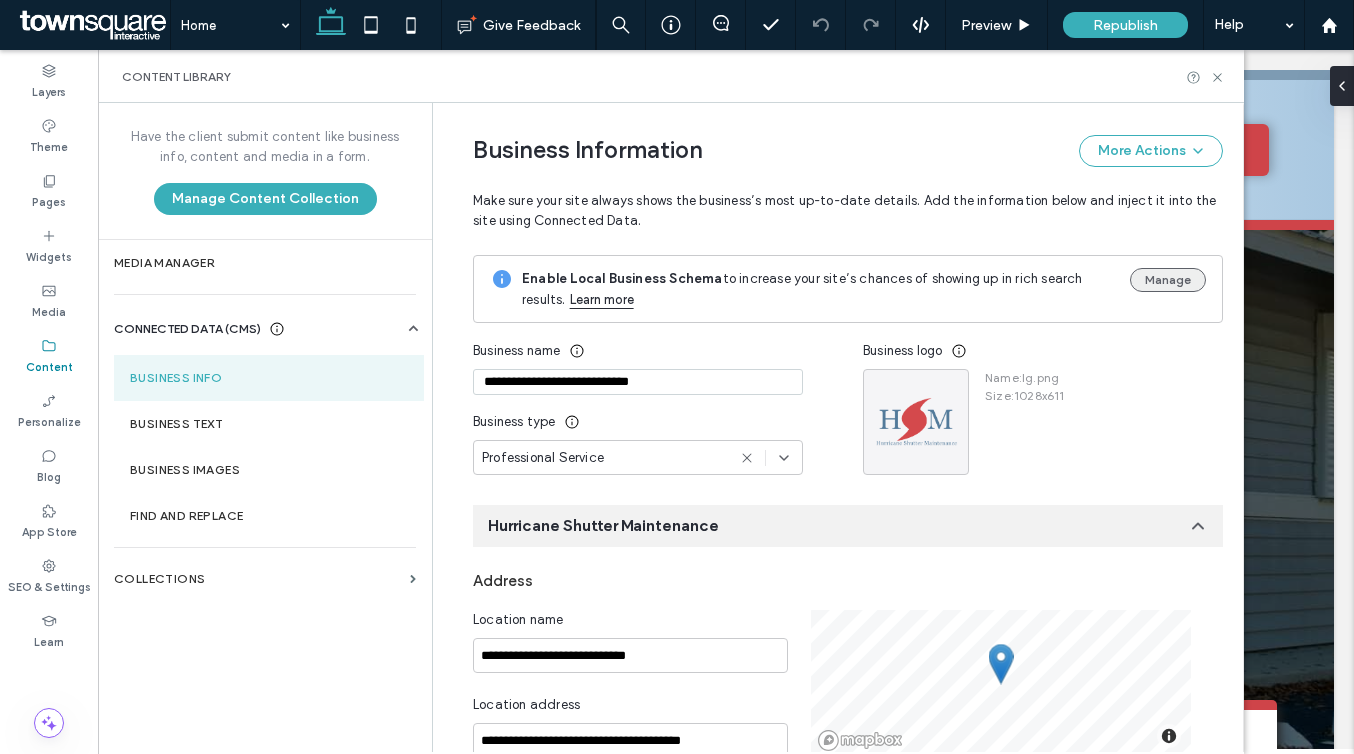 click on "Manage" at bounding box center (1168, 280) 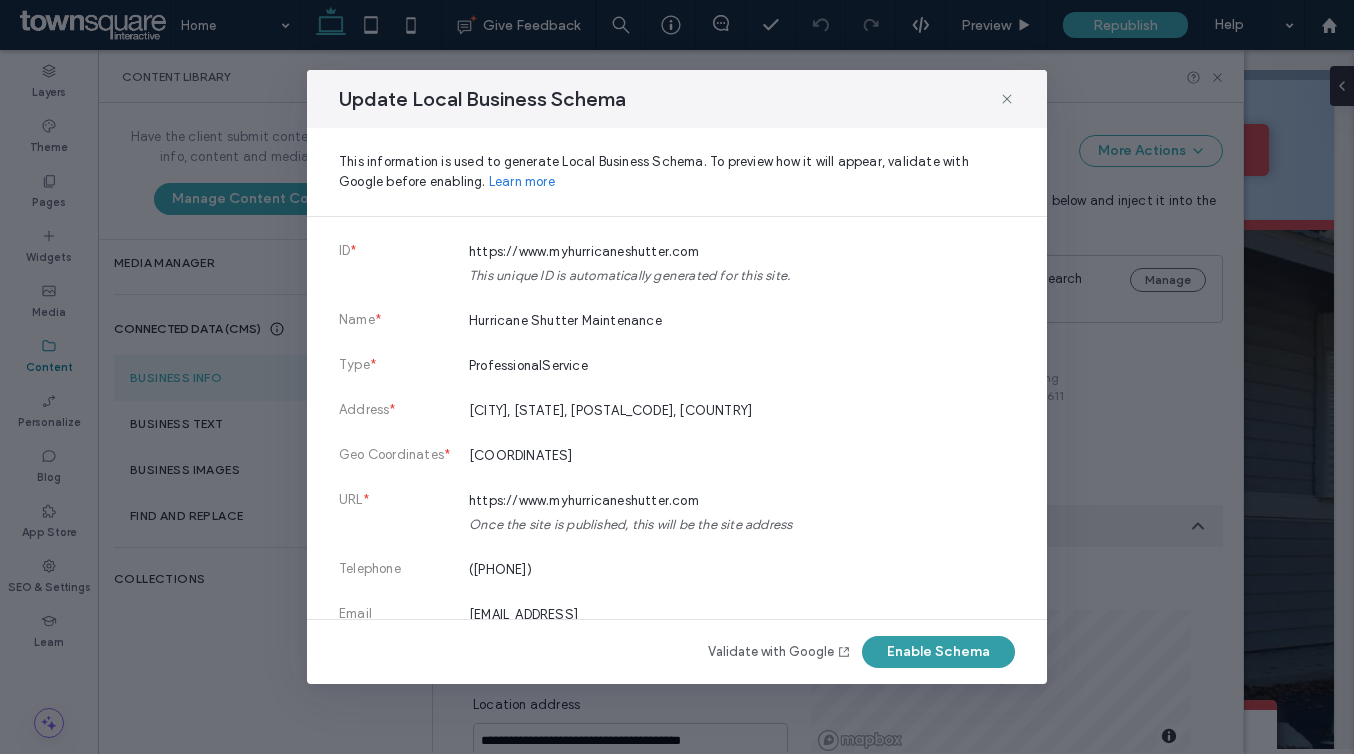 click on "Enable Schema" at bounding box center [938, 652] 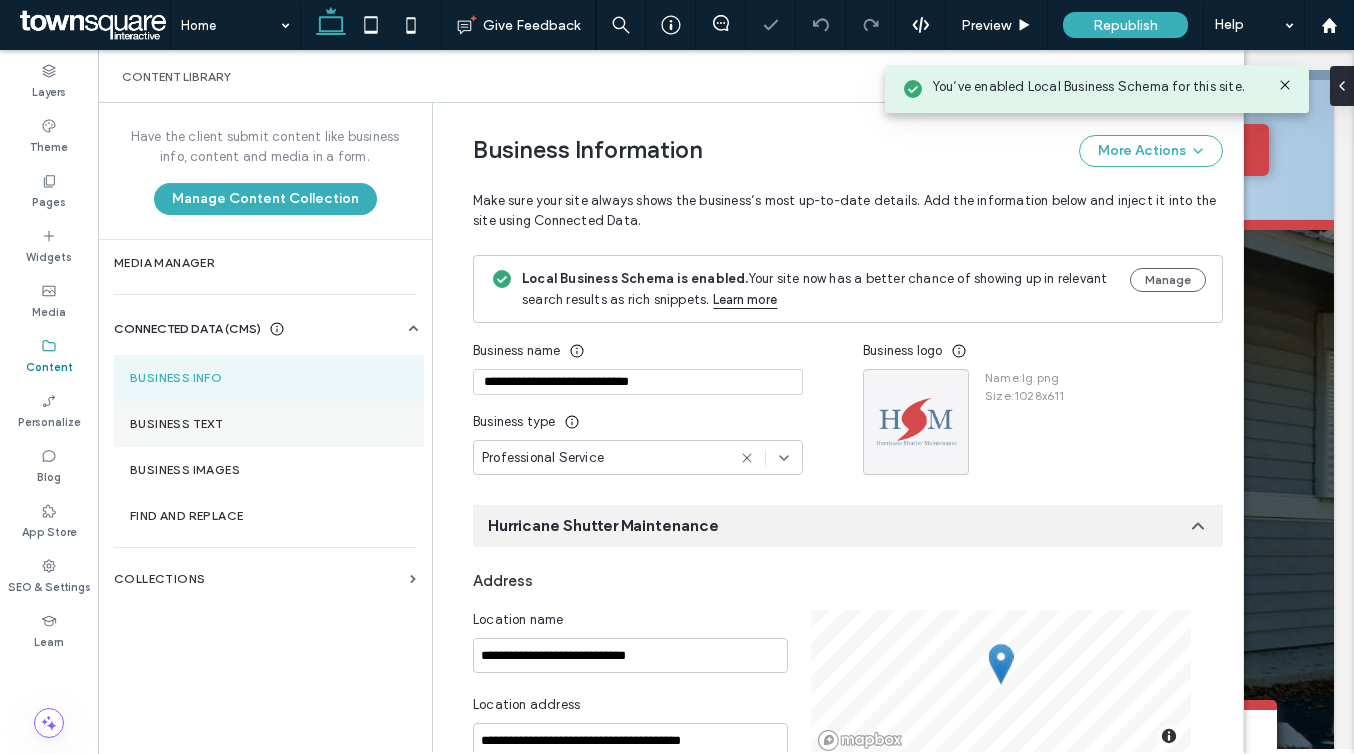 click on "Business Text" at bounding box center (269, 424) 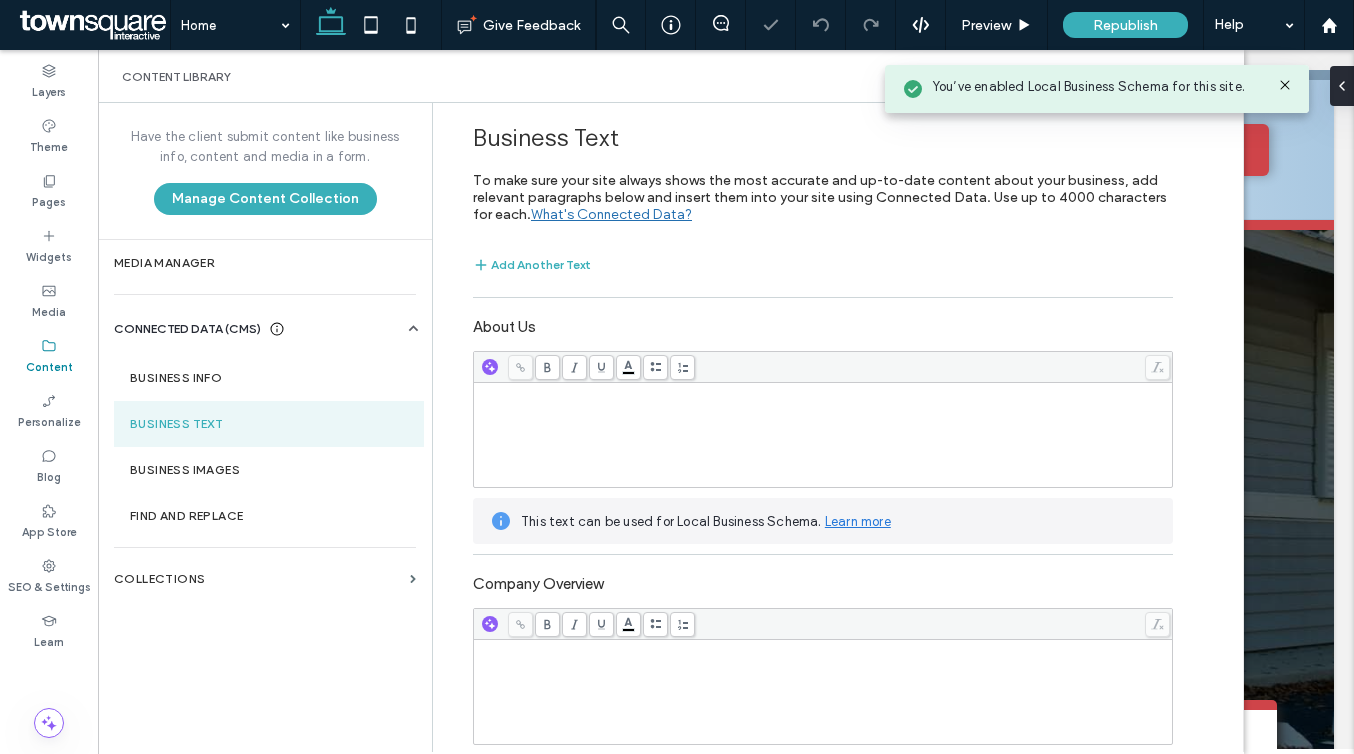 click at bounding box center (823, 435) 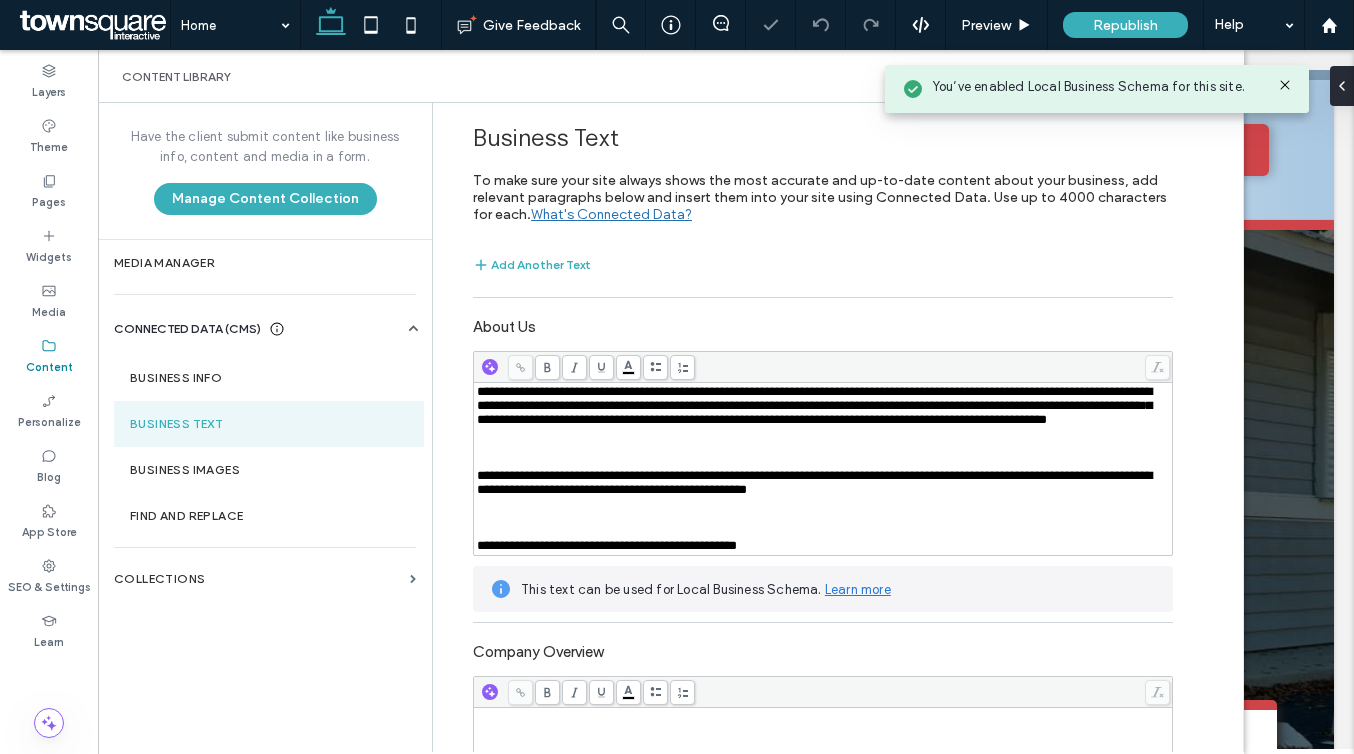 scroll, scrollTop: 0, scrollLeft: 0, axis: both 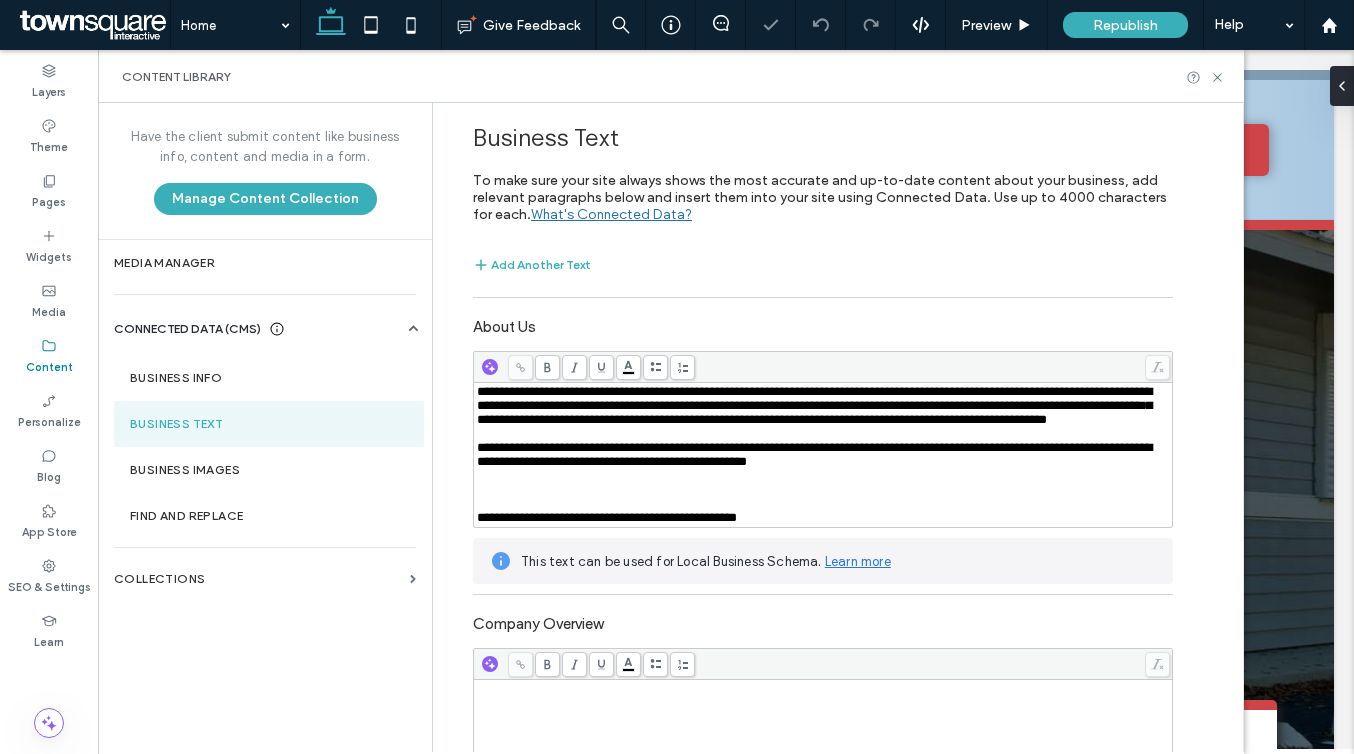 click at bounding box center (823, 490) 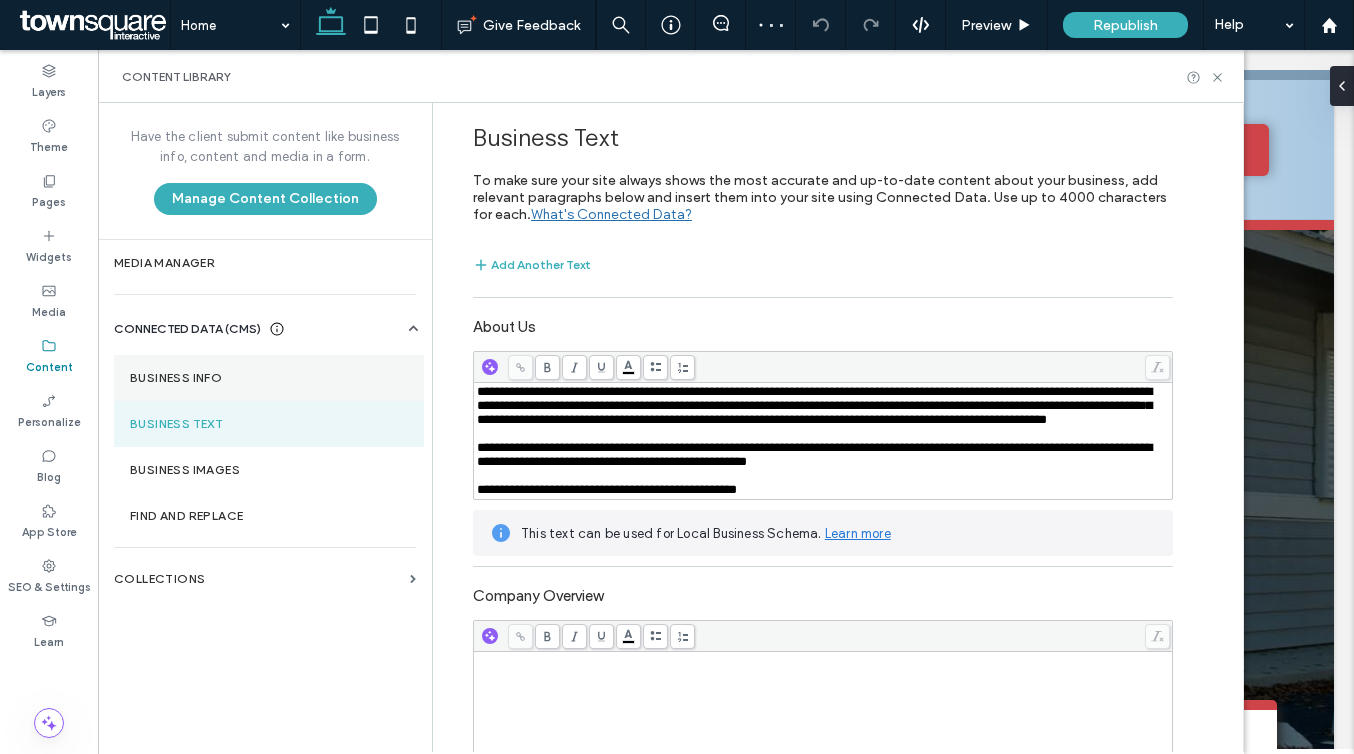 click on "Business Info" at bounding box center (269, 378) 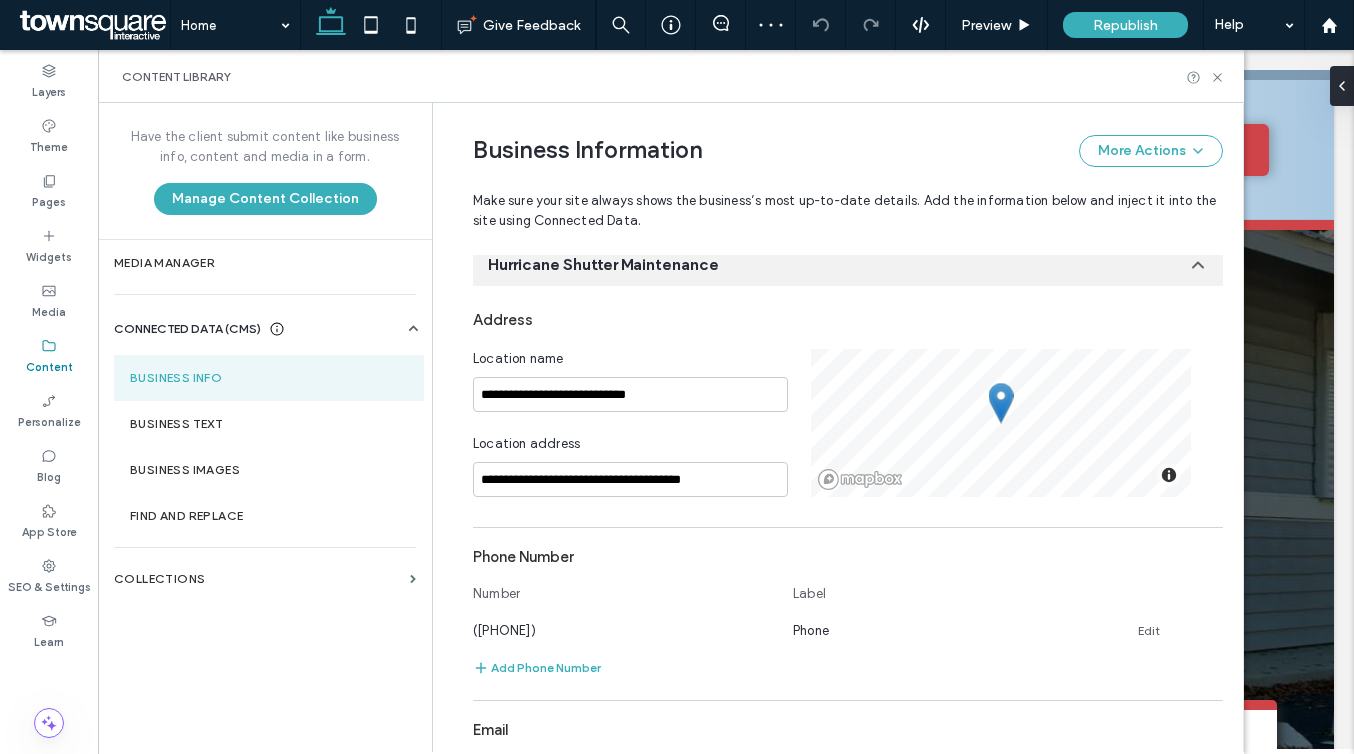 scroll, scrollTop: 0, scrollLeft: 0, axis: both 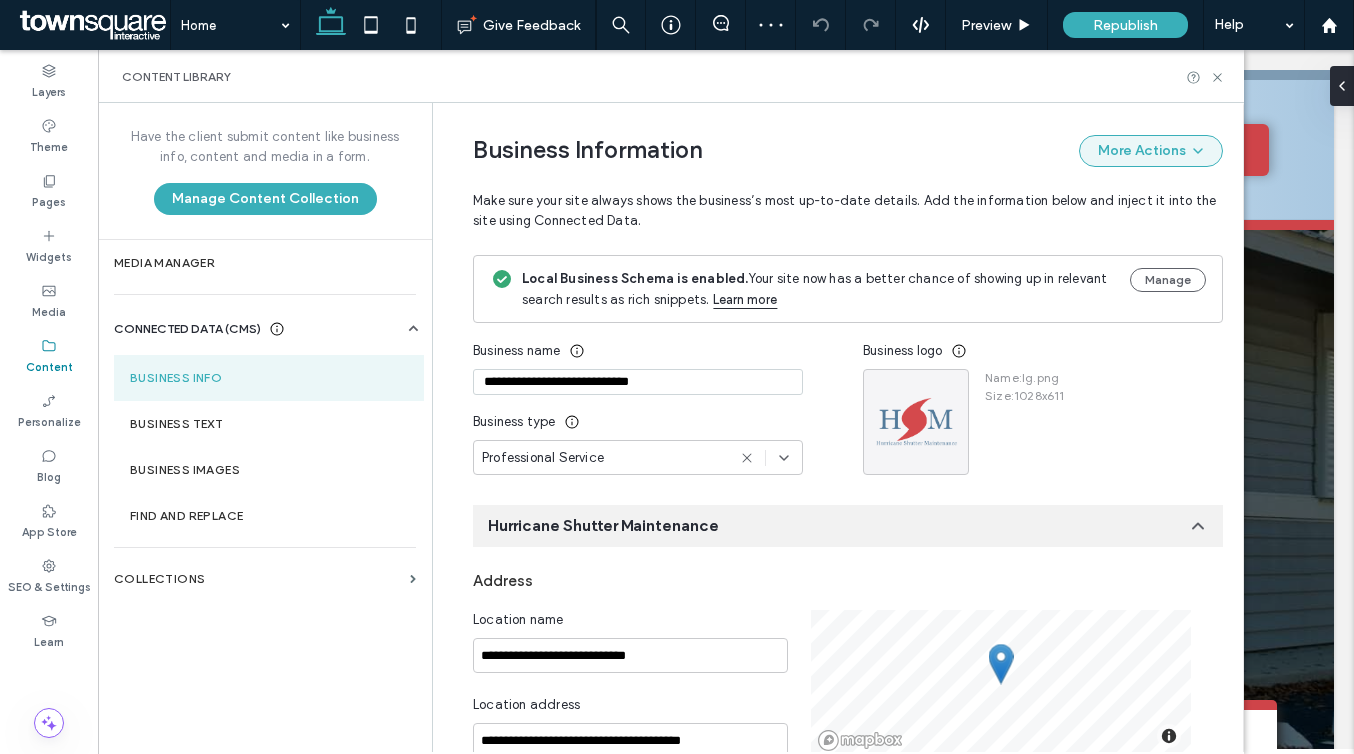 click on "More Actions" at bounding box center (1151, 151) 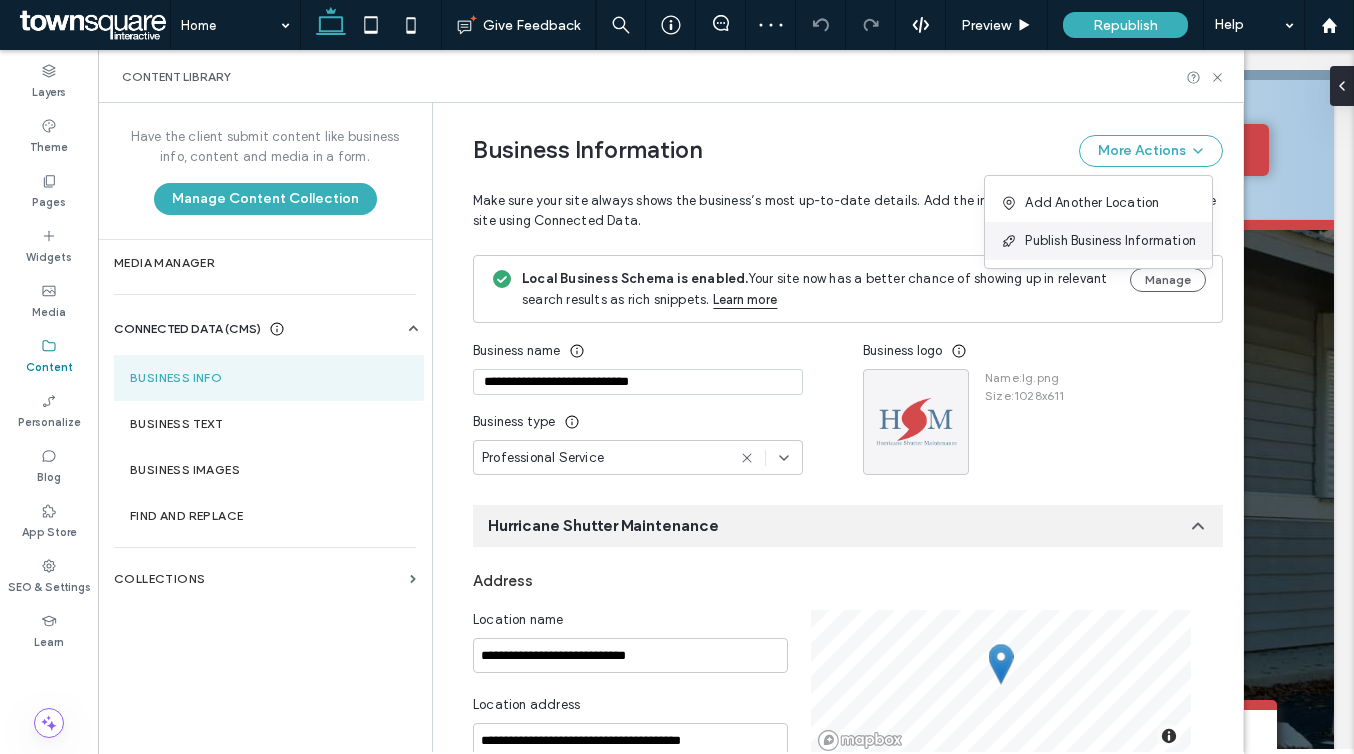 click on "Publish Business Information" at bounding box center [1110, 241] 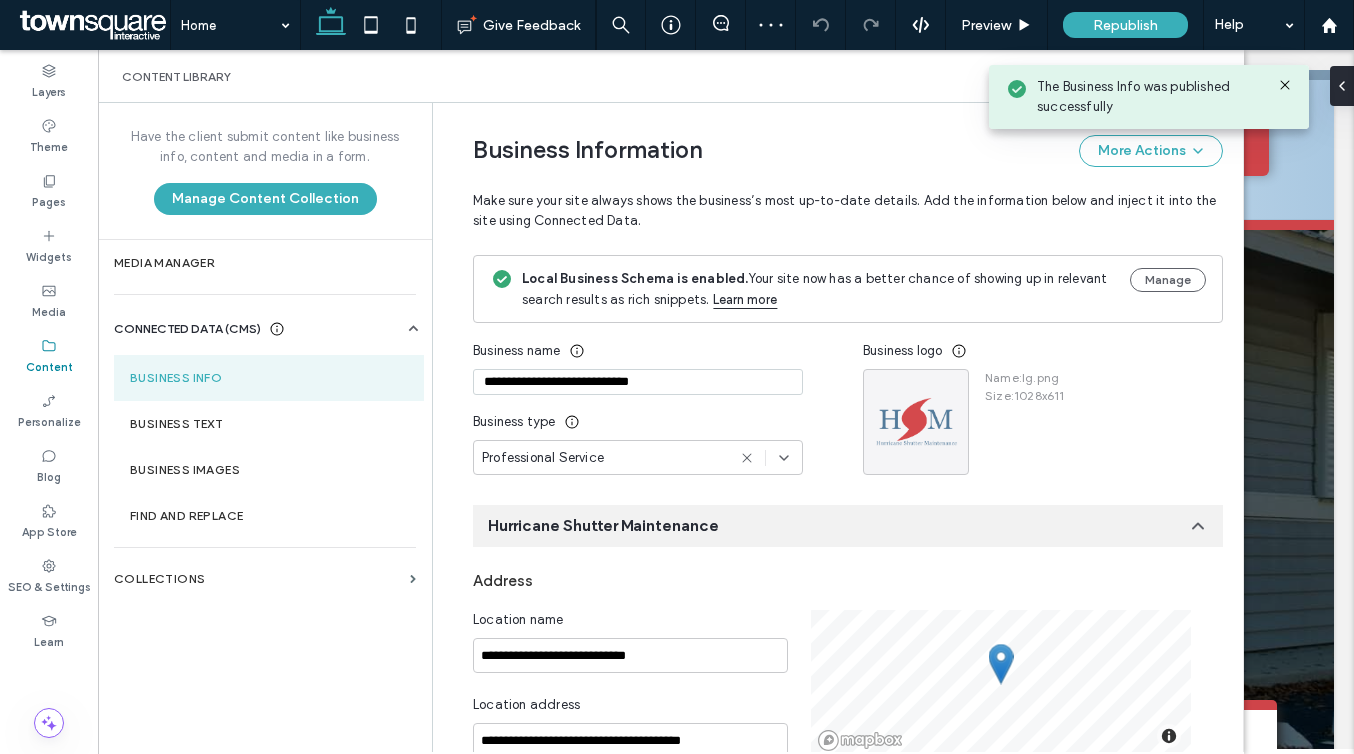 click 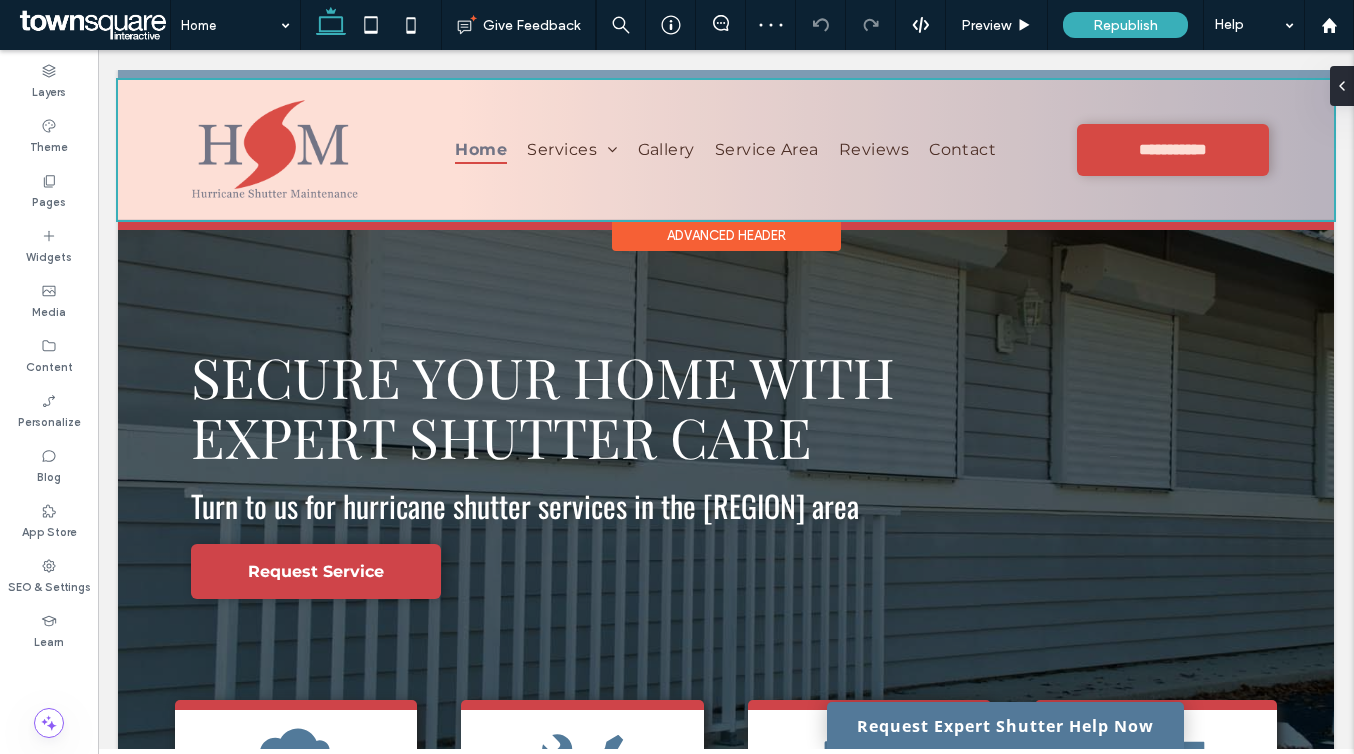 scroll, scrollTop: 0, scrollLeft: 0, axis: both 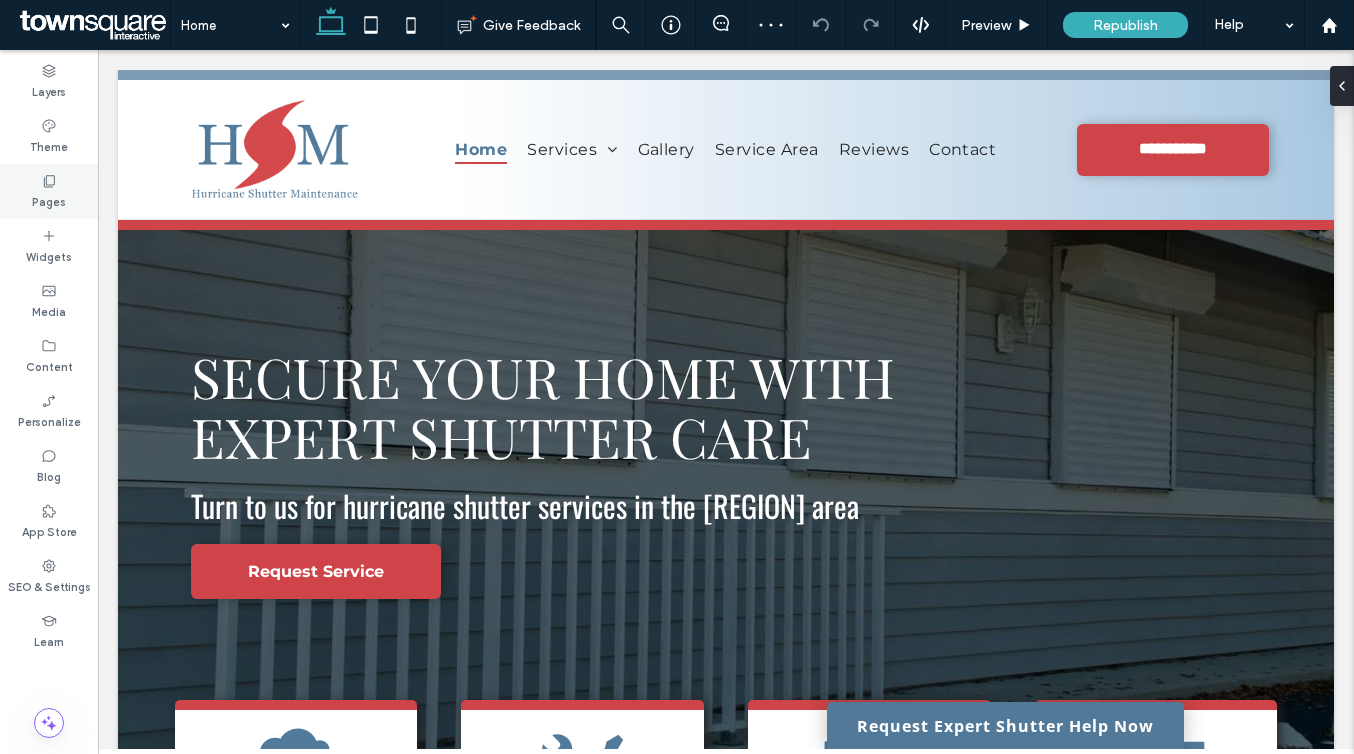 click on "Pages" at bounding box center (49, 200) 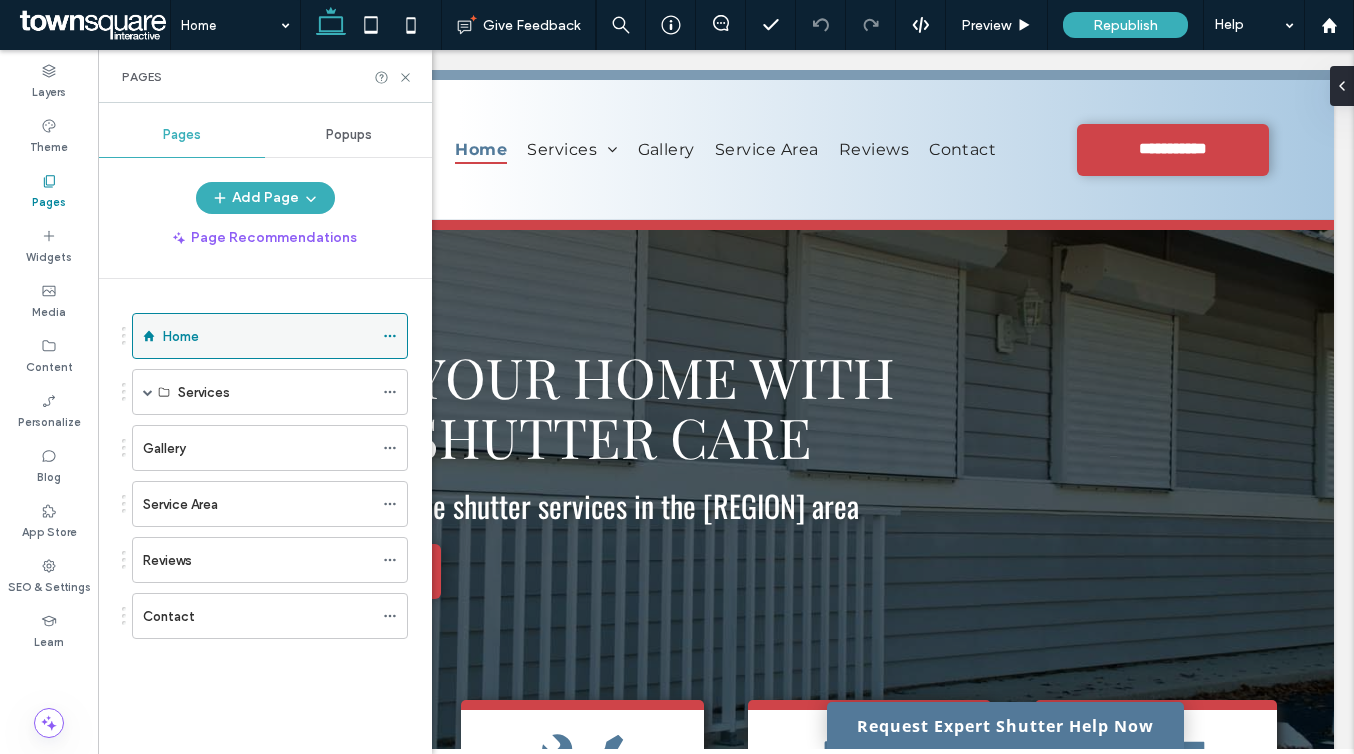 click 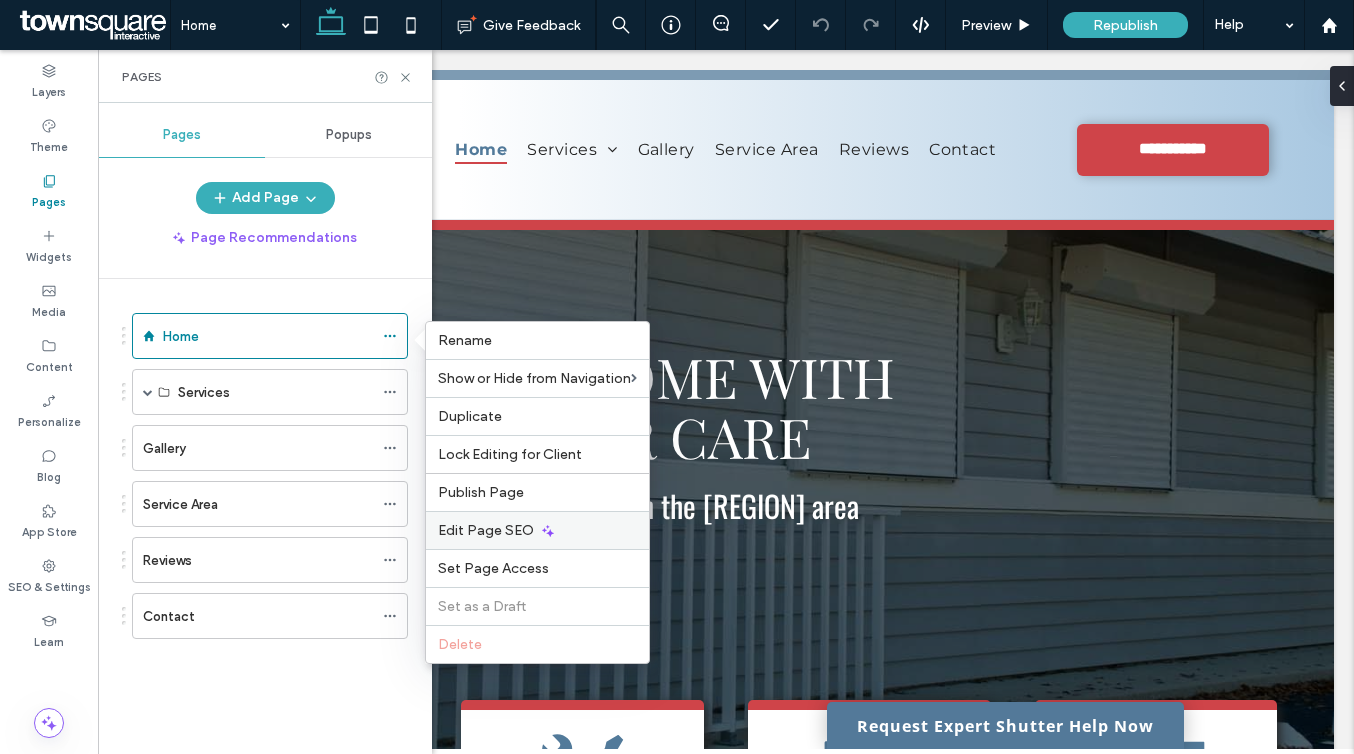 click on "Edit Page SEO" at bounding box center [486, 530] 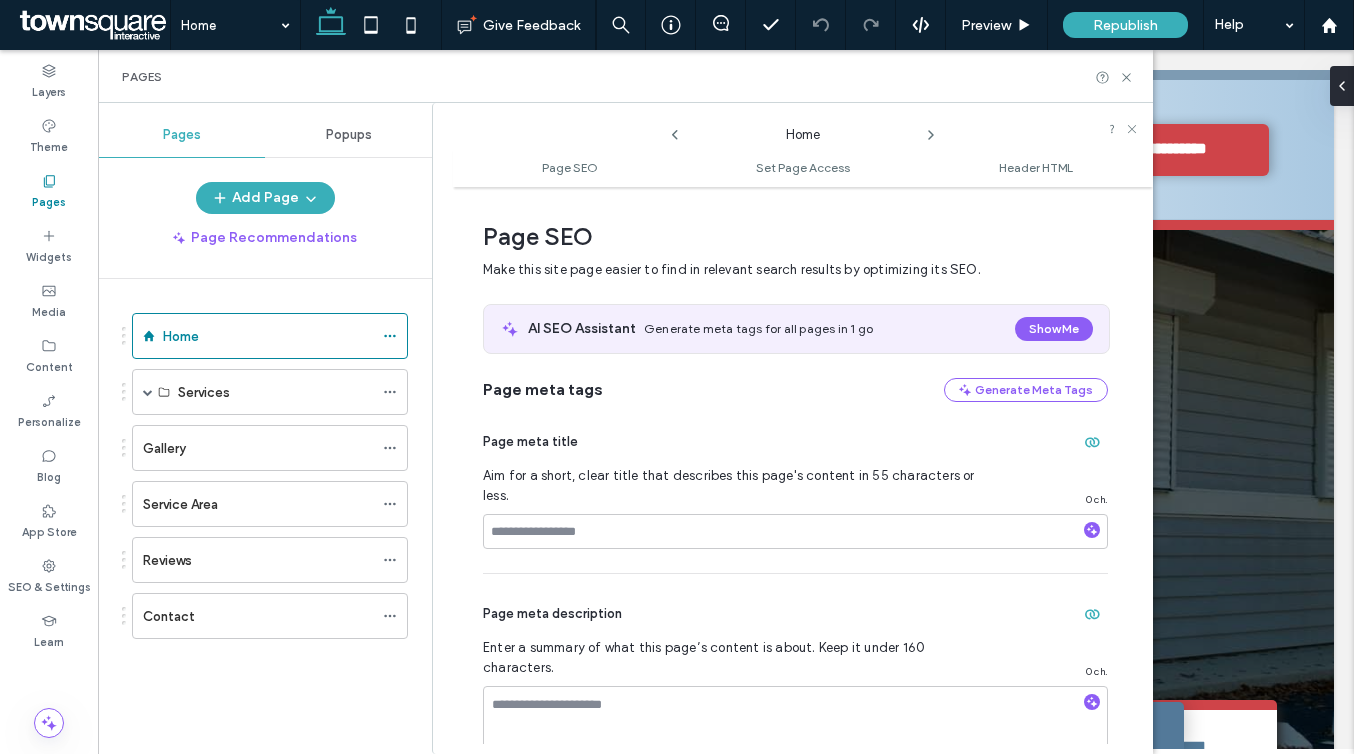 scroll, scrollTop: 10, scrollLeft: 0, axis: vertical 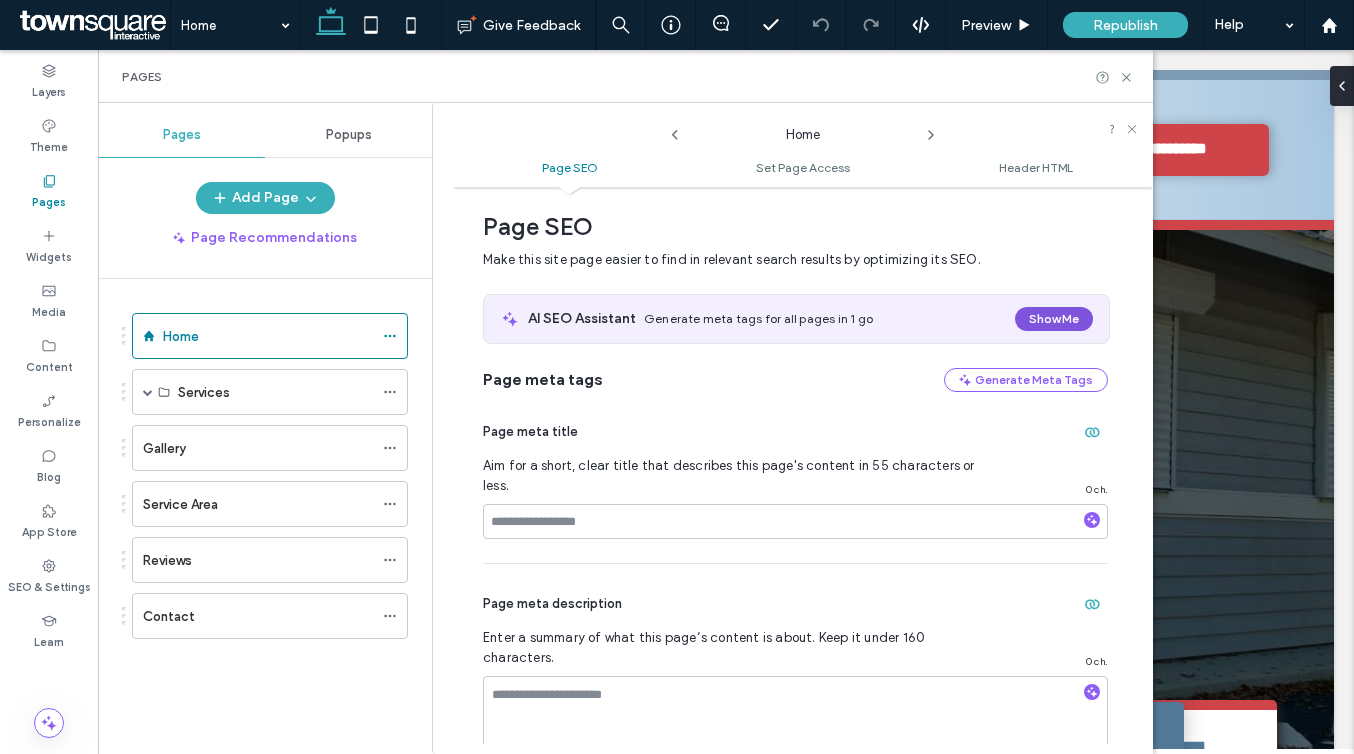 click on "Show Me" at bounding box center [1054, 319] 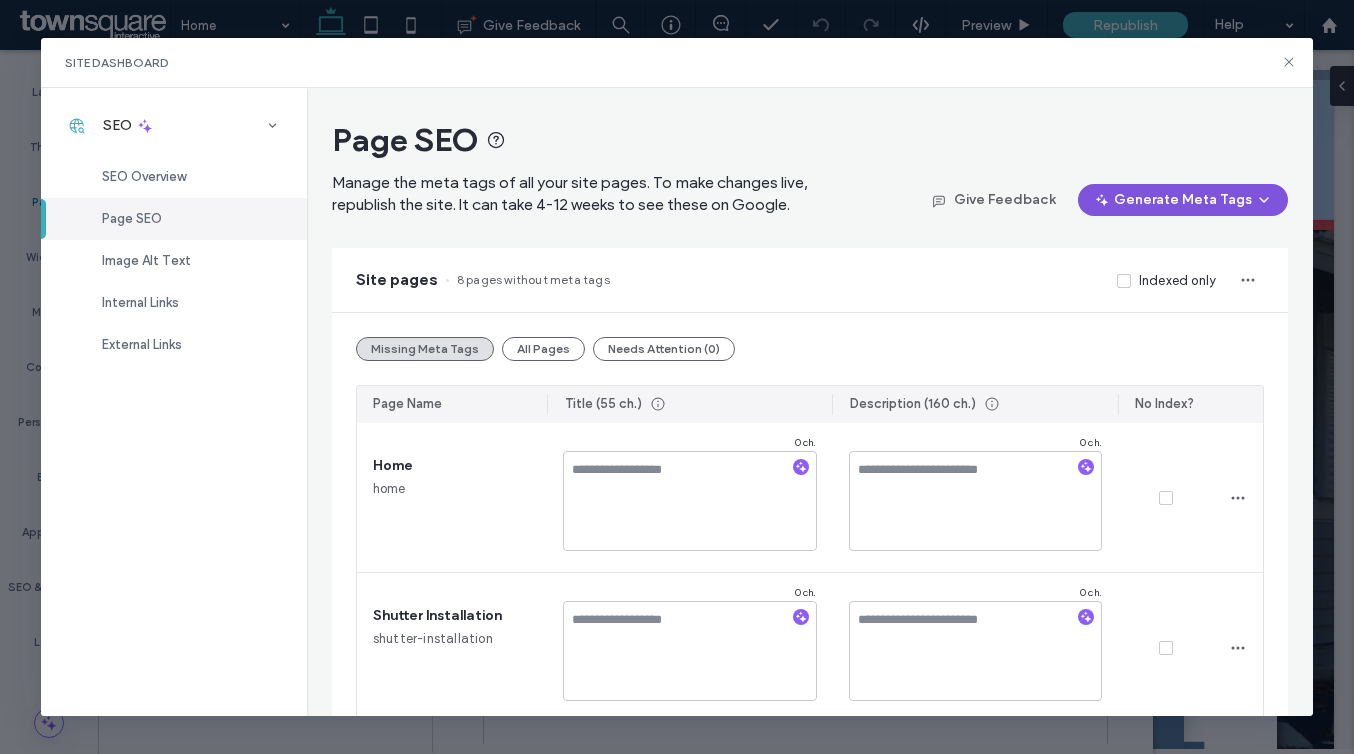 click on "Generate Meta Tags" at bounding box center [1183, 200] 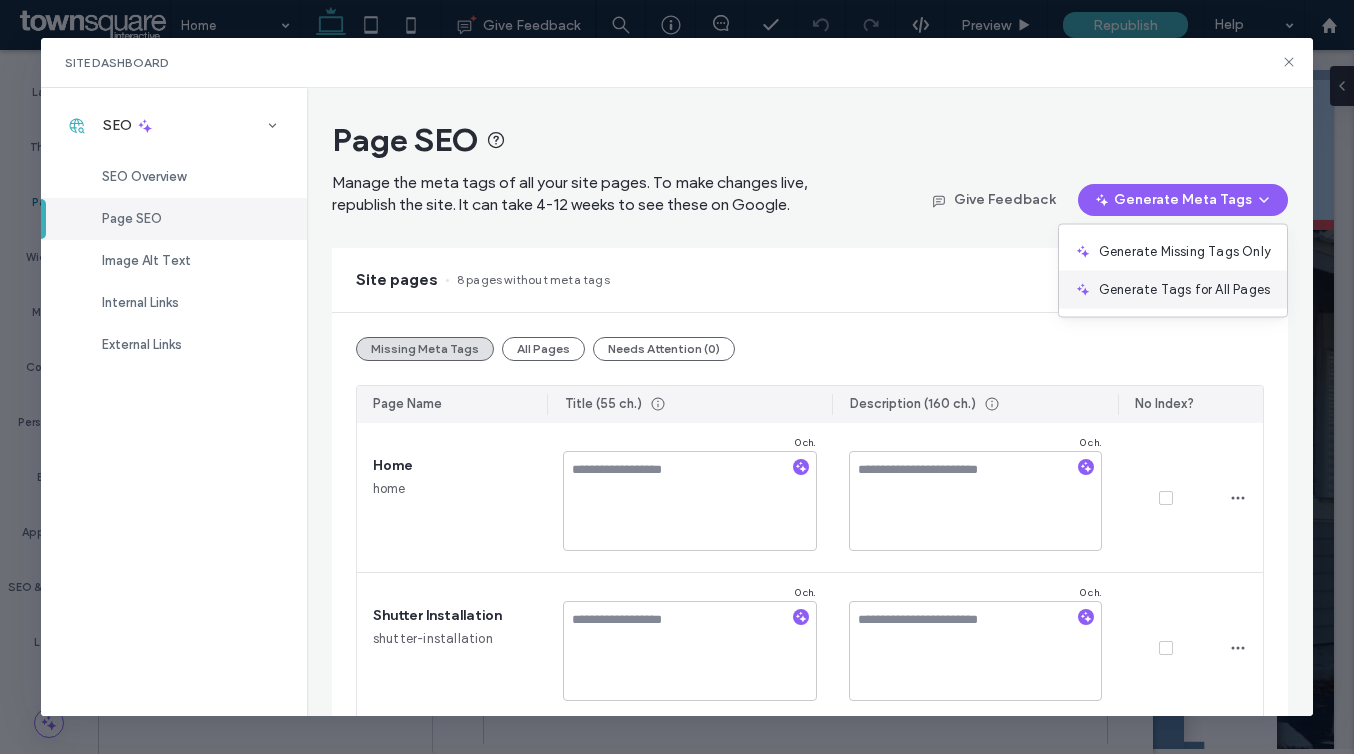 click on "Generate Tags for All Pages" at bounding box center (1184, 290) 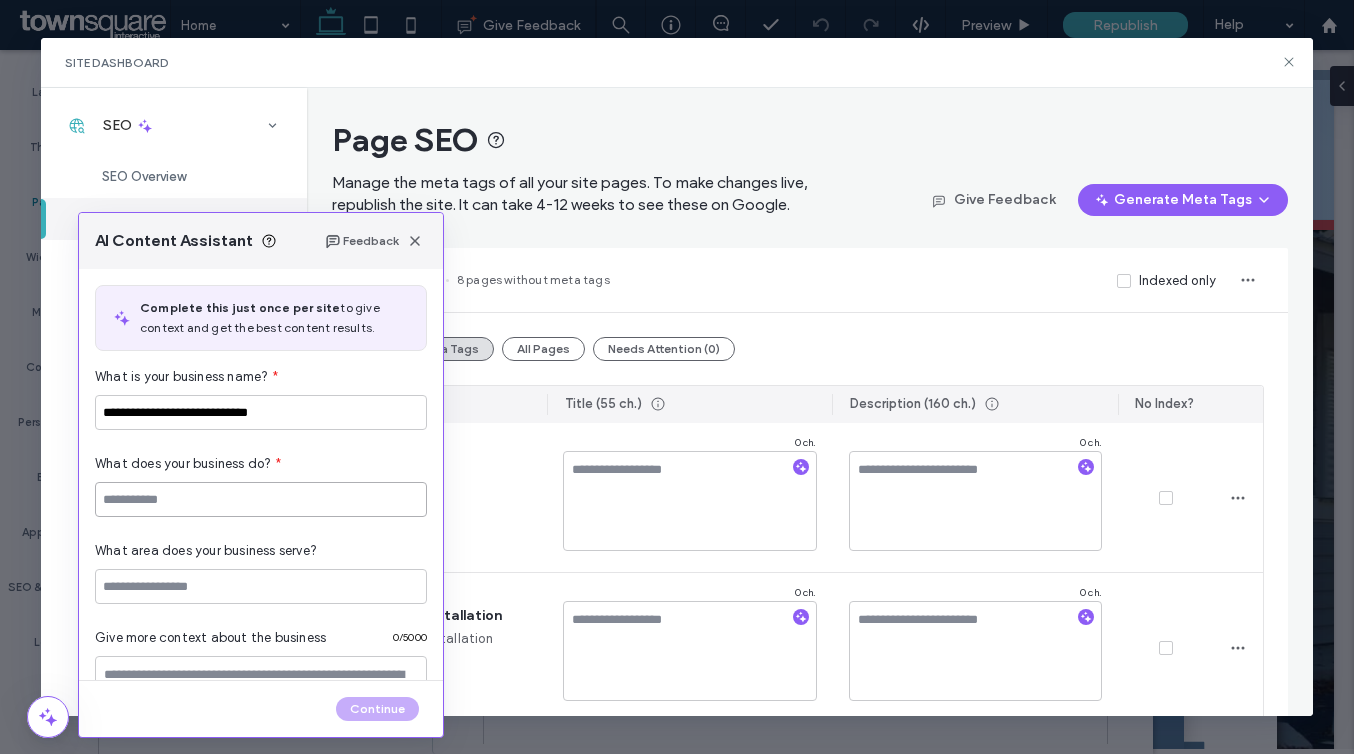click at bounding box center (261, 499) 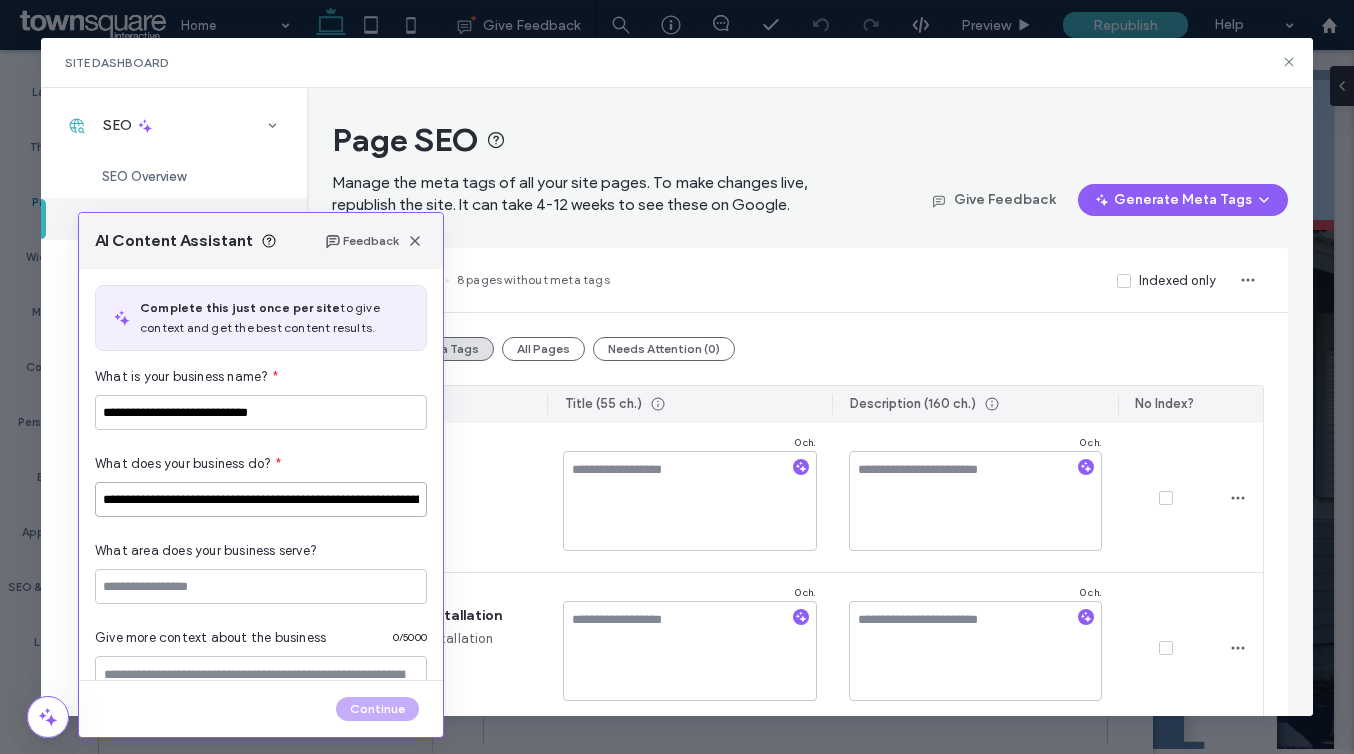 scroll, scrollTop: 0, scrollLeft: 703, axis: horizontal 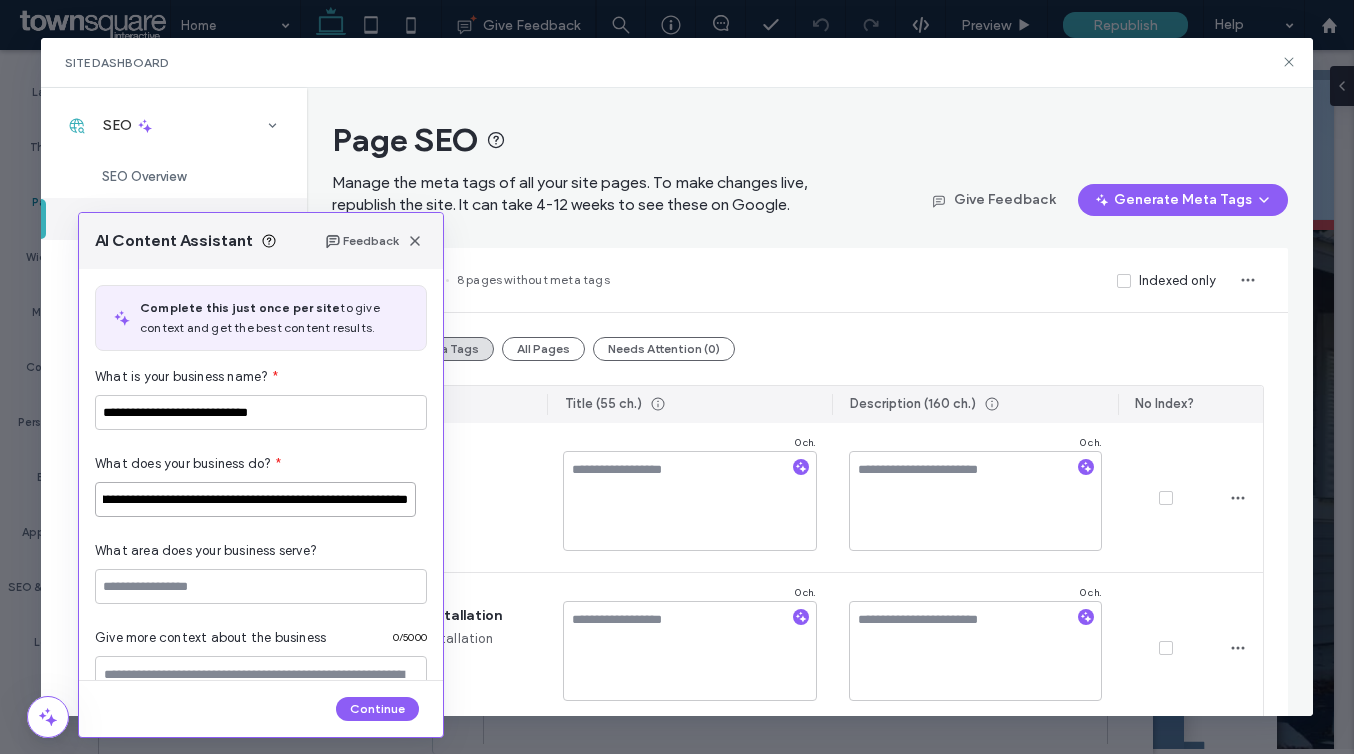 type on "**********" 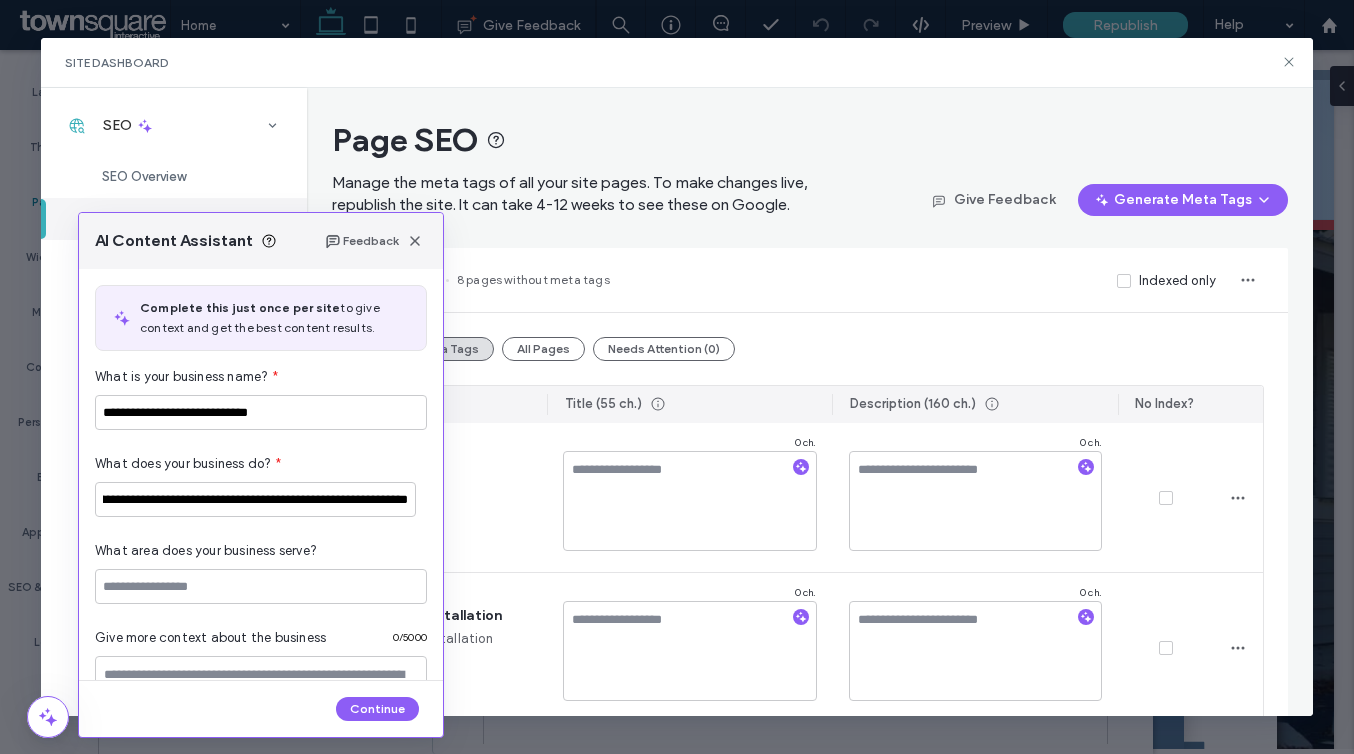 scroll, scrollTop: 0, scrollLeft: 0, axis: both 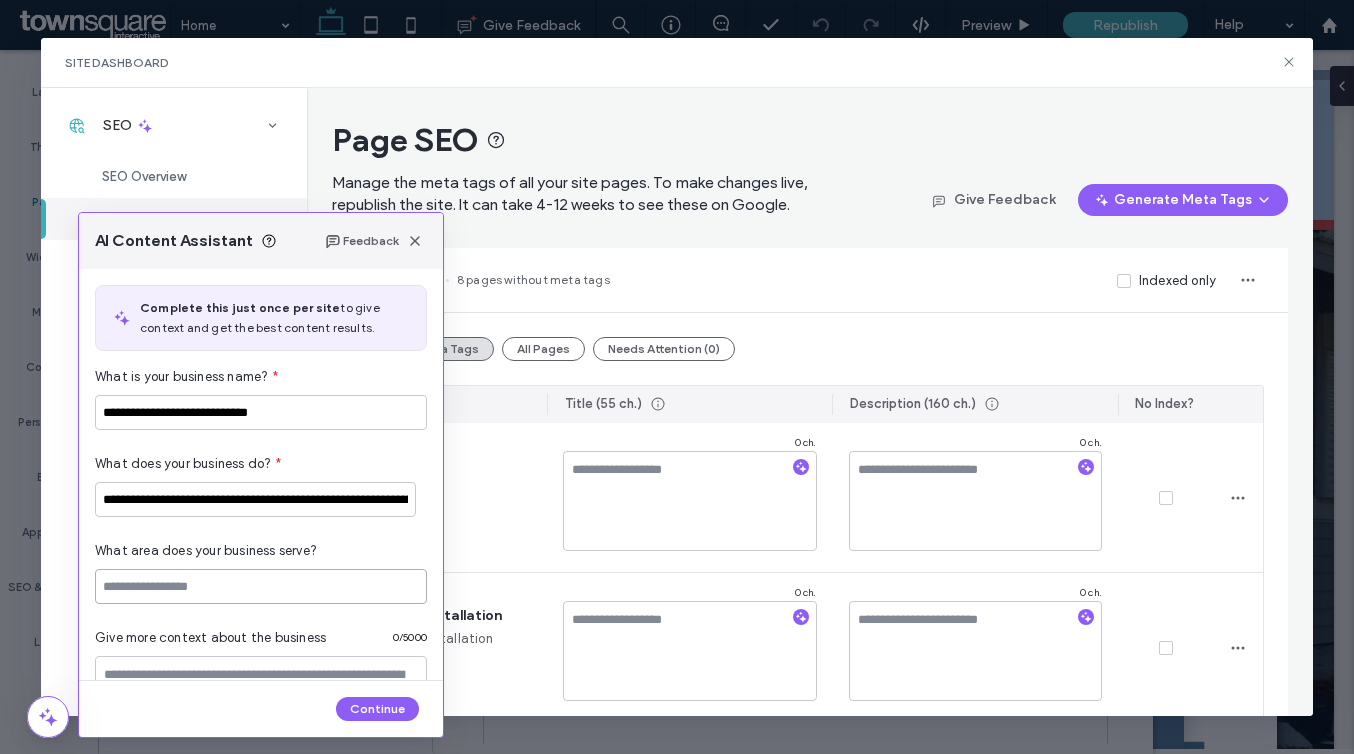 click at bounding box center (261, 586) 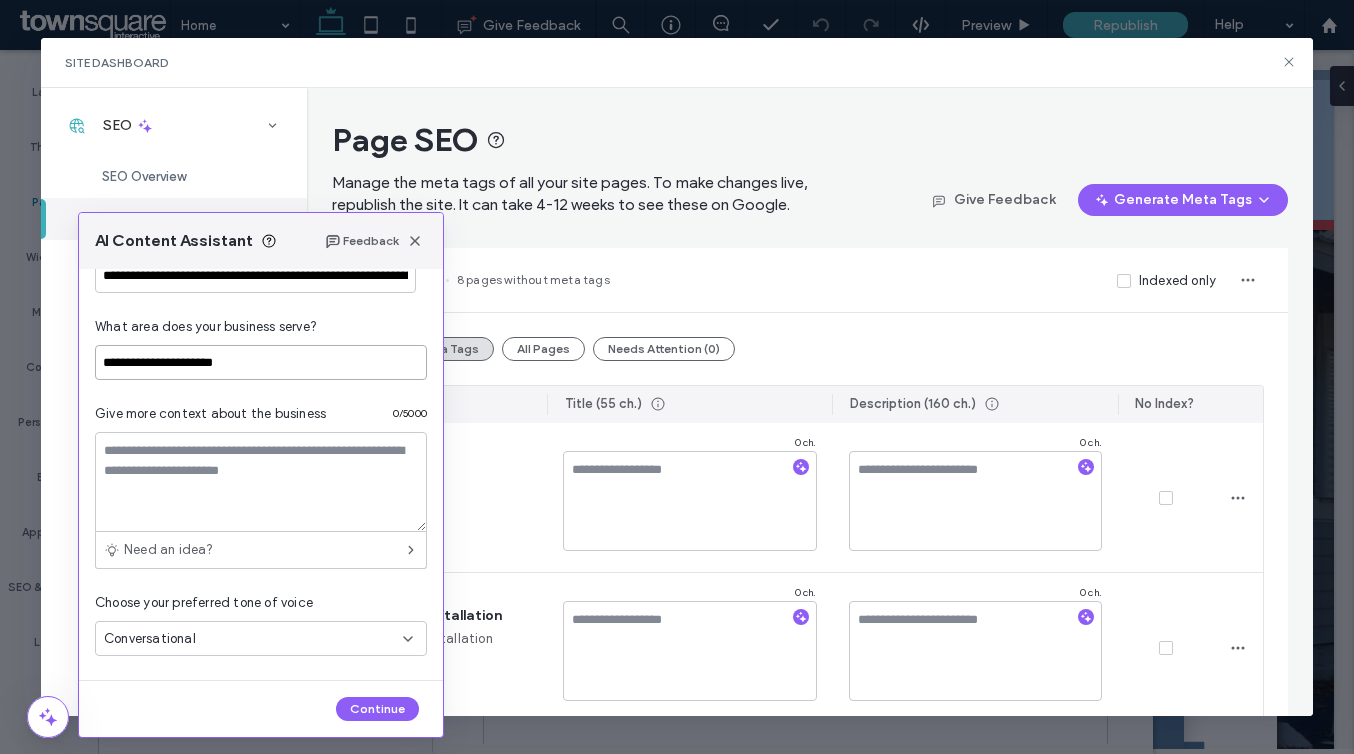 scroll, scrollTop: 224, scrollLeft: 0, axis: vertical 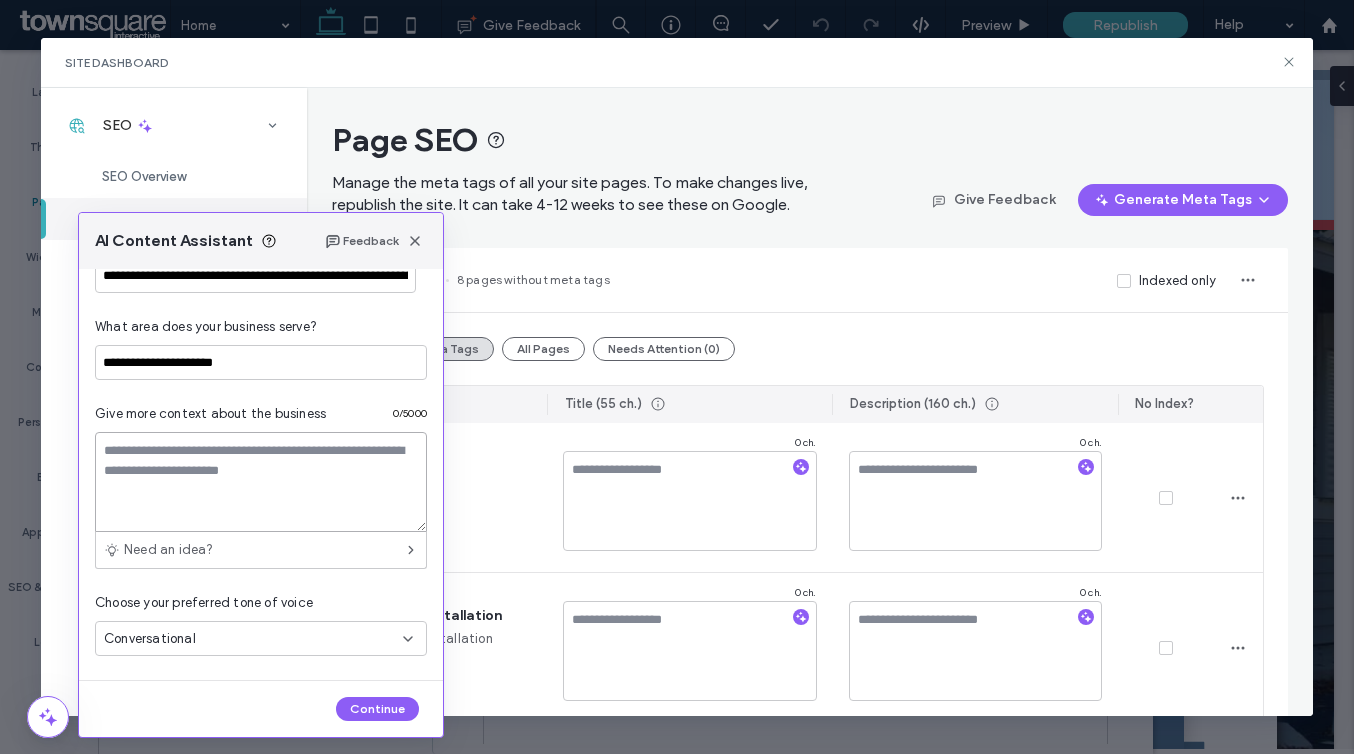 click at bounding box center (261, 482) 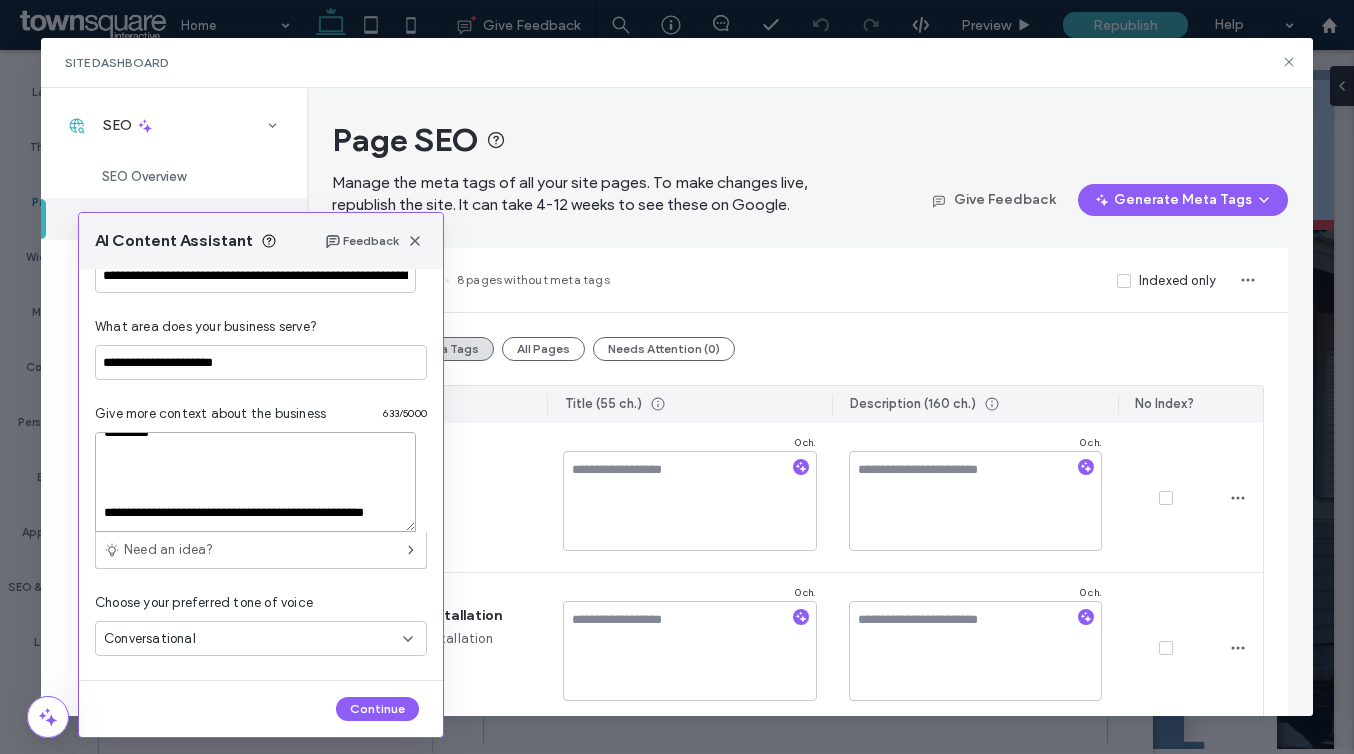 scroll, scrollTop: 335, scrollLeft: 0, axis: vertical 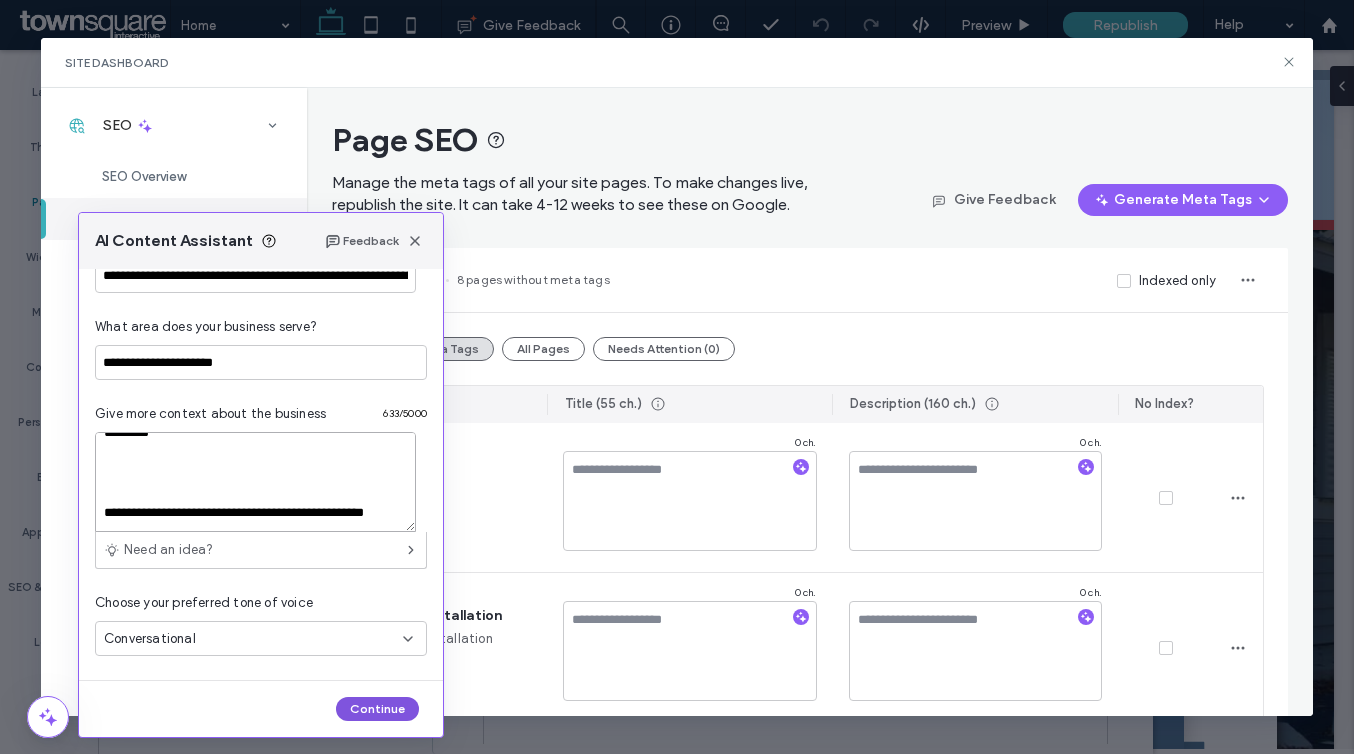 type on "**********" 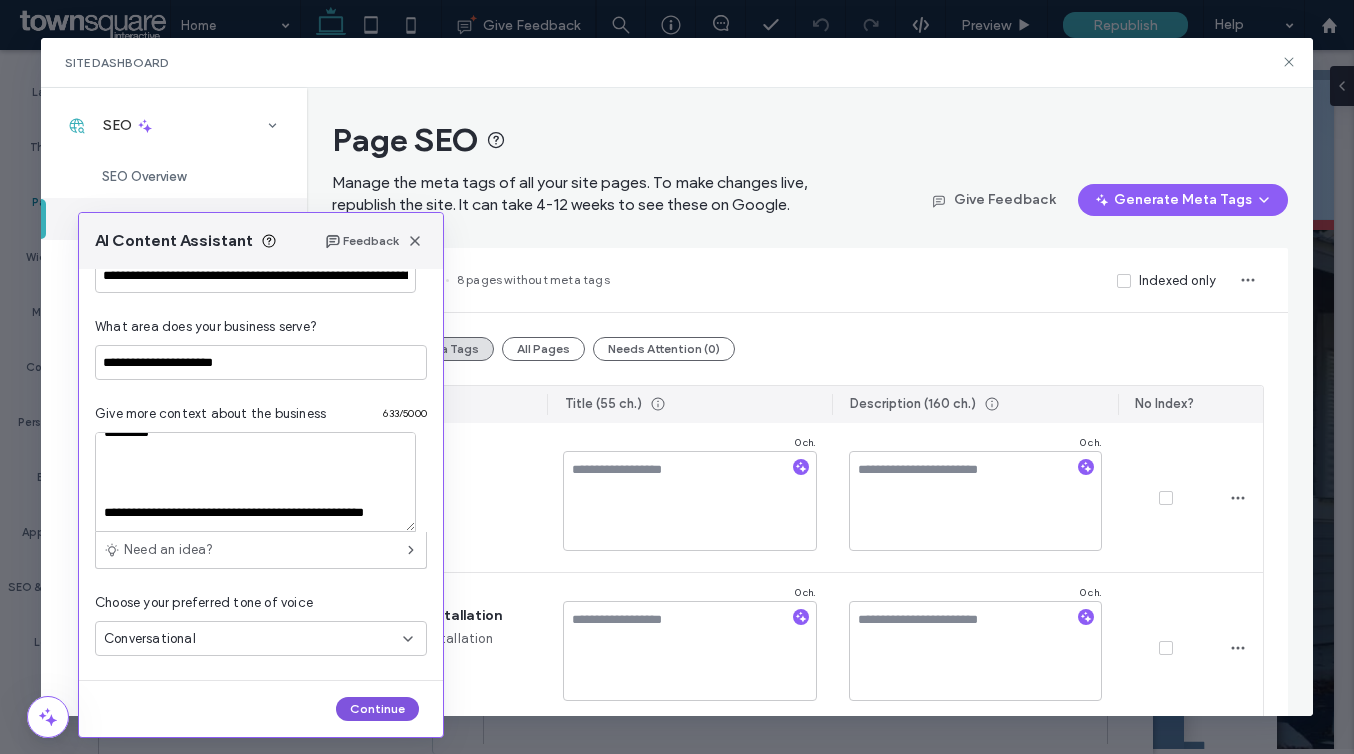 click on "Continue" at bounding box center (377, 709) 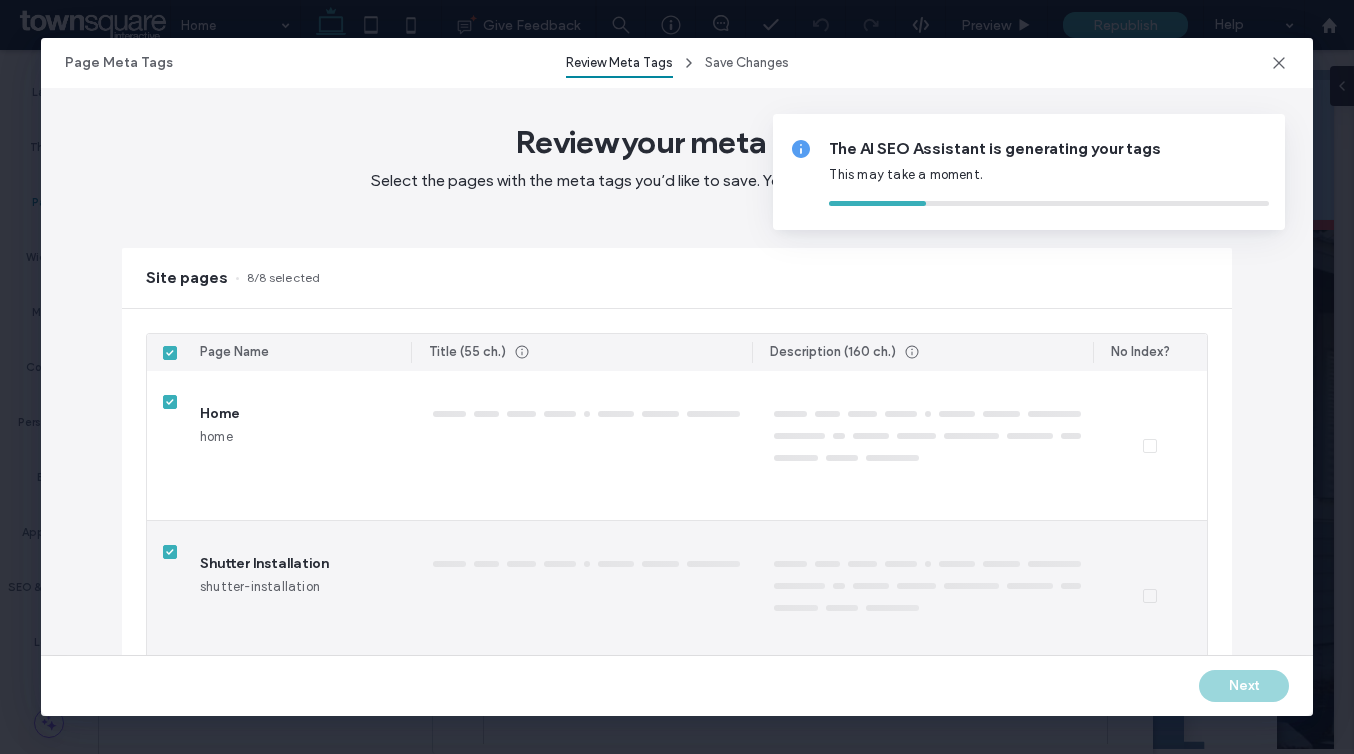 type on "*******" 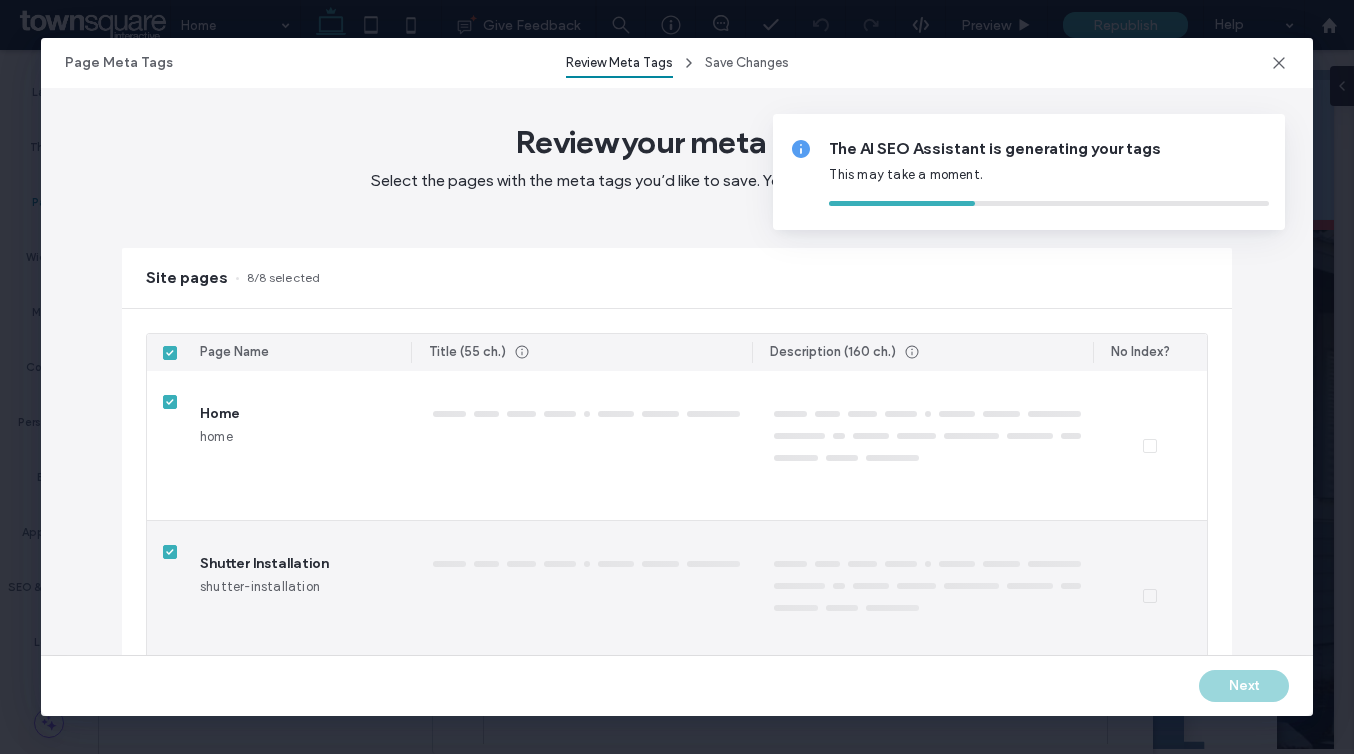 type on "*" 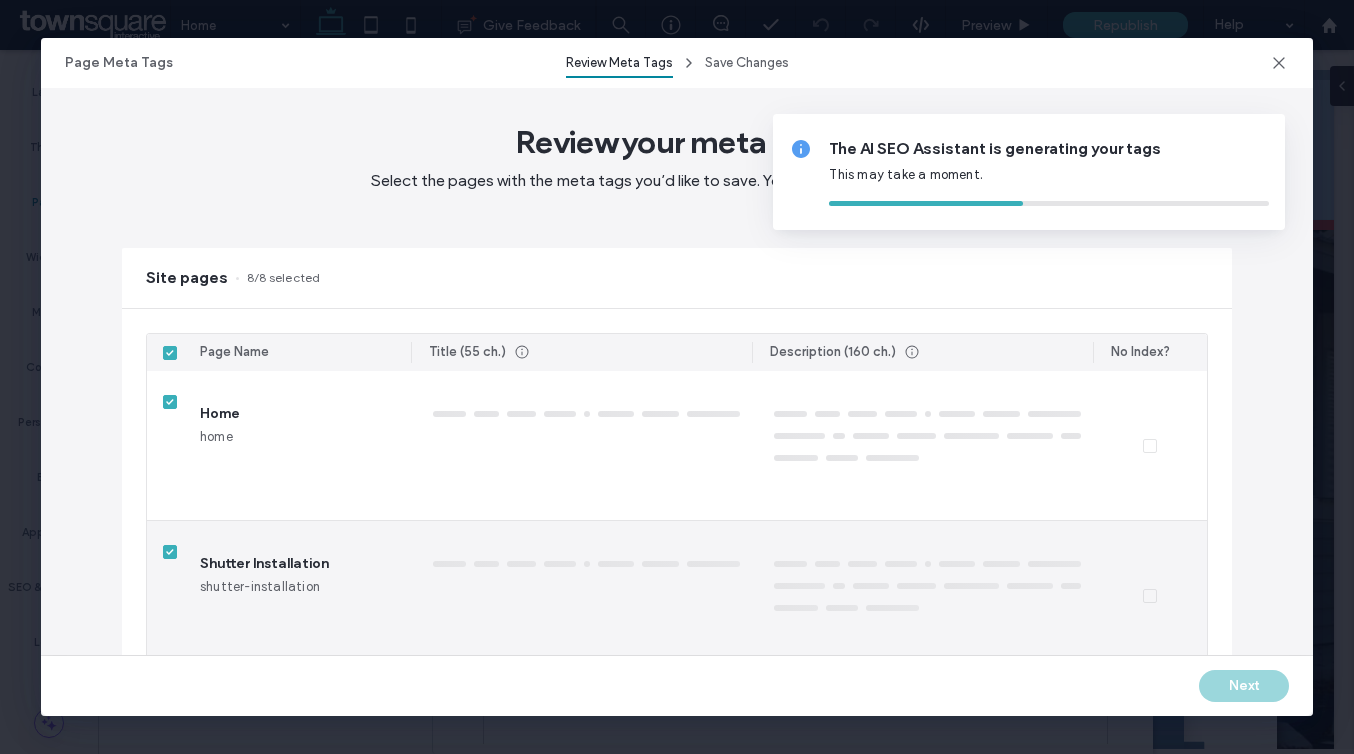 type on "**********" 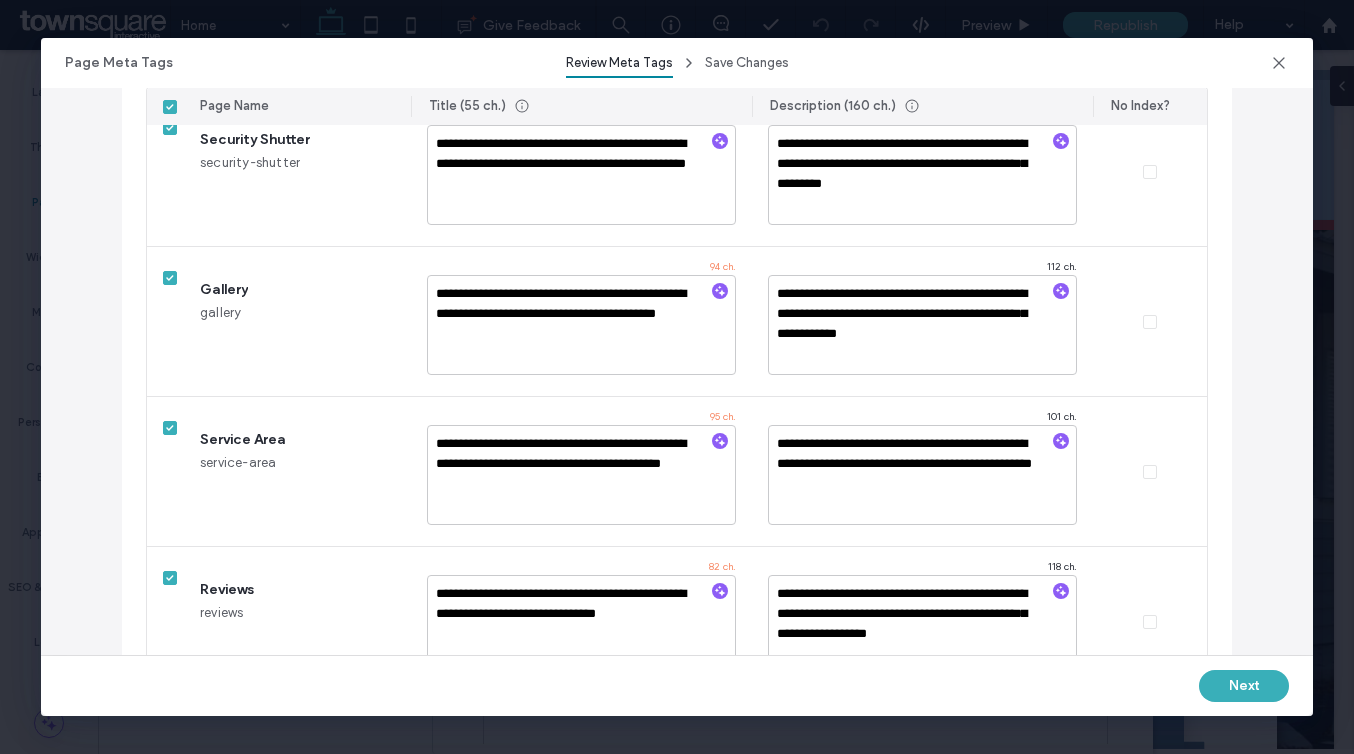 scroll, scrollTop: 972, scrollLeft: 0, axis: vertical 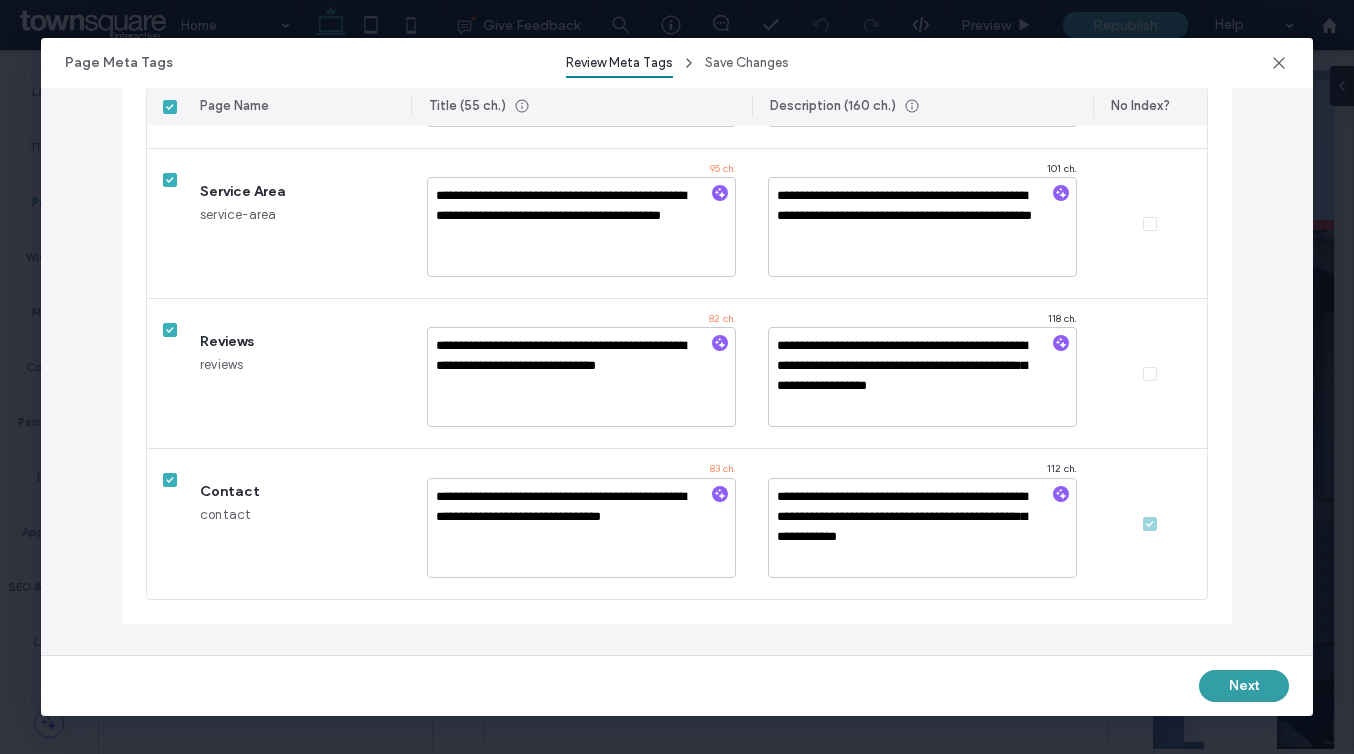 click on "Next" at bounding box center (1244, 686) 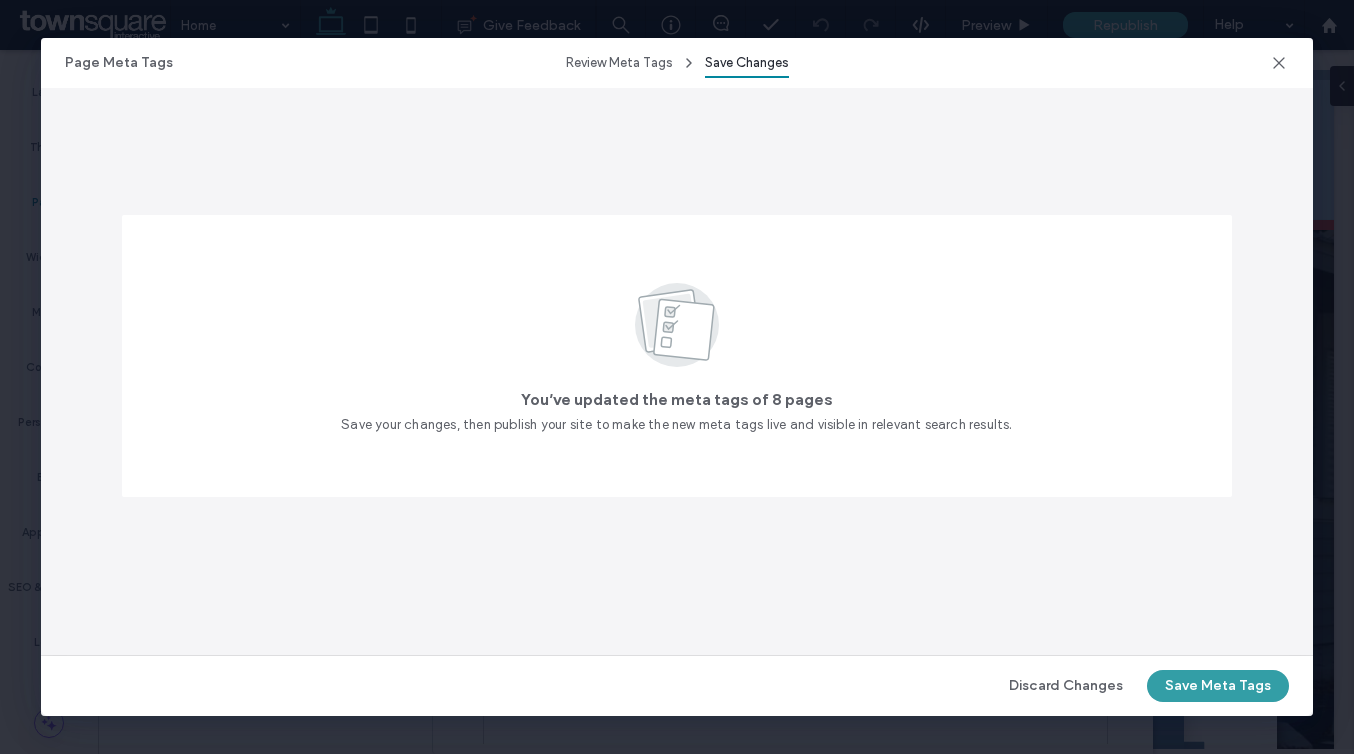 click on "Save Meta Tags" at bounding box center [1218, 686] 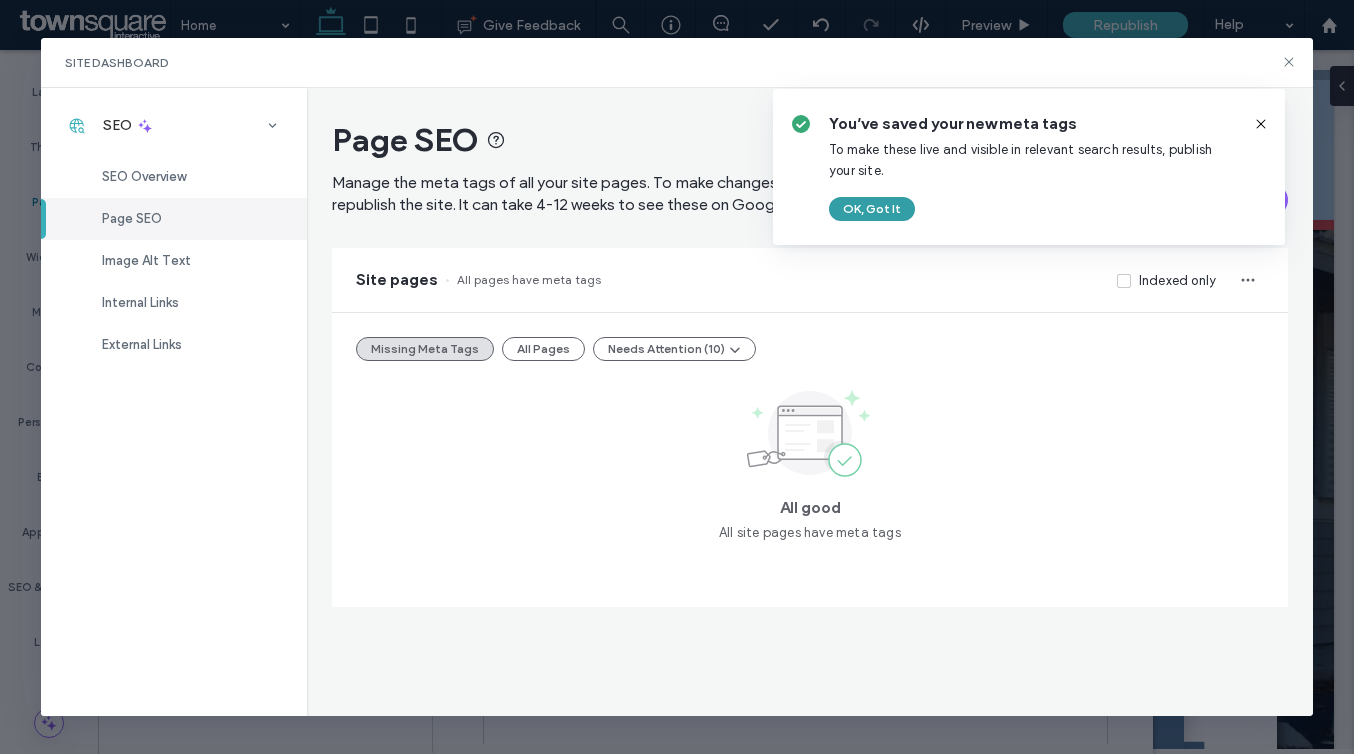 click on "OK, Got It" at bounding box center [872, 209] 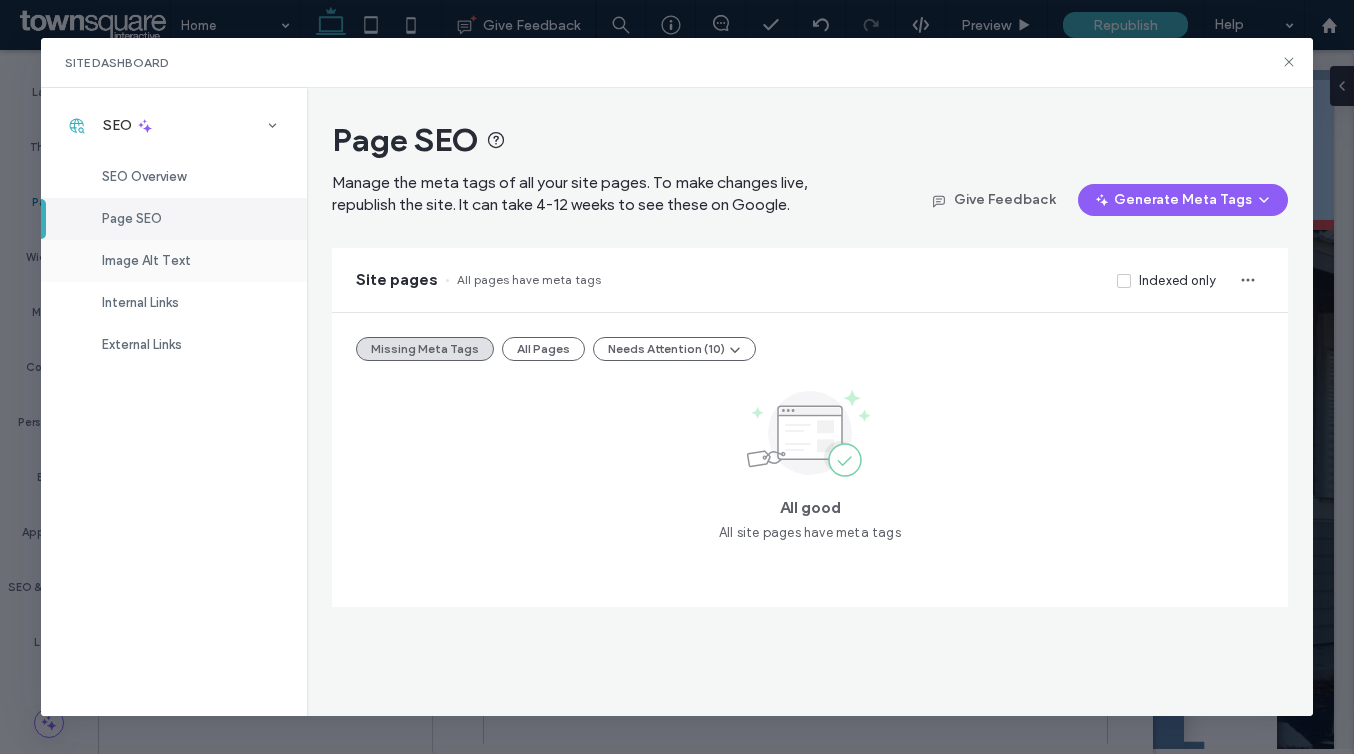 click on "Image Alt Text" at bounding box center (146, 260) 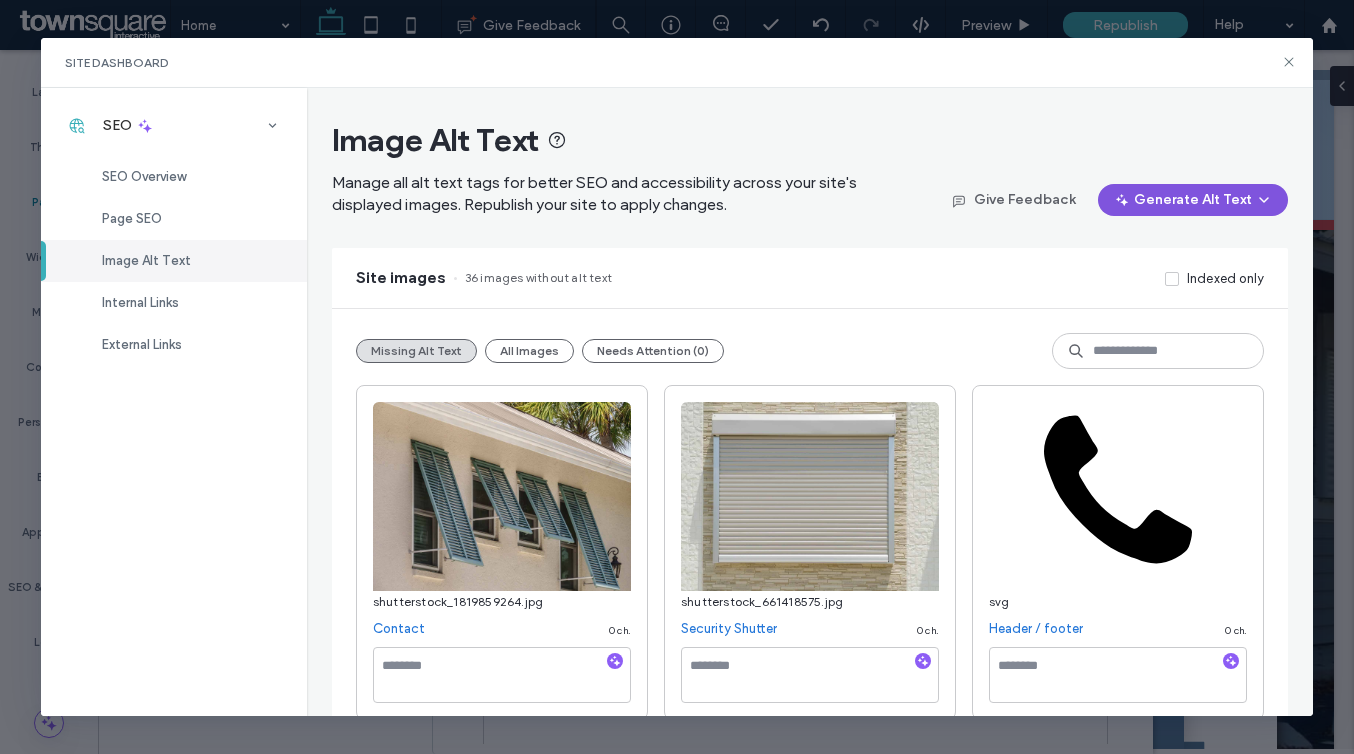 click on "Generate Alt Text" at bounding box center (1193, 200) 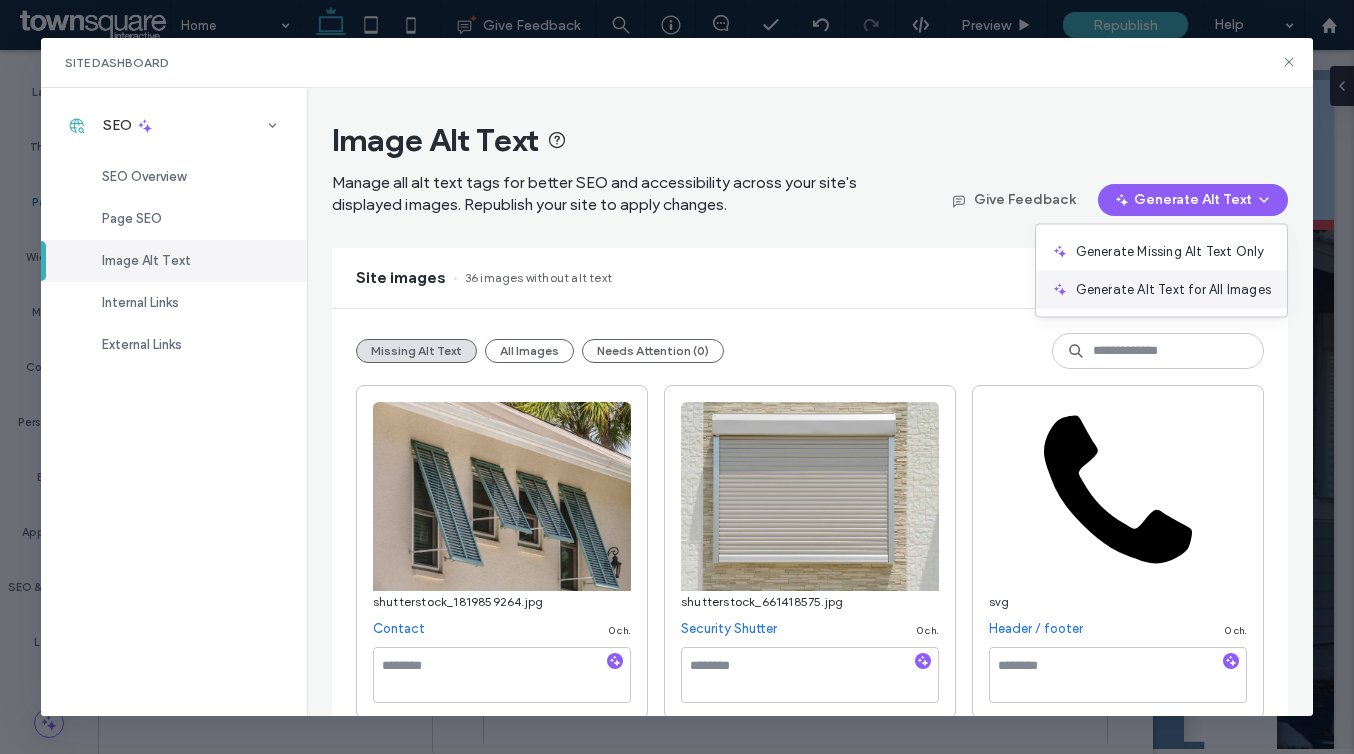 click on "Generate Alt Text for All Images" at bounding box center [1173, 290] 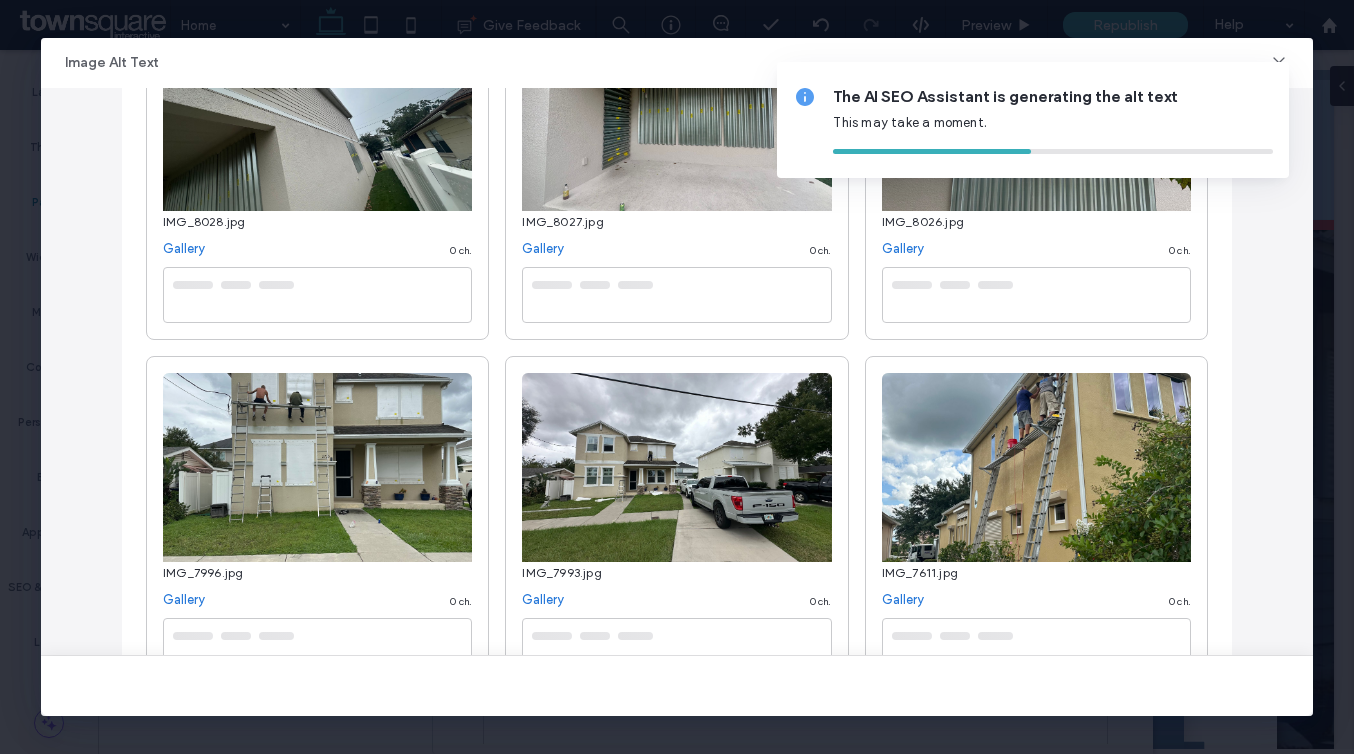 scroll, scrollTop: 0, scrollLeft: 0, axis: both 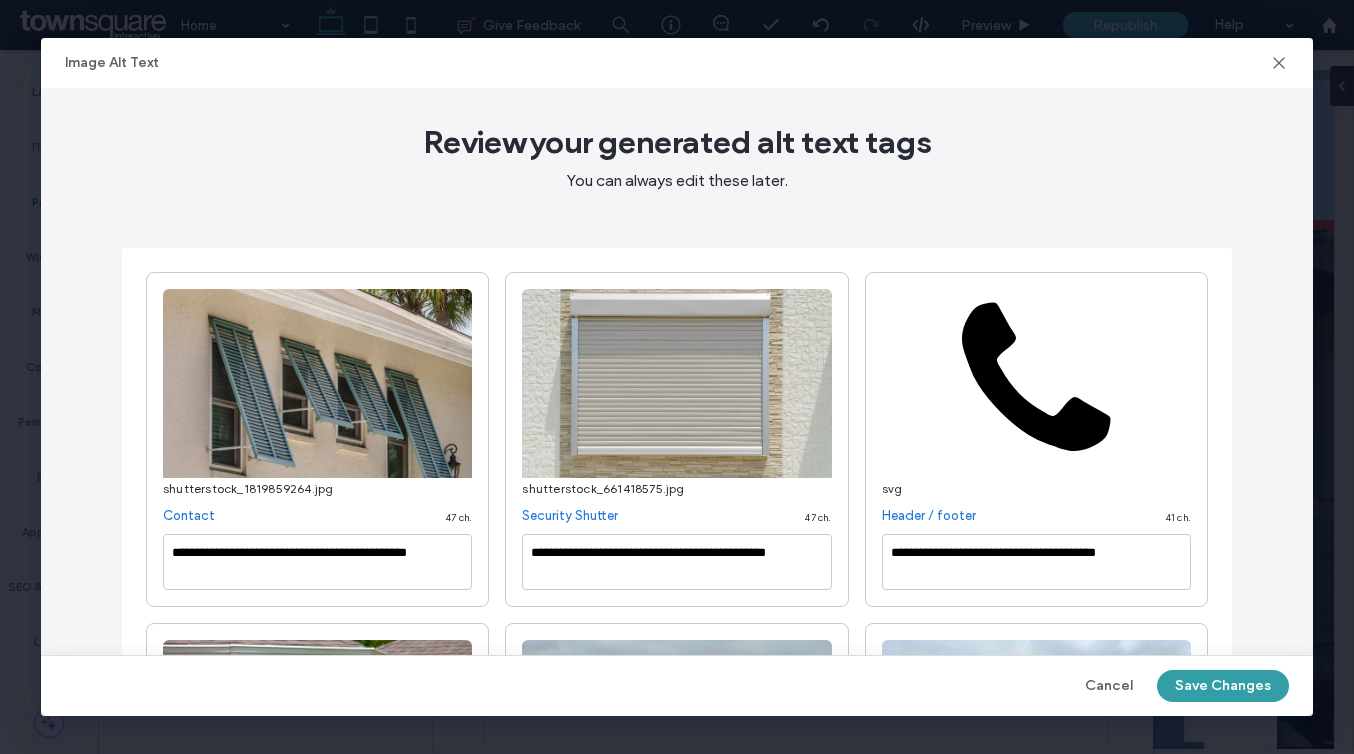 click on "Save Changes" at bounding box center (1223, 686) 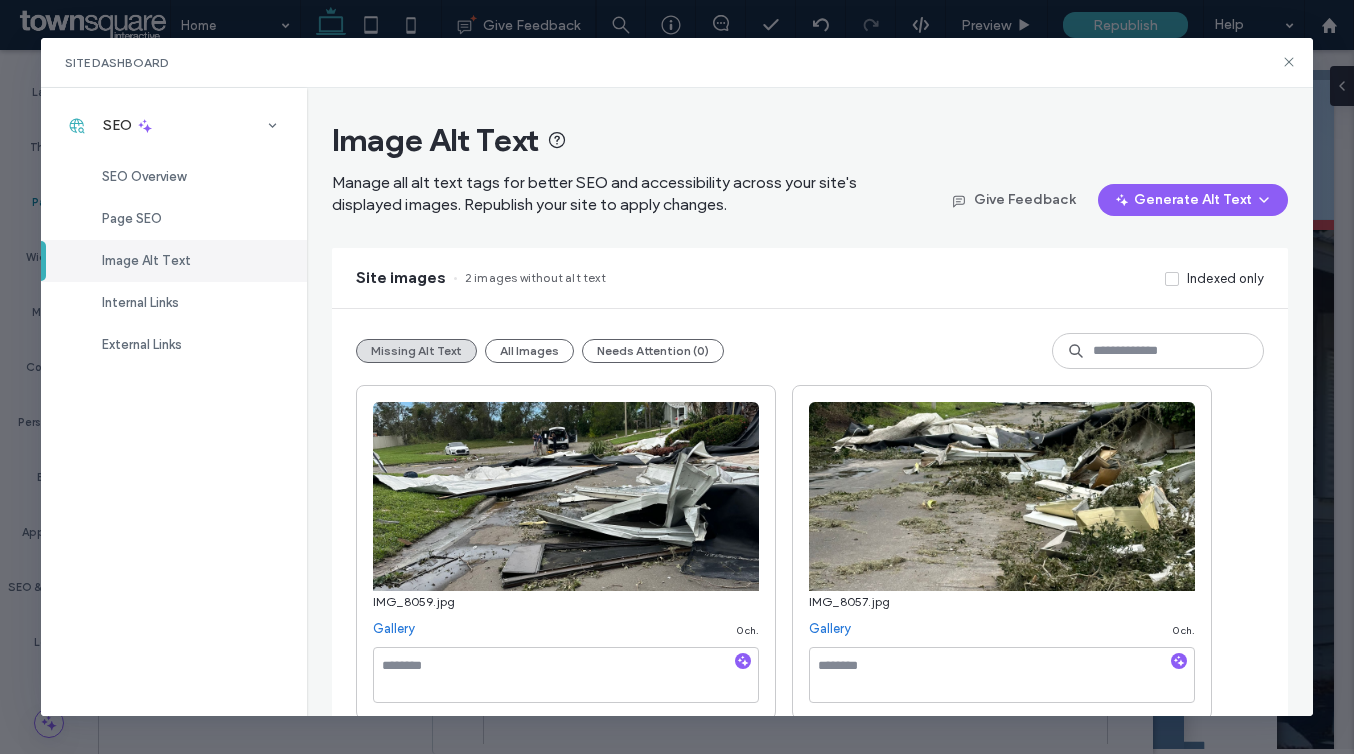 click on "Site Dashboard" at bounding box center (677, 63) 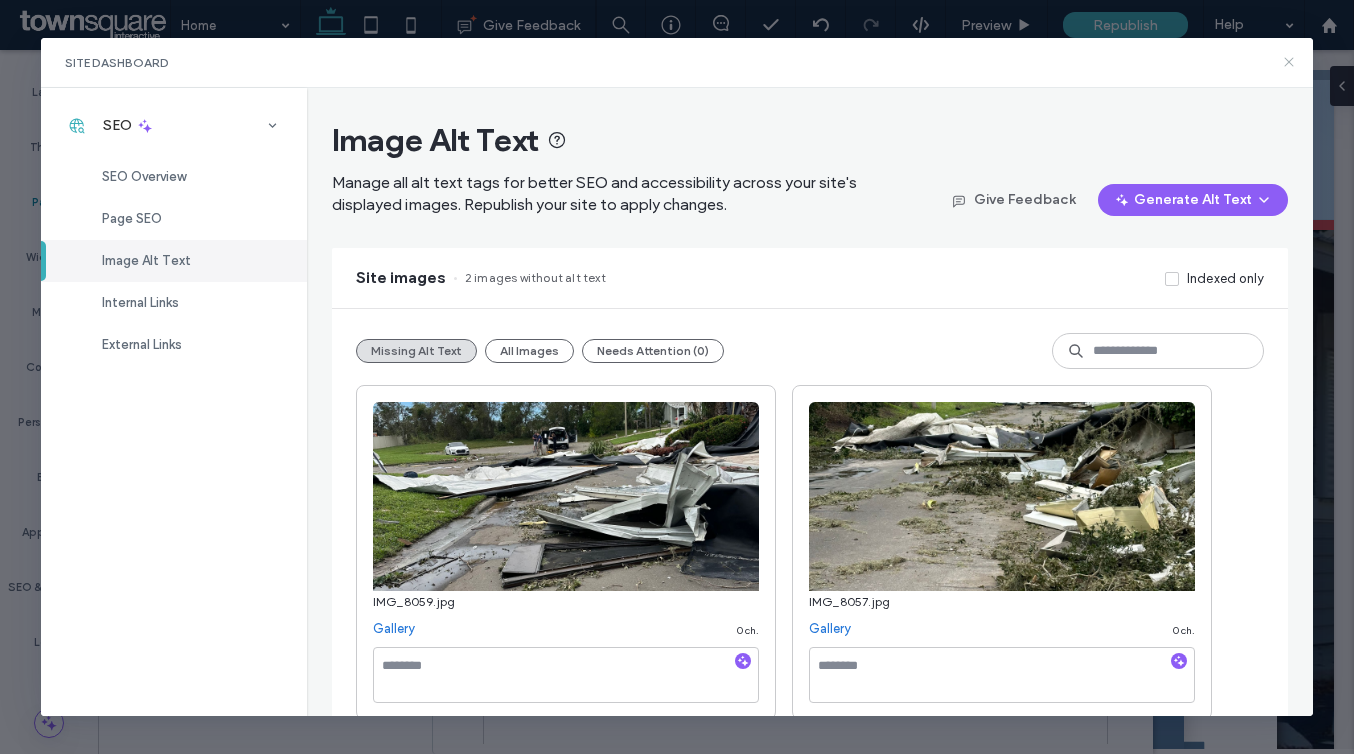 click 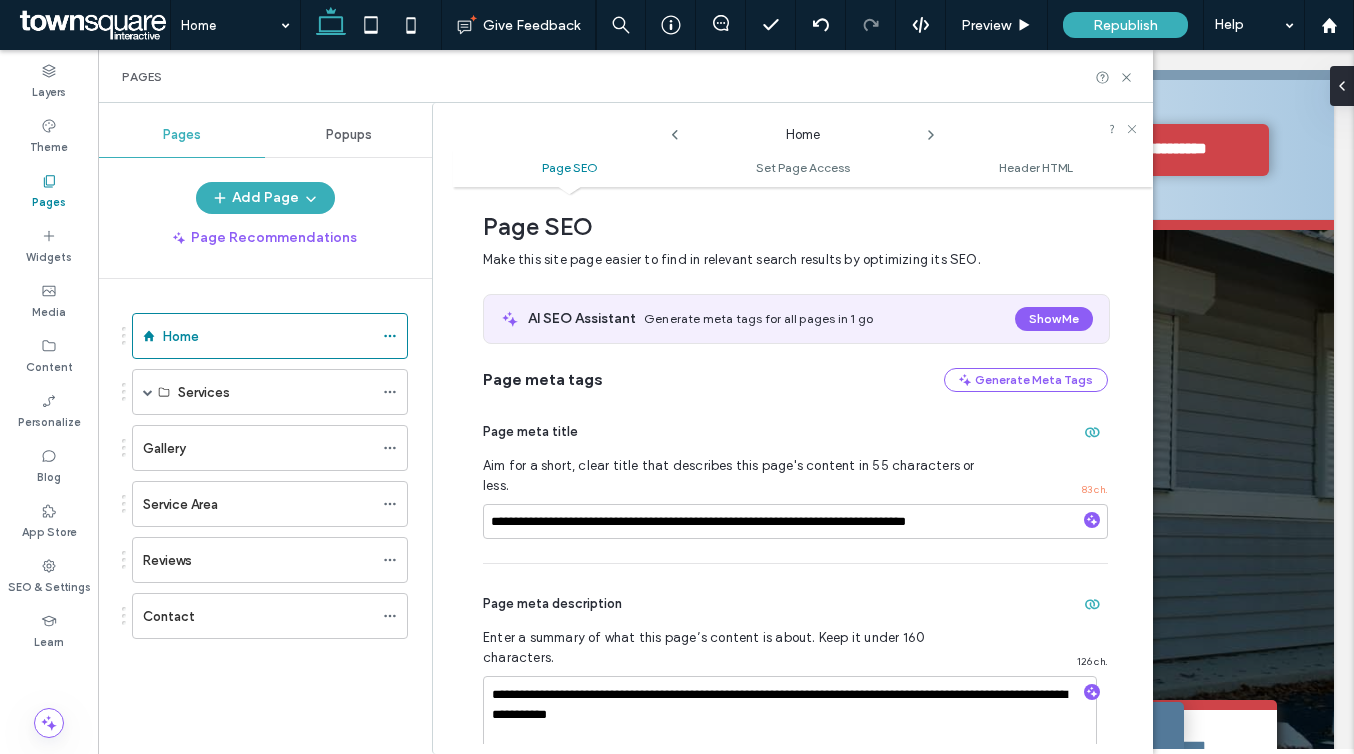 click on "**********" at bounding box center (726, 1943) 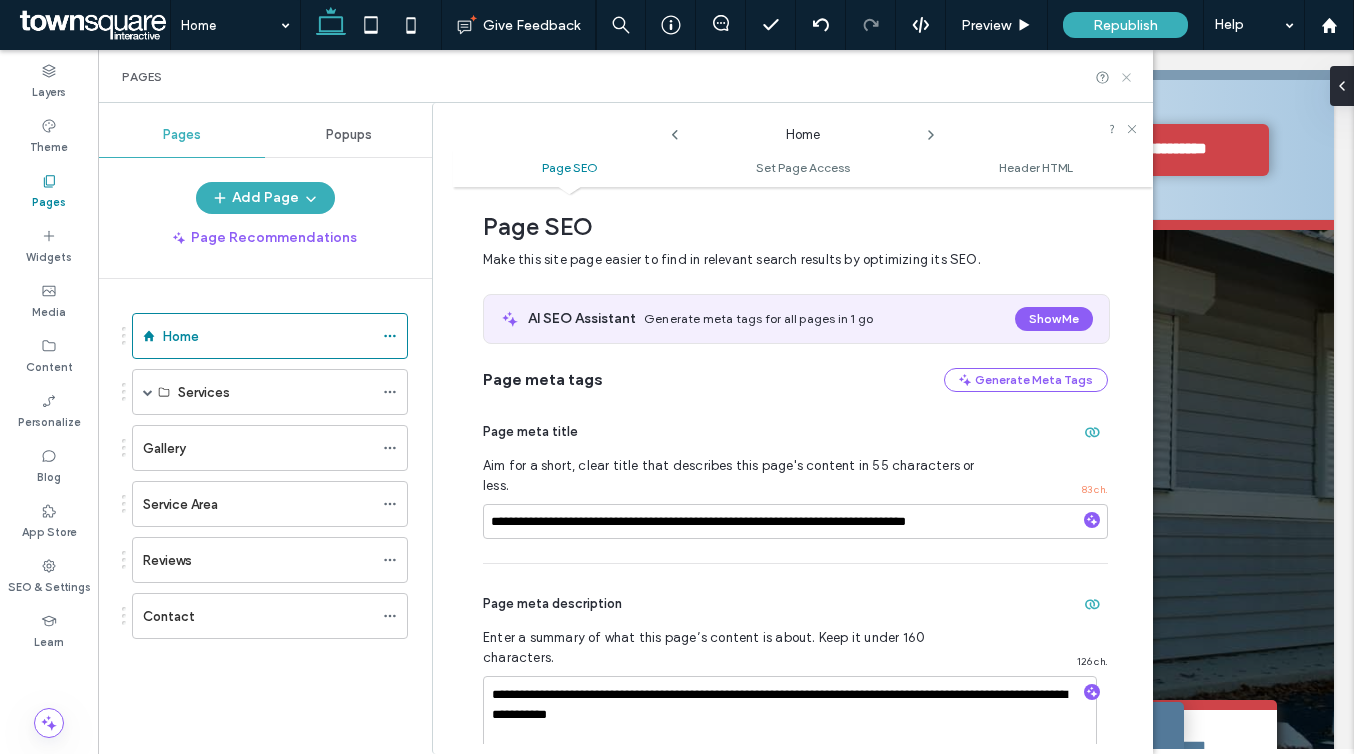 click 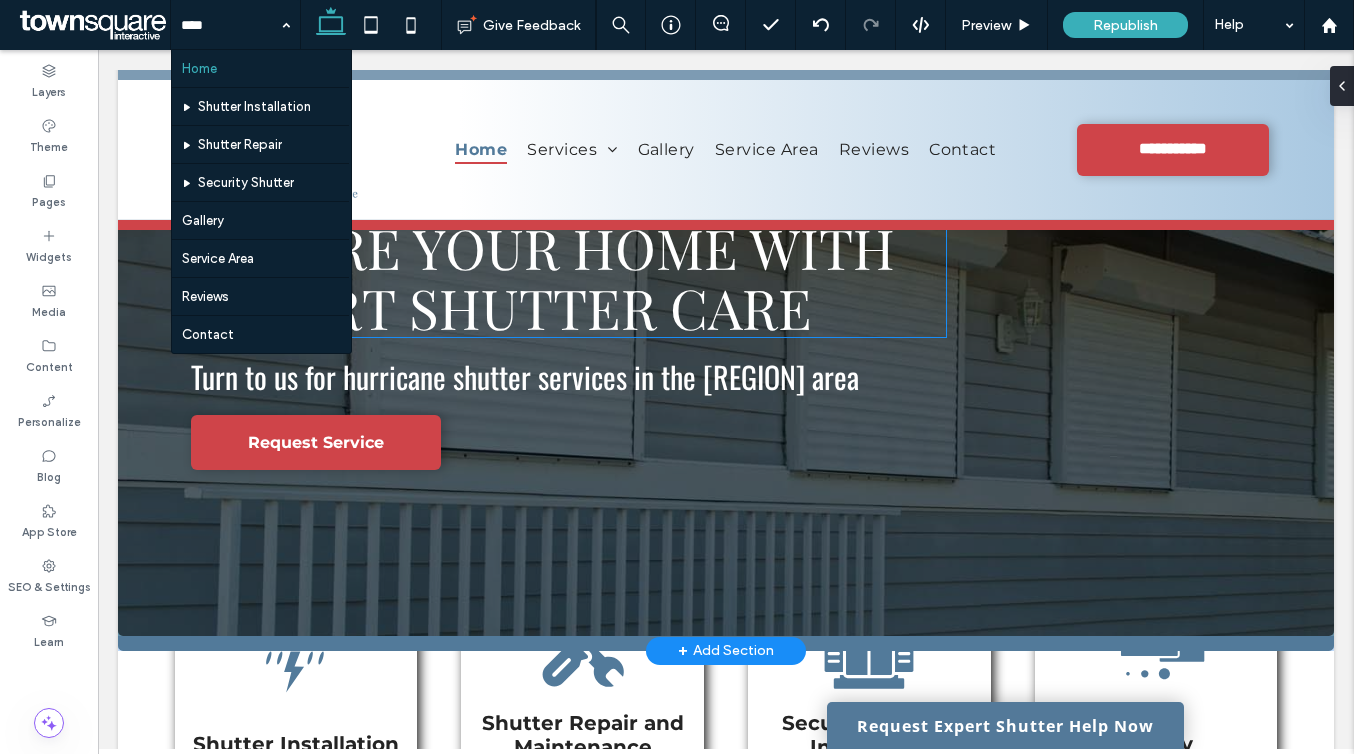 scroll, scrollTop: 387, scrollLeft: 0, axis: vertical 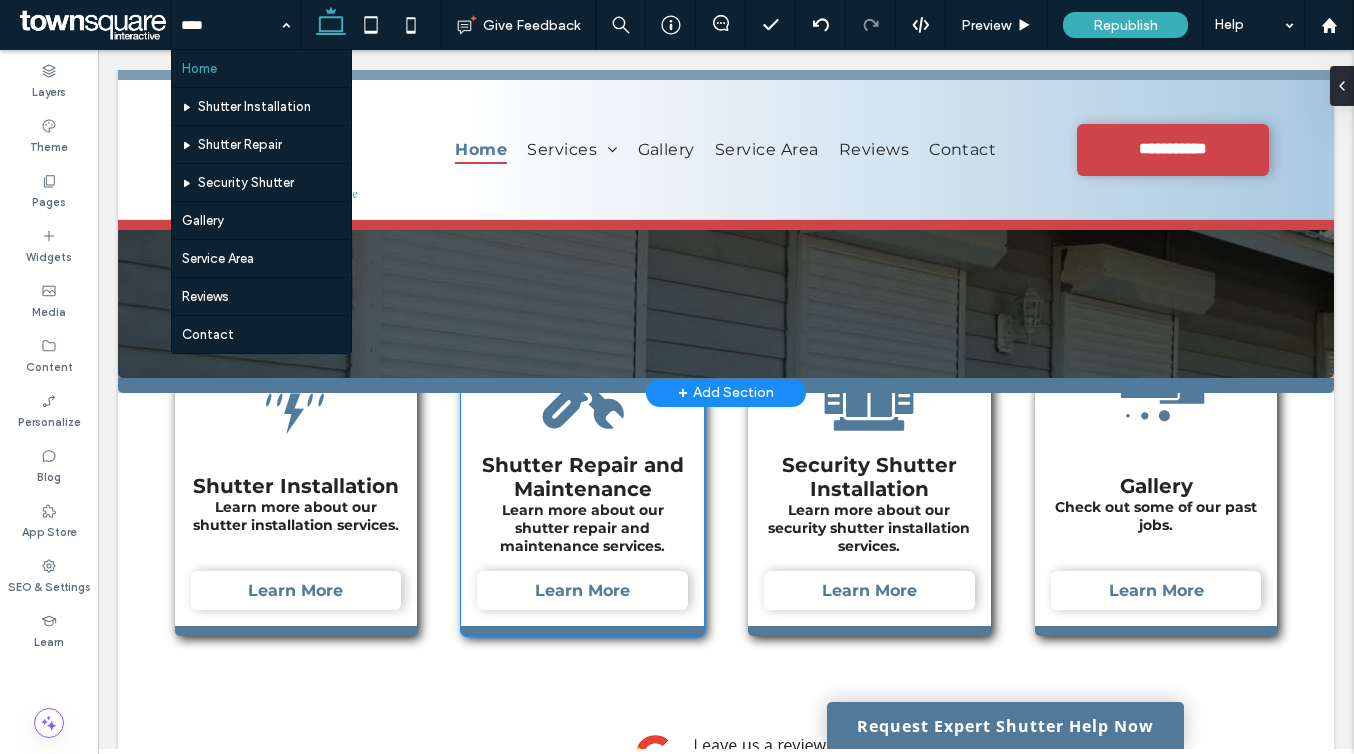 click on "Shutter Repair and Maintenance
Learn more about our shutter repair and maintenance services.
Learn More" at bounding box center (582, 474) 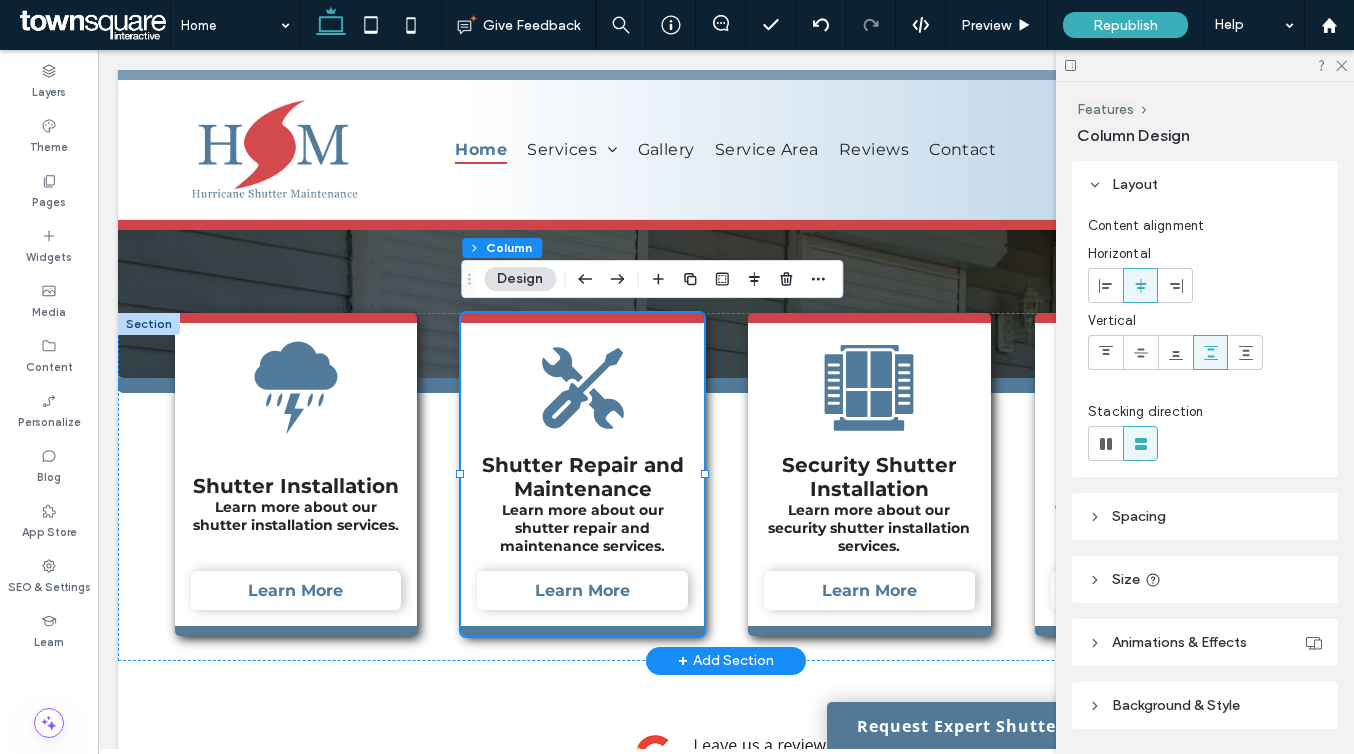 scroll, scrollTop: 0, scrollLeft: 2, axis: horizontal 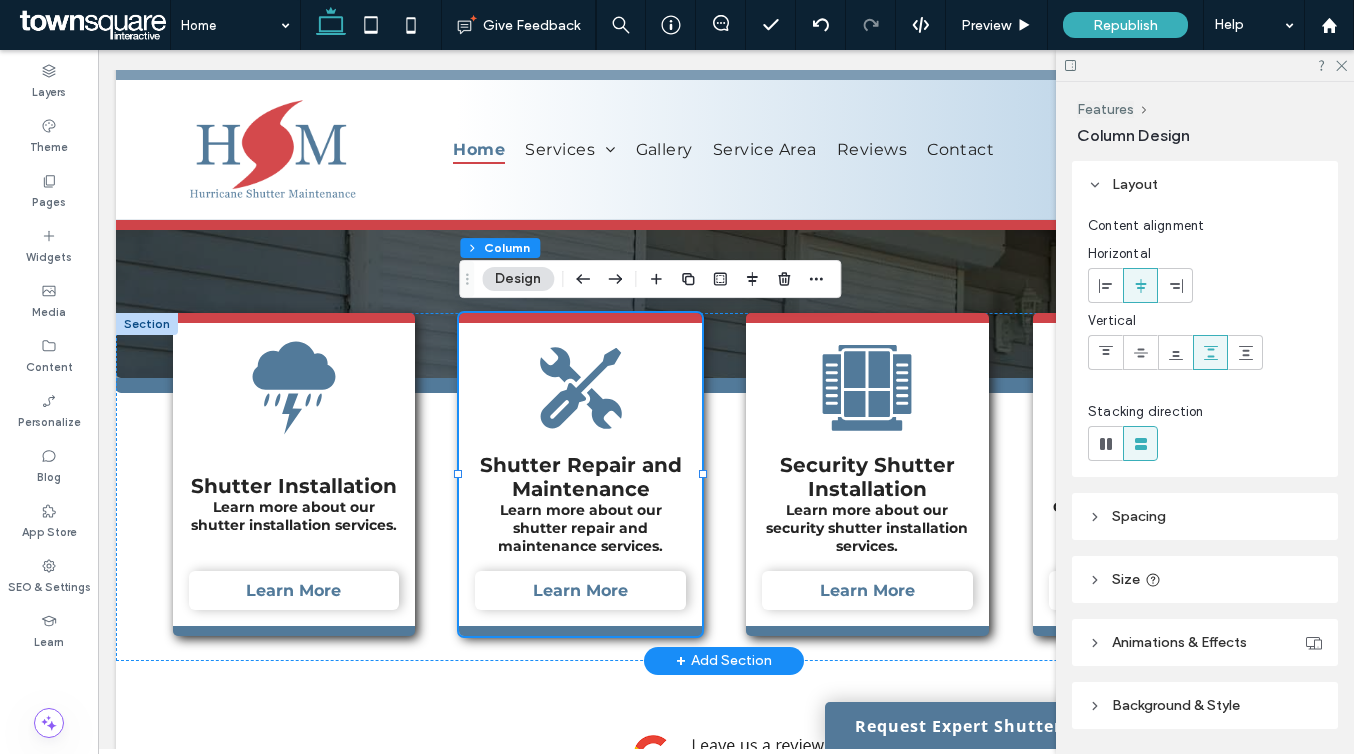 click on "Shutter Repair and Maintenance
Learn more about our shutter repair and maintenance services.
Learn More" at bounding box center [580, 474] 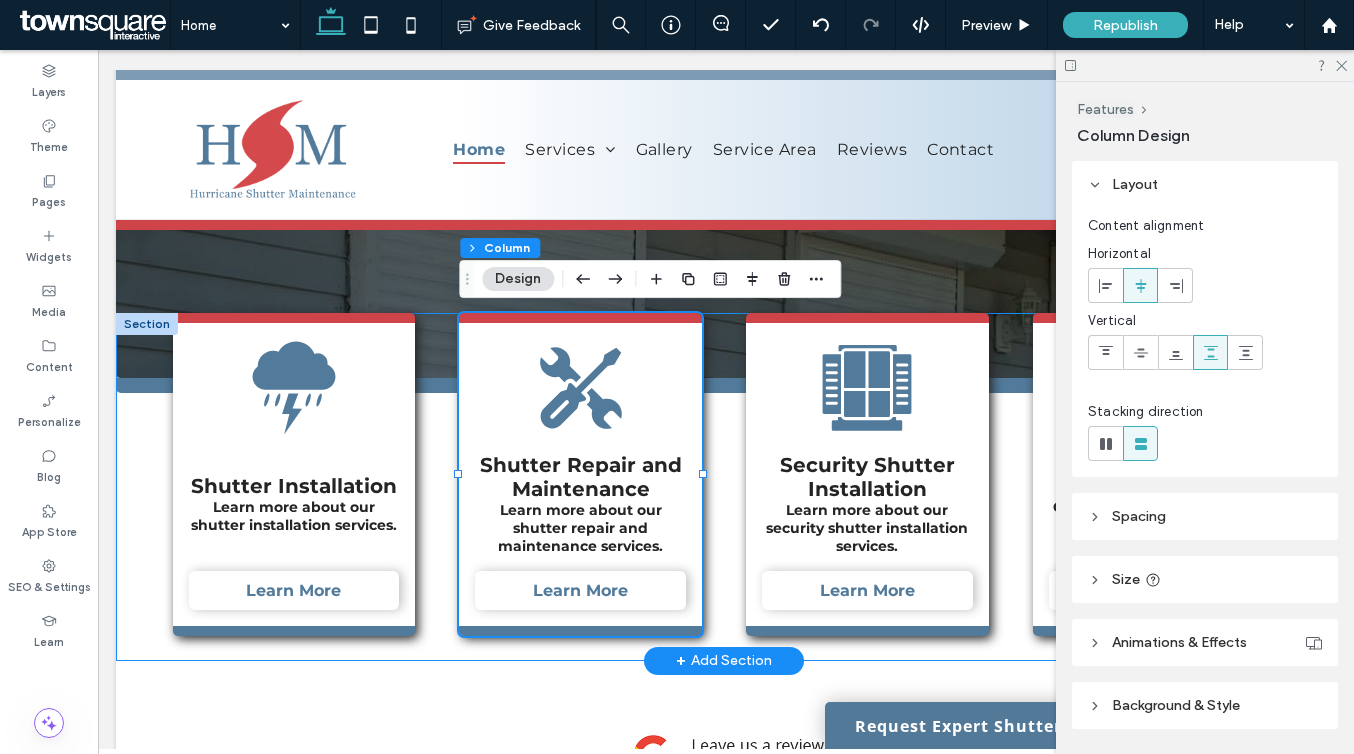 click on "Shutter Installation
Learn more about our shutter installation services.
Learn More
Shutter Repair and Maintenance
Learn more about our shutter repair and maintenance services.
Learn More
Security Shutter Installation
Learn more about our security shutter installation services.
Learn More
Gallery
Check out some of our past jobs.
Learn More" at bounding box center (724, 487) 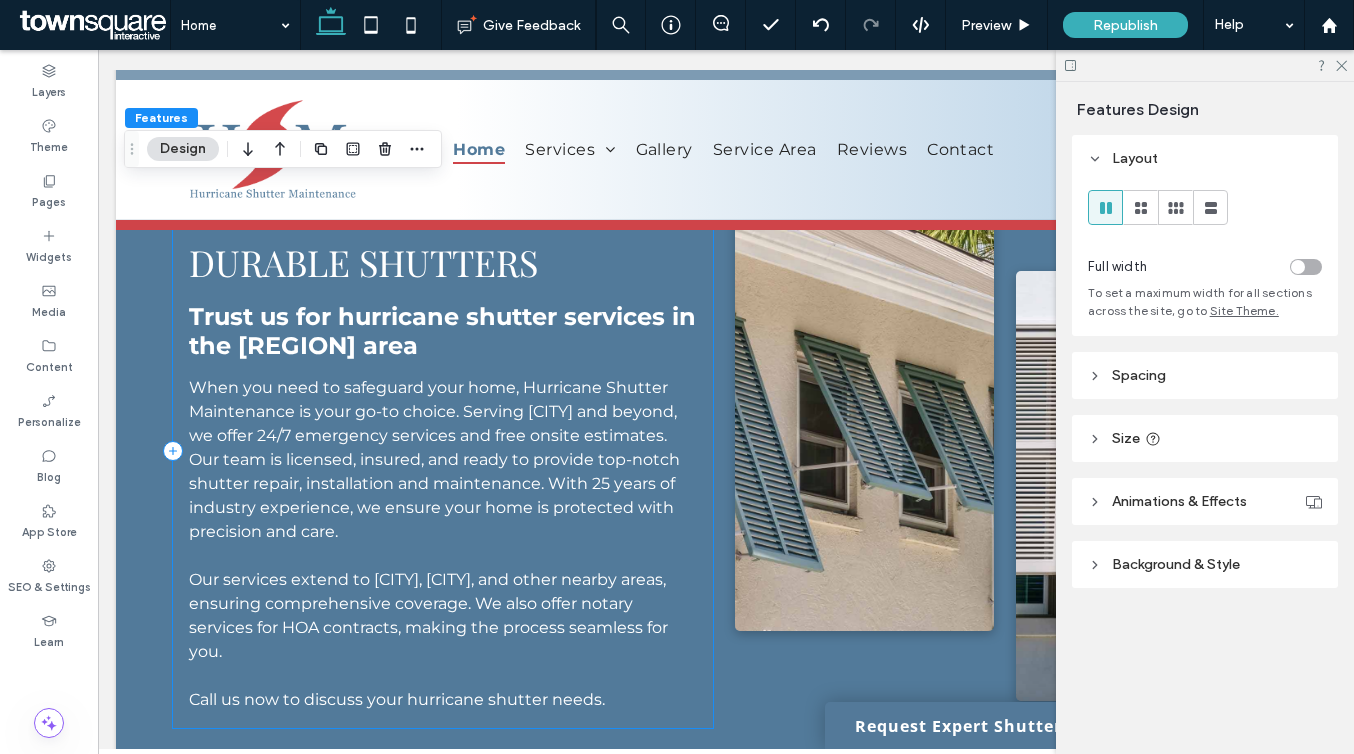 scroll, scrollTop: 1349, scrollLeft: 0, axis: vertical 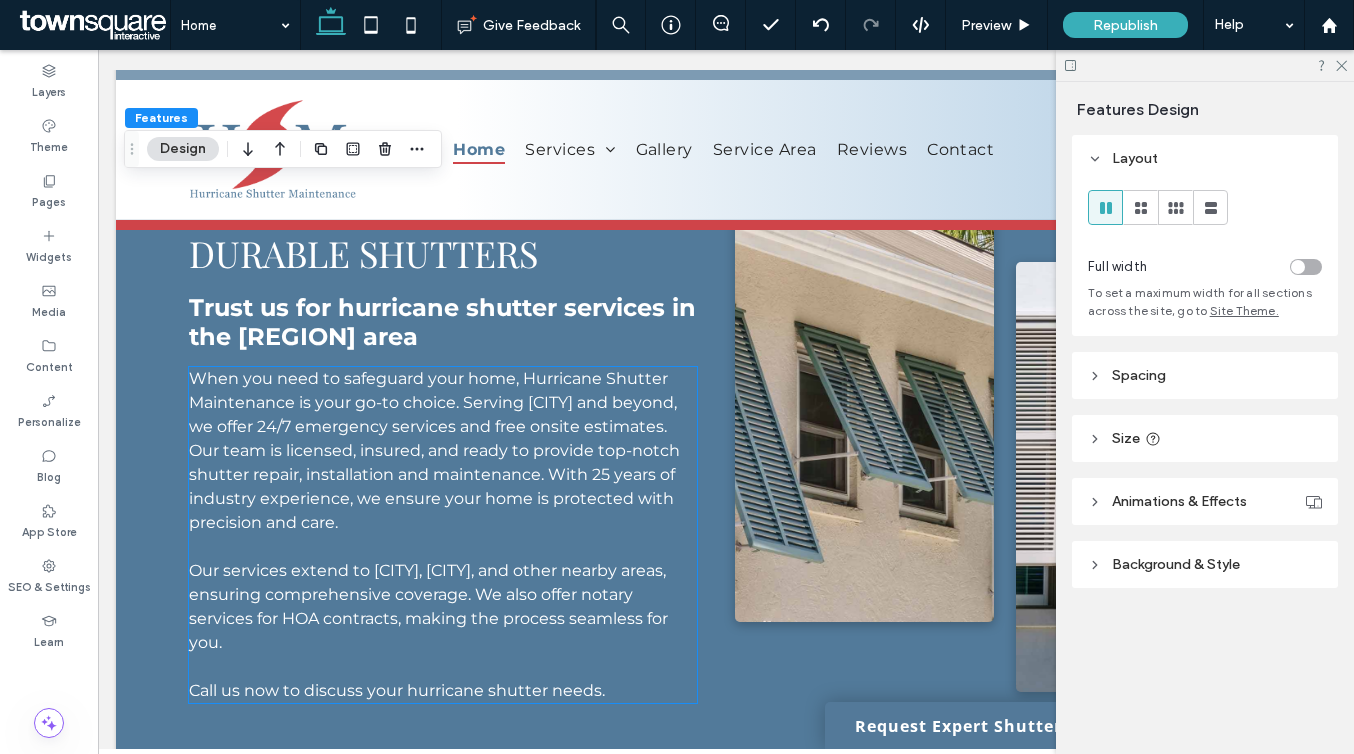 click at bounding box center [443, 547] 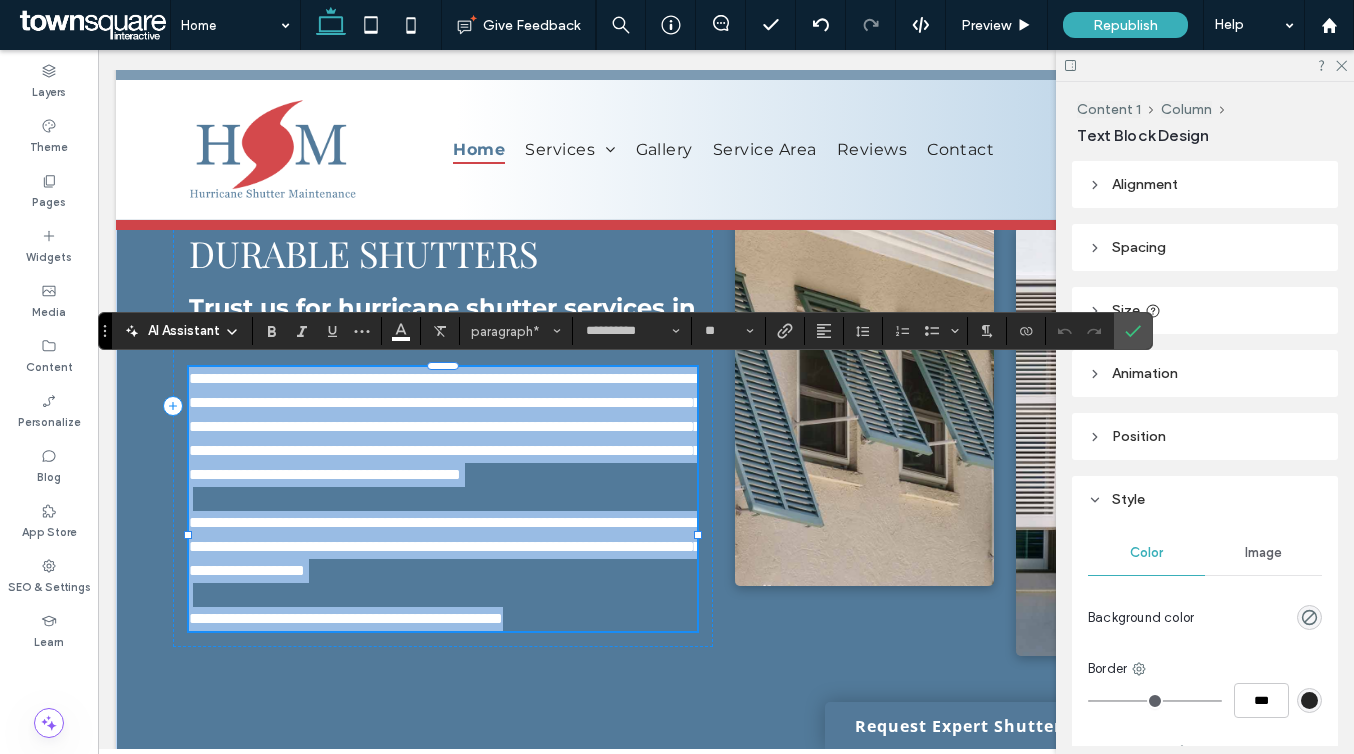 click at bounding box center [443, 499] 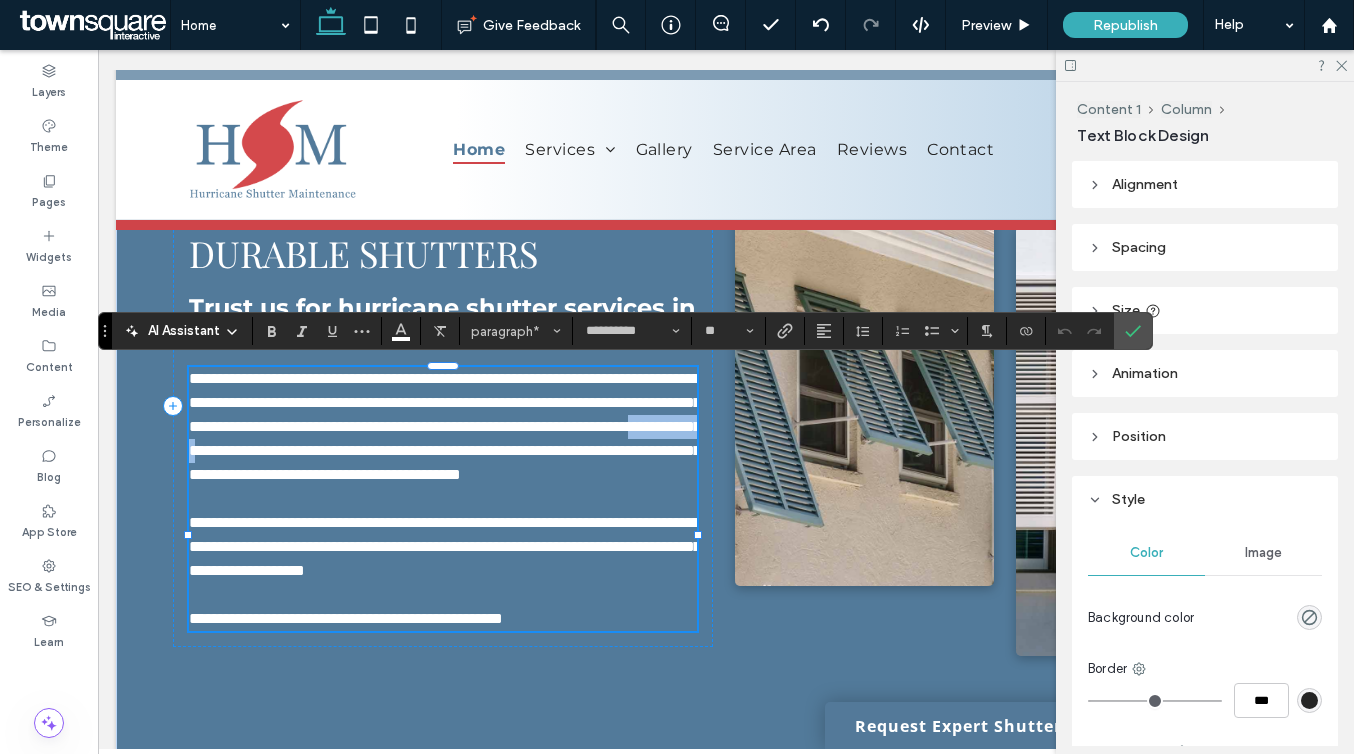 drag, startPoint x: 378, startPoint y: 478, endPoint x: 271, endPoint y: 473, distance: 107.11676 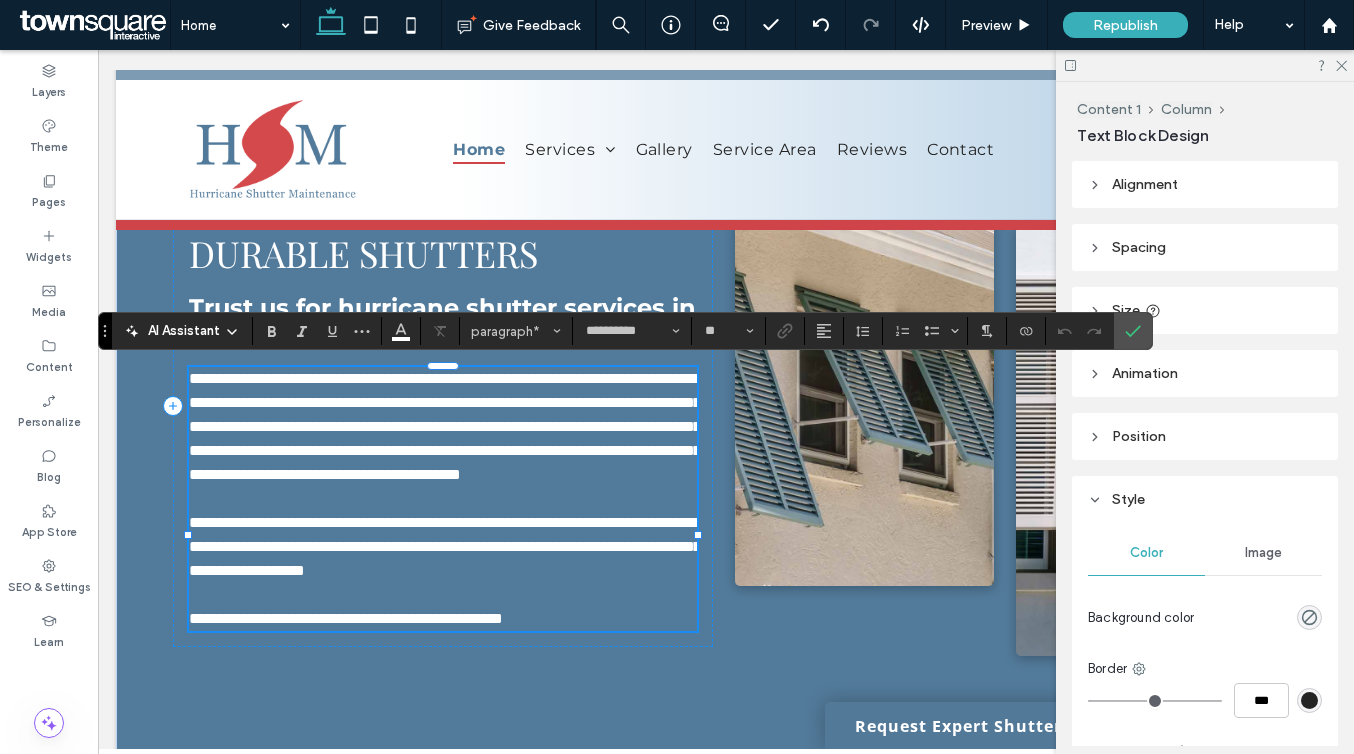 drag, startPoint x: 398, startPoint y: 470, endPoint x: 372, endPoint y: 470, distance: 26 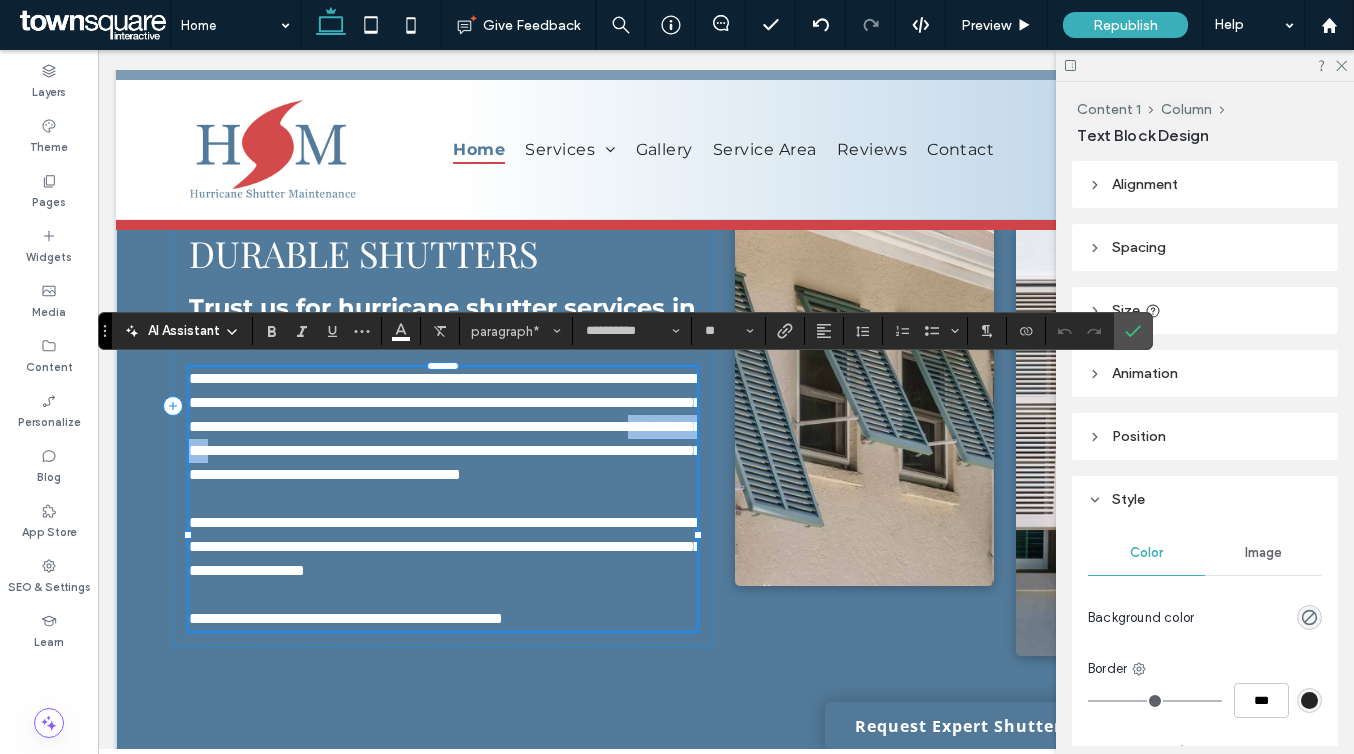 drag, startPoint x: 383, startPoint y: 474, endPoint x: 273, endPoint y: 475, distance: 110.00455 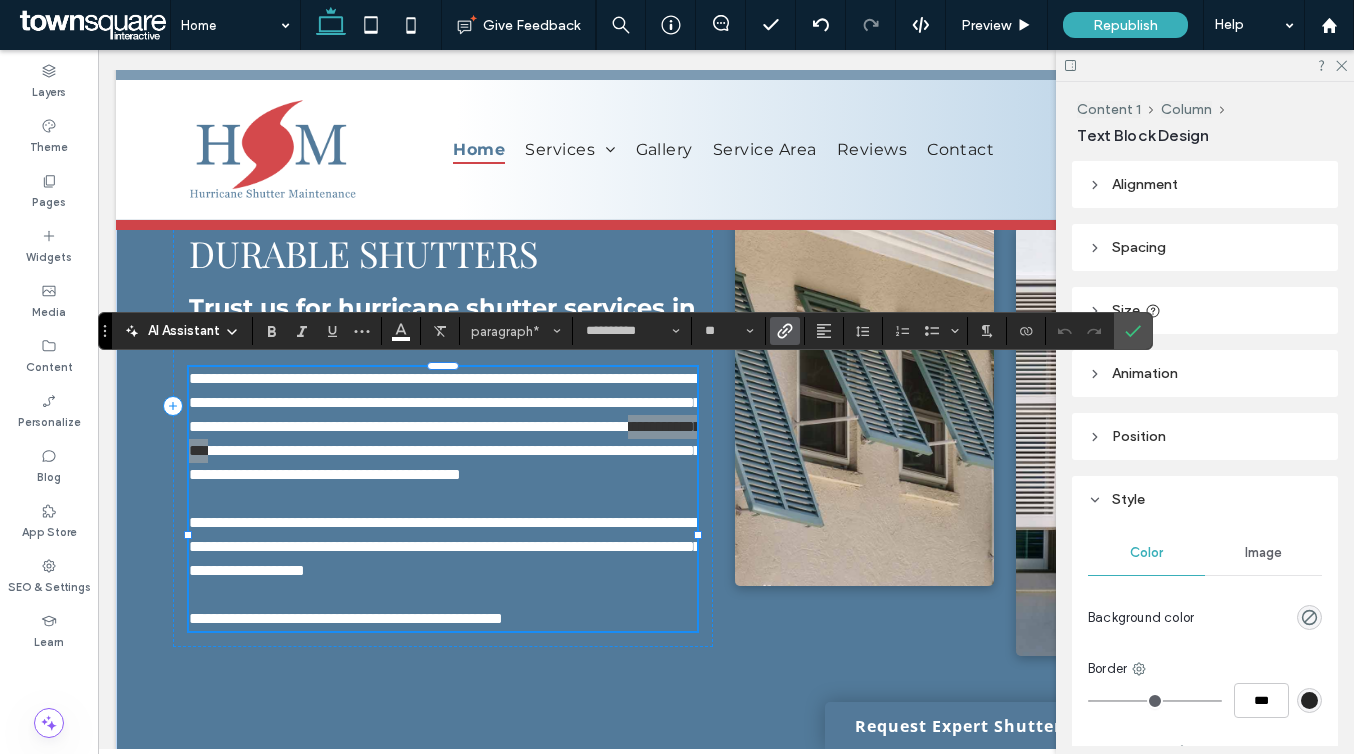 click at bounding box center [785, 331] 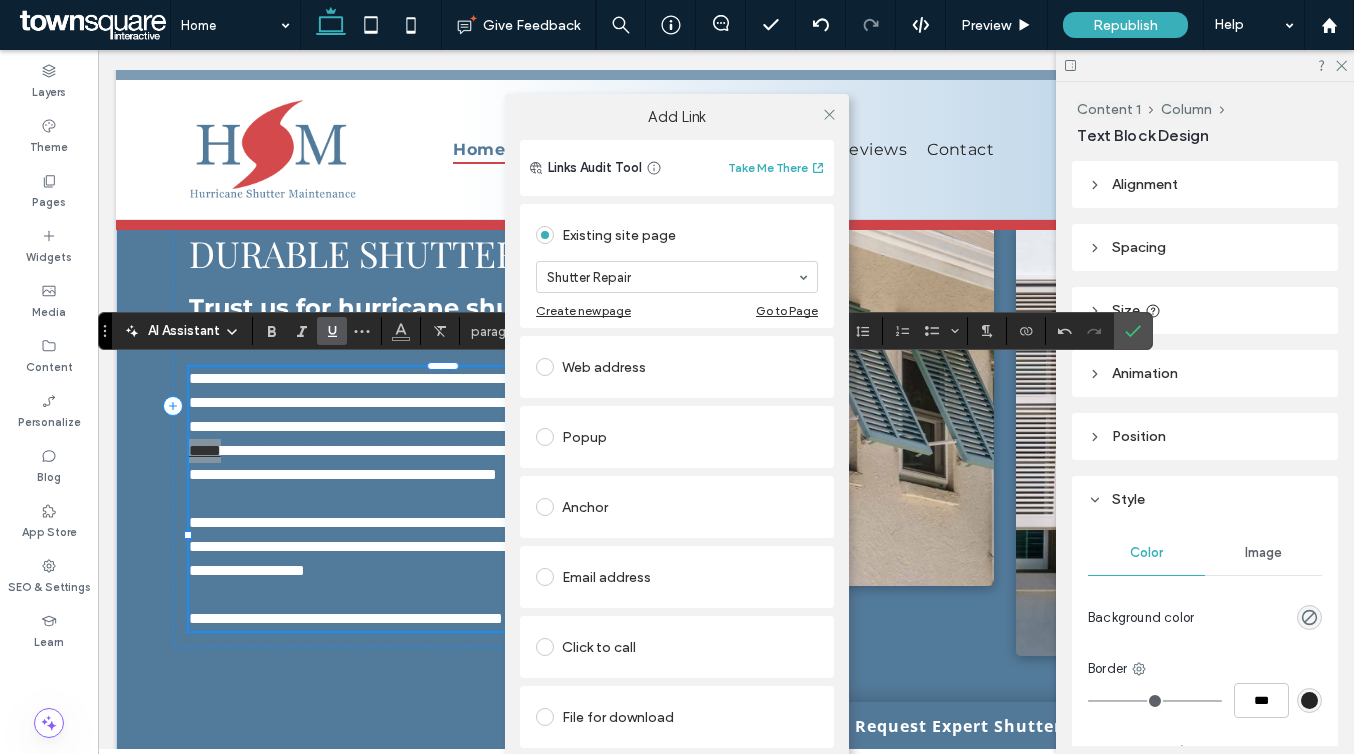 click on "Add Link Links Audit Tool Take Me There Existing site page Shutter Repair Create new page Go to Page Web address Popup Anchor Email address Click to call File for download Remove link" at bounding box center [677, 449] 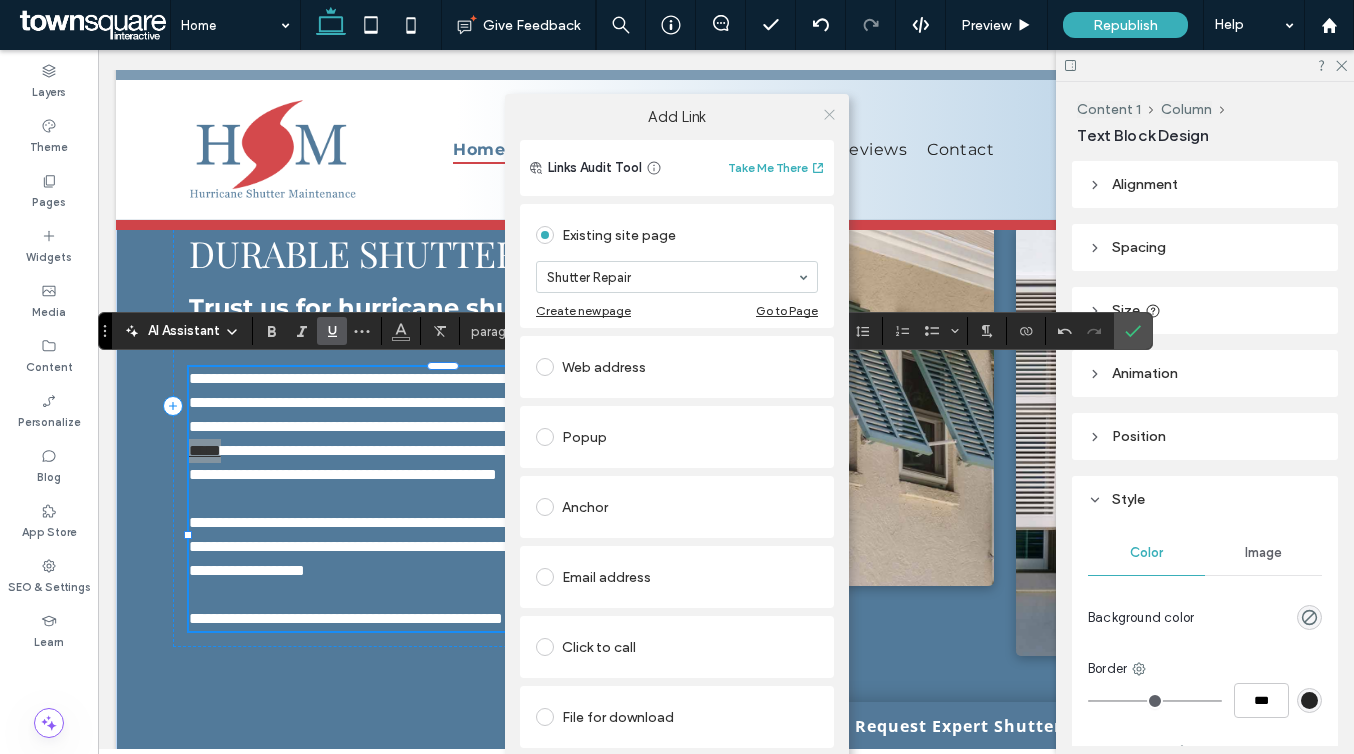 click 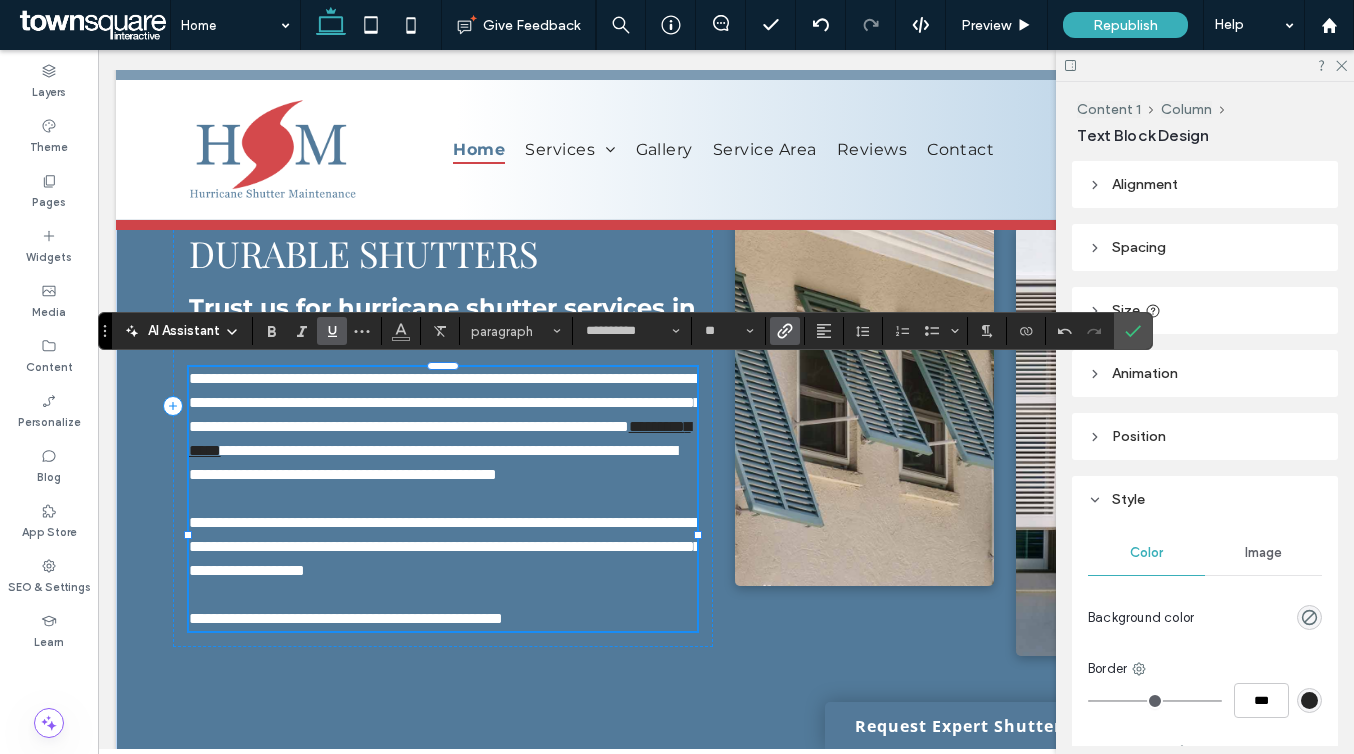 click on "**********" at bounding box center (433, 462) 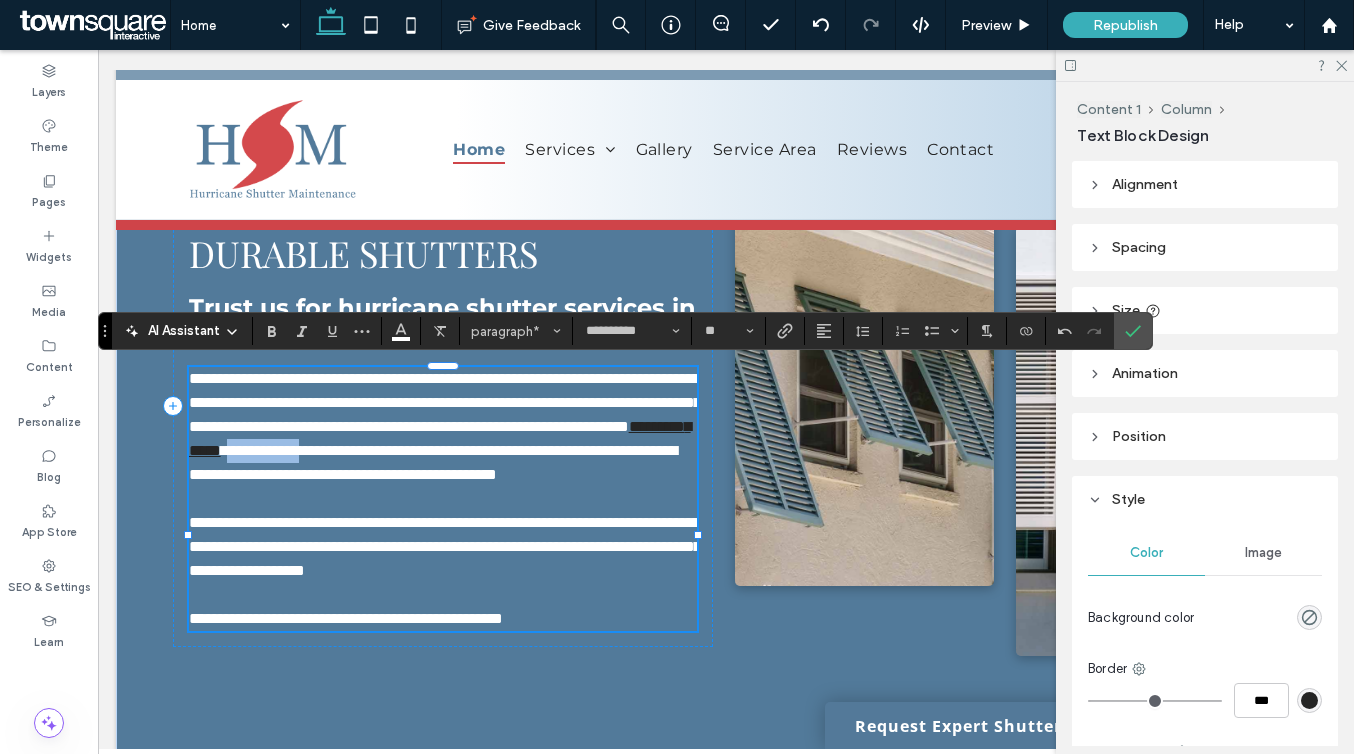 click on "**********" at bounding box center (433, 462) 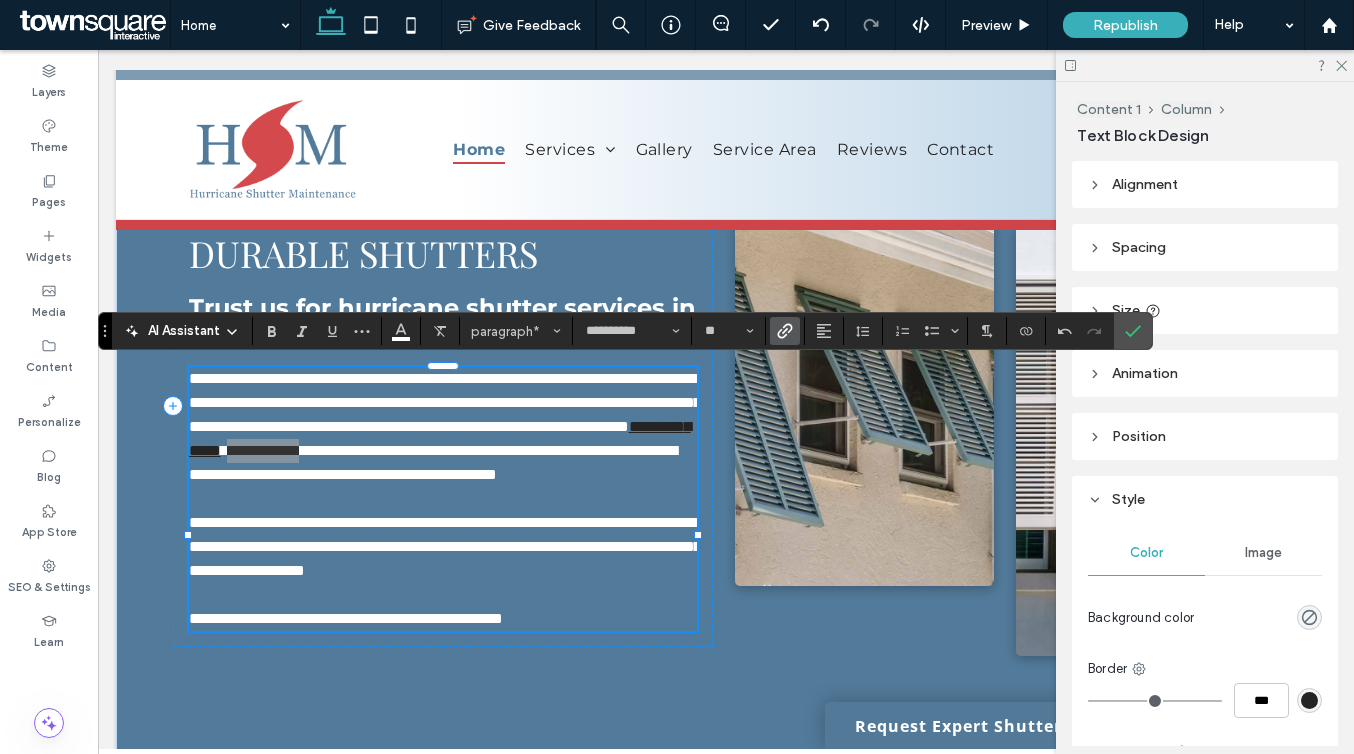 click at bounding box center [785, 331] 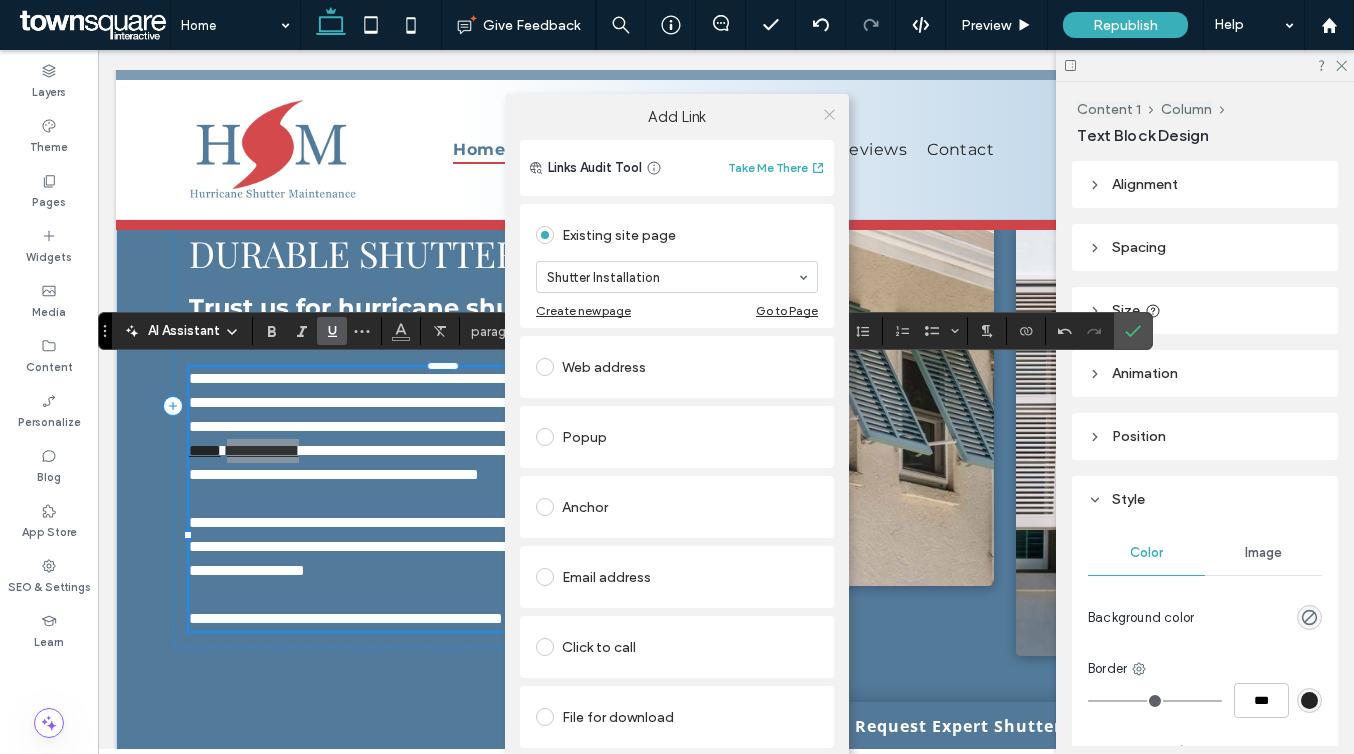 click 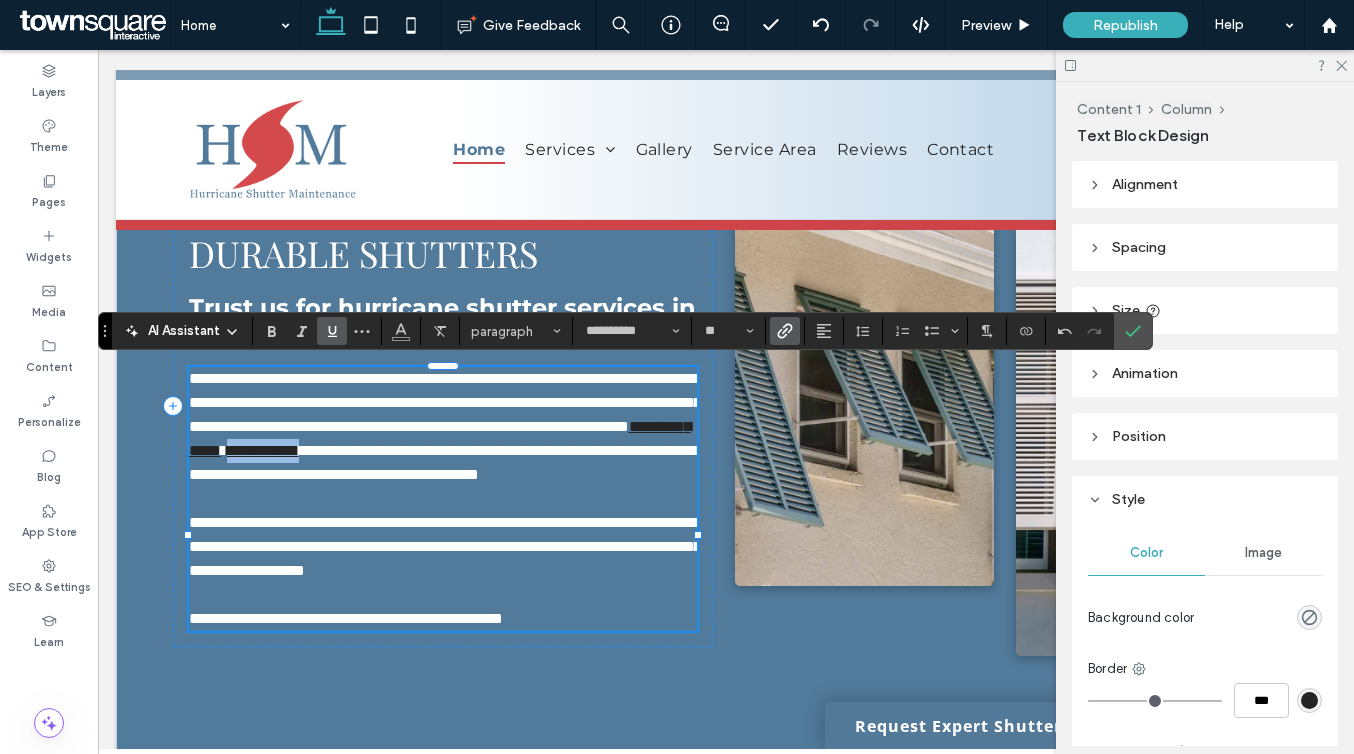 click on "**********" at bounding box center [442, 462] 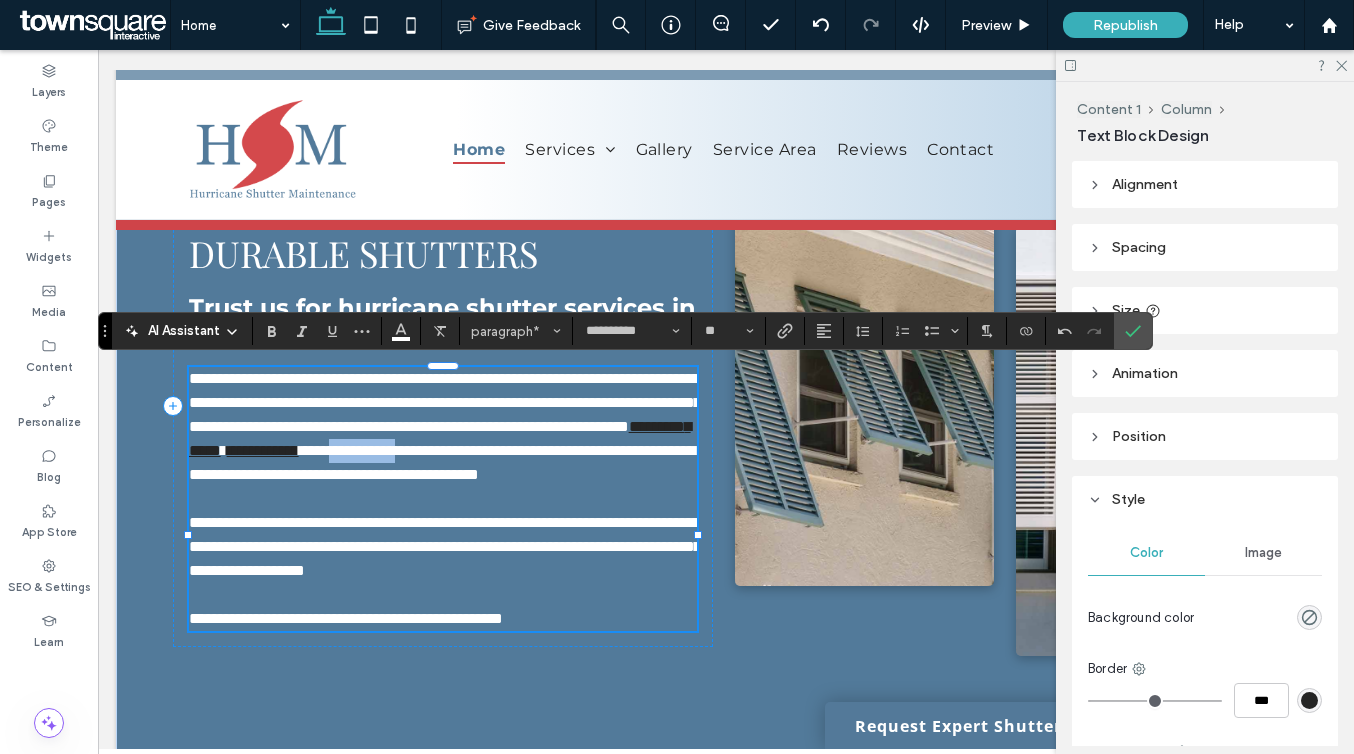 click on "**********" at bounding box center (442, 462) 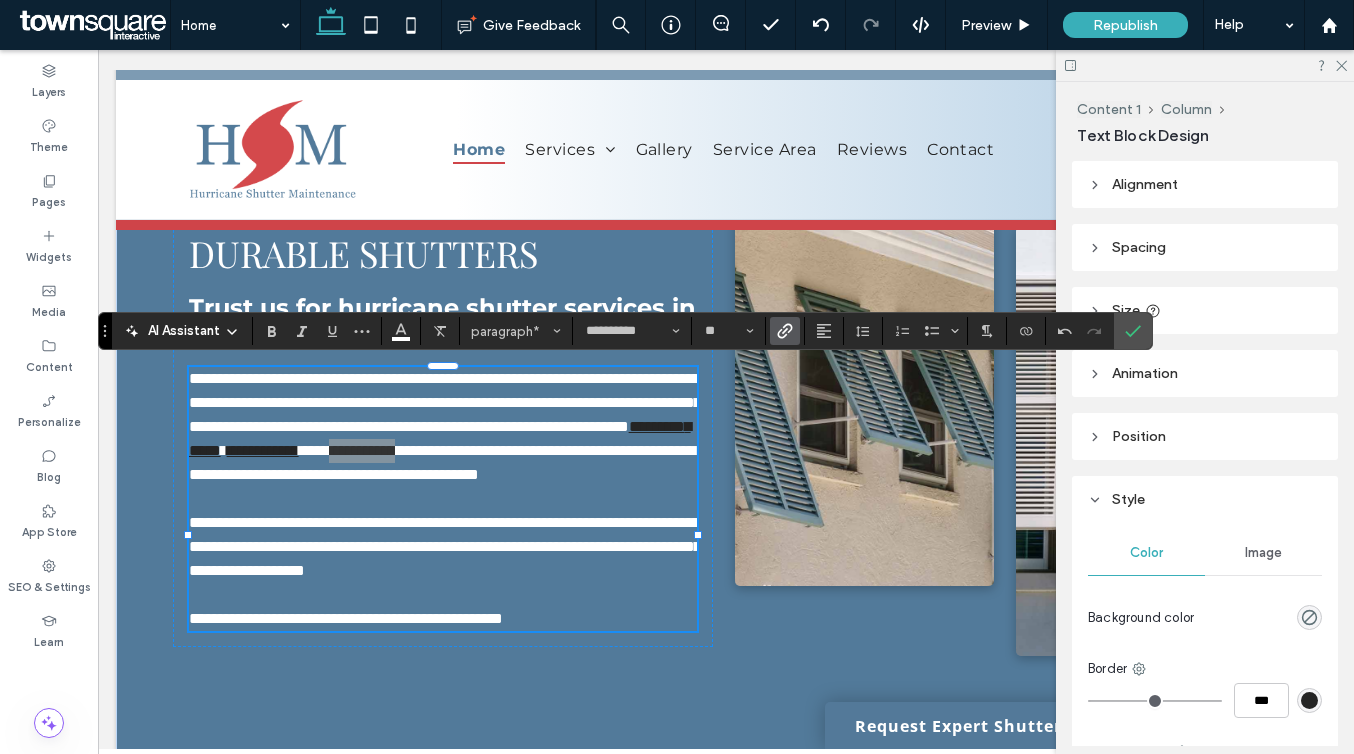 click 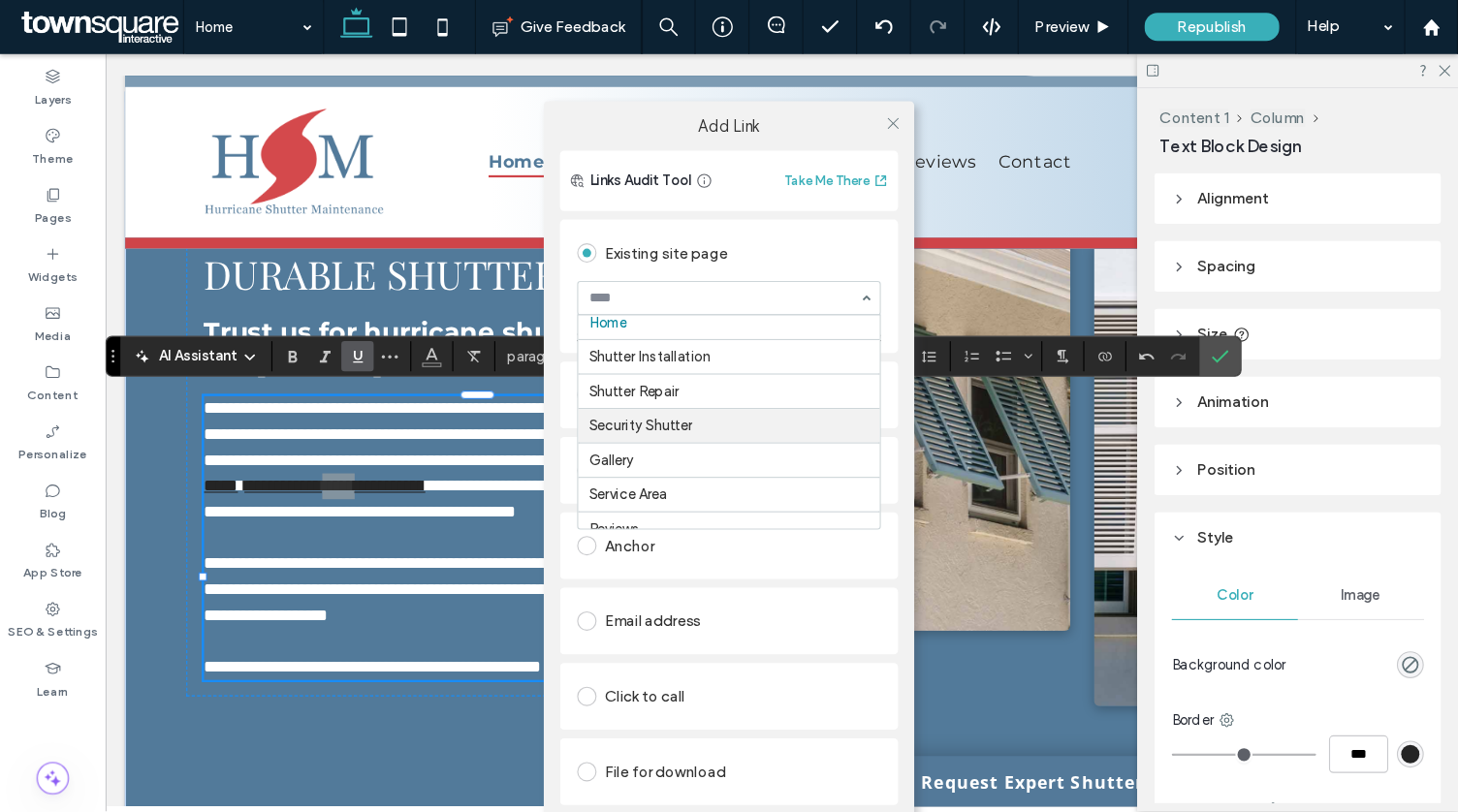 scroll, scrollTop: 0, scrollLeft: 0, axis: both 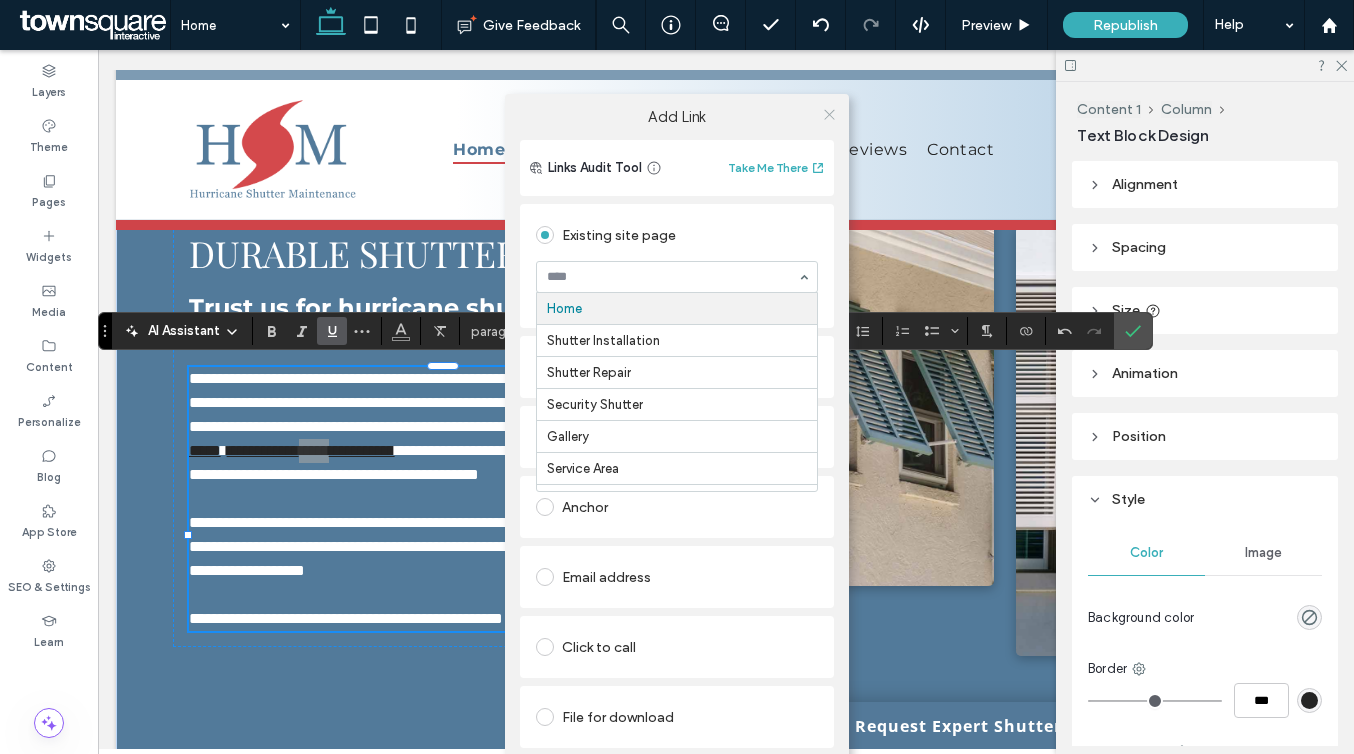 click 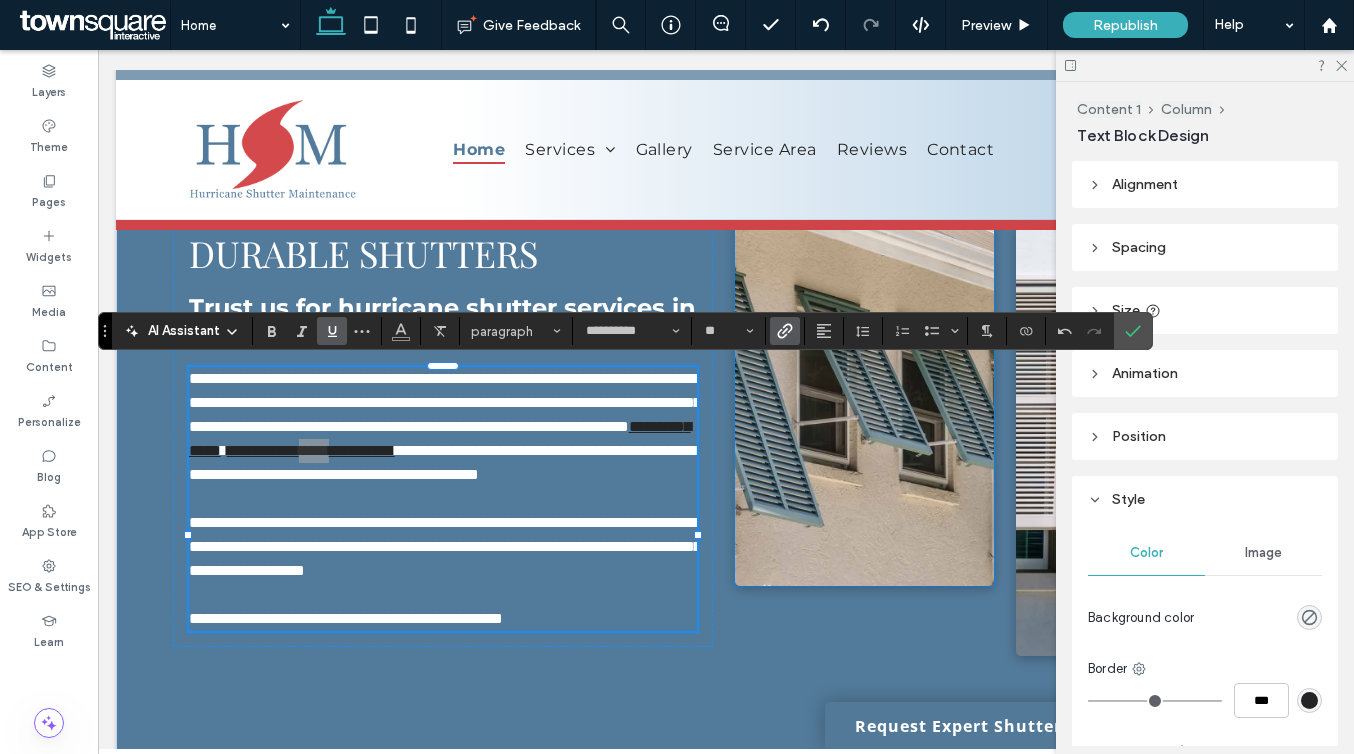click at bounding box center [781, 331] 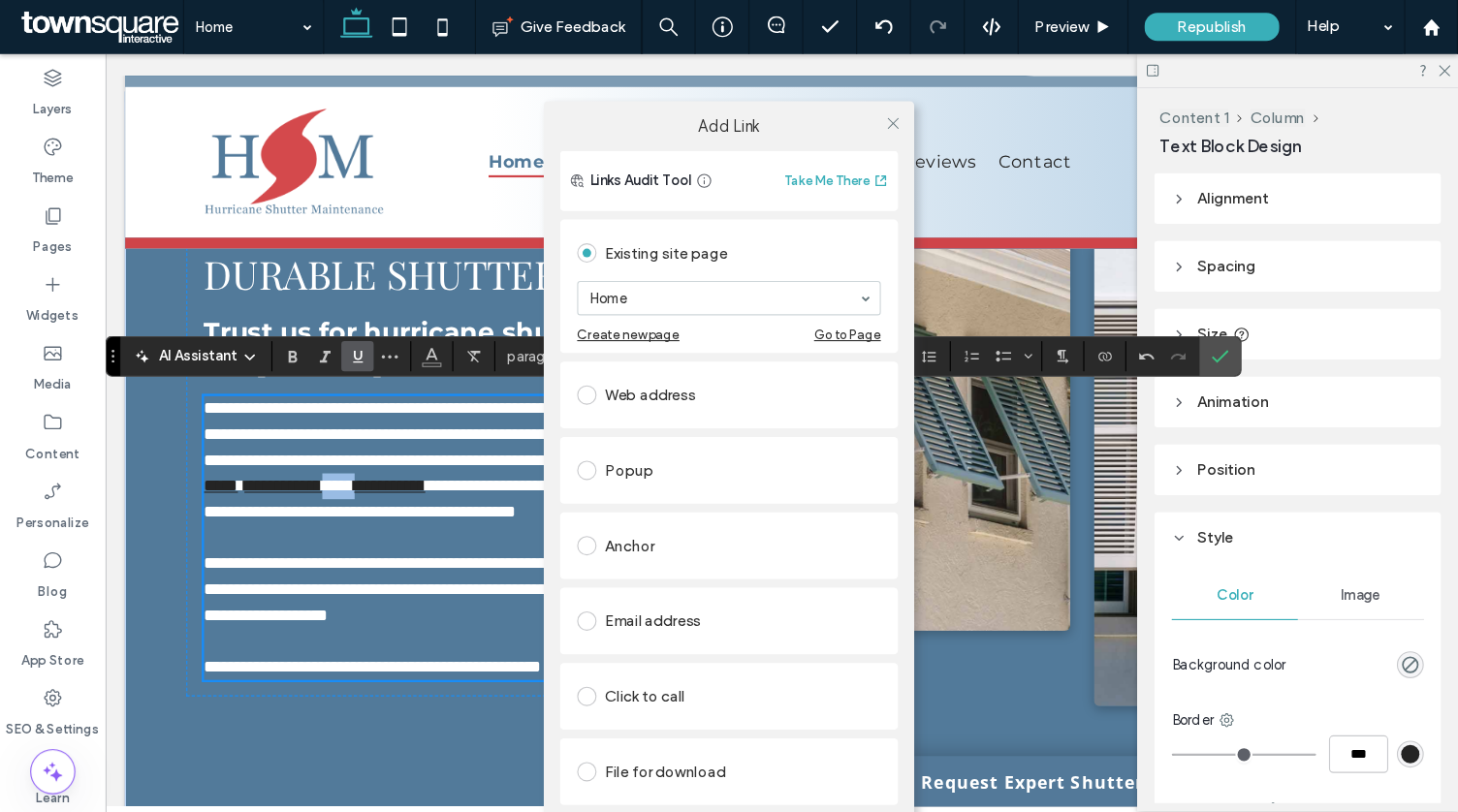 scroll, scrollTop: 1306, scrollLeft: 0, axis: vertical 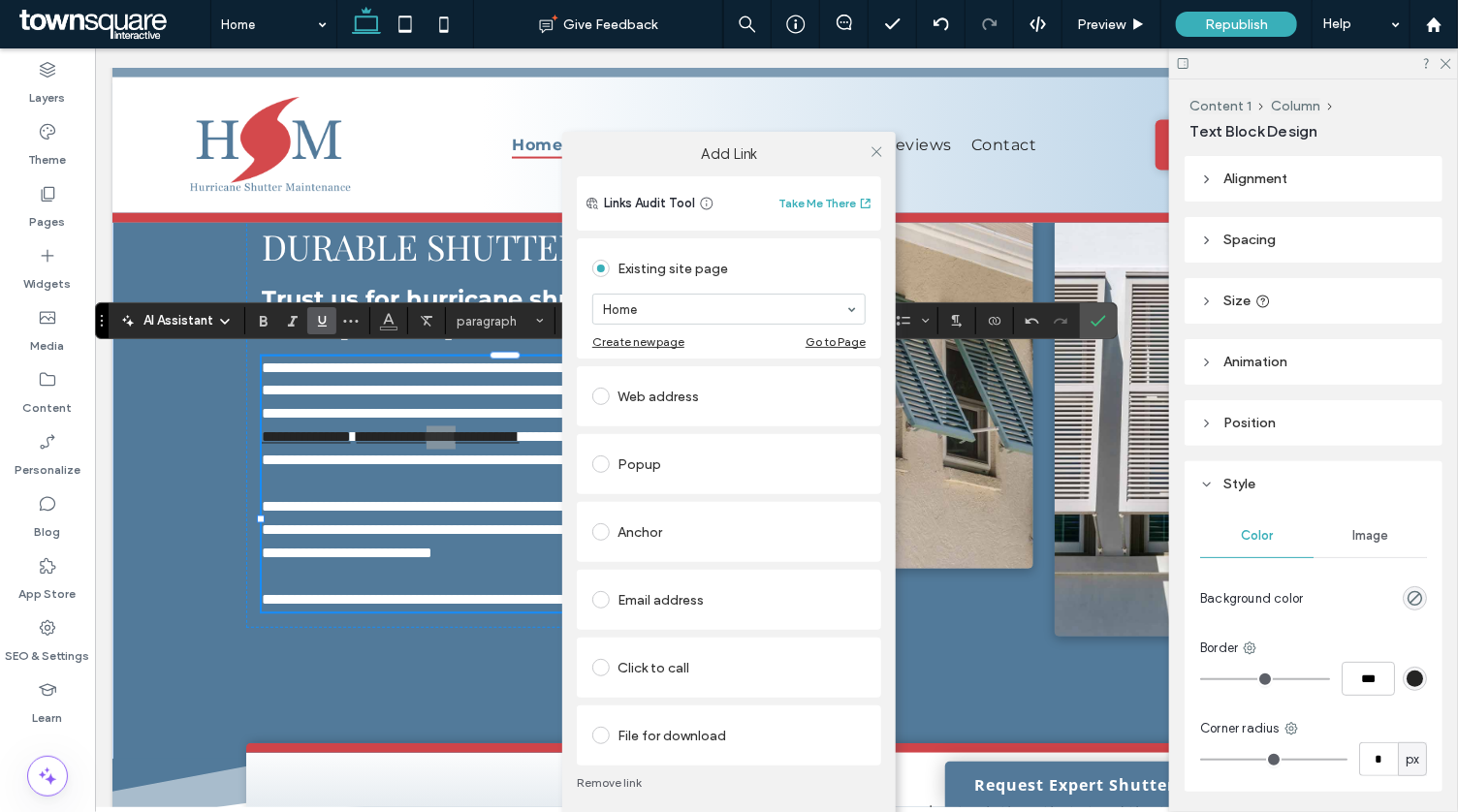 click on "Remove link" at bounding box center (729, 783) 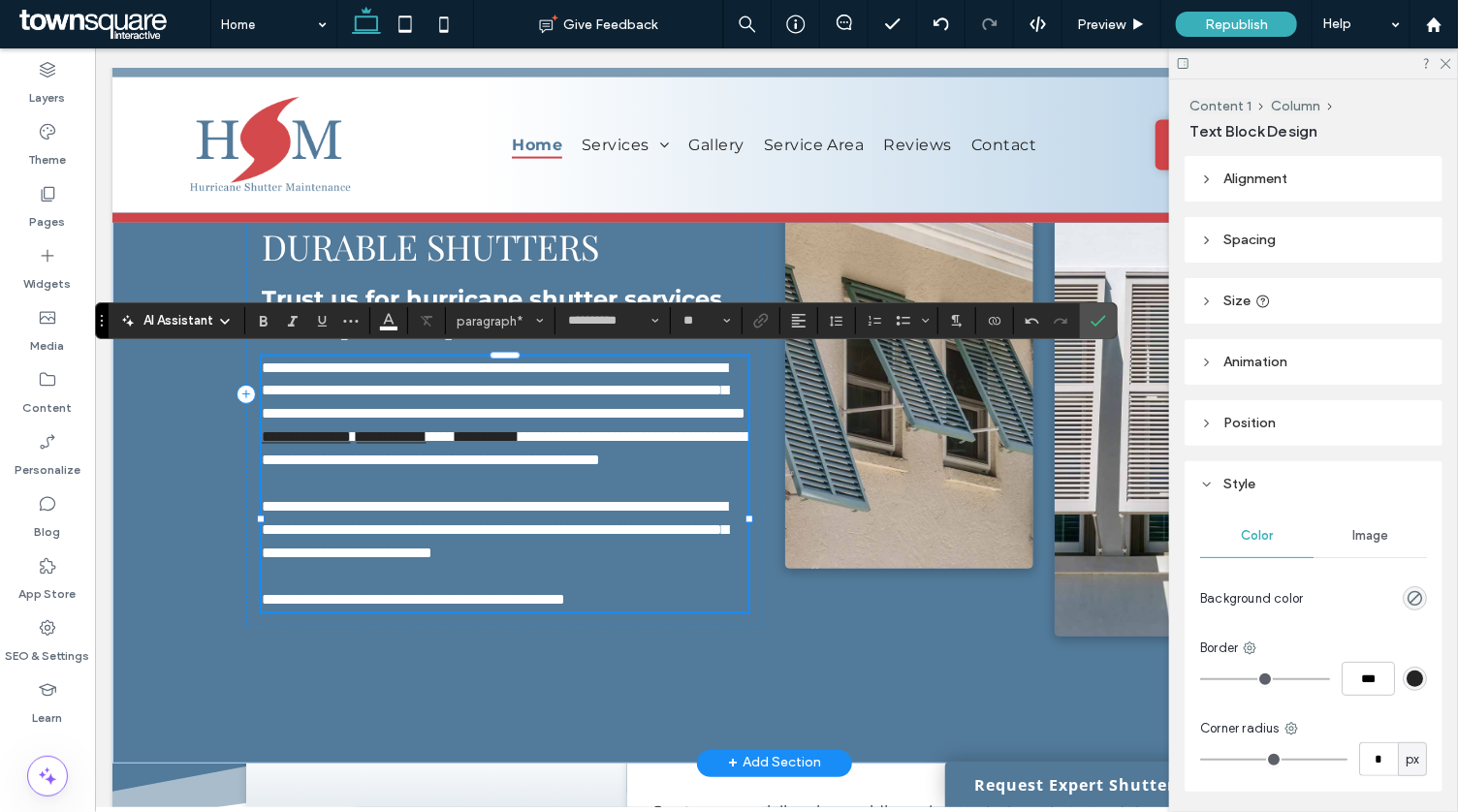 click on "**********" at bounding box center [504, 530] 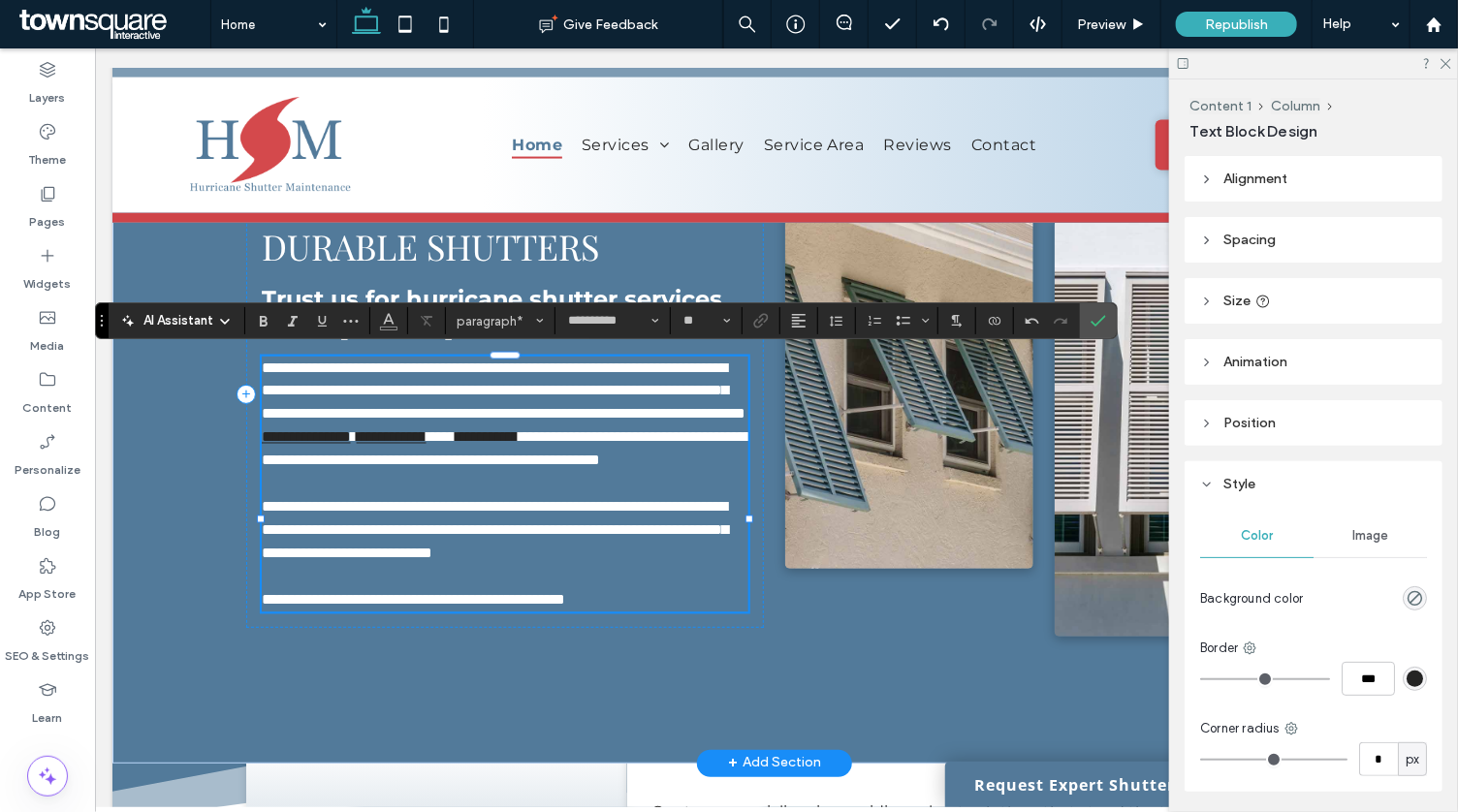 click on "**********" at bounding box center (487, 436) 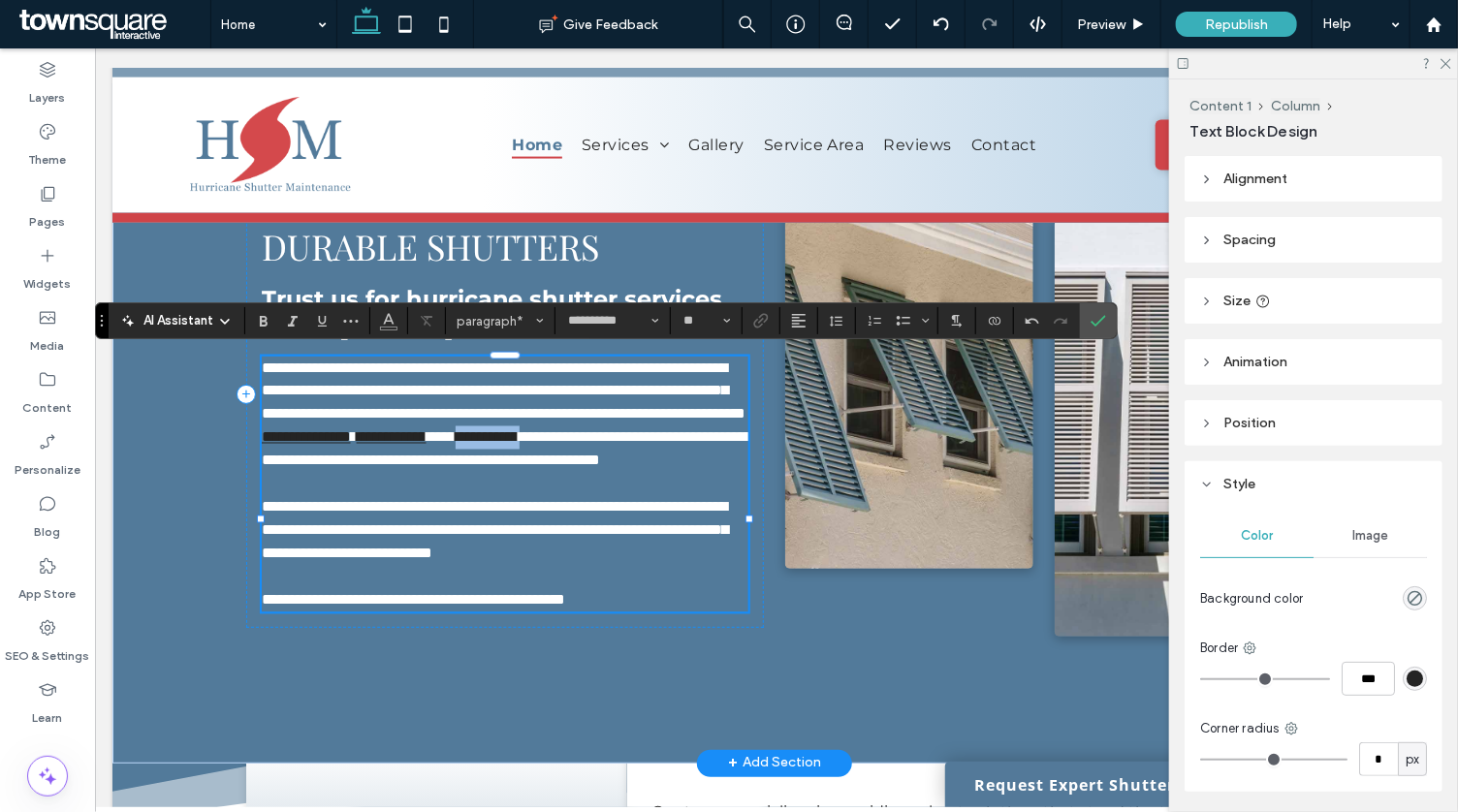 click on "**********" at bounding box center [487, 436] 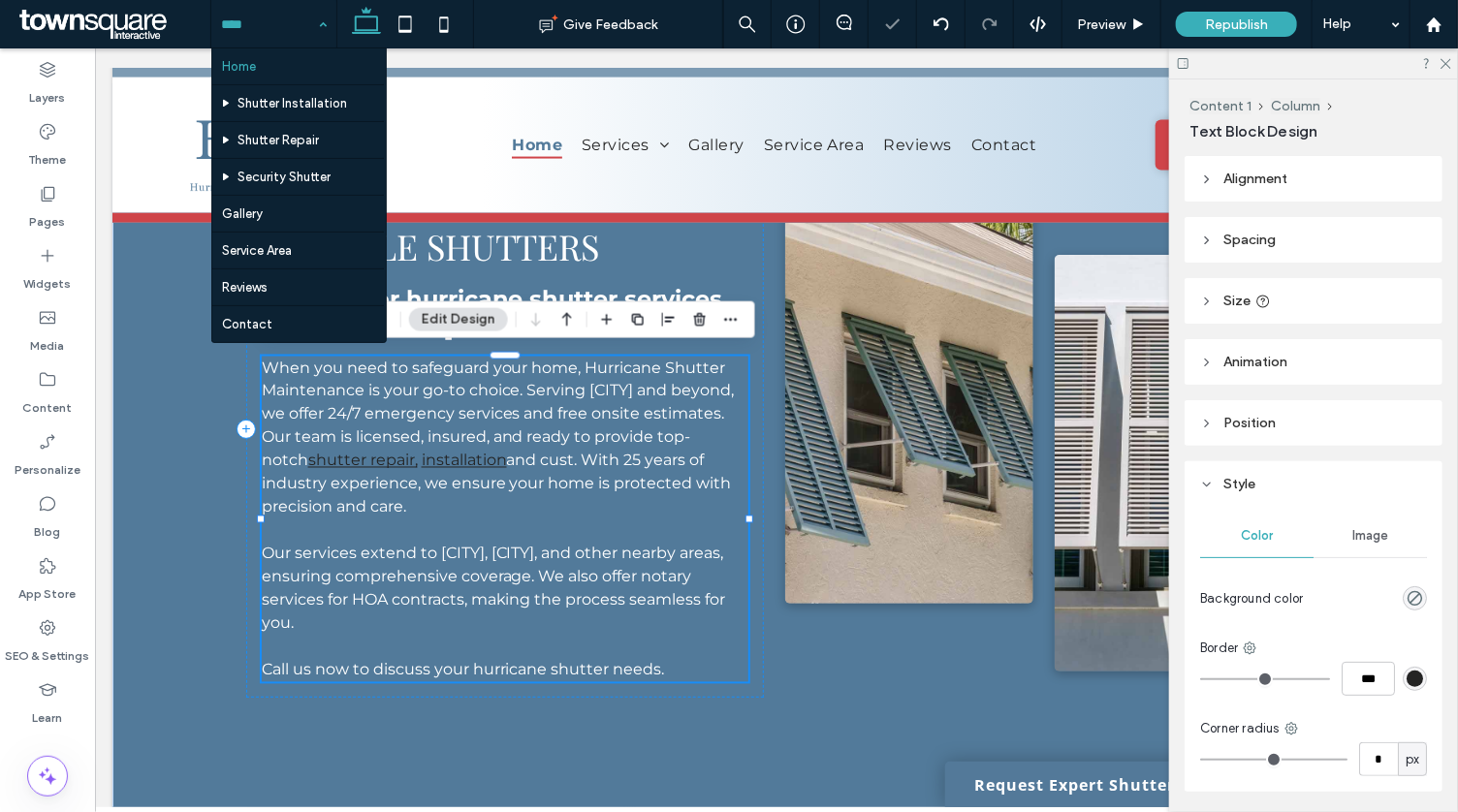 click on "and cust. With 25 years of industry experience, we ensure your home is protected with precision and care." at bounding box center (495, 483) 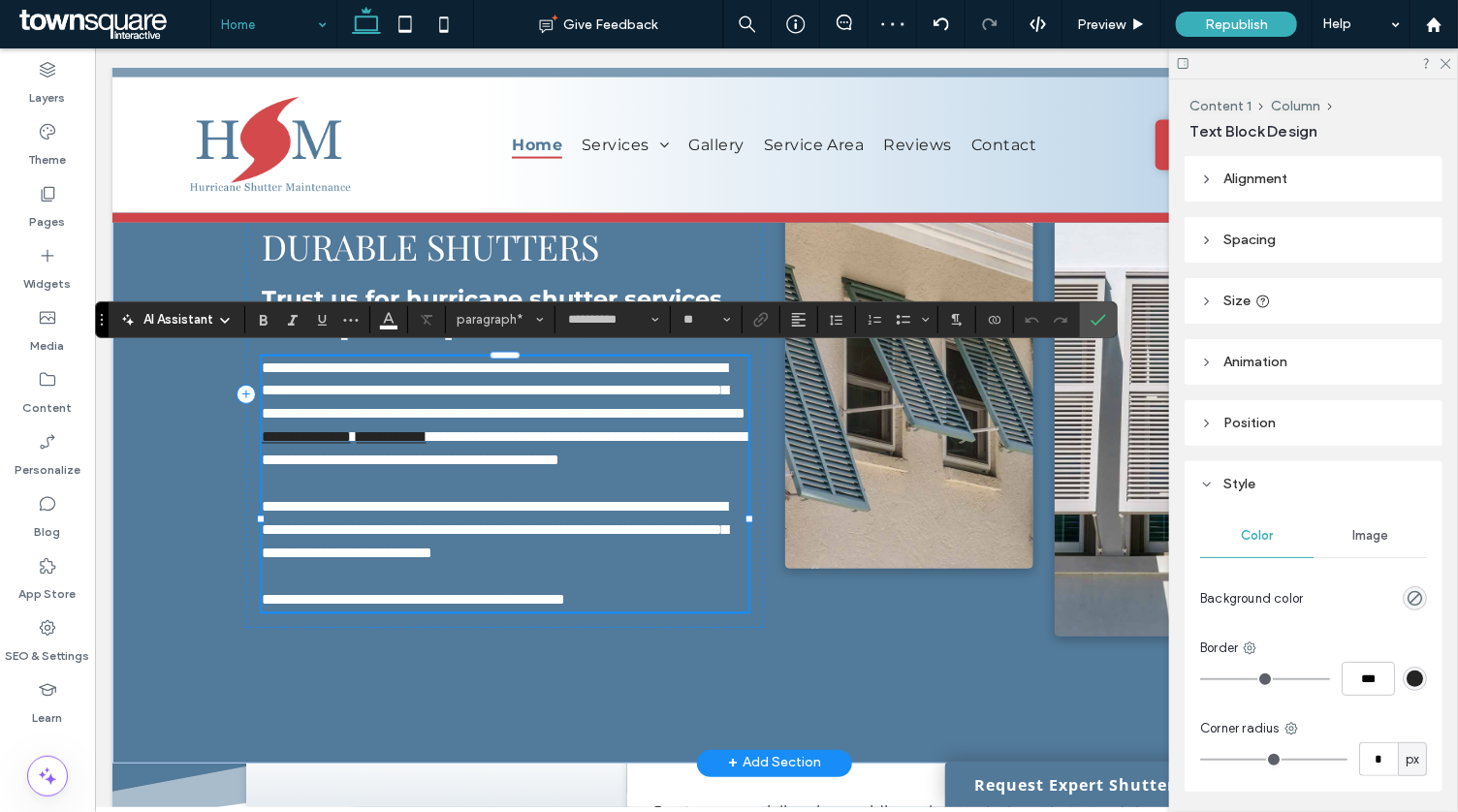 click on "**********" at bounding box center [506, 448] 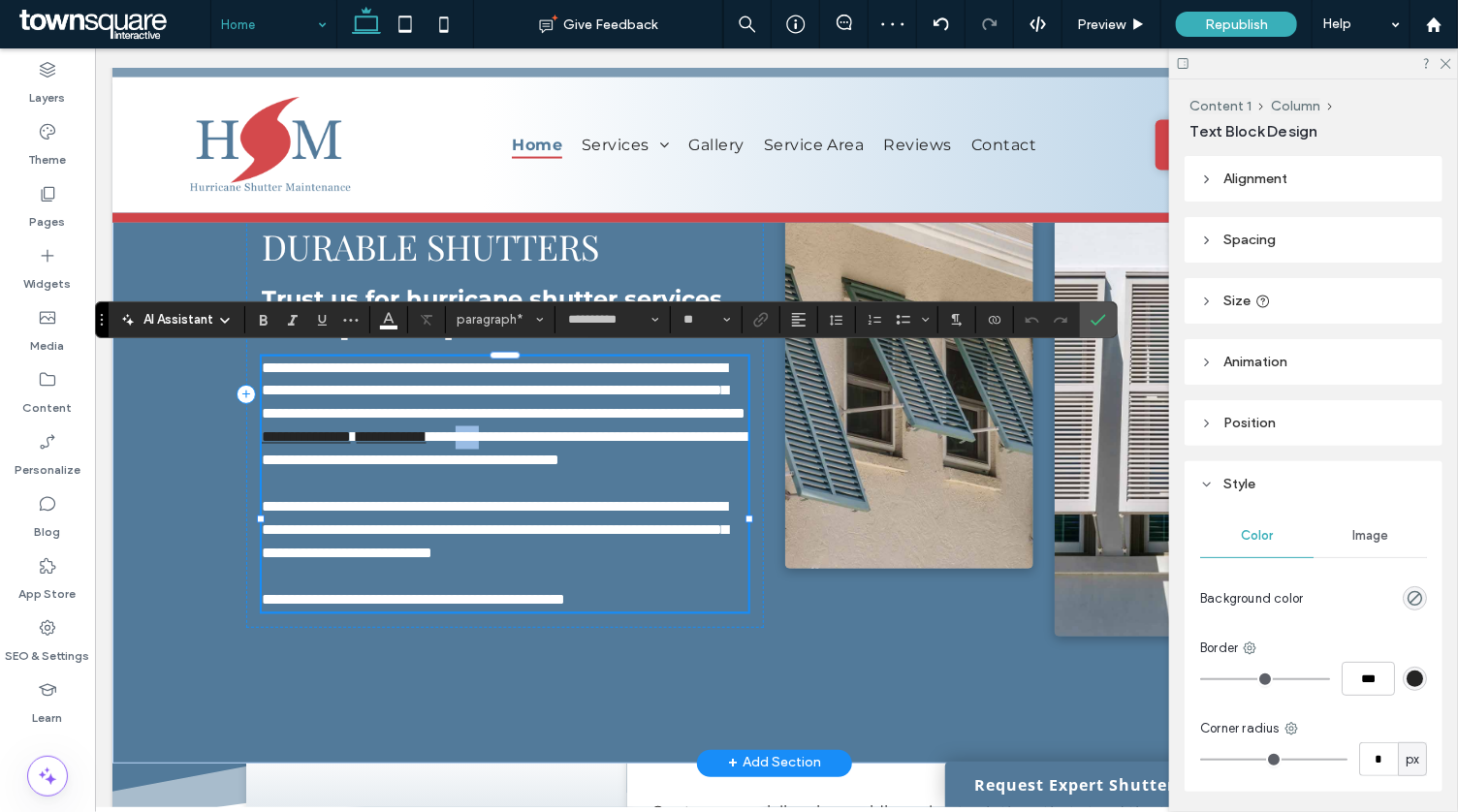 click on "**********" at bounding box center (506, 448) 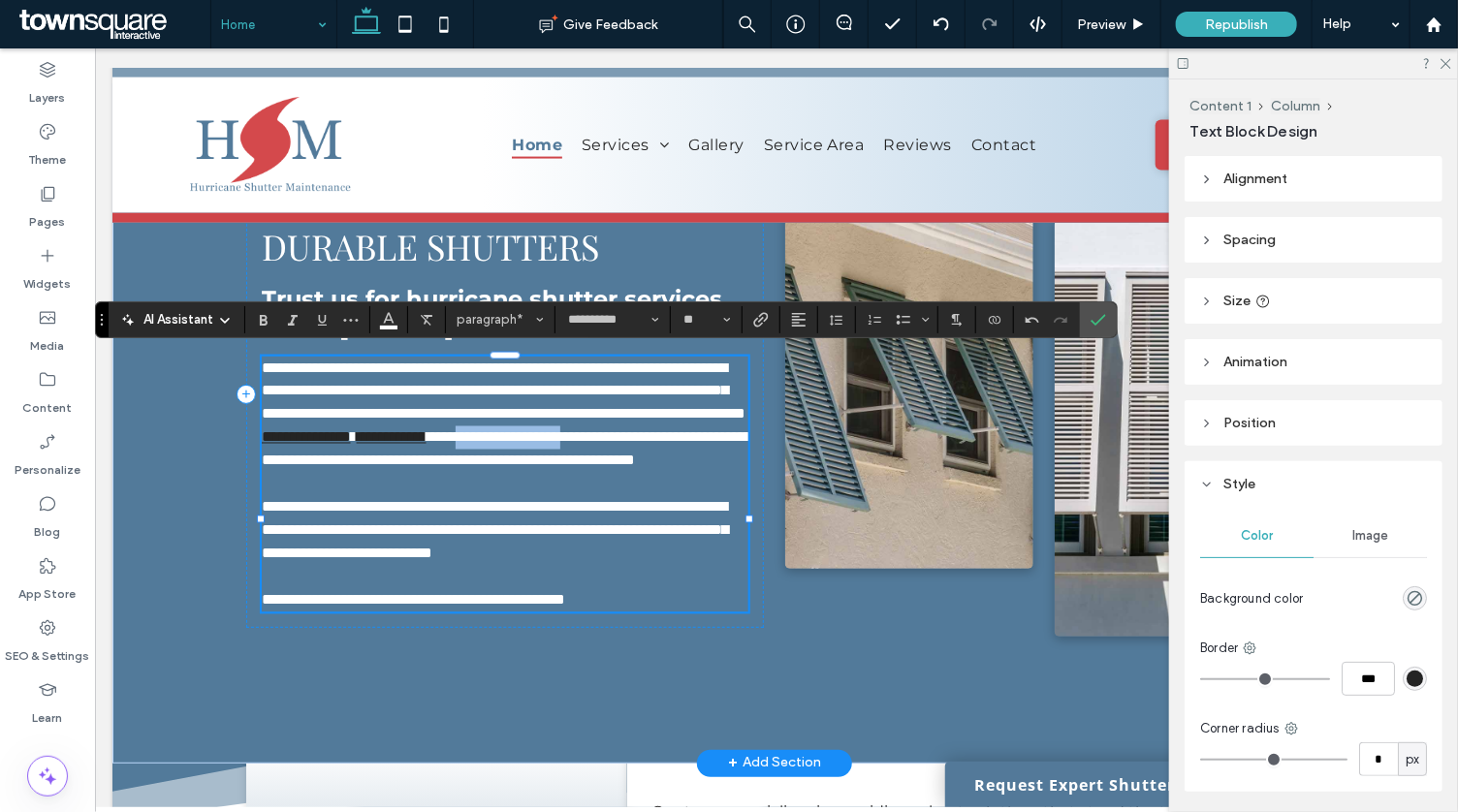 drag, startPoint x: 710, startPoint y: 459, endPoint x: 578, endPoint y: 463, distance: 132.0606 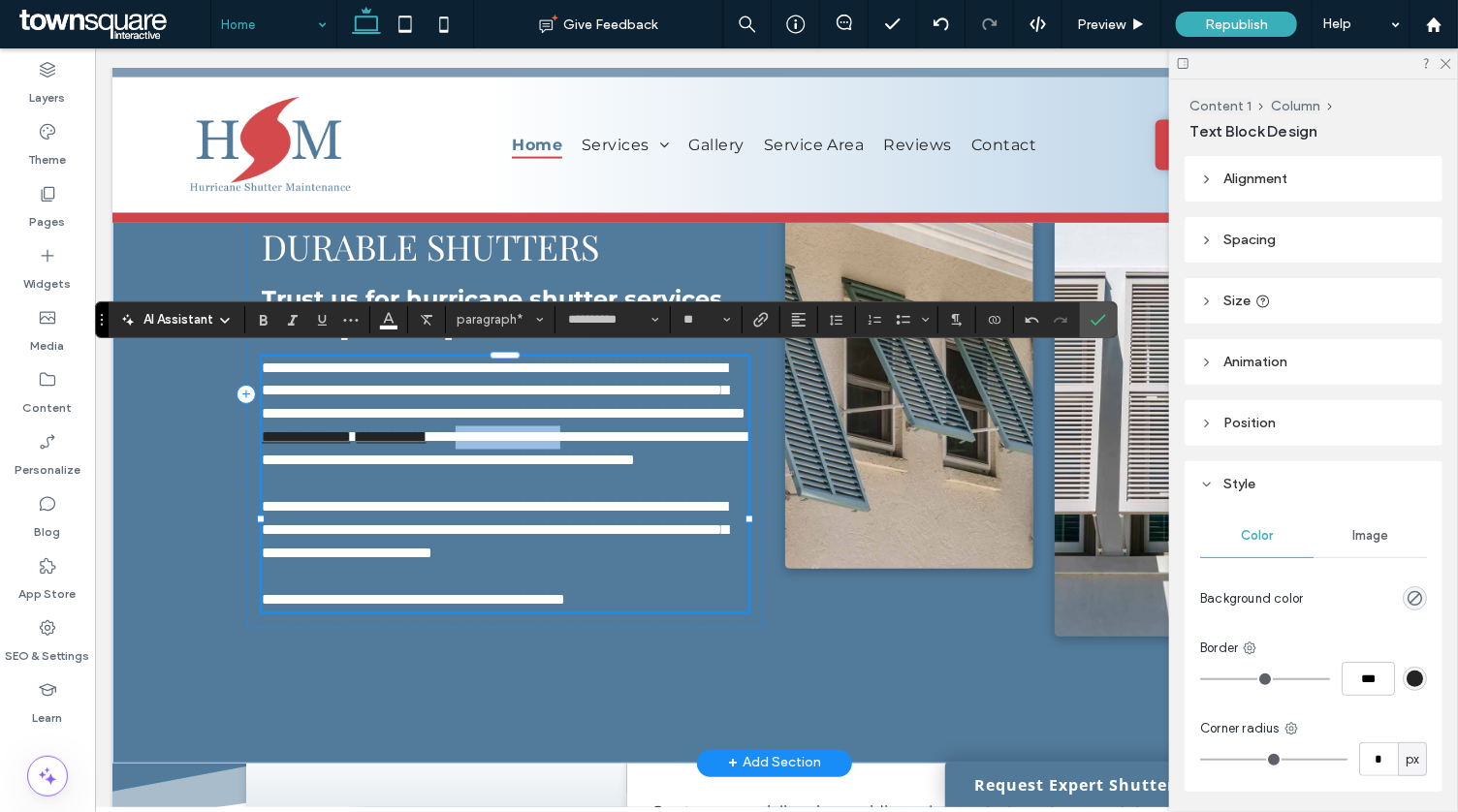 click on "**********" at bounding box center (506, 448) 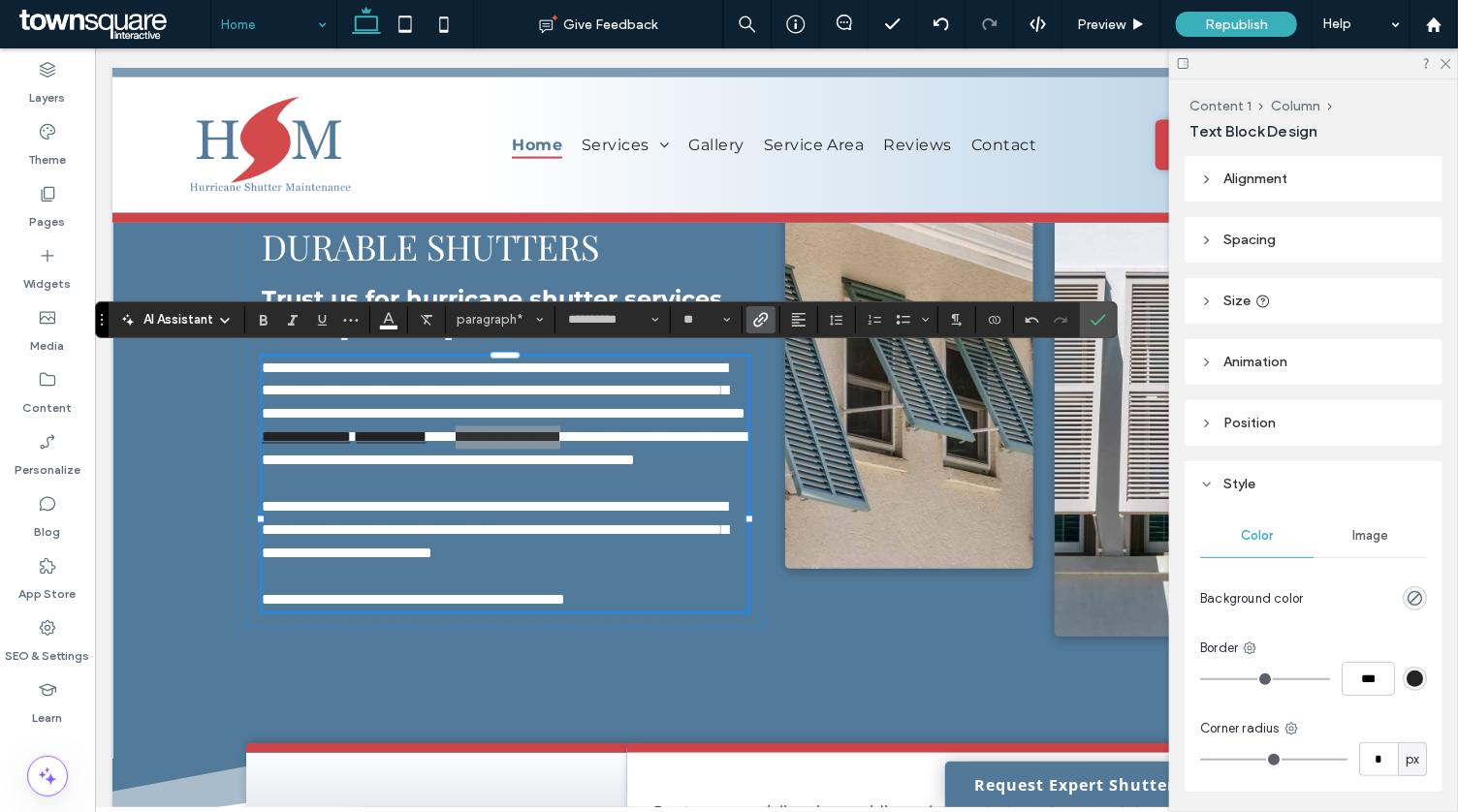 click at bounding box center (757, 320) 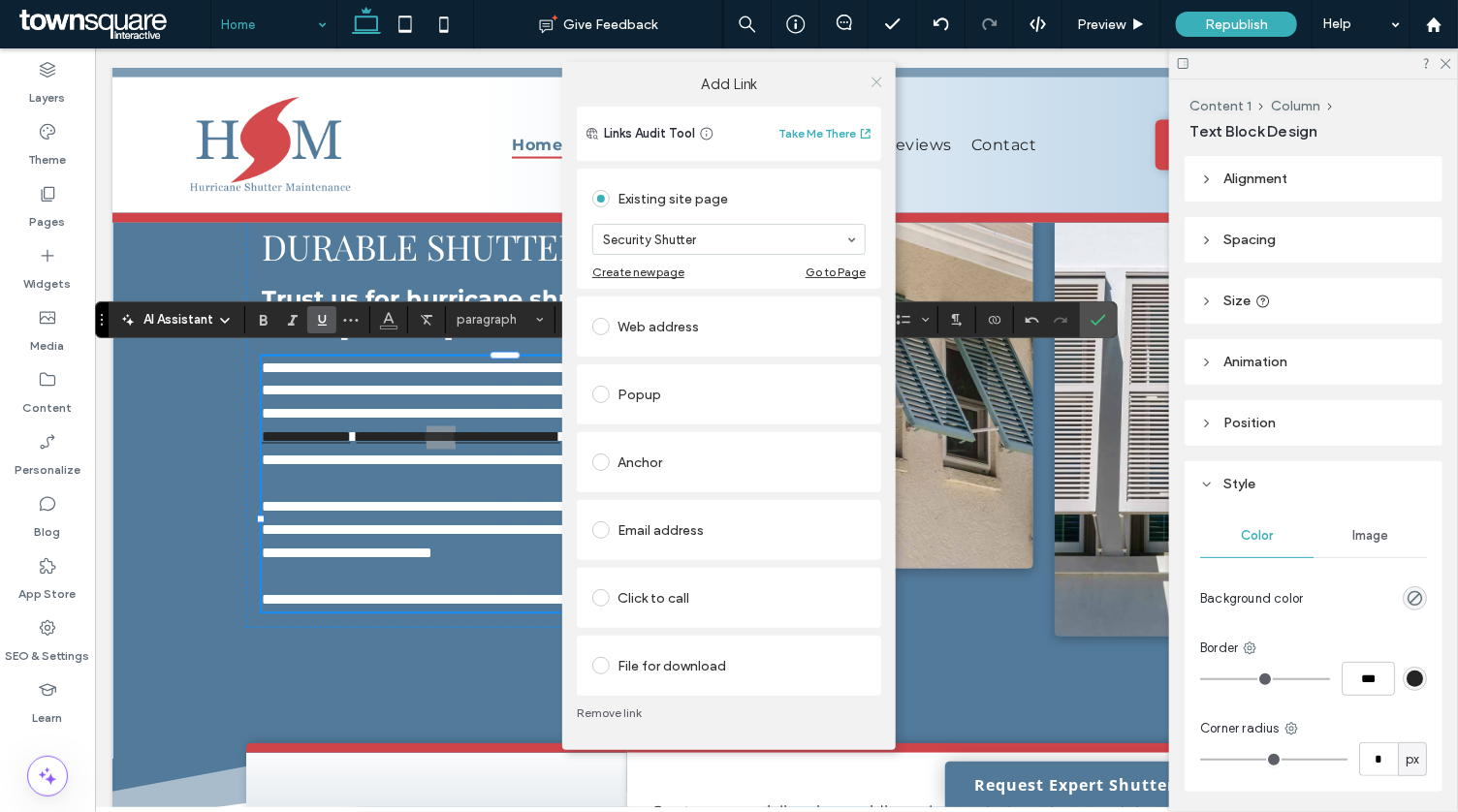 click 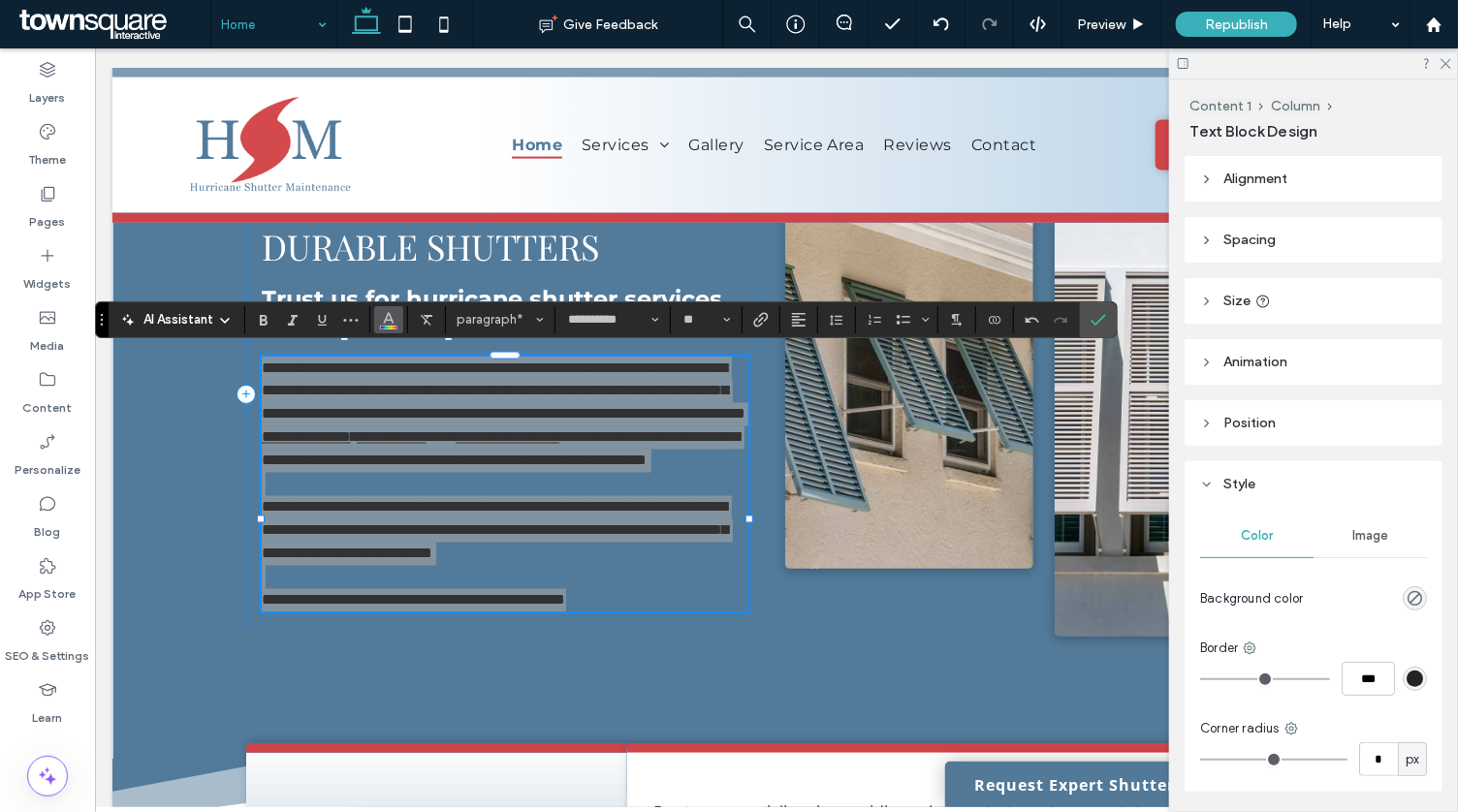 click 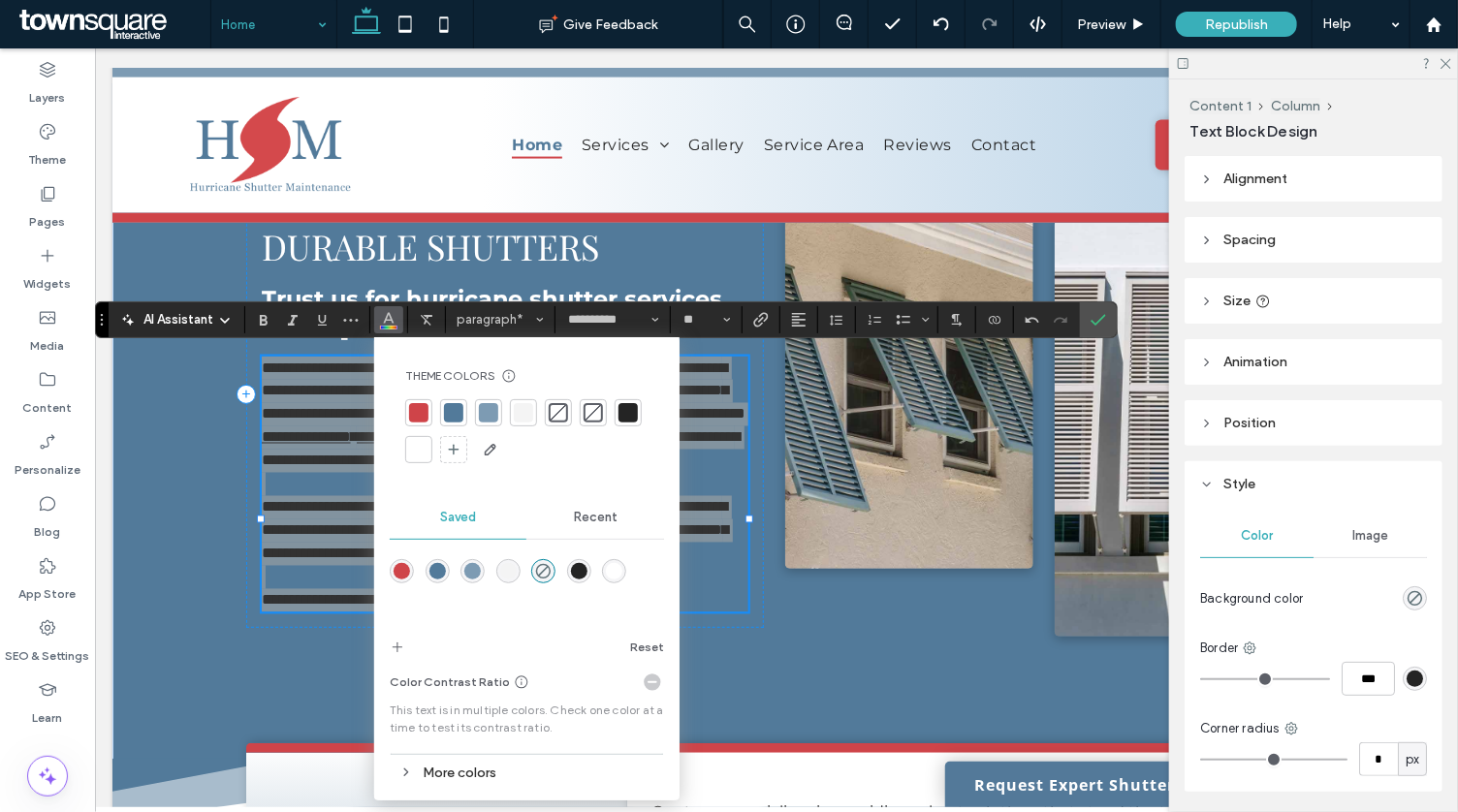 click at bounding box center (419, 450) 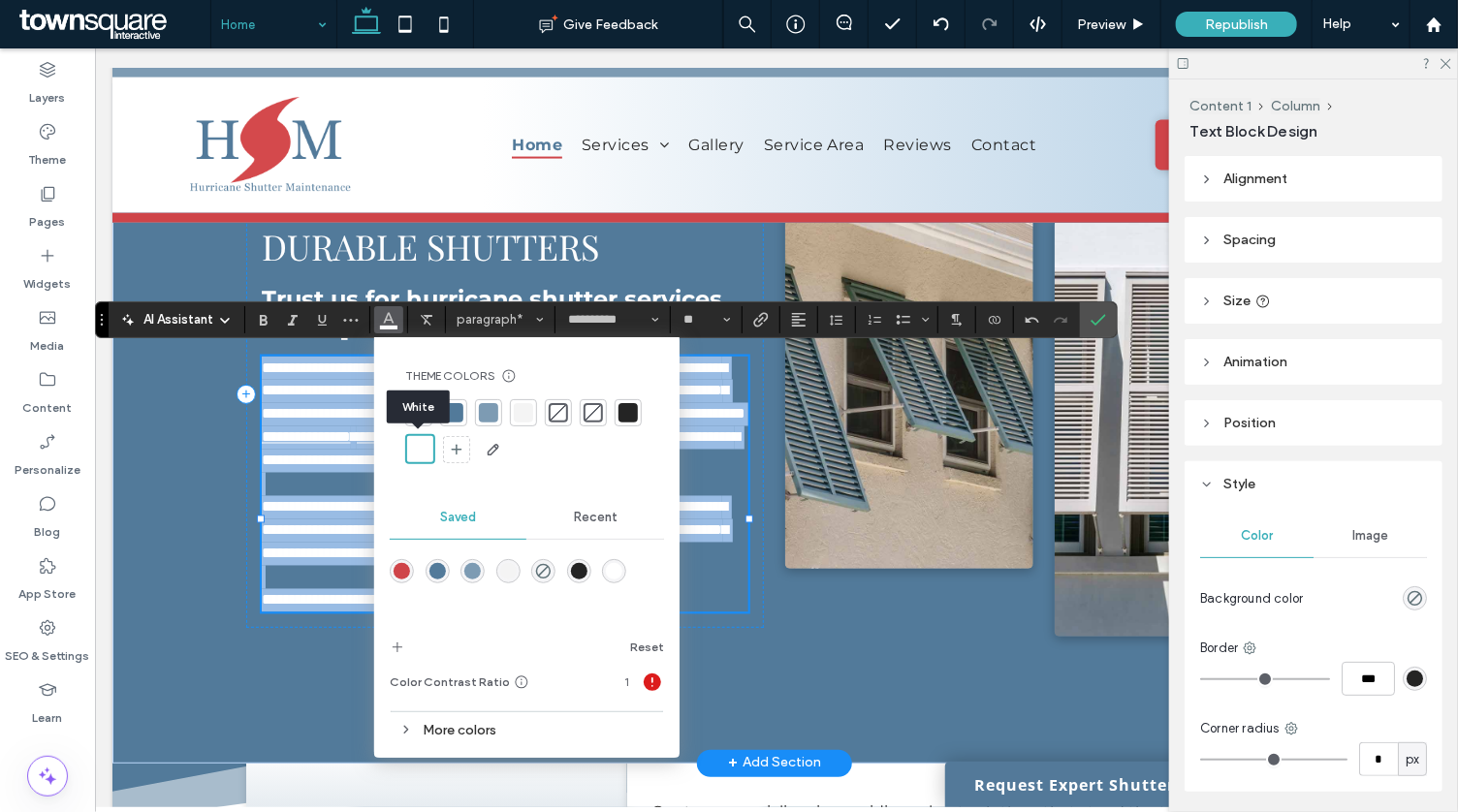 click at bounding box center (504, 484) 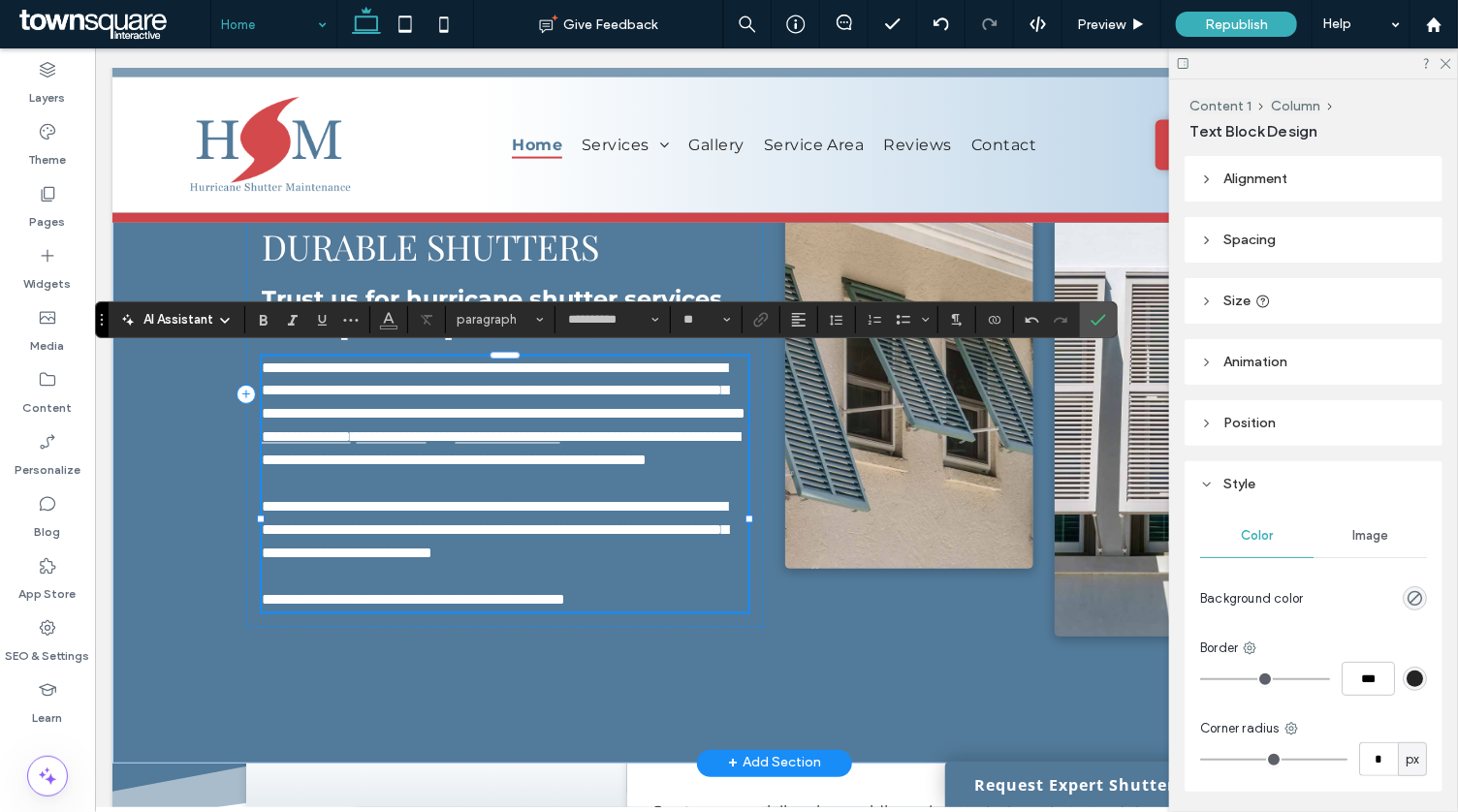 click at bounding box center [353, 436] 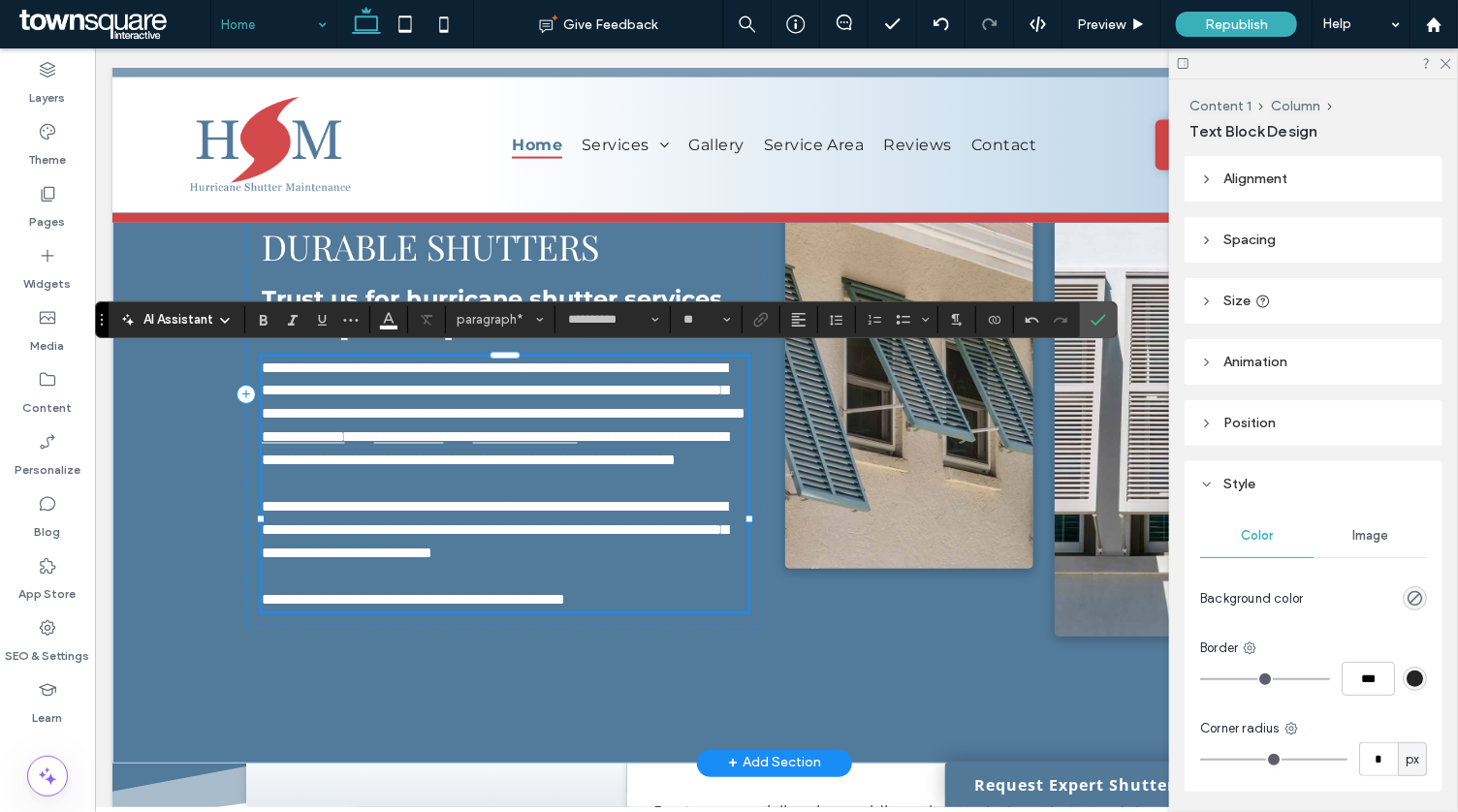 click on "**********" at bounding box center [504, 414] 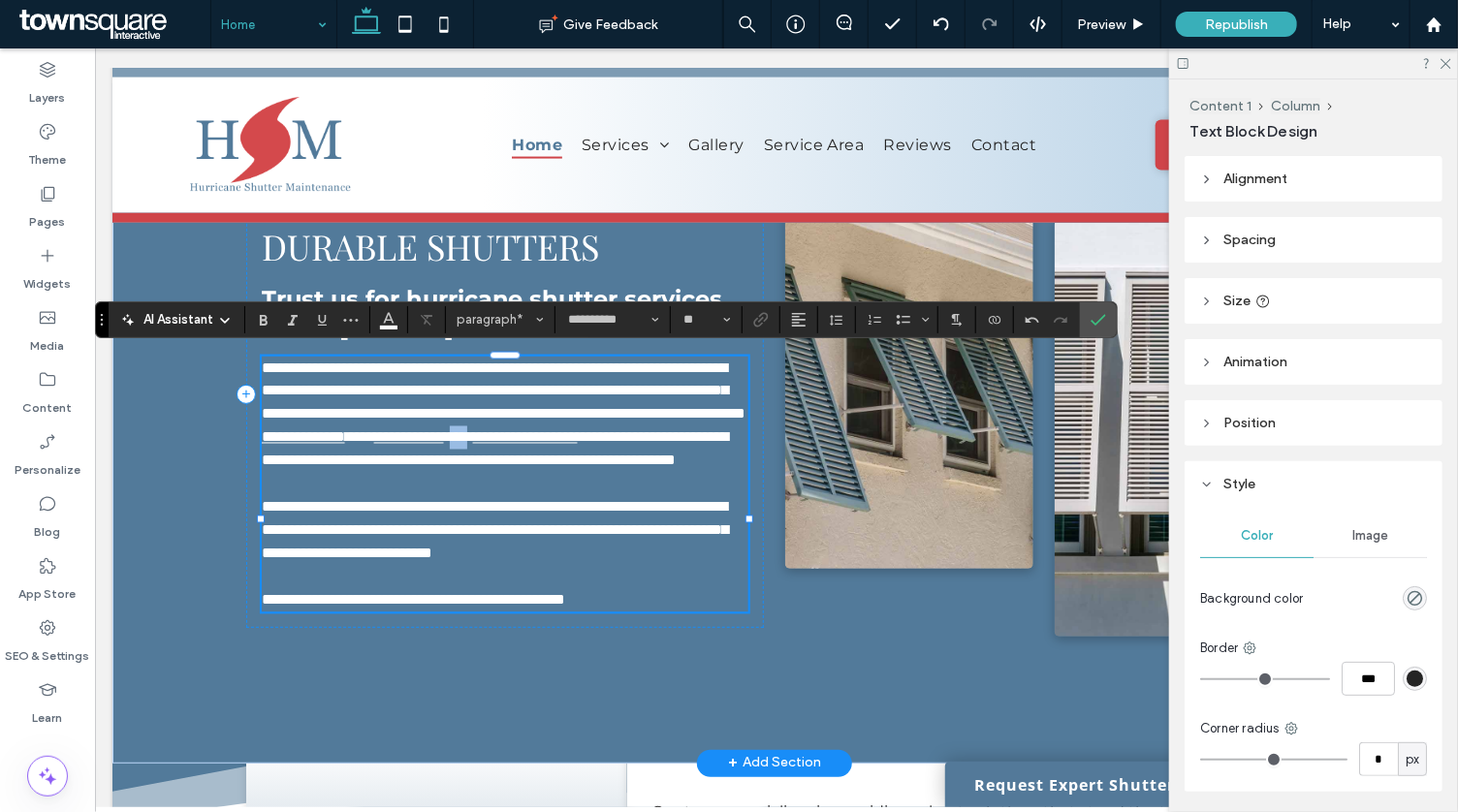 click on "**********" at bounding box center (504, 414) 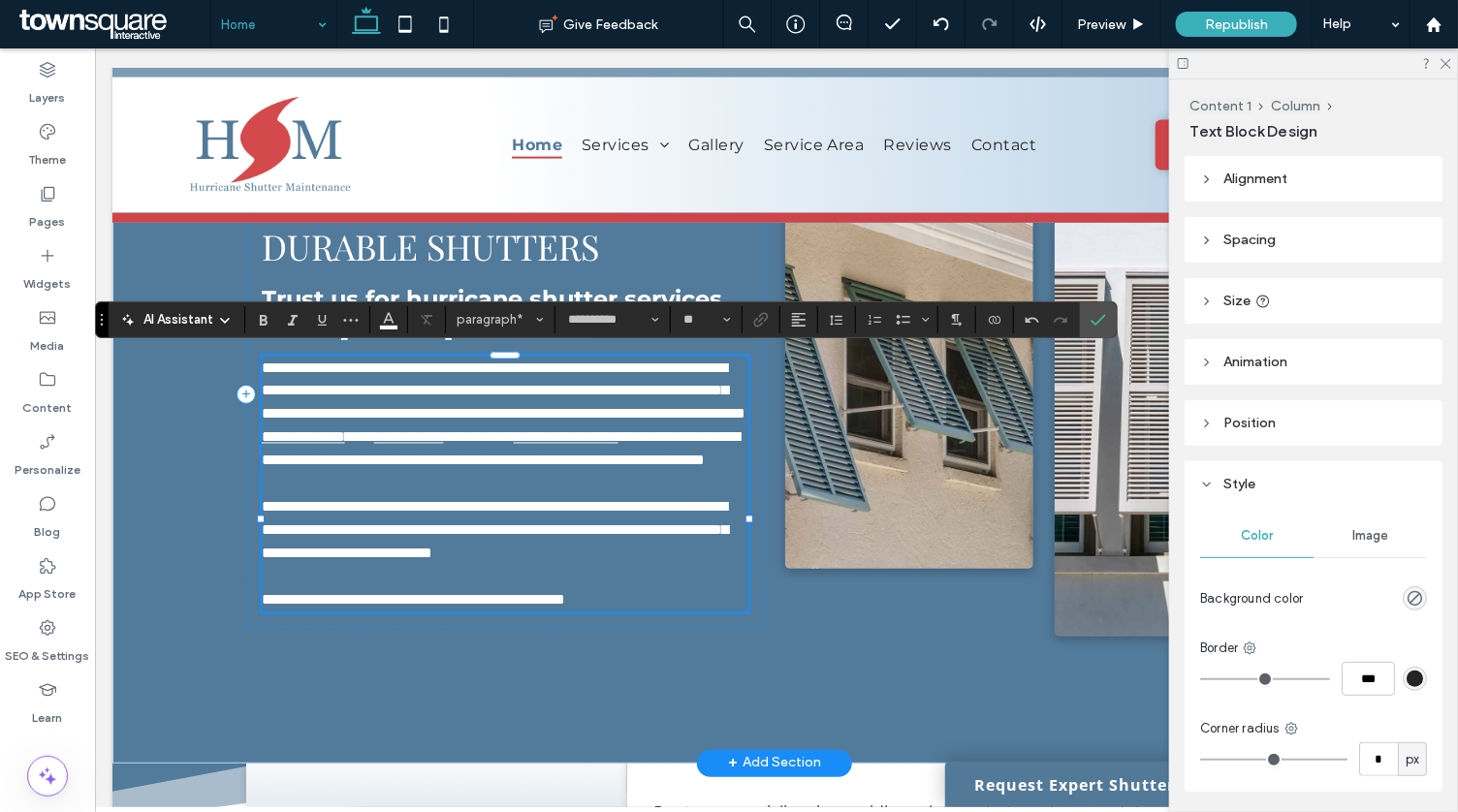 click on "**********" at bounding box center (500, 448) 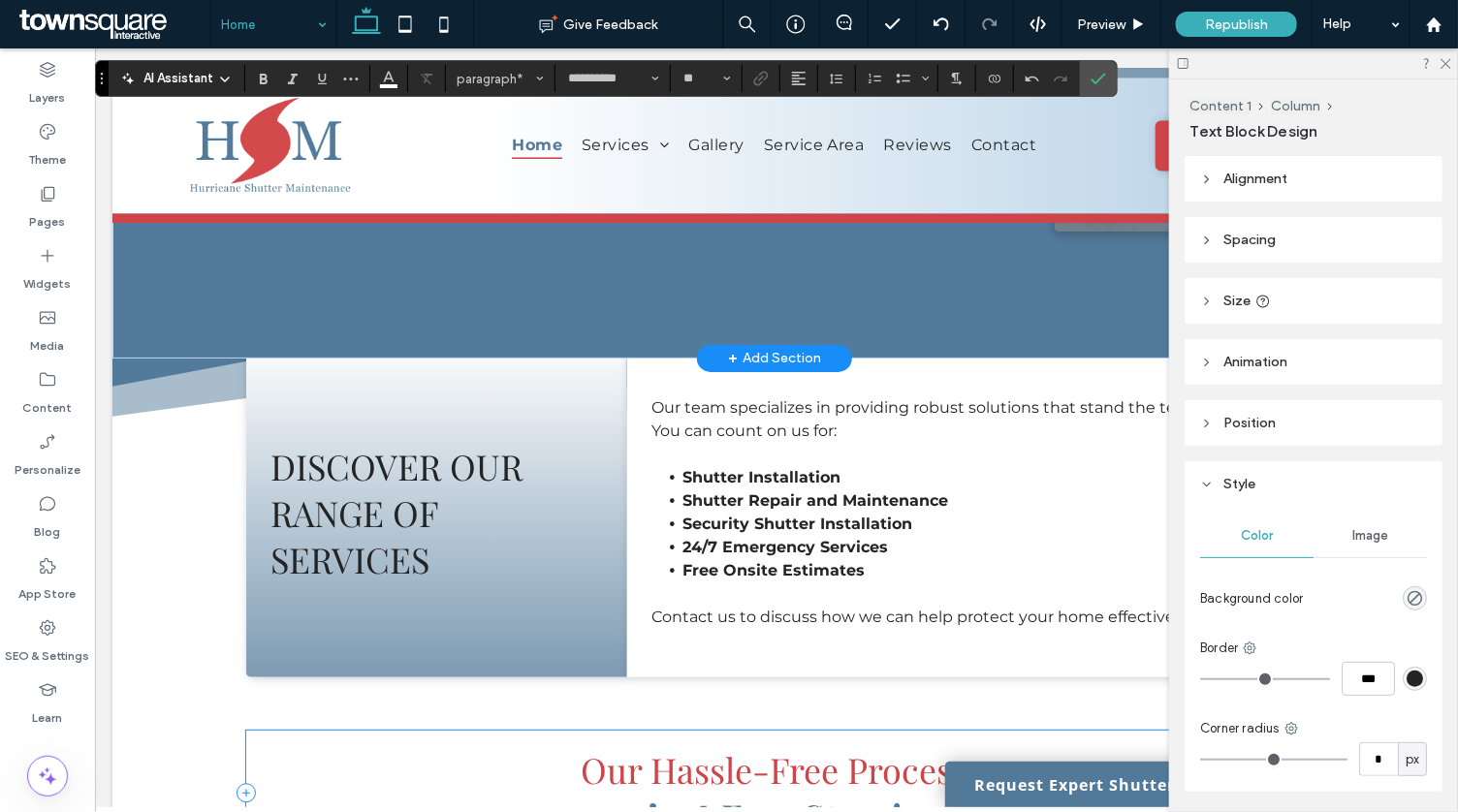 scroll, scrollTop: 1964, scrollLeft: 0, axis: vertical 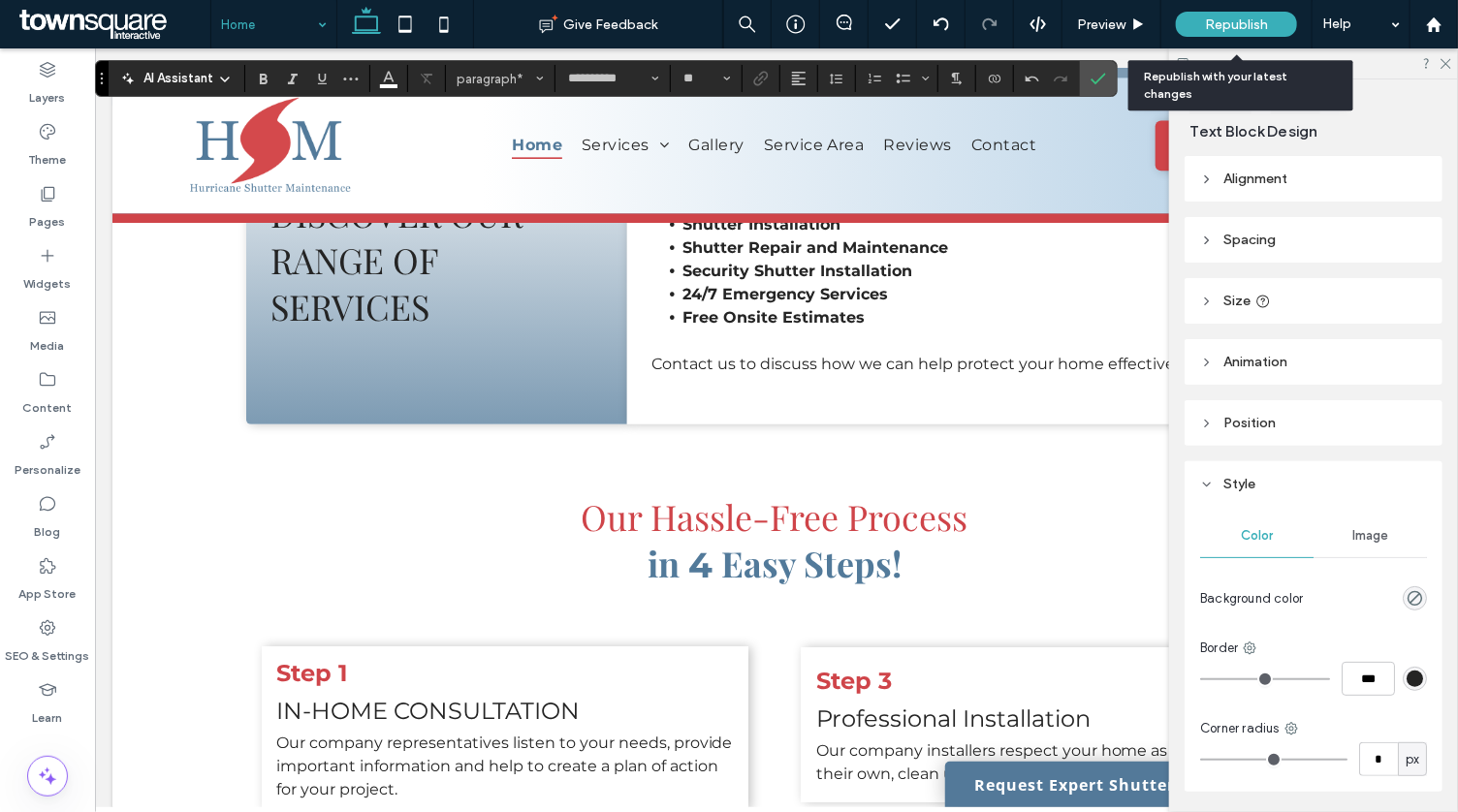click on "Republish" at bounding box center (1236, 24) 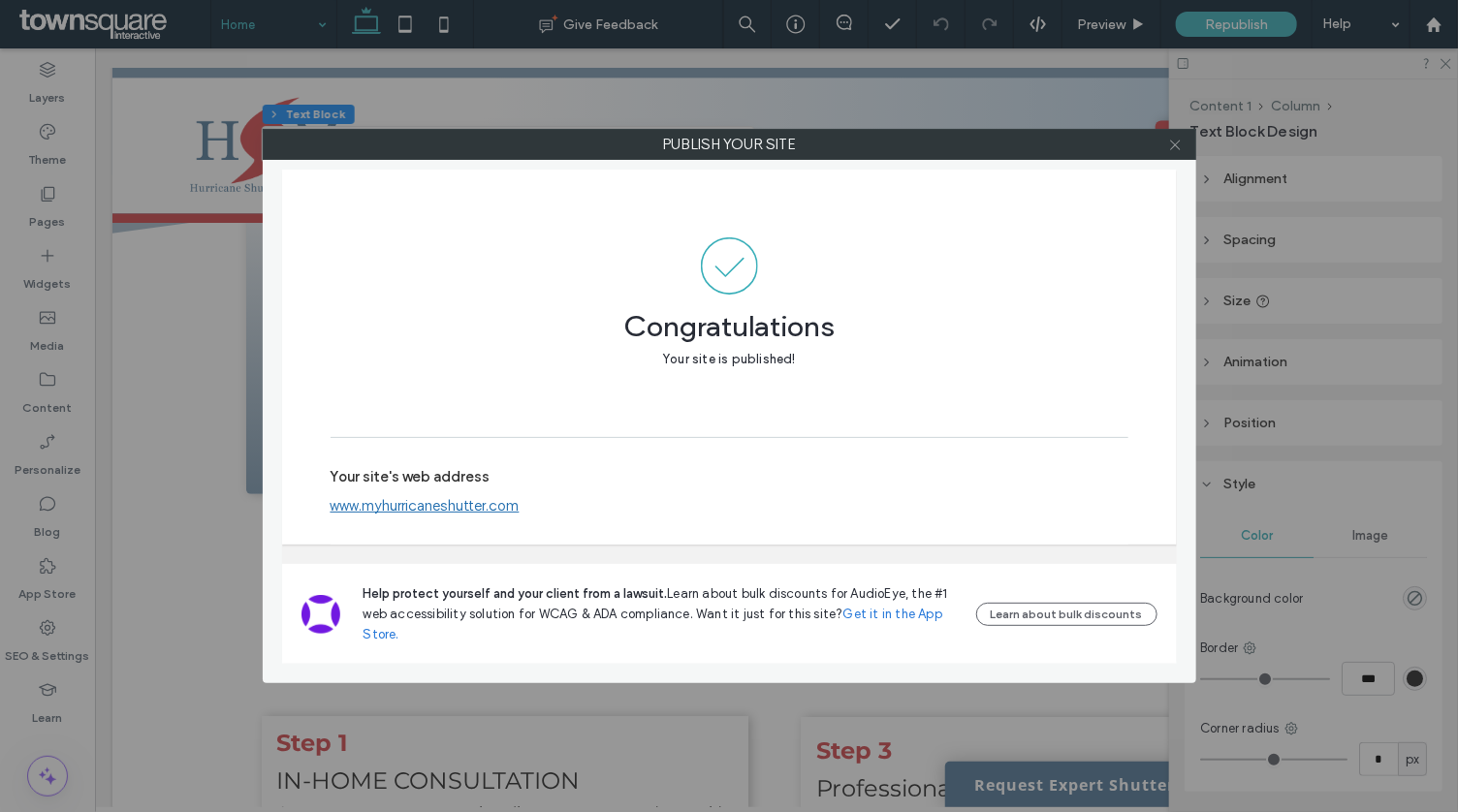click 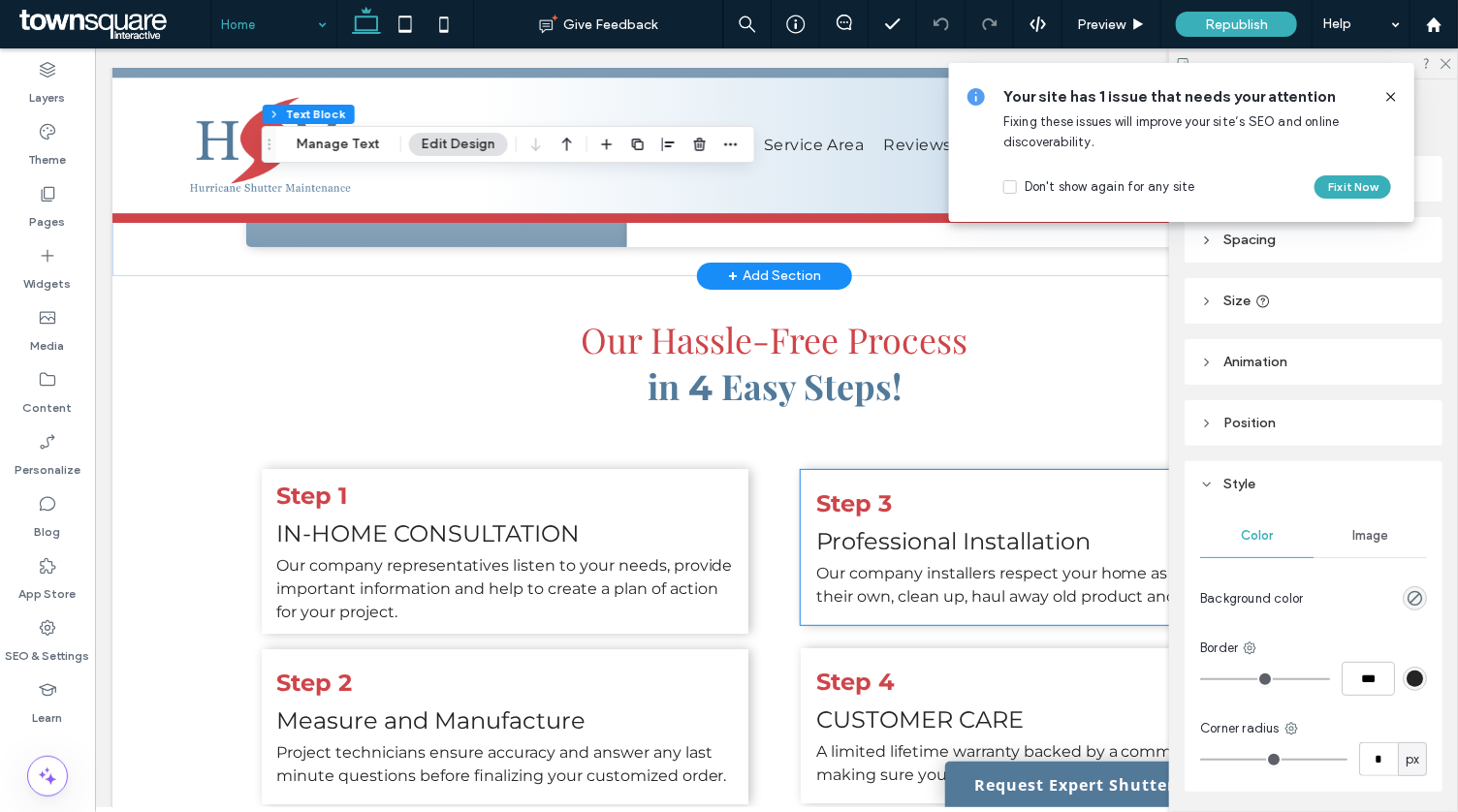 scroll, scrollTop: 2253, scrollLeft: 0, axis: vertical 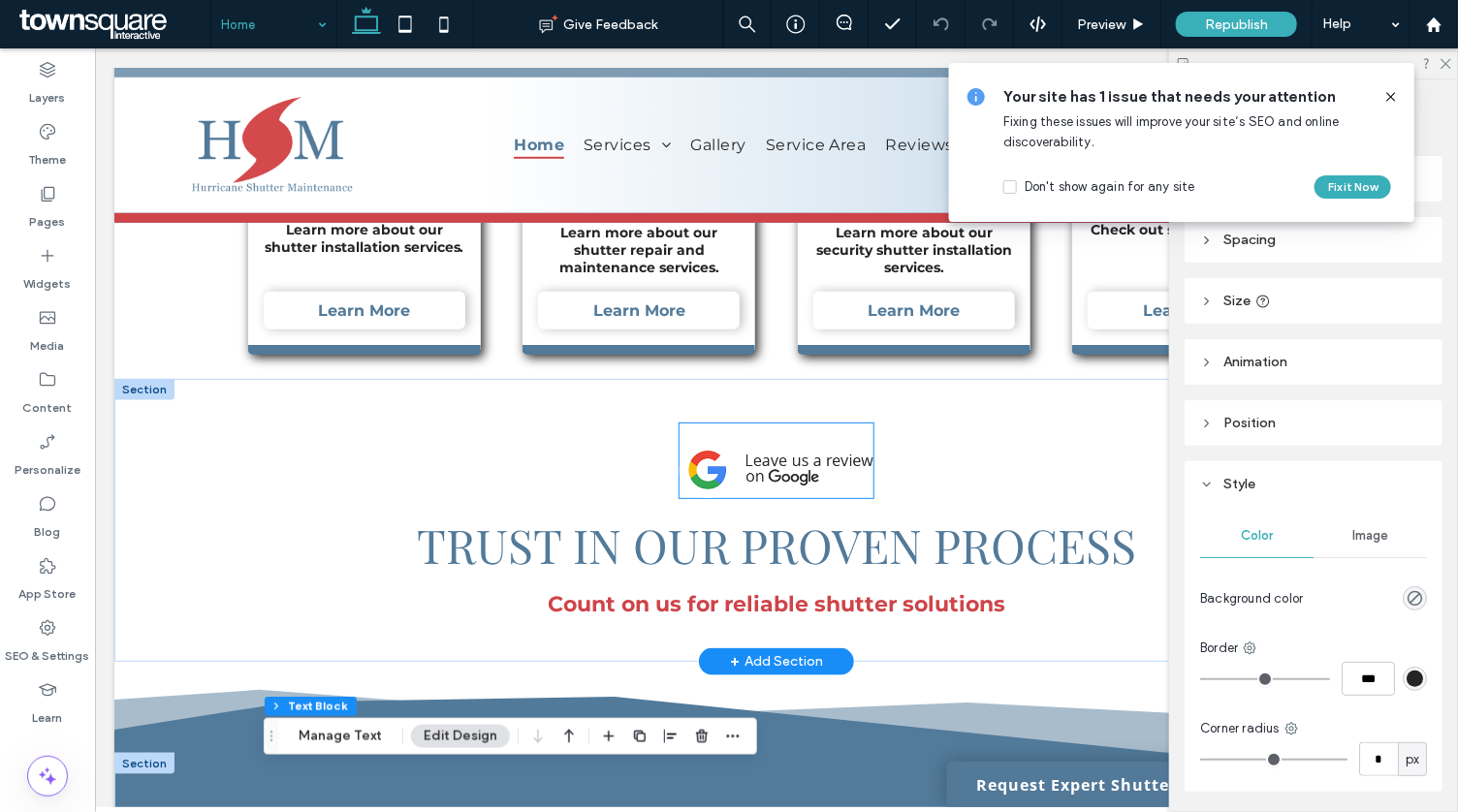 click at bounding box center (776, 469) 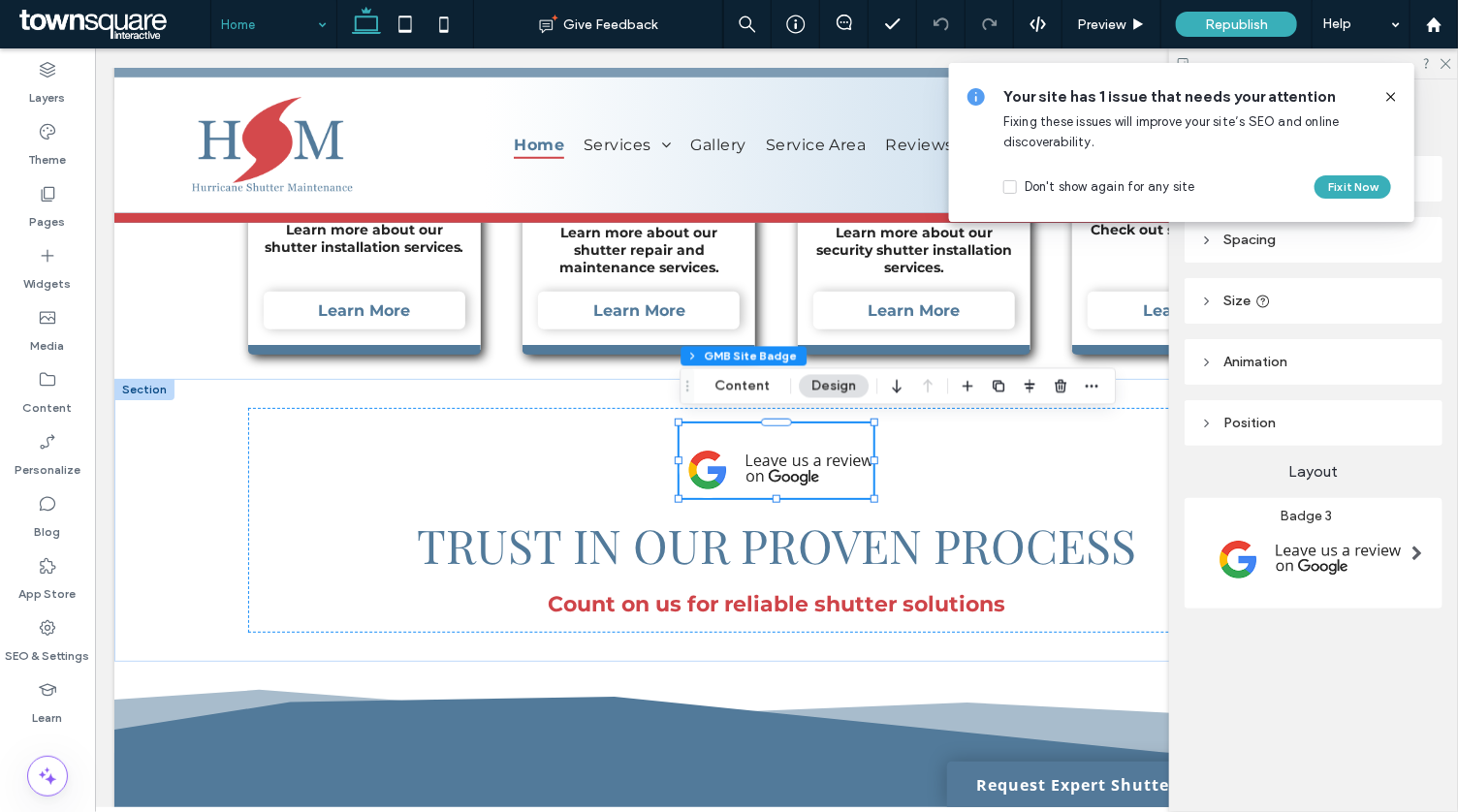 click at bounding box center (112, 24) 